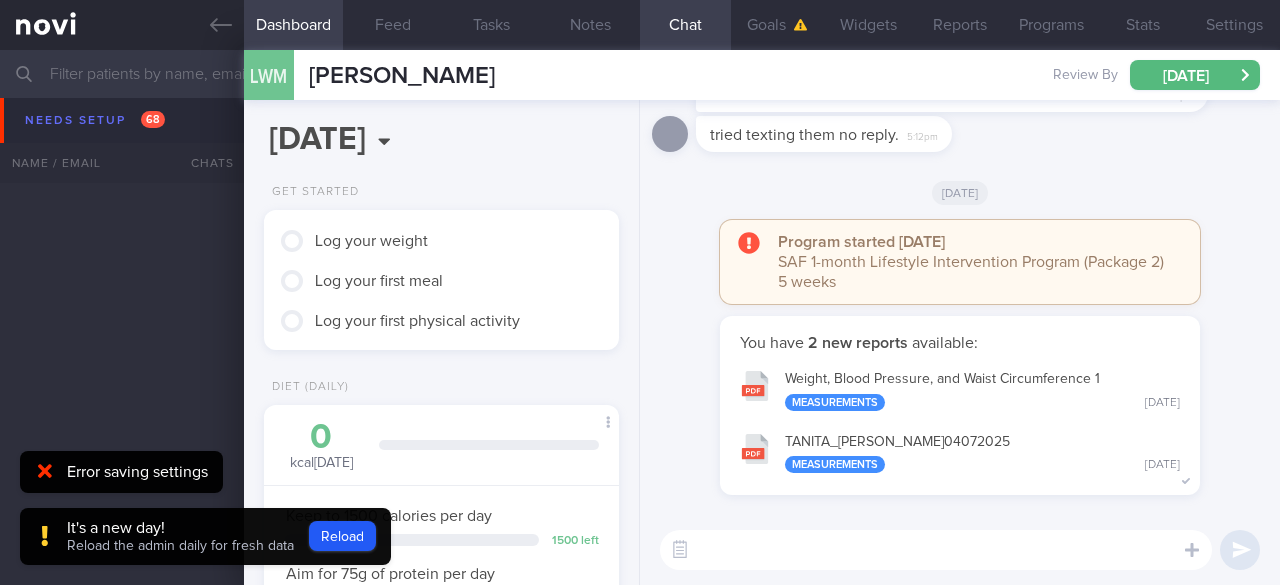 click on "Reload" at bounding box center [342, 536] 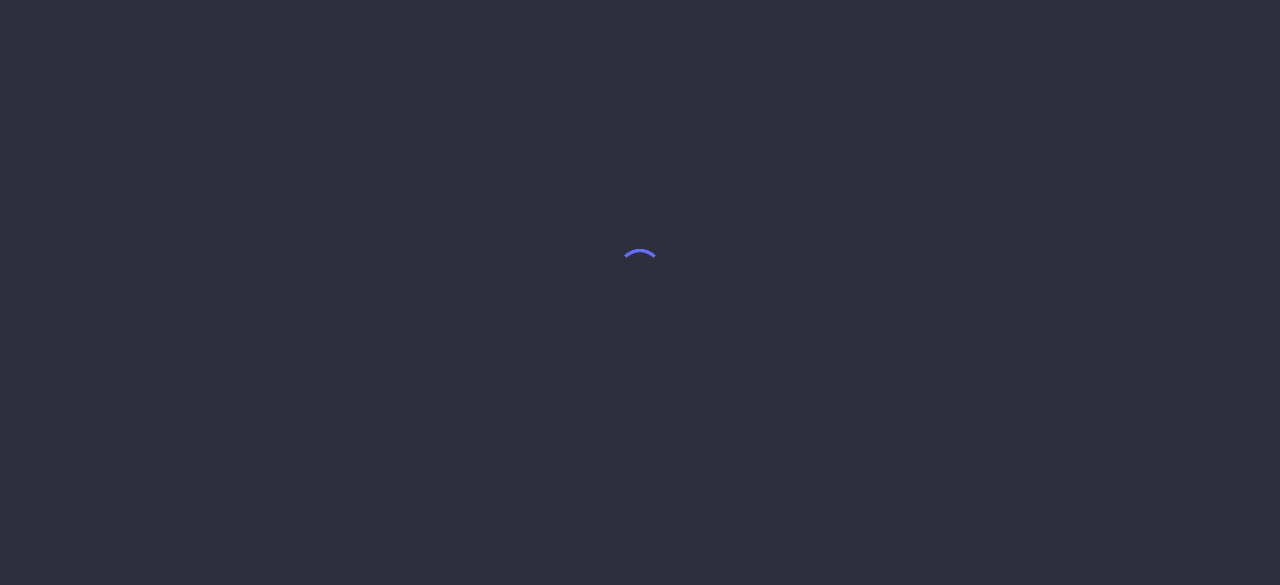 scroll, scrollTop: 0, scrollLeft: 0, axis: both 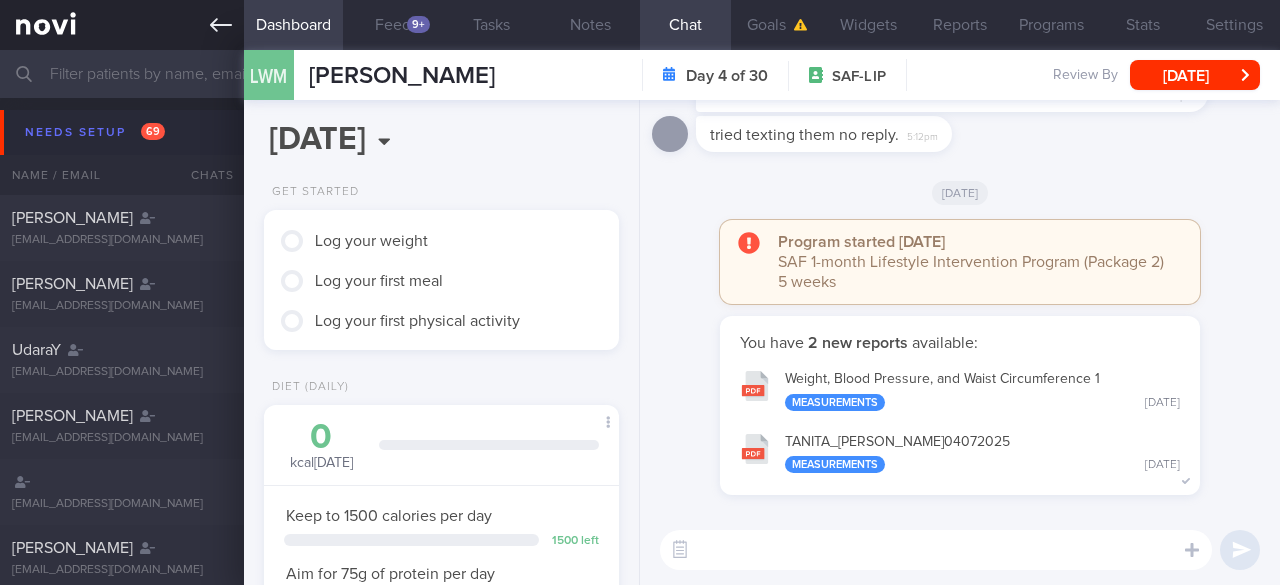 click 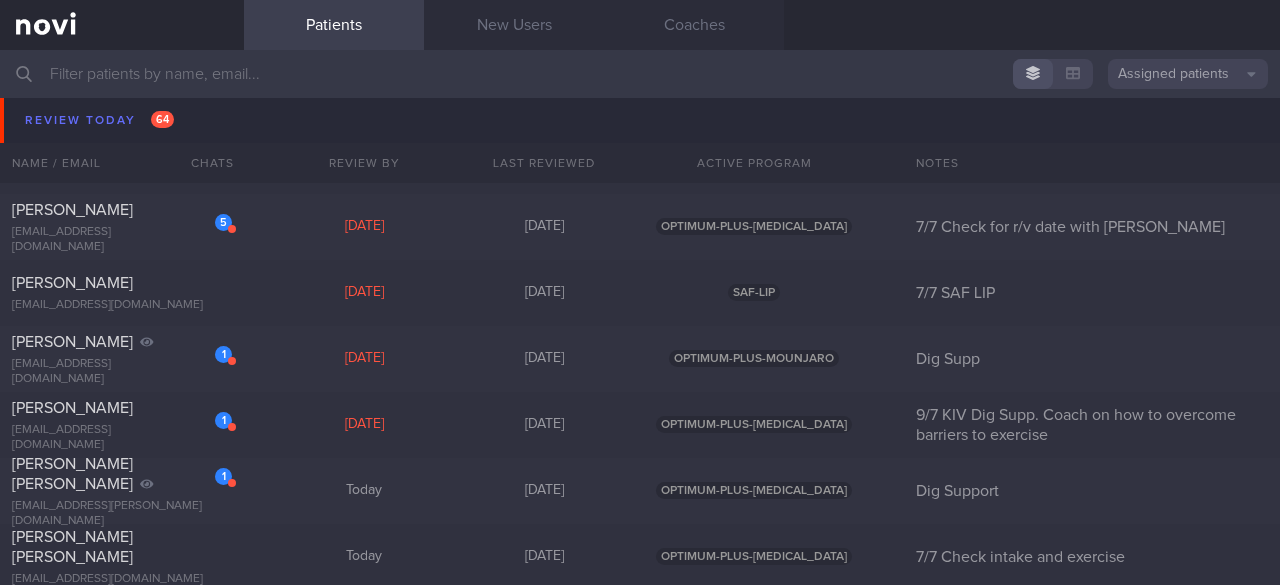 scroll, scrollTop: 6600, scrollLeft: 0, axis: vertical 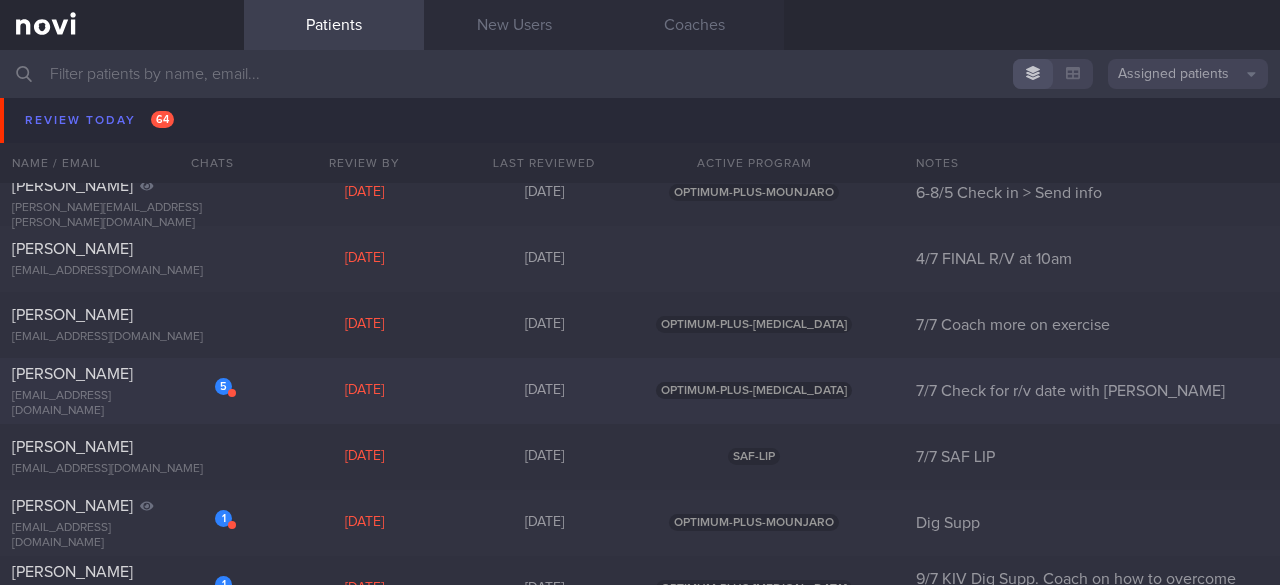 click on "[EMAIL_ADDRESS][DOMAIN_NAME]" at bounding box center [122, 404] 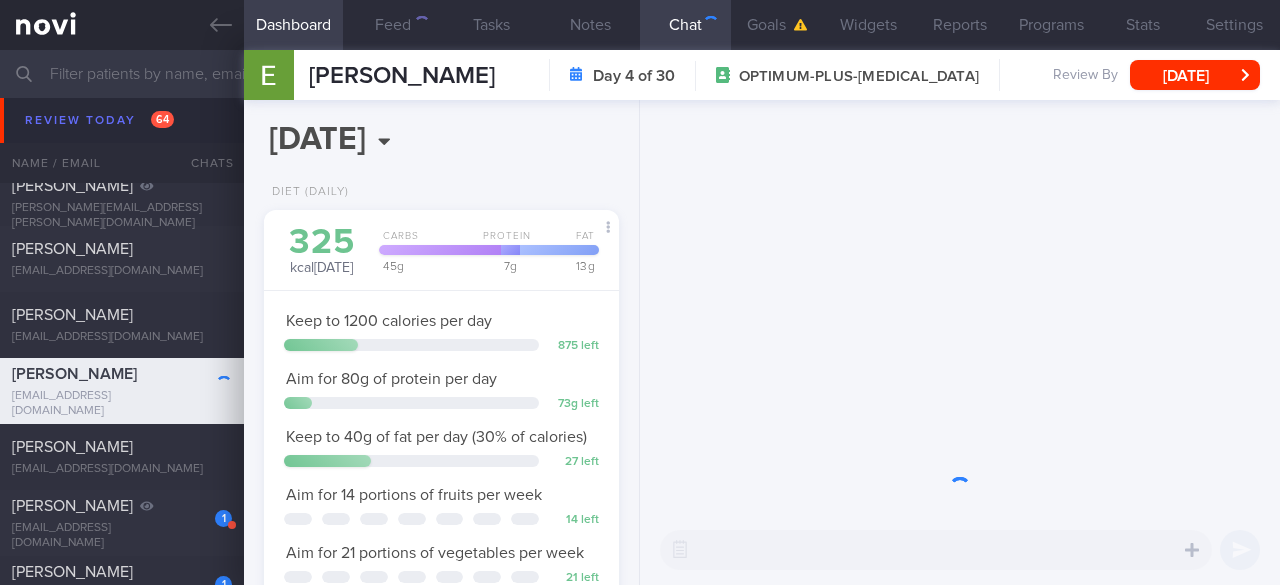 scroll, scrollTop: 999818, scrollLeft: 999696, axis: both 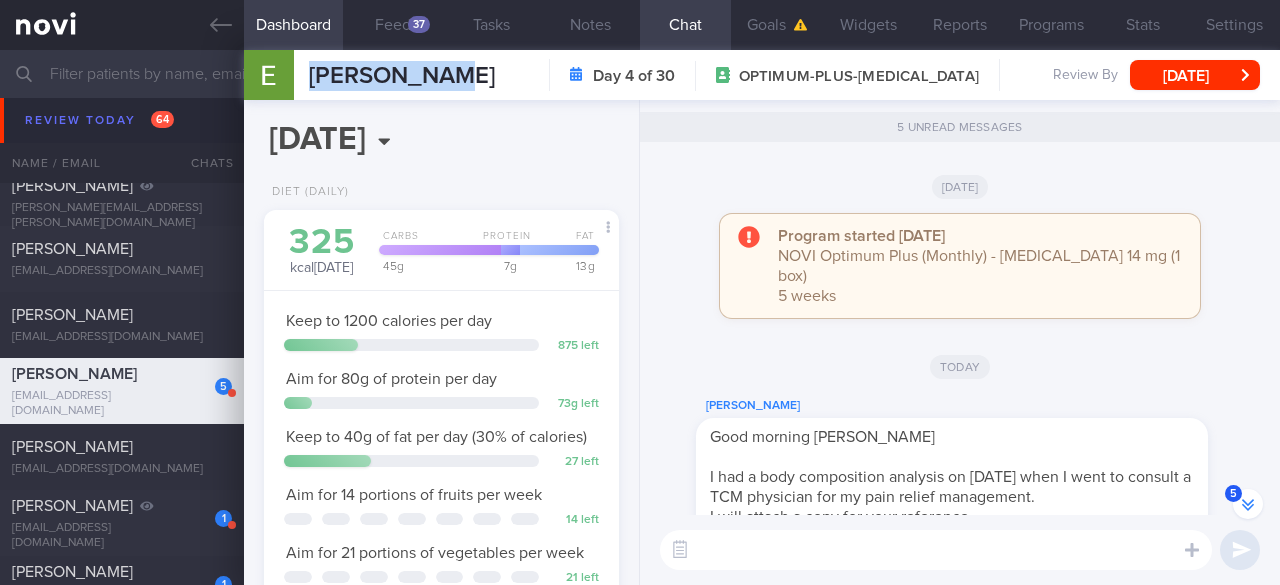 drag, startPoint x: 402, startPoint y: 69, endPoint x: 304, endPoint y: 63, distance: 98.1835 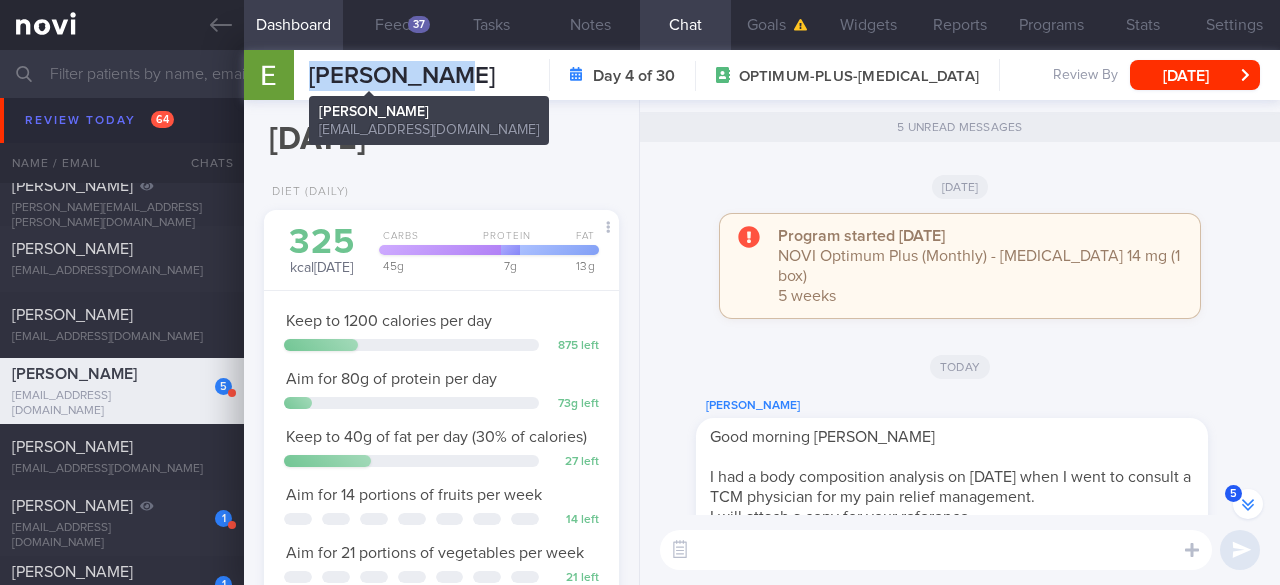copy on "[PERSON_NAME]" 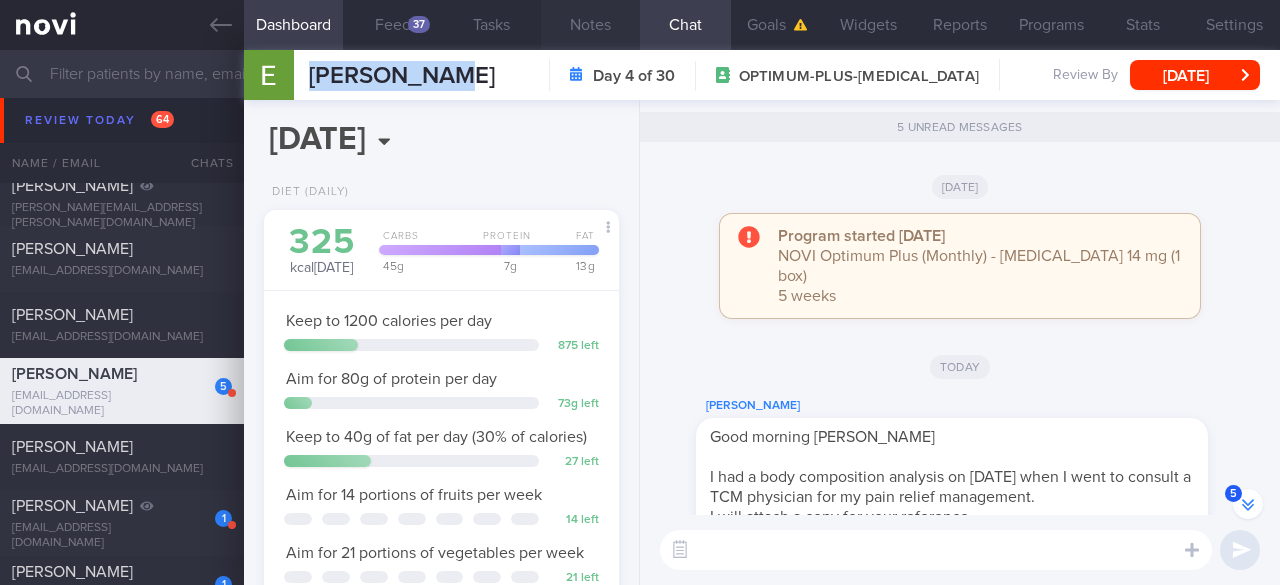 click on "Notes" at bounding box center [590, 25] 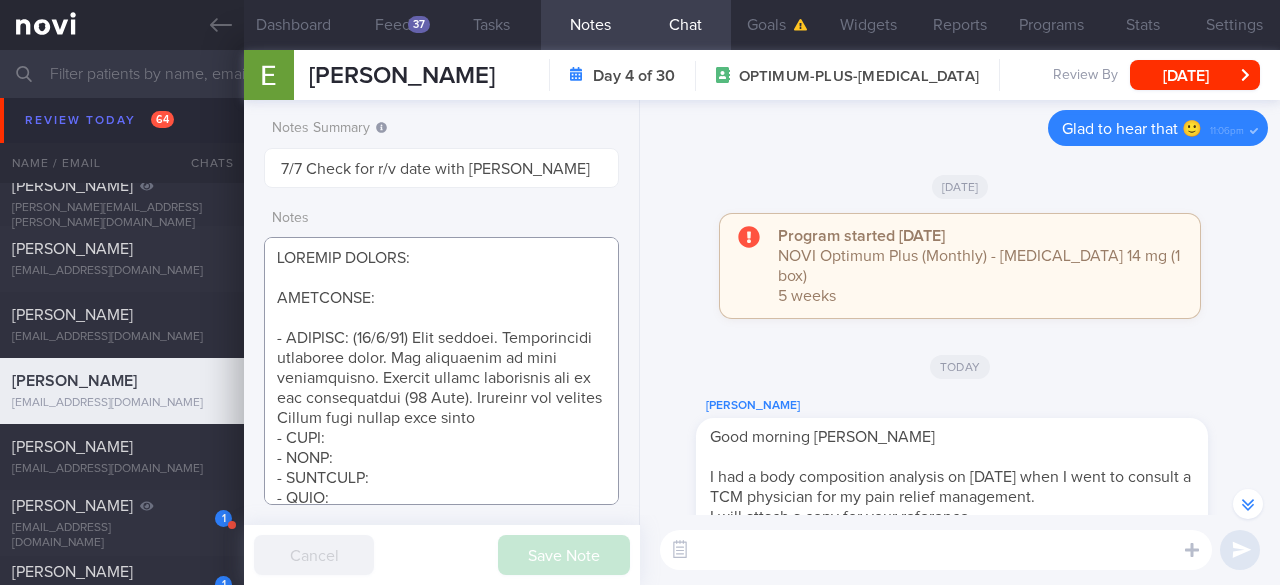 click at bounding box center (441, 371) 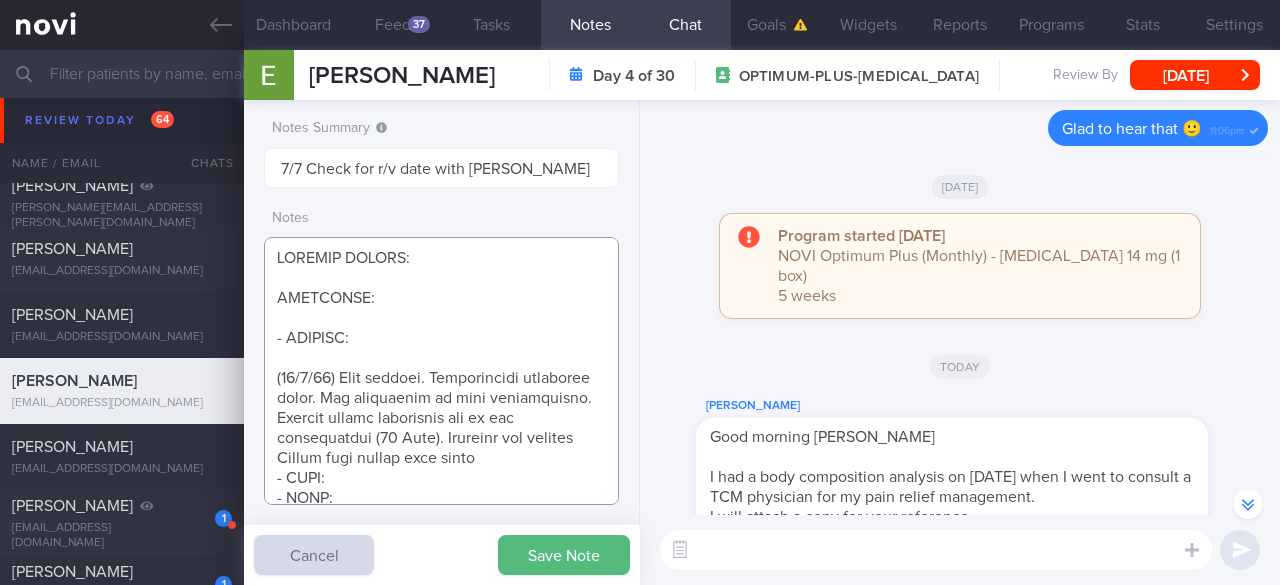 click at bounding box center [441, 371] 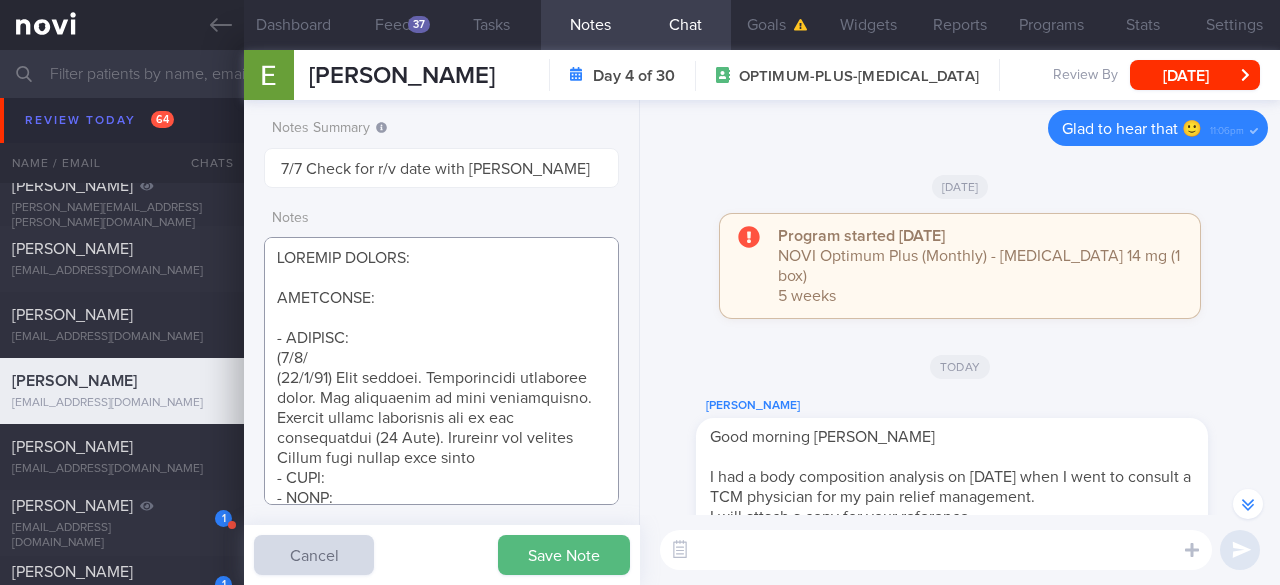 click at bounding box center [441, 371] 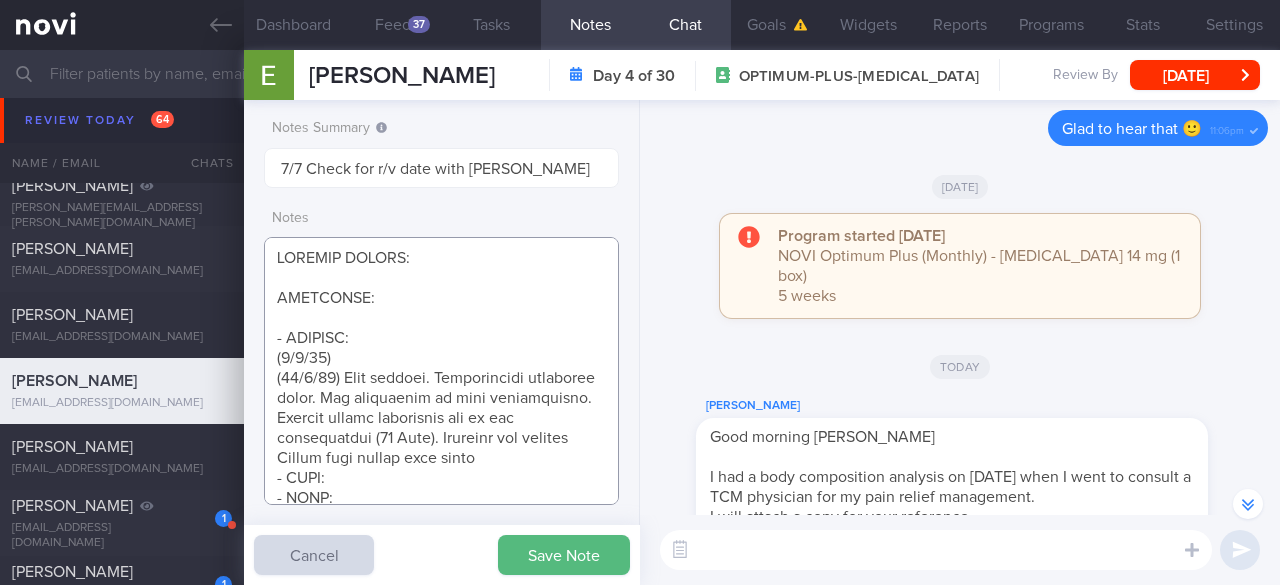 drag, startPoint x: 373, startPoint y: 359, endPoint x: 336, endPoint y: 353, distance: 37.48333 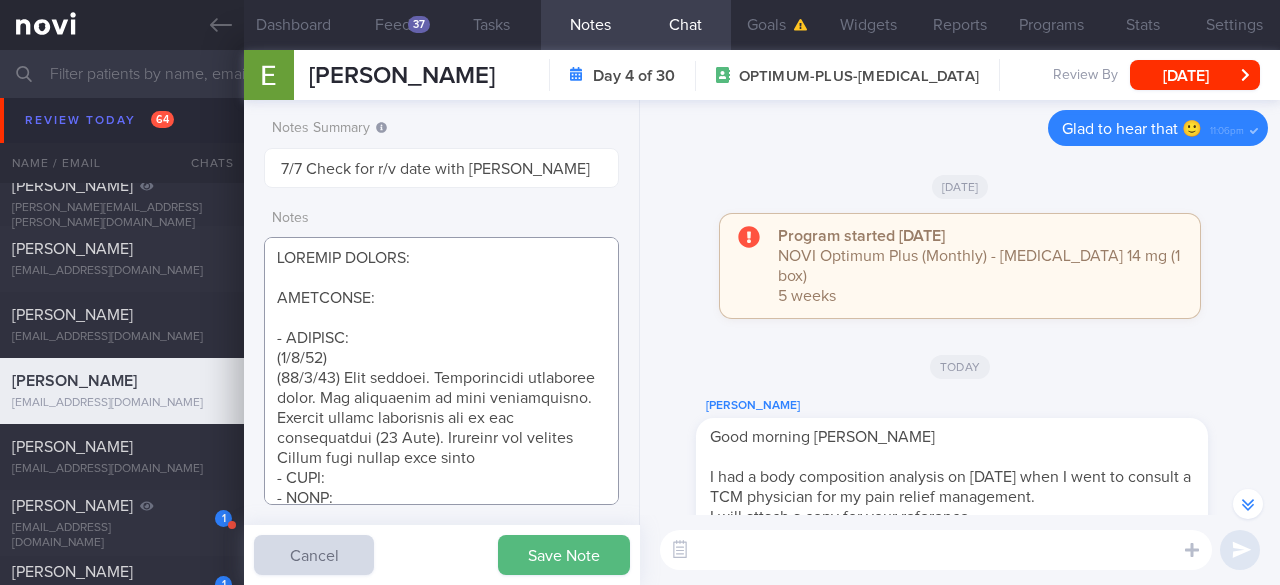 paste on "Constipation is long standing
Took bisacodyl and constipation was resolved
Has been taking the Rybelsus 7mg except when traveling
No side effects" 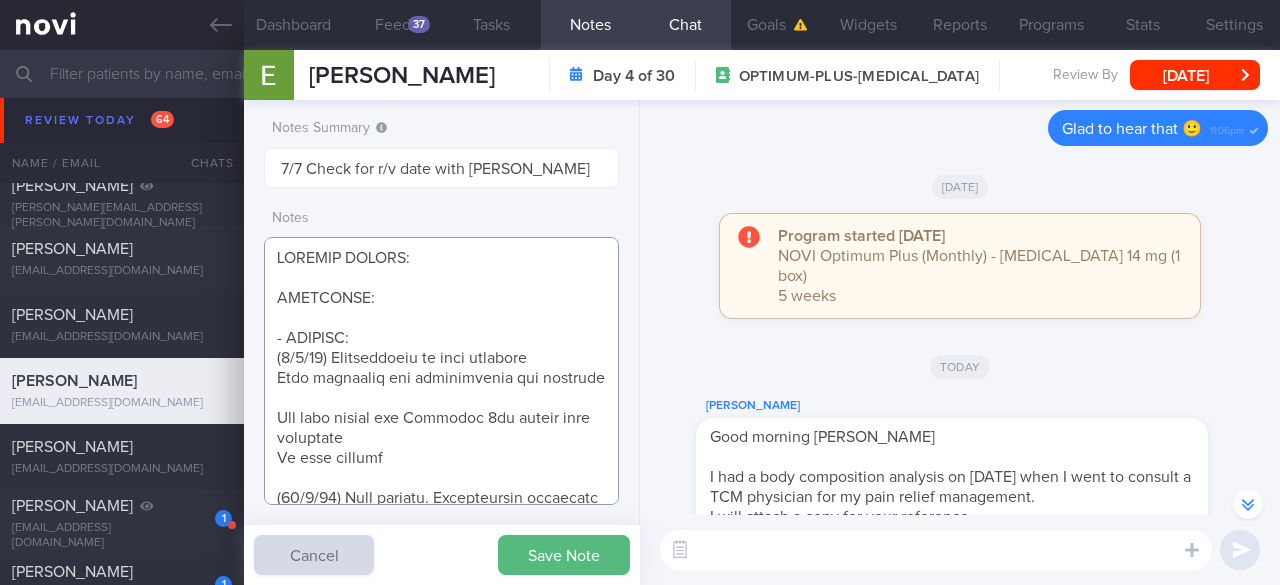 scroll, scrollTop: 1, scrollLeft: 0, axis: vertical 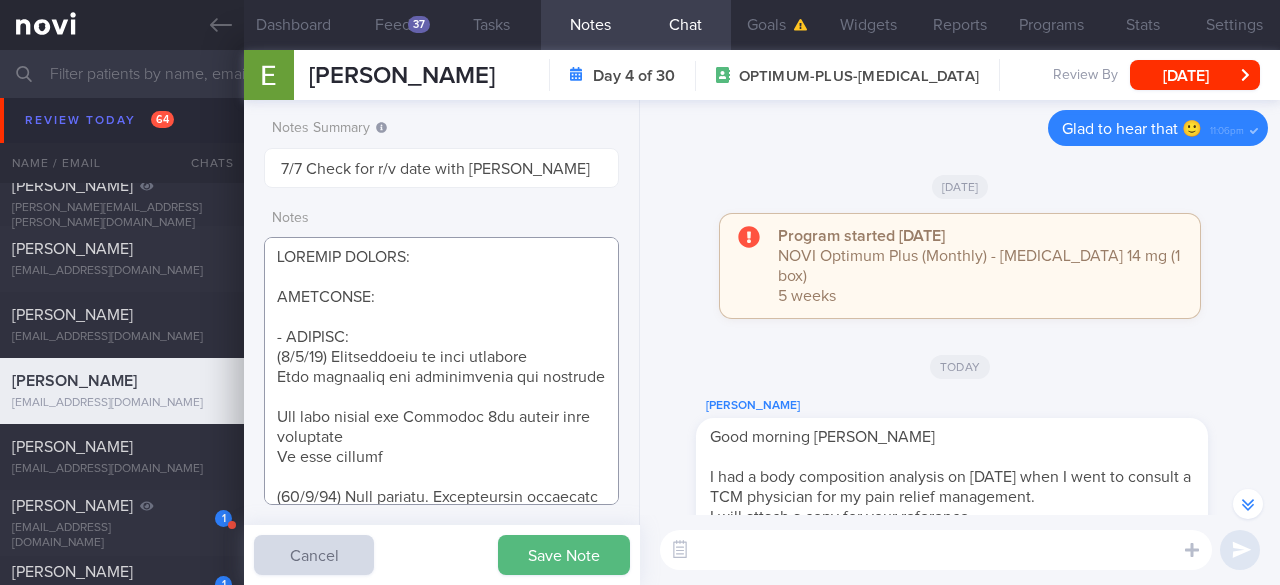 click at bounding box center [441, 371] 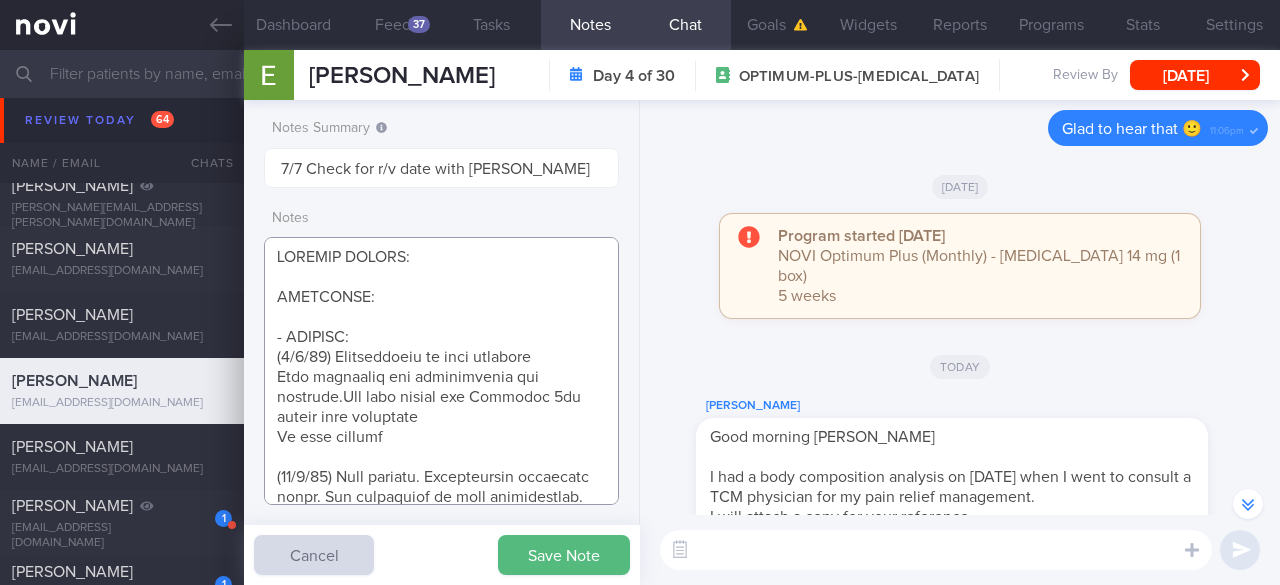 click at bounding box center [441, 371] 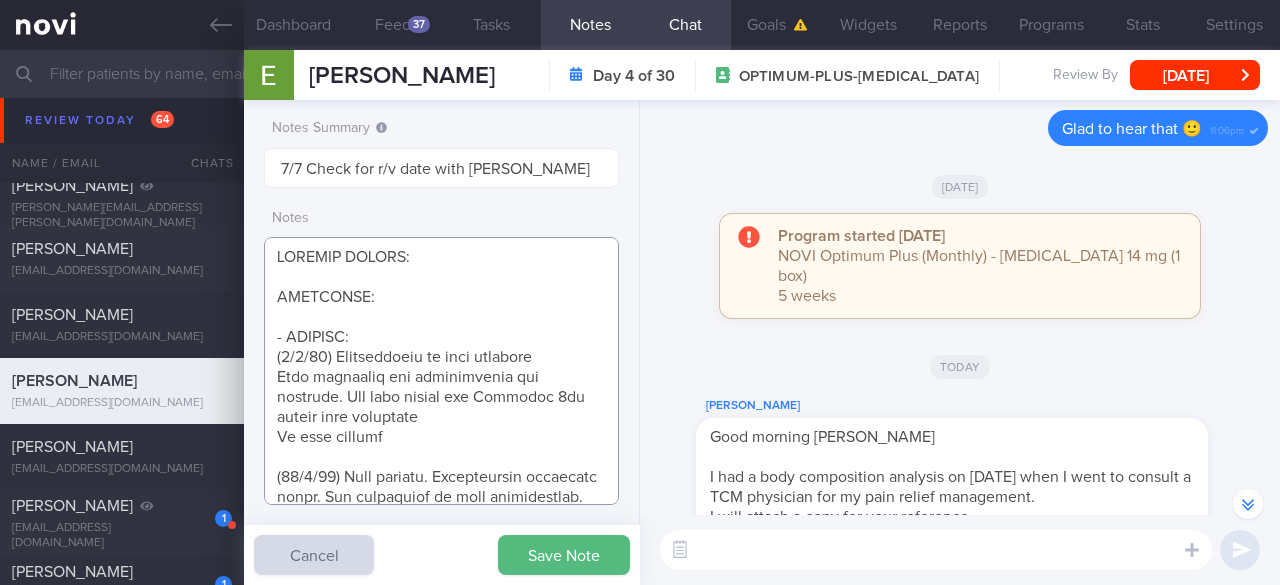 click at bounding box center (441, 371) 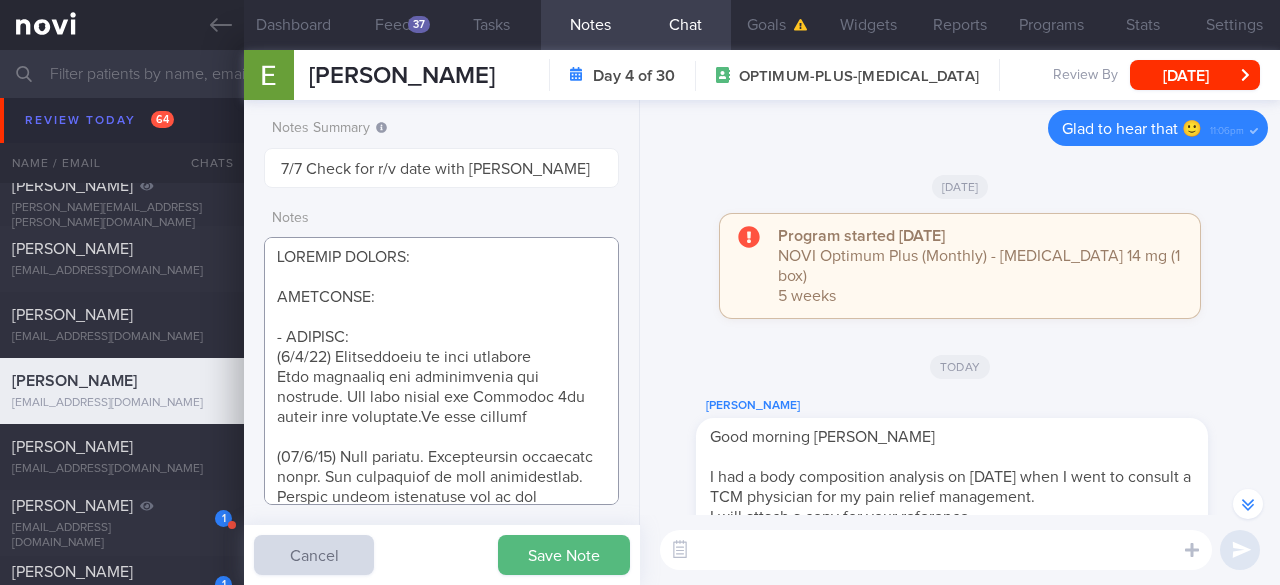 click at bounding box center [441, 371] 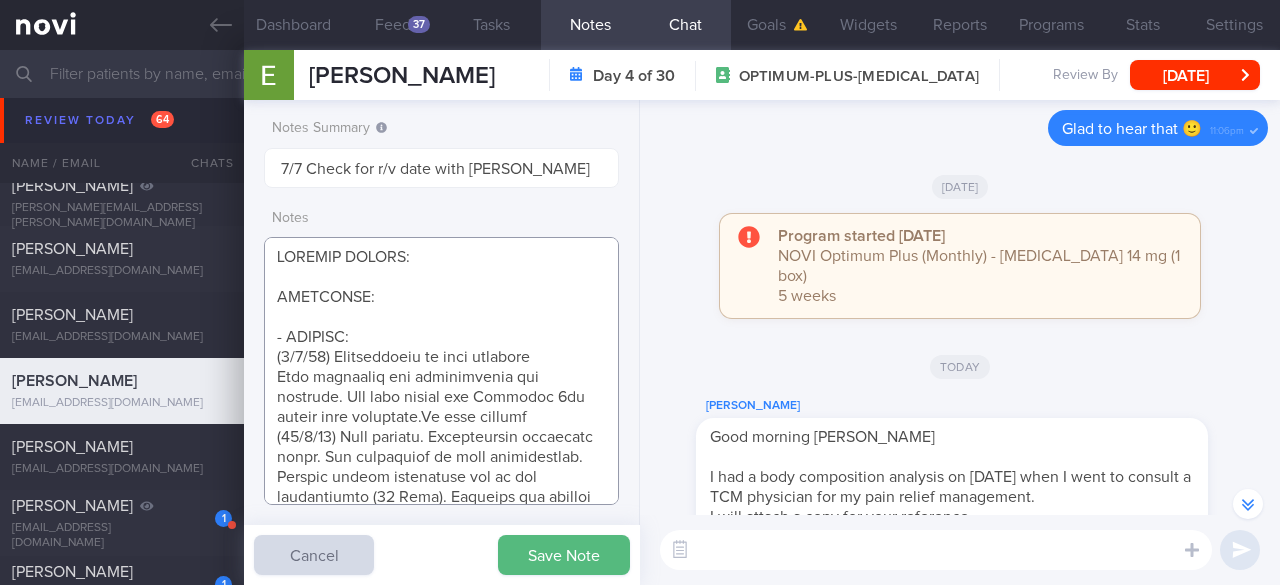 click at bounding box center [441, 371] 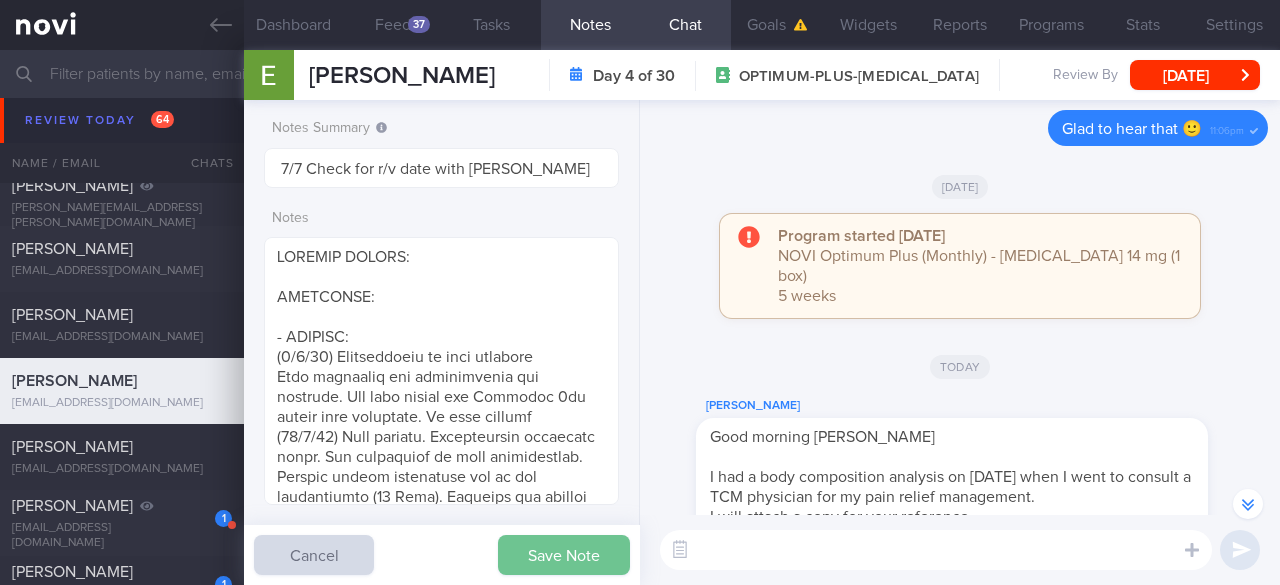 click on "Save Note" at bounding box center [564, 555] 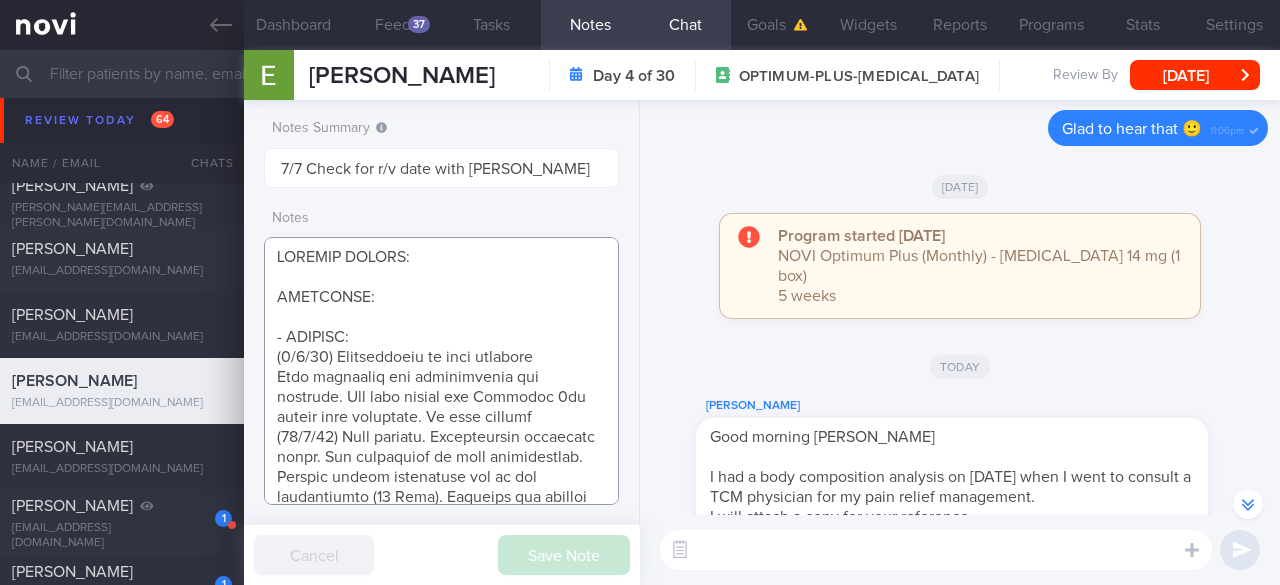 click at bounding box center (441, 371) 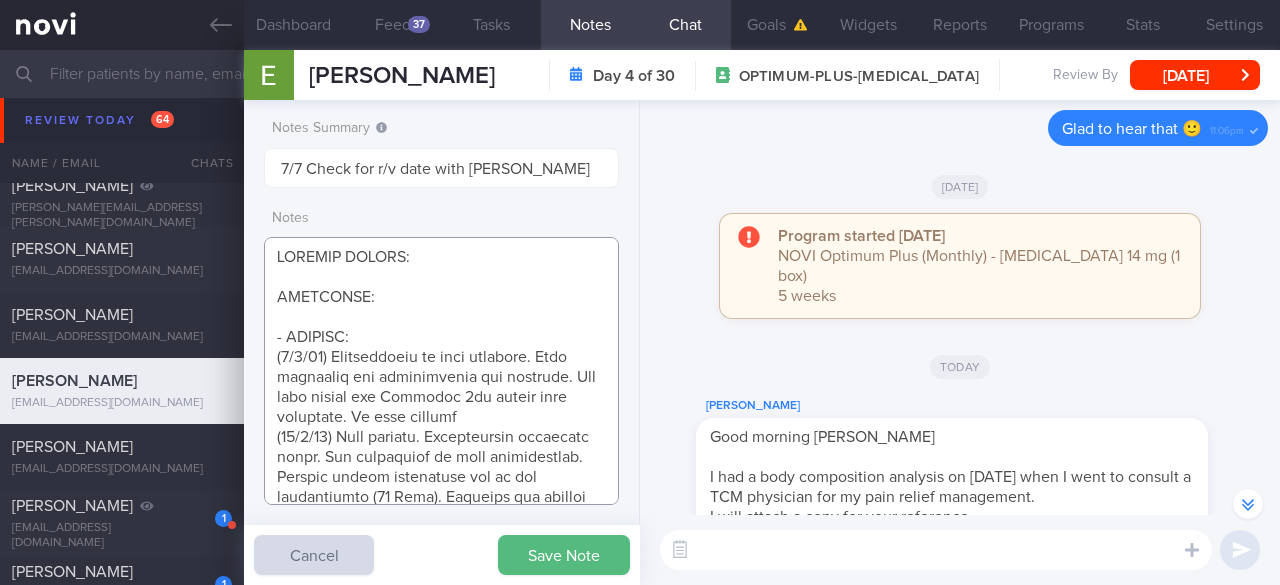 click at bounding box center (441, 371) 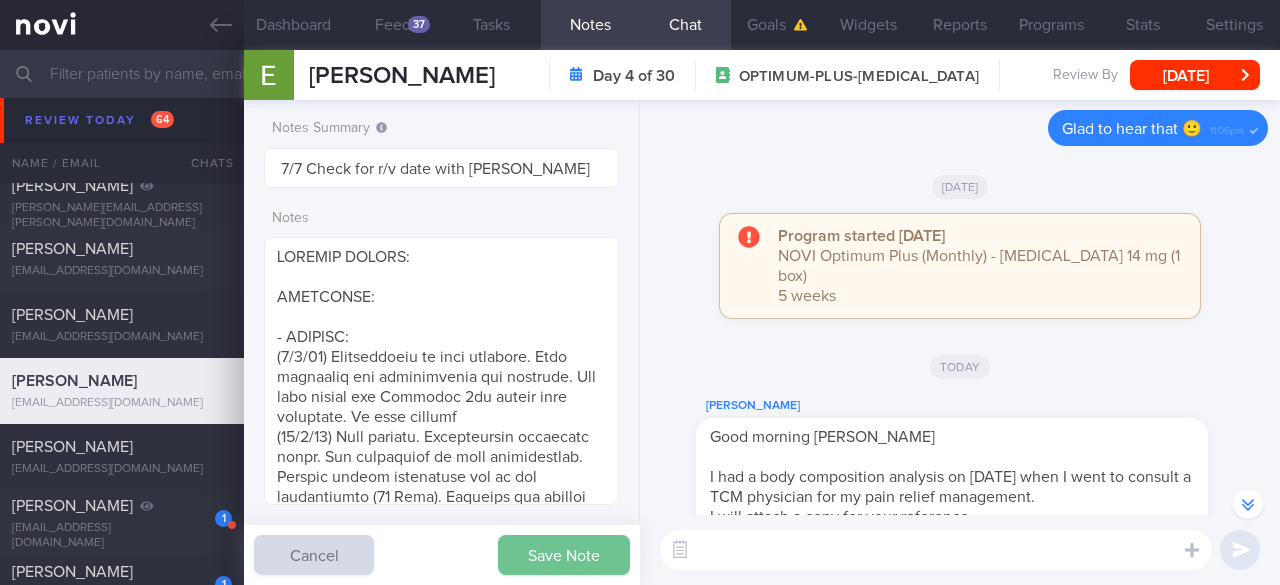 click on "Save Note" at bounding box center [564, 555] 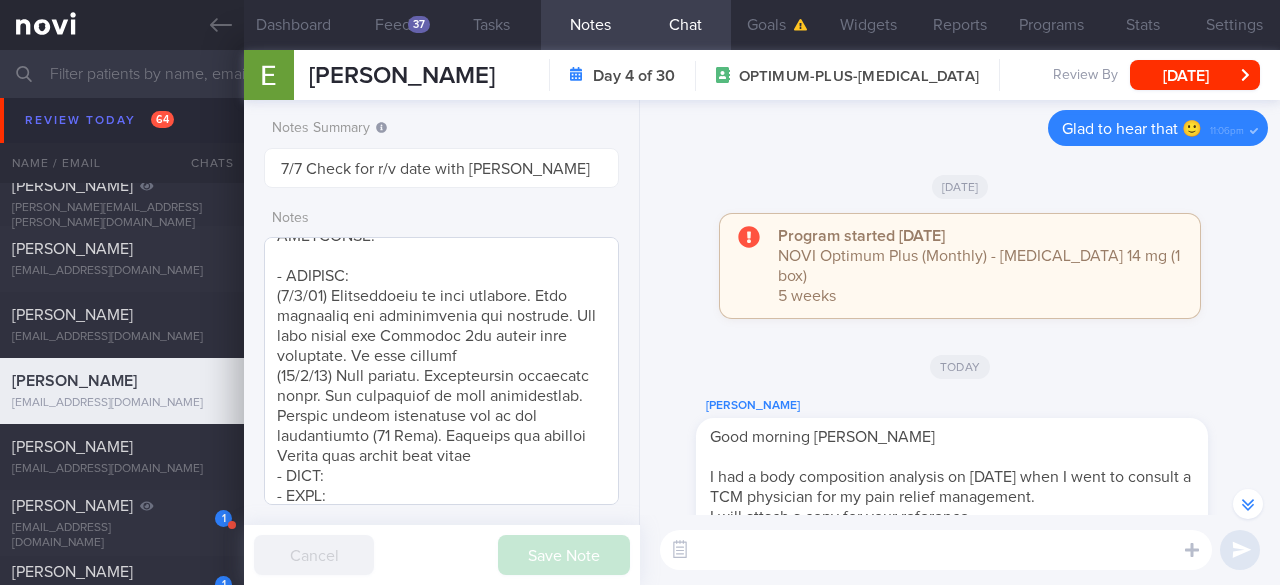 scroll, scrollTop: 101, scrollLeft: 0, axis: vertical 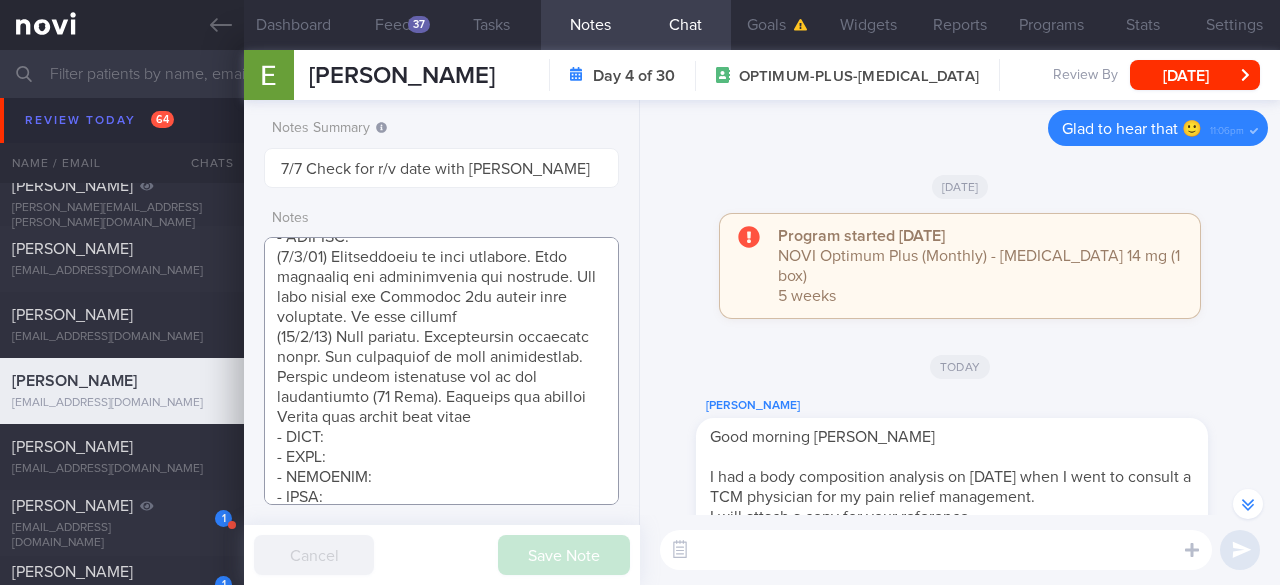 click at bounding box center [441, 371] 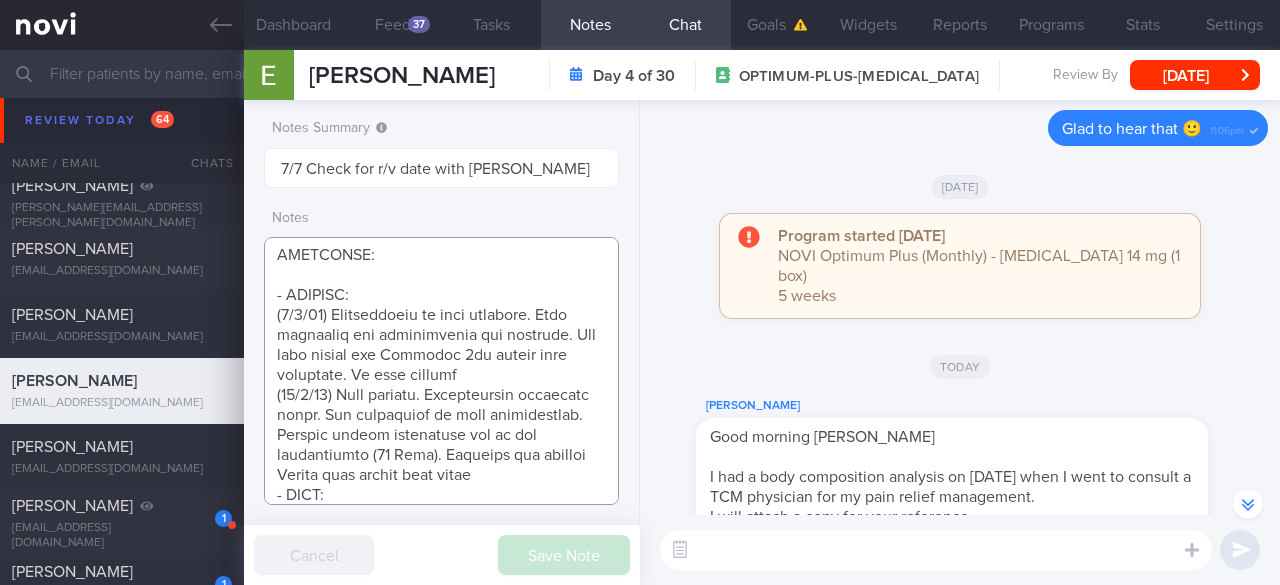 scroll, scrollTop: 1, scrollLeft: 0, axis: vertical 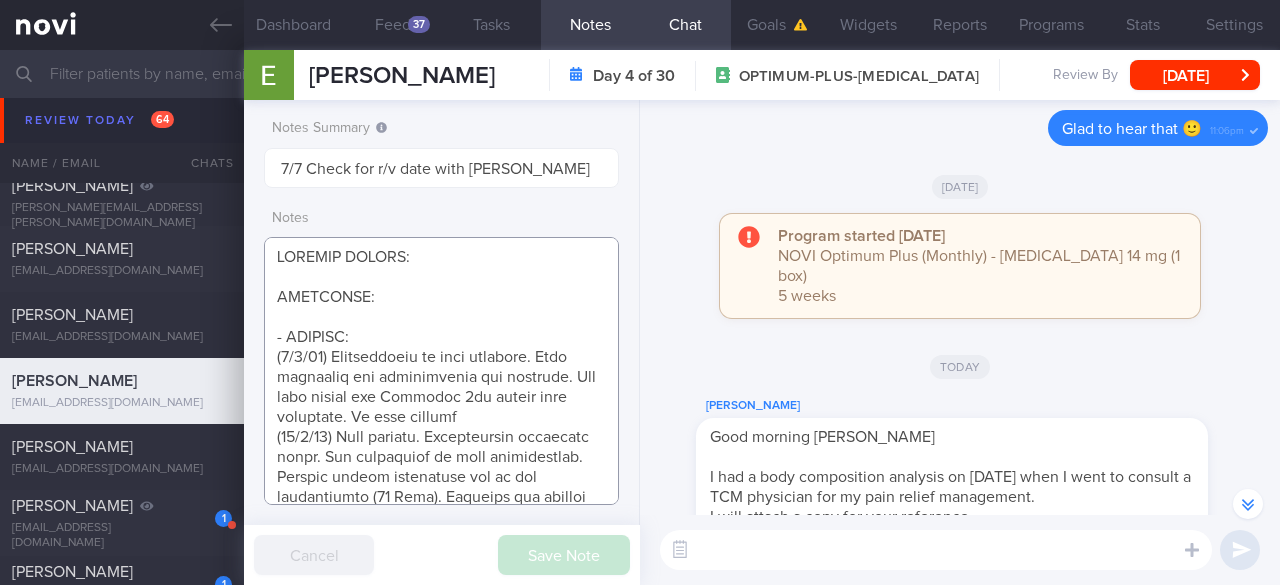 click at bounding box center [441, 371] 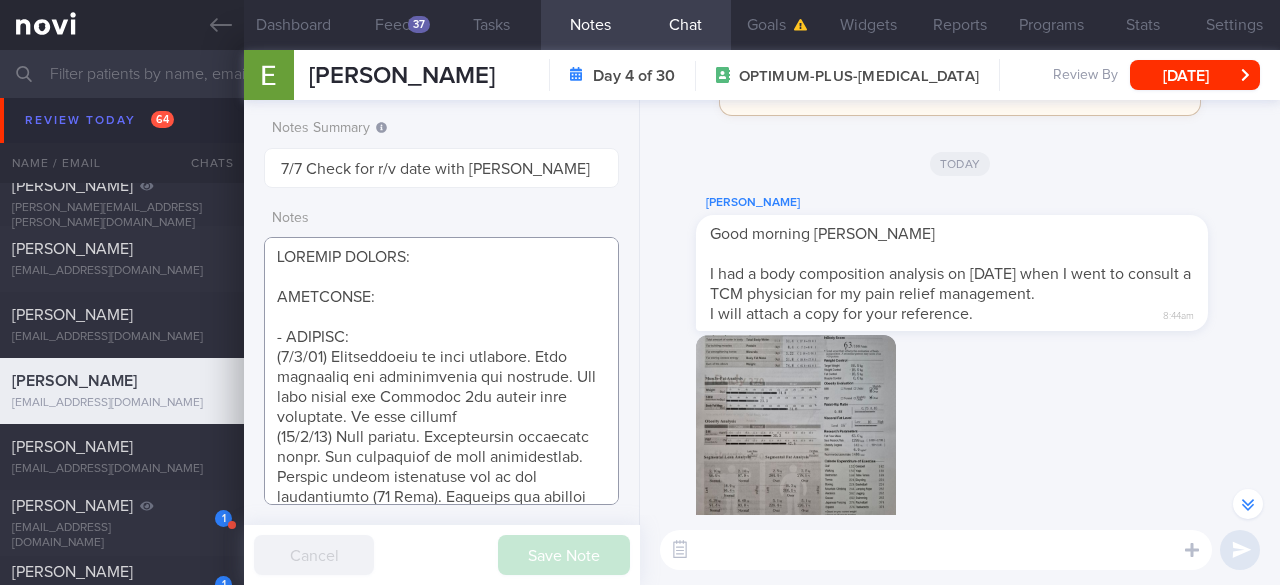 scroll, scrollTop: -400, scrollLeft: 0, axis: vertical 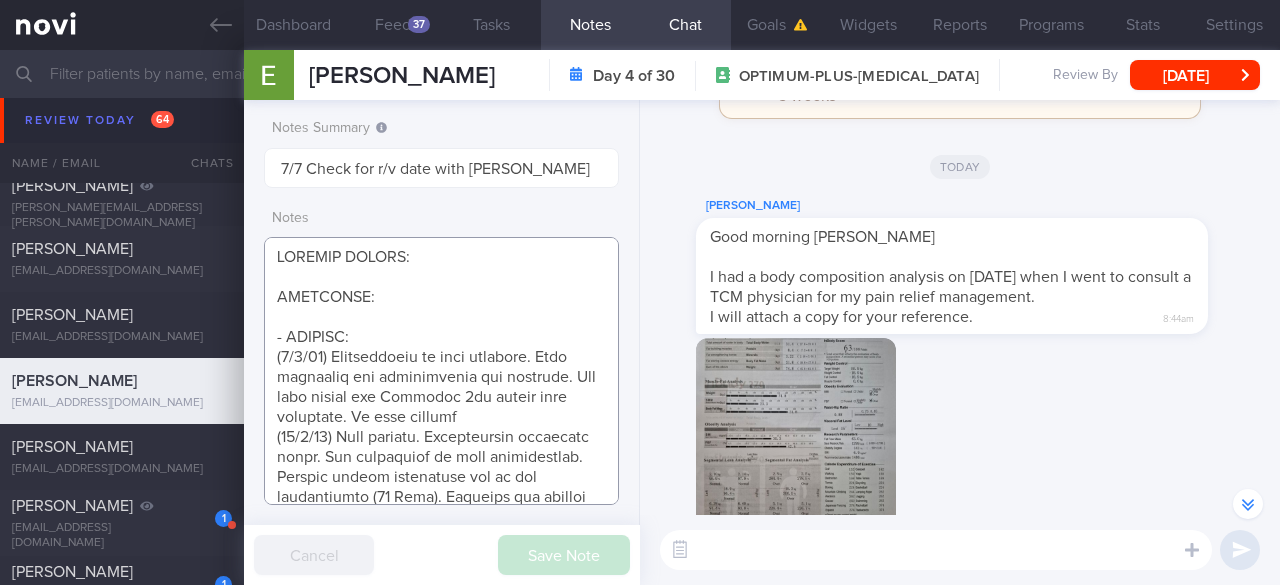 click at bounding box center [441, 371] 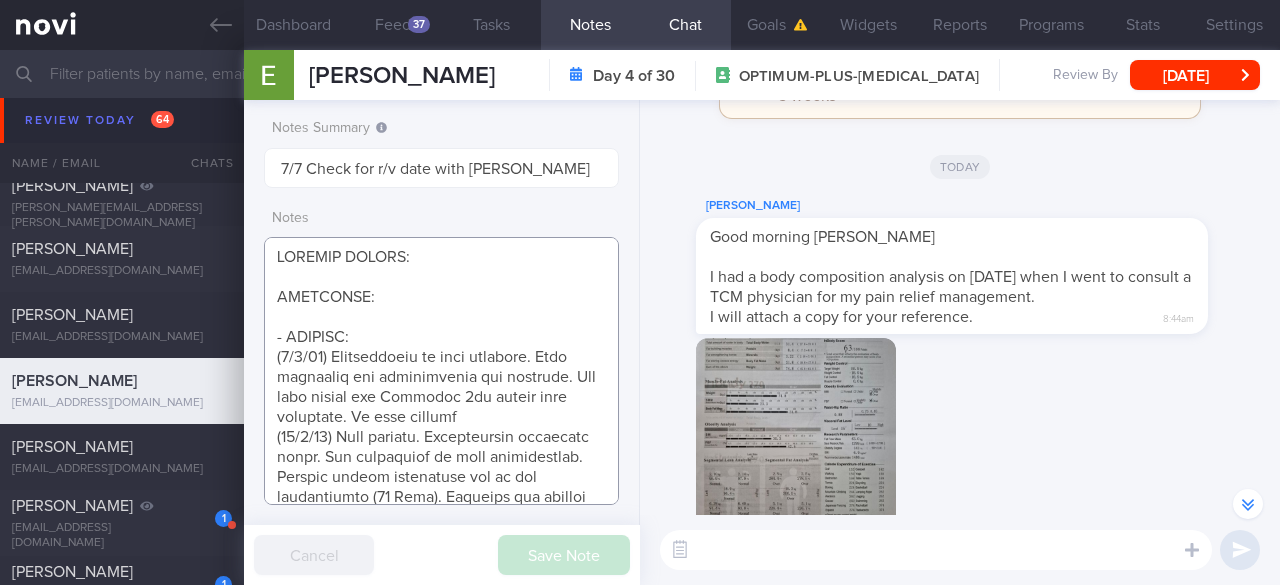 click at bounding box center [441, 371] 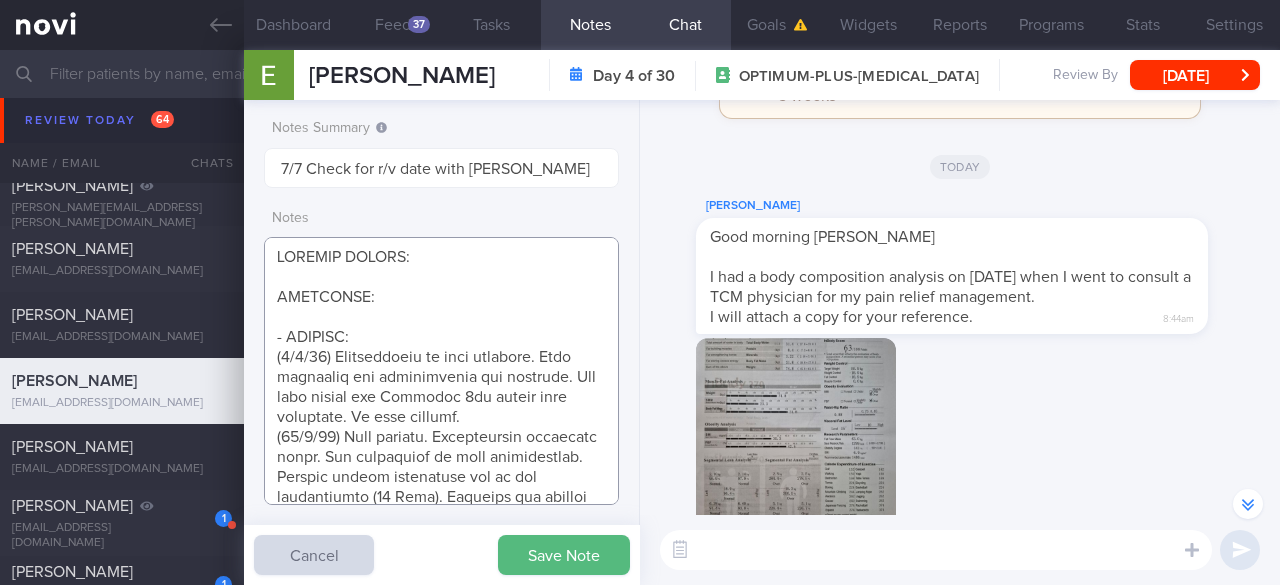 paste on "Ryblesus 14mg
Take lactulose consistently - 1 bottle
If 3 days no BO, take bisacodyl" 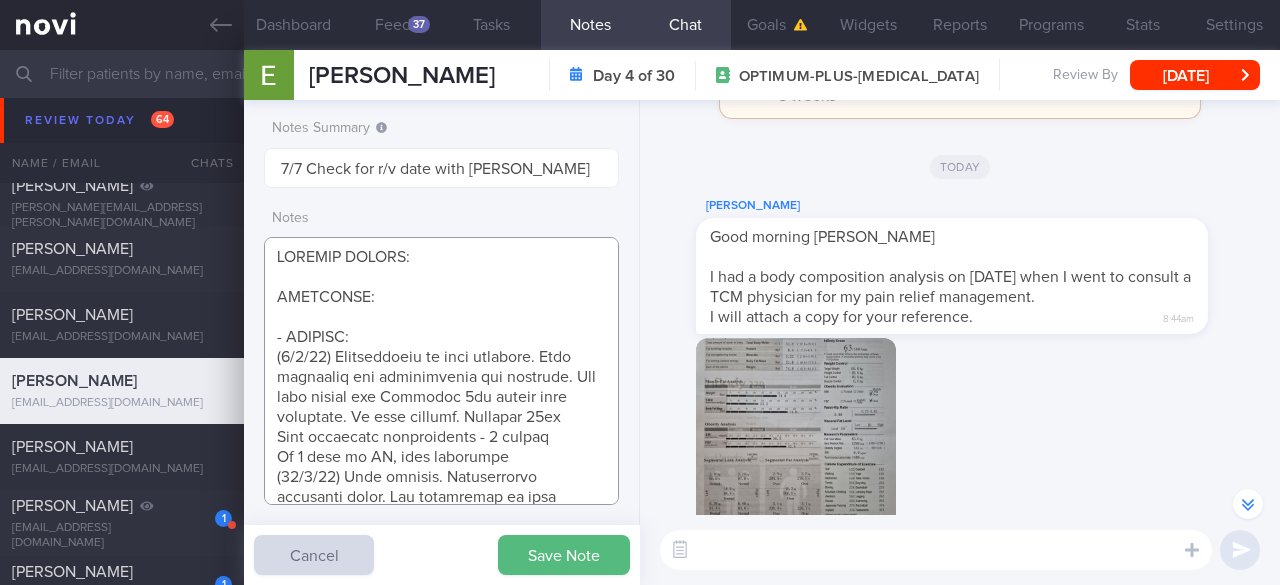 click at bounding box center (441, 371) 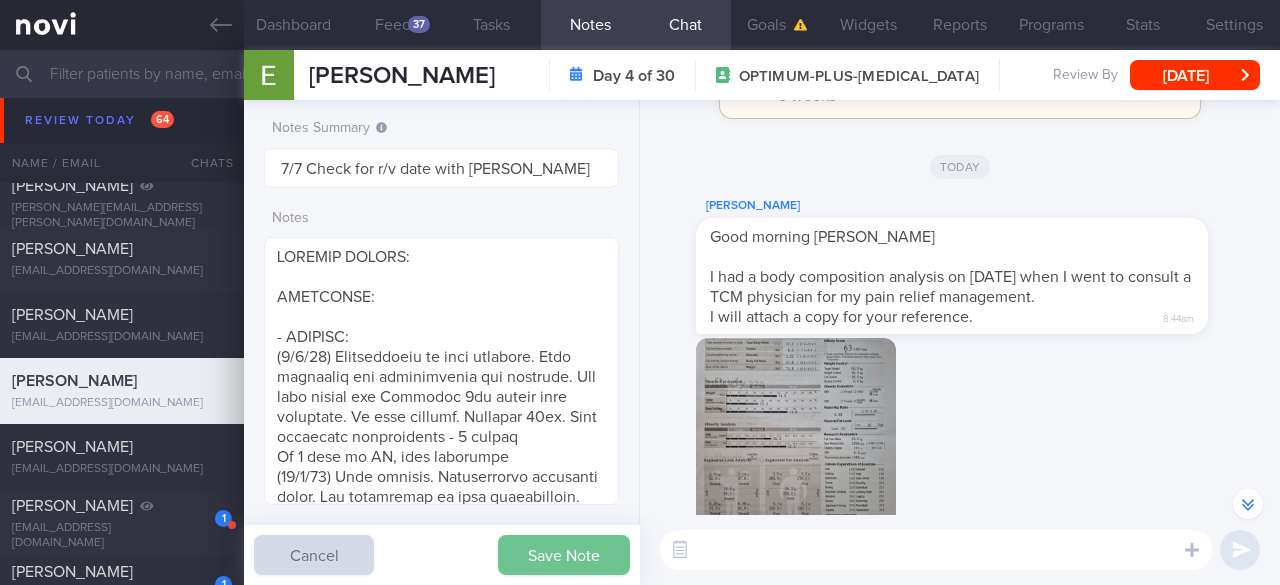 click on "Save Note" at bounding box center (564, 555) 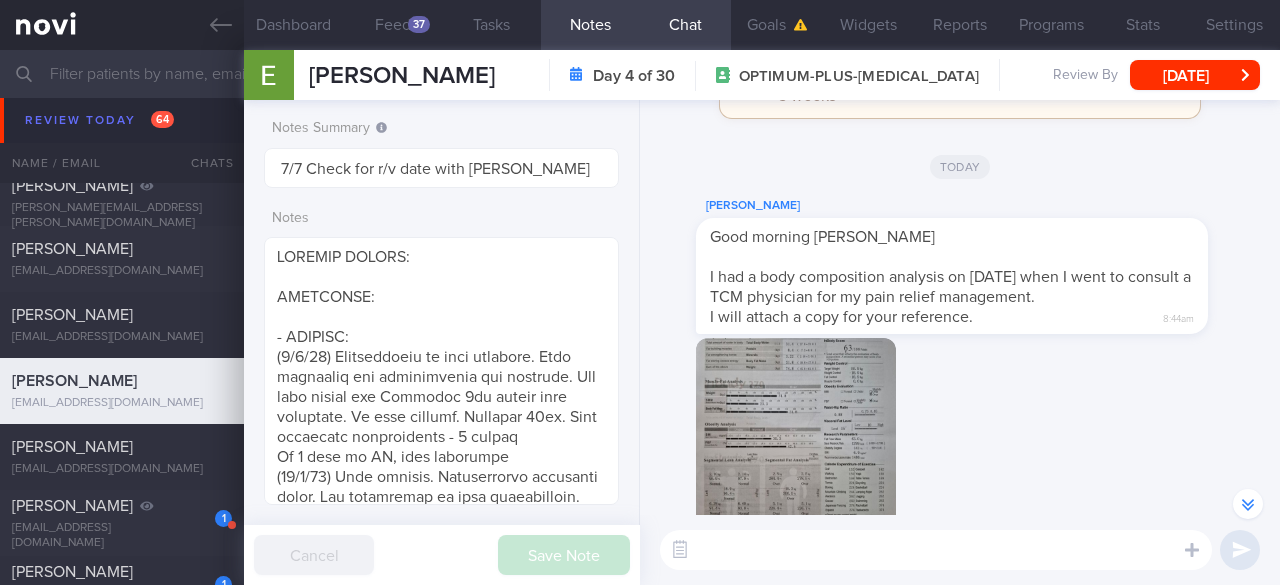 click at bounding box center (796, 438) 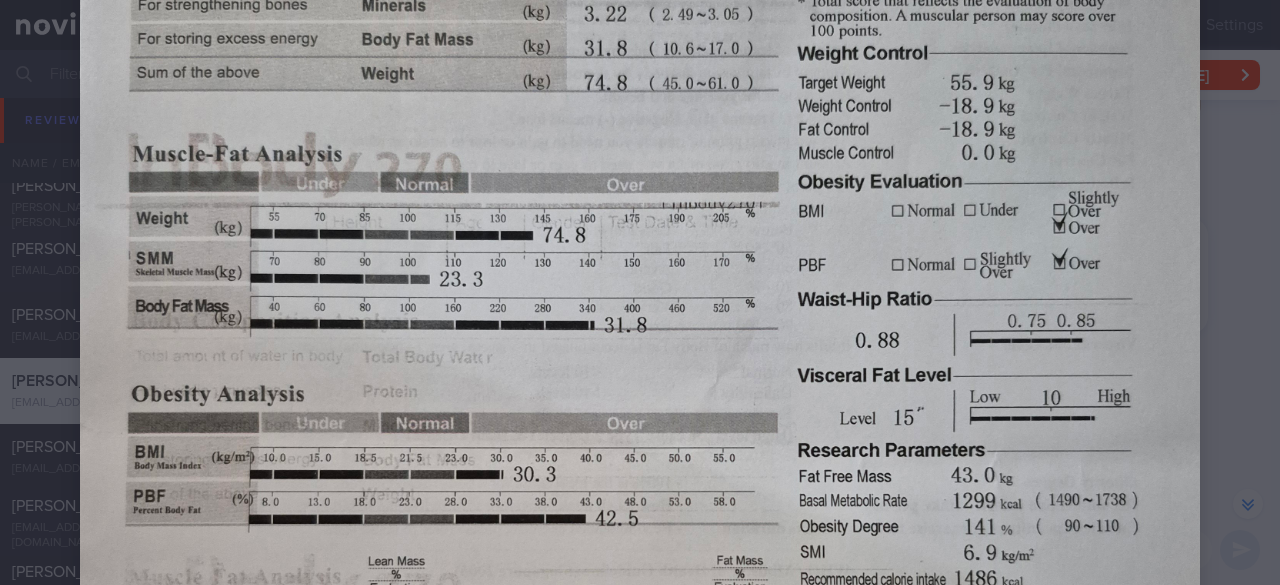 scroll, scrollTop: 500, scrollLeft: 0, axis: vertical 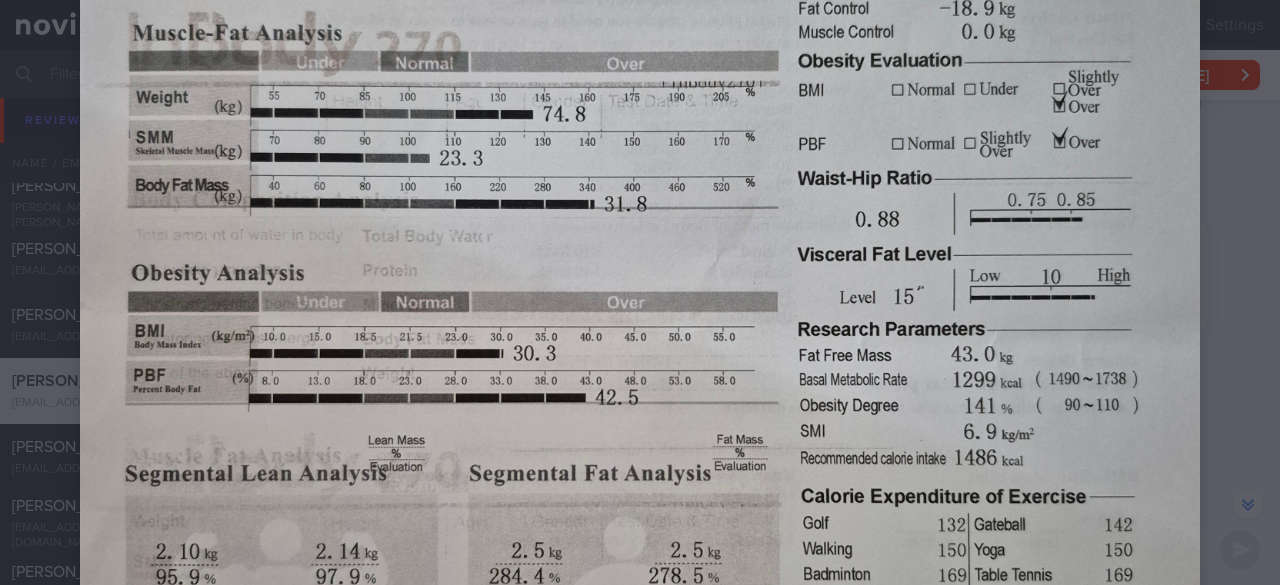 click at bounding box center (640, 349) 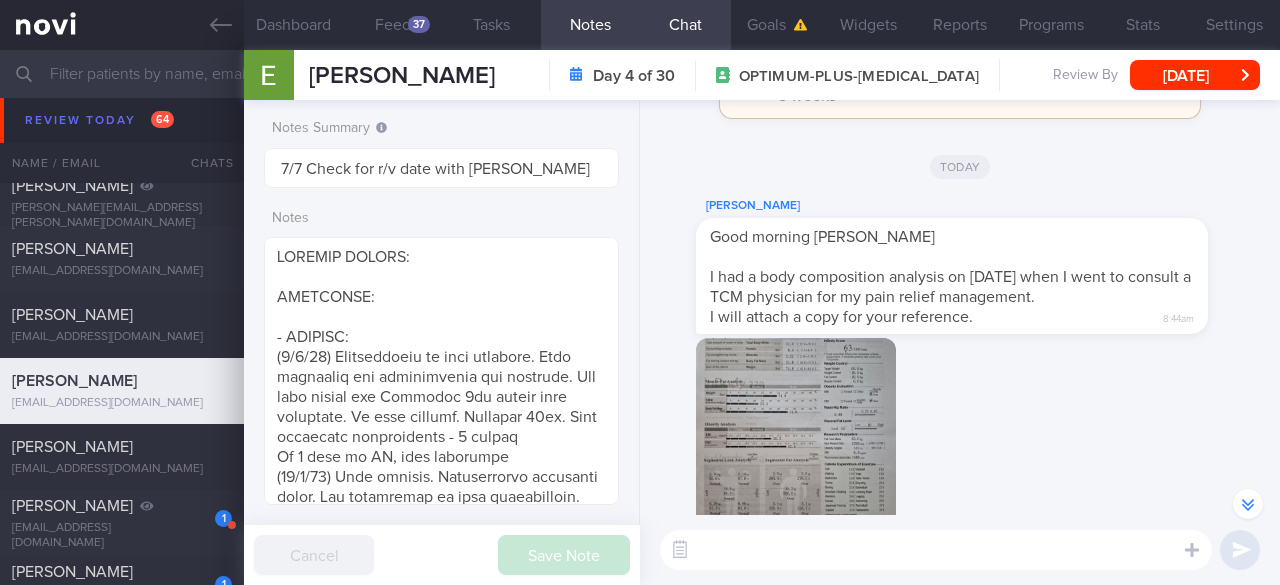 drag, startPoint x: 740, startPoint y: 461, endPoint x: 823, endPoint y: 499, distance: 91.28527 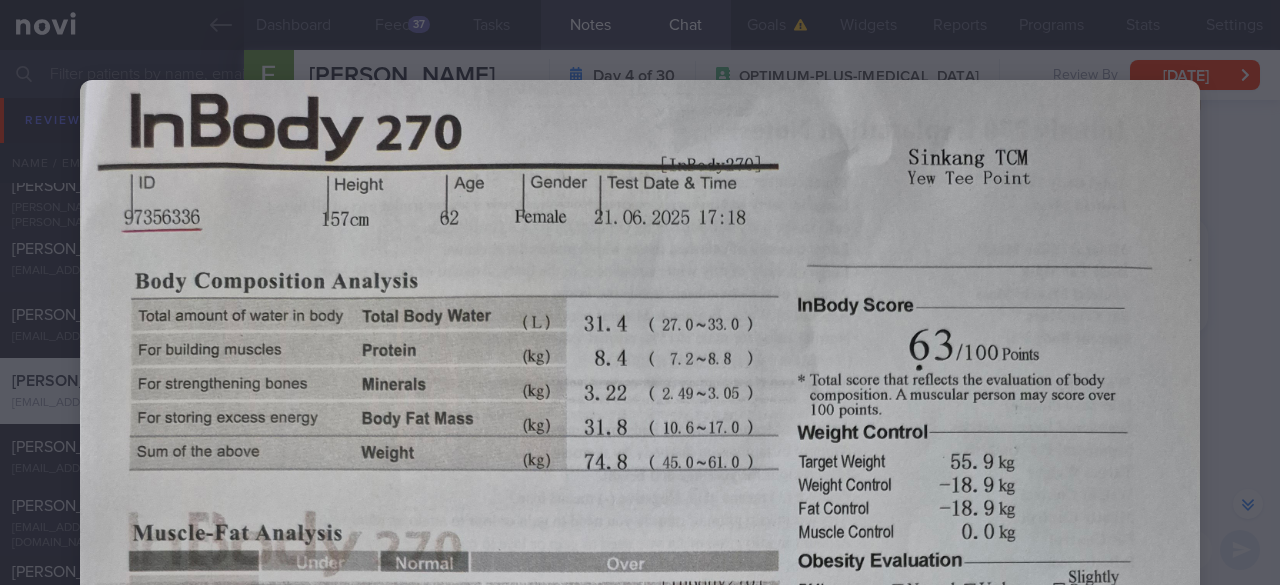 click at bounding box center [640, 849] 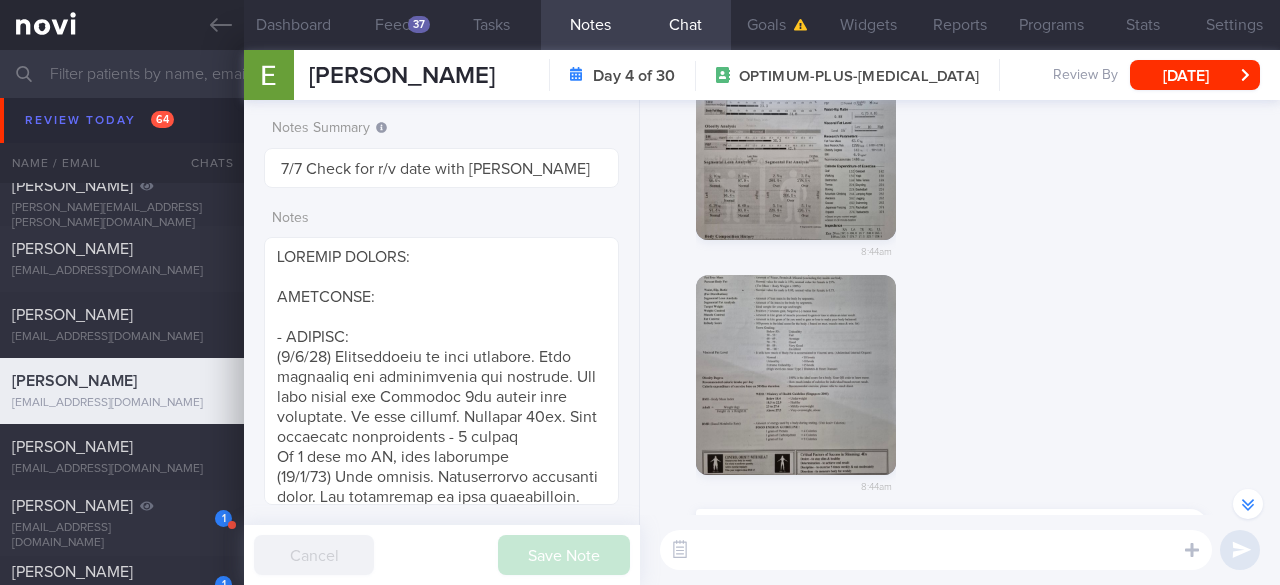 scroll, scrollTop: -100, scrollLeft: 0, axis: vertical 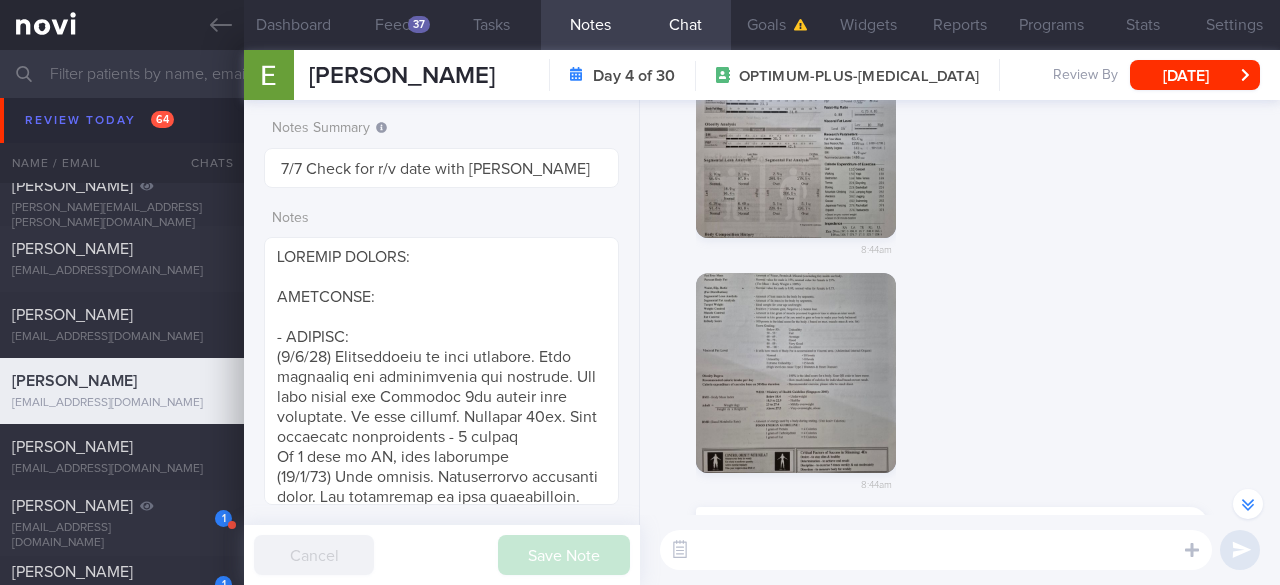 click at bounding box center [796, 373] 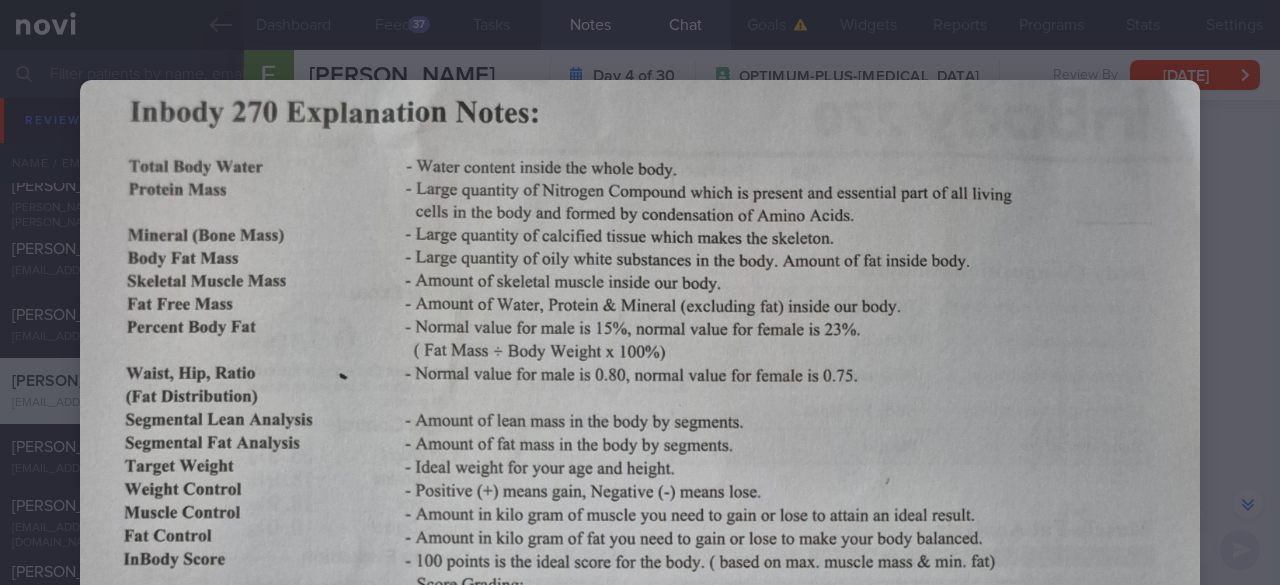click at bounding box center (640, 848) 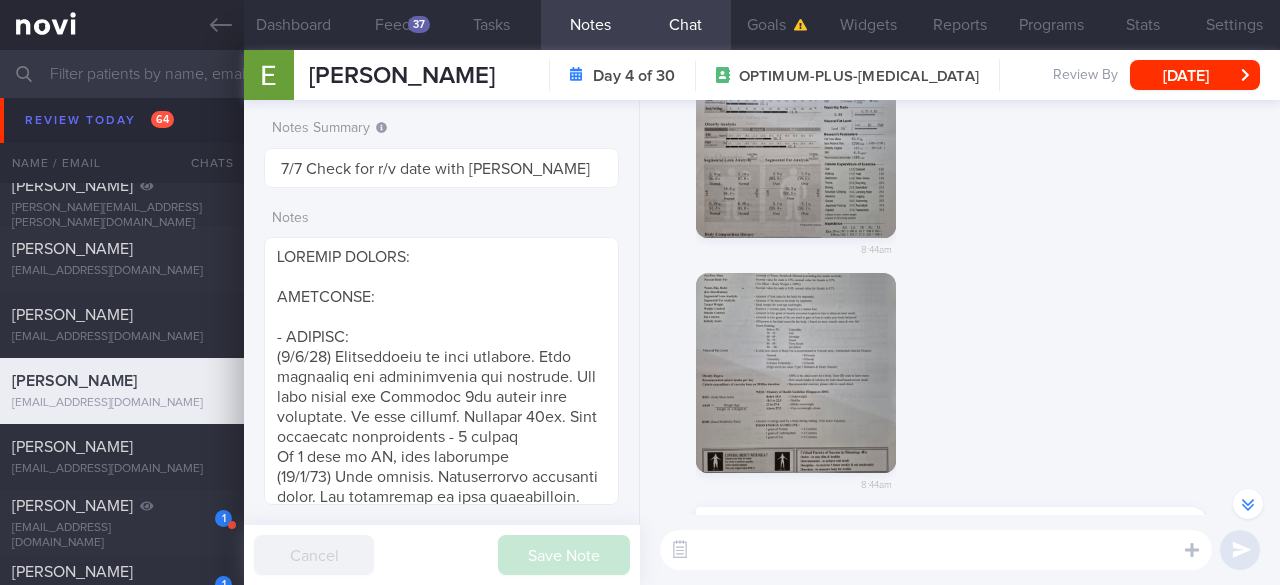 scroll, scrollTop: 0, scrollLeft: 0, axis: both 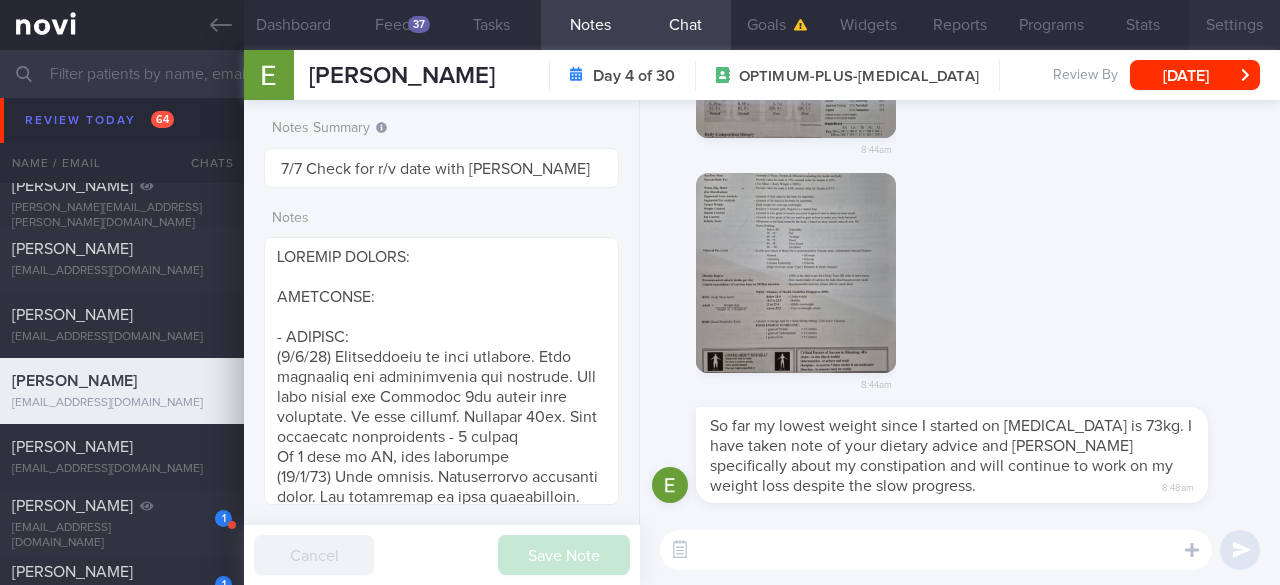 click on "Settings" at bounding box center [1234, 25] 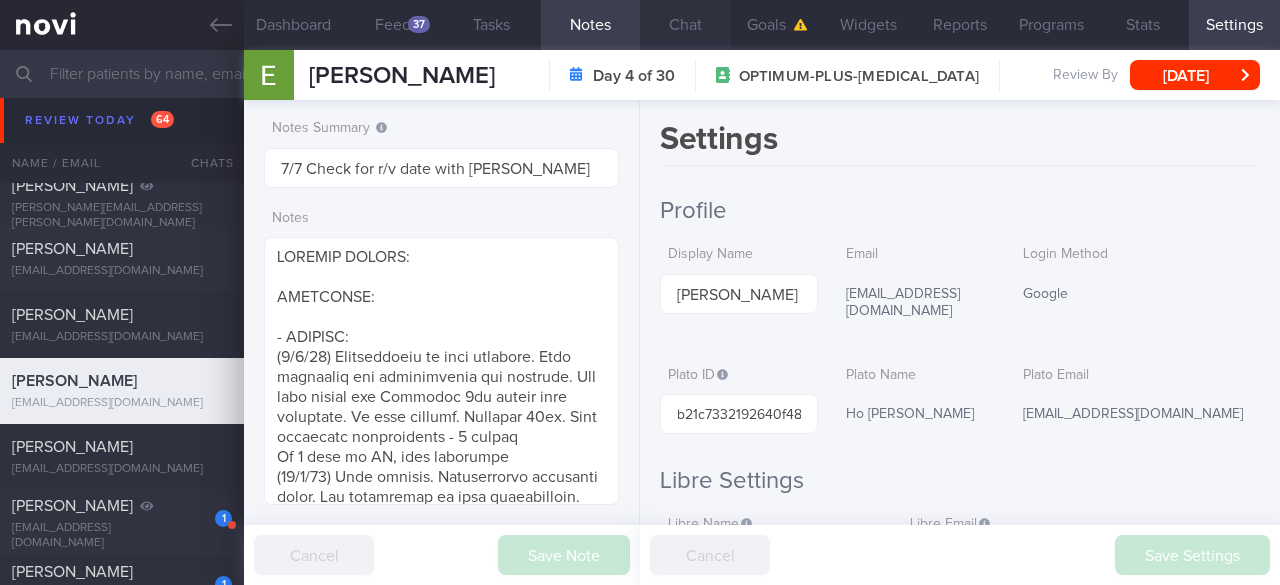 click on "Chat" at bounding box center [685, 25] 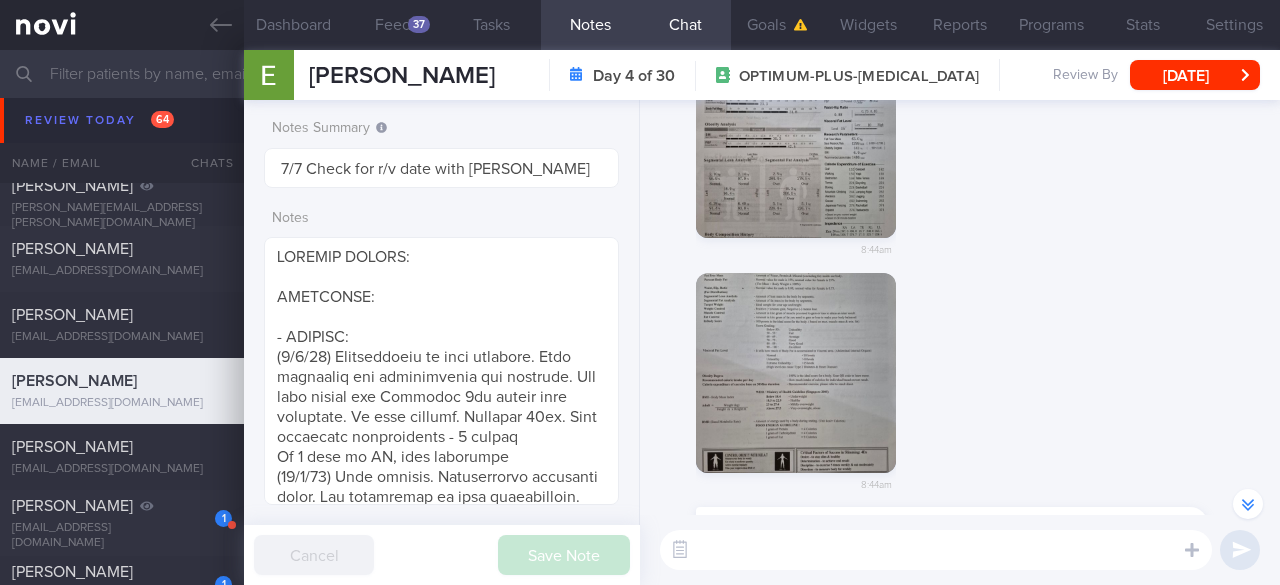 scroll, scrollTop: 0, scrollLeft: 0, axis: both 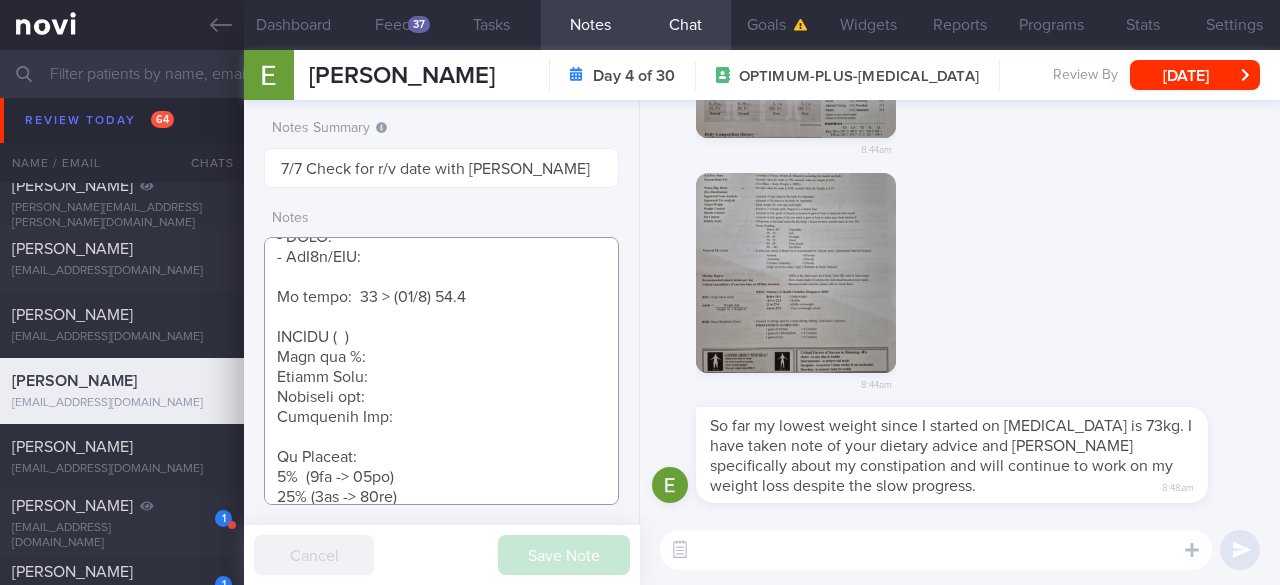 click at bounding box center [441, 371] 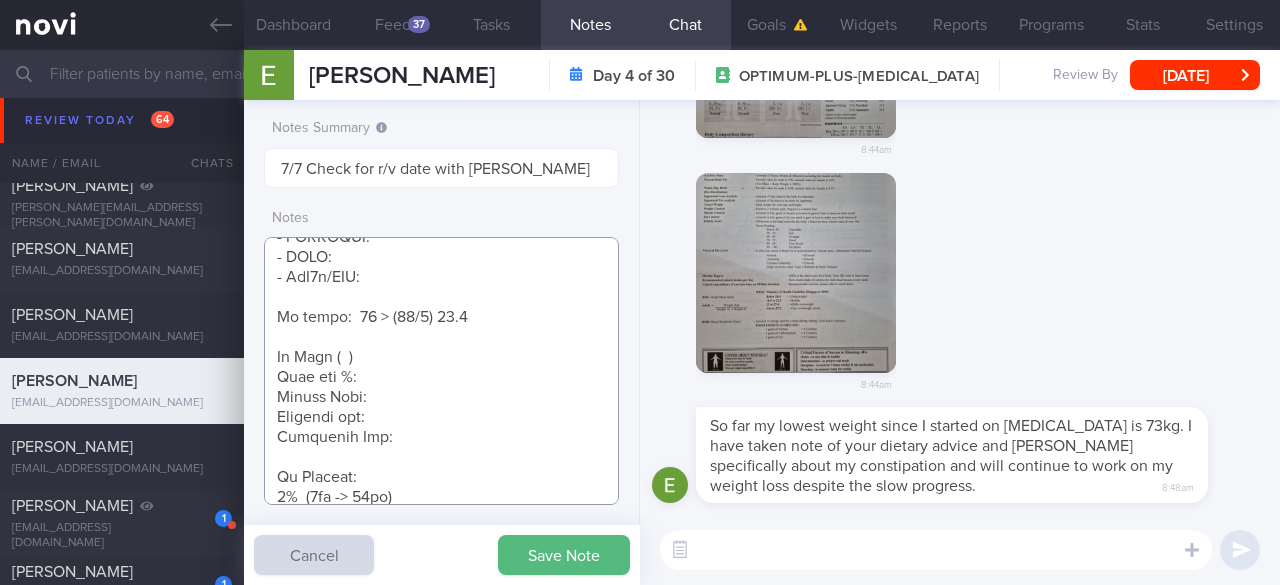 click at bounding box center (441, 371) 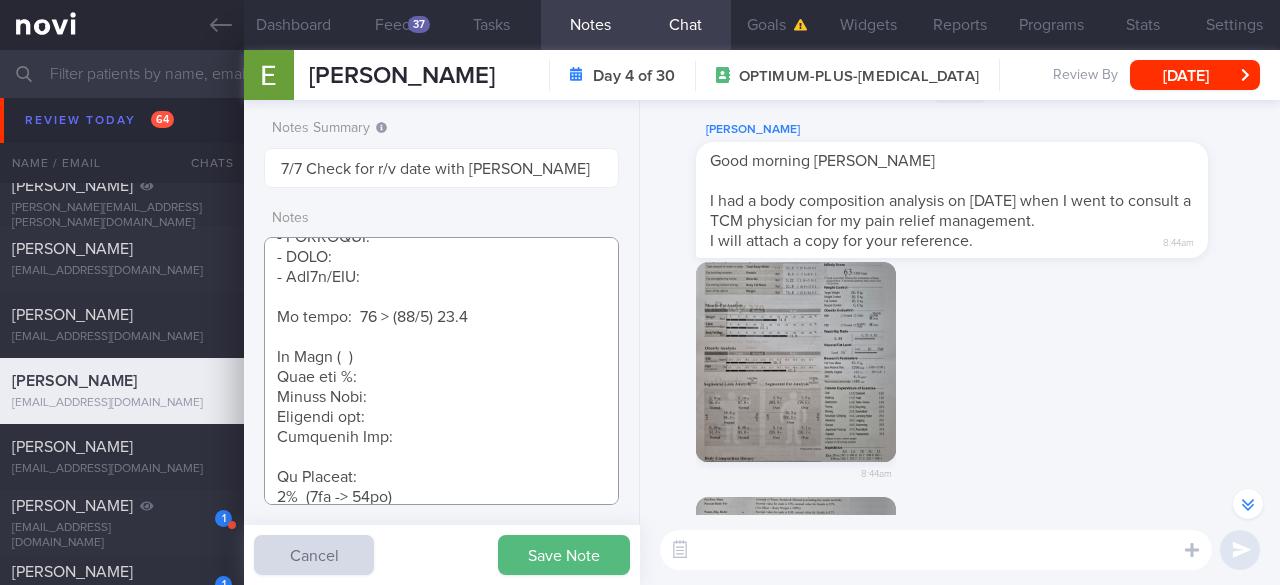 scroll, scrollTop: -400, scrollLeft: 0, axis: vertical 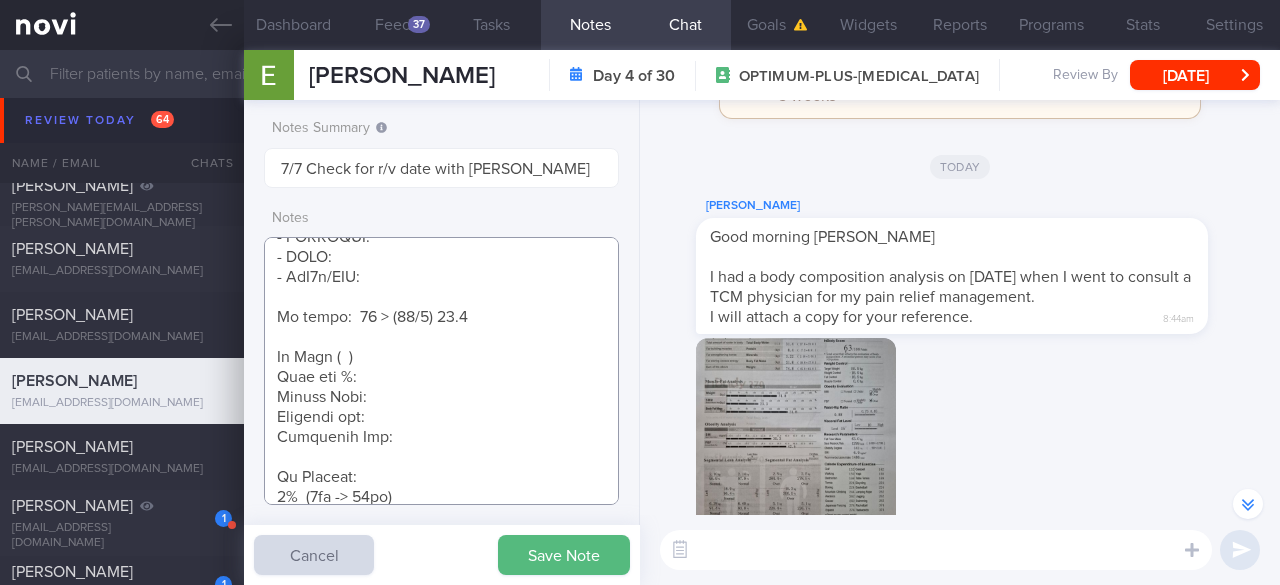 click at bounding box center [441, 371] 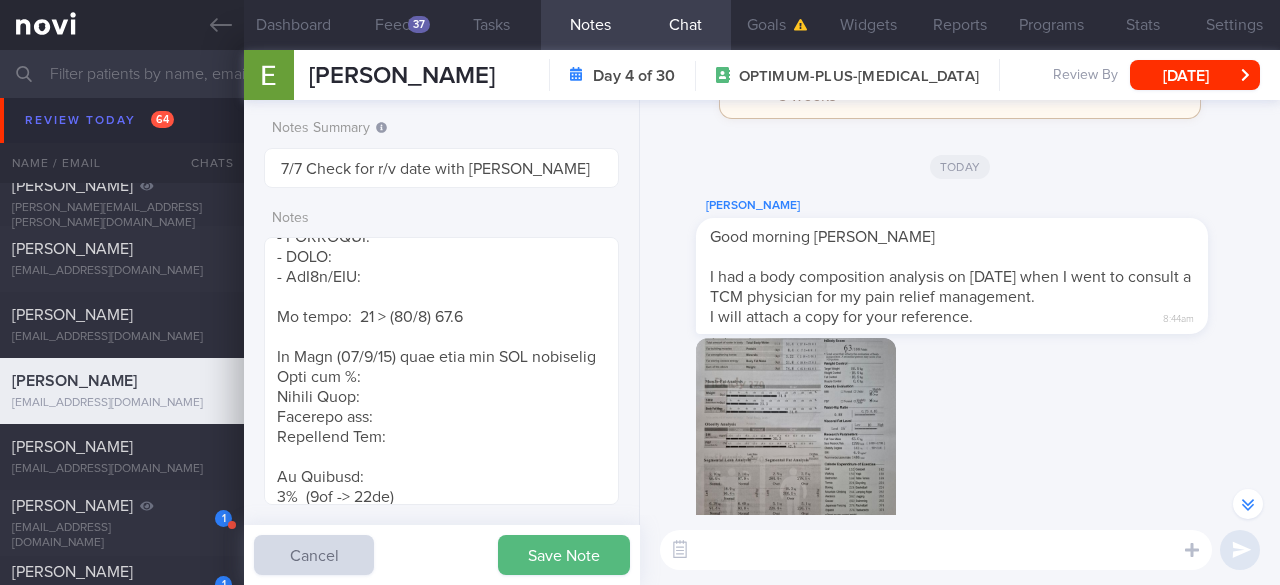 click at bounding box center (796, 438) 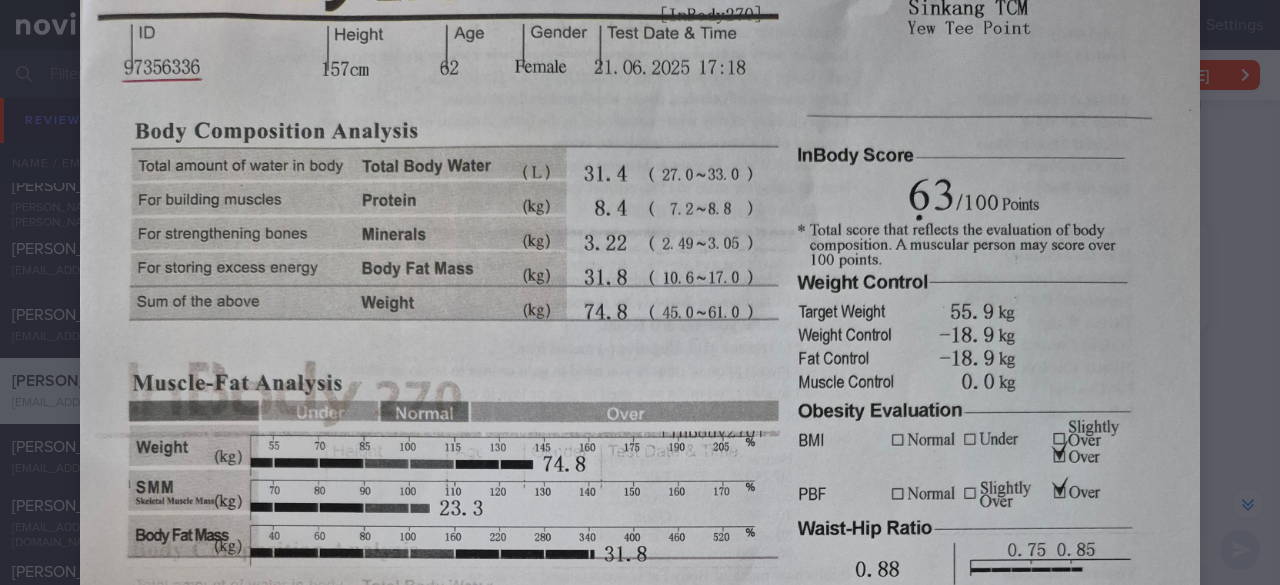scroll, scrollTop: 0, scrollLeft: 0, axis: both 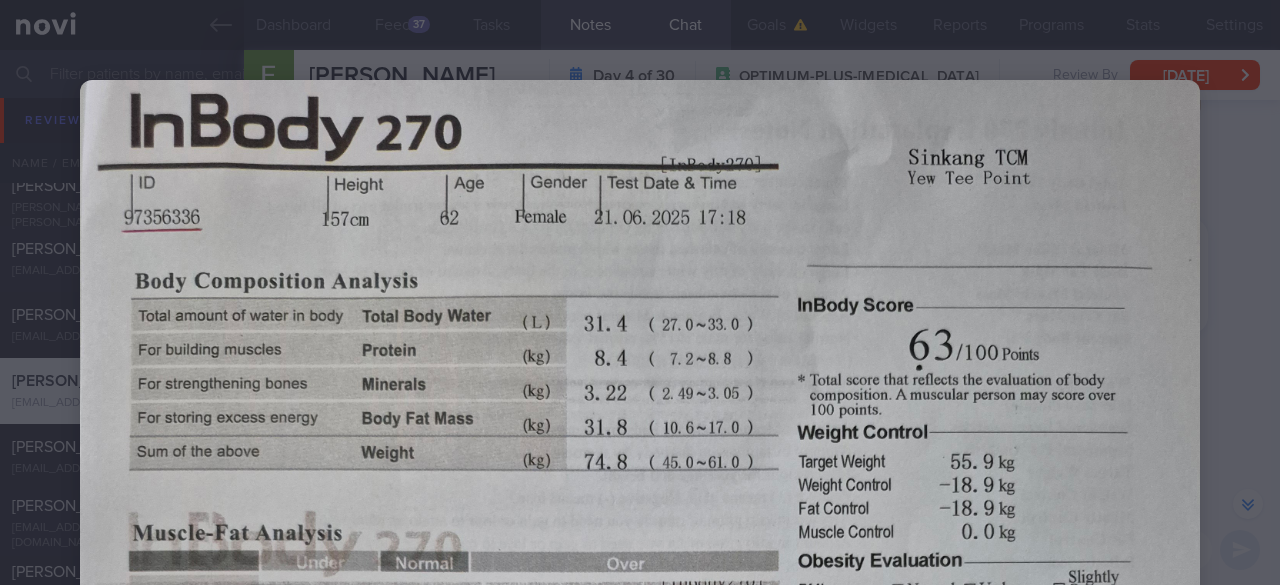 click at bounding box center [640, 849] 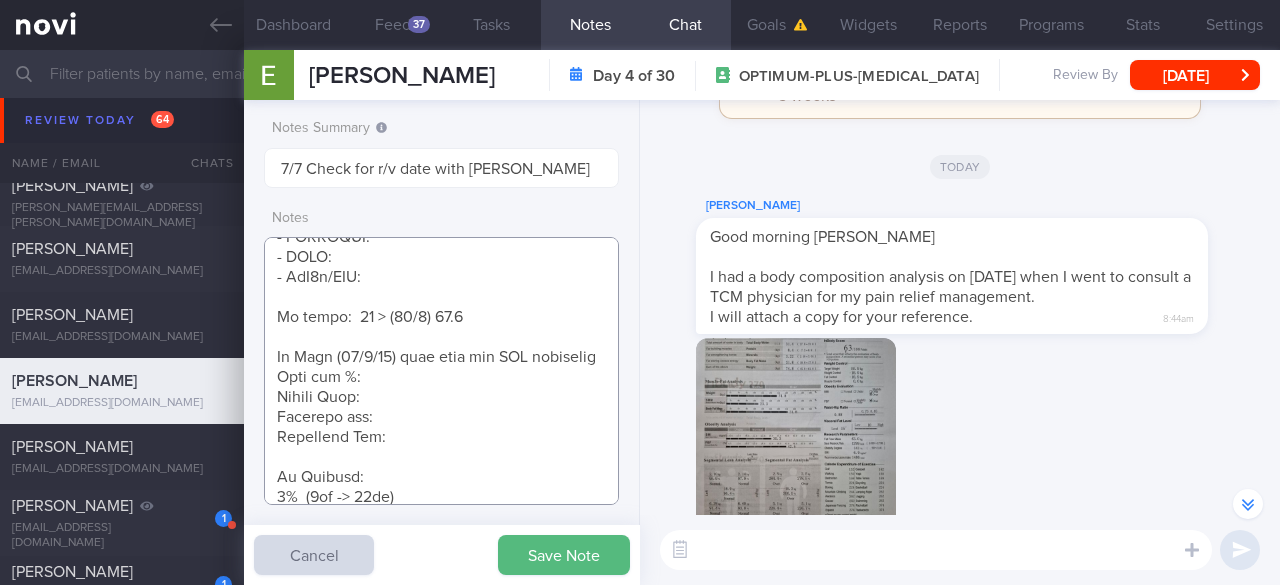 click at bounding box center [441, 371] 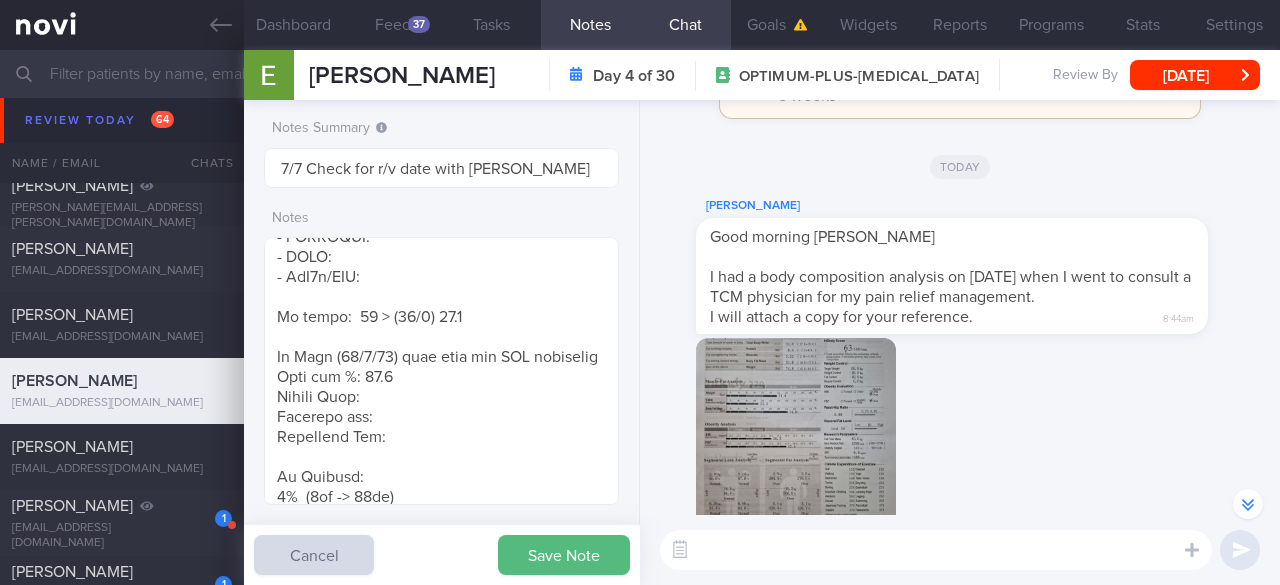 click at bounding box center [796, 438] 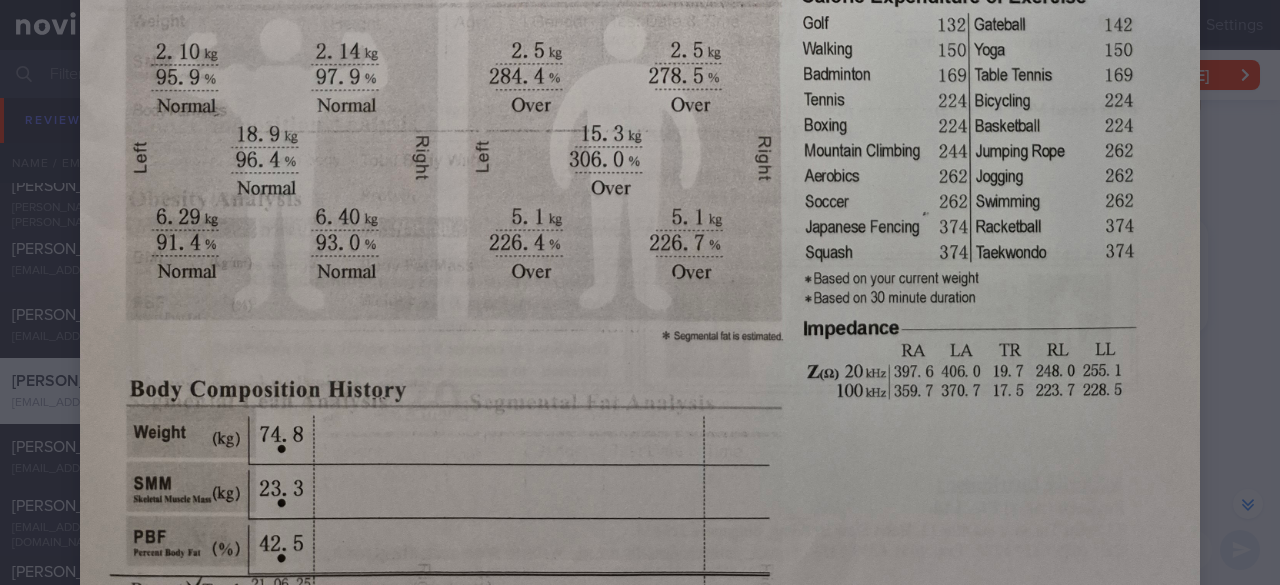 scroll, scrollTop: 1092, scrollLeft: 0, axis: vertical 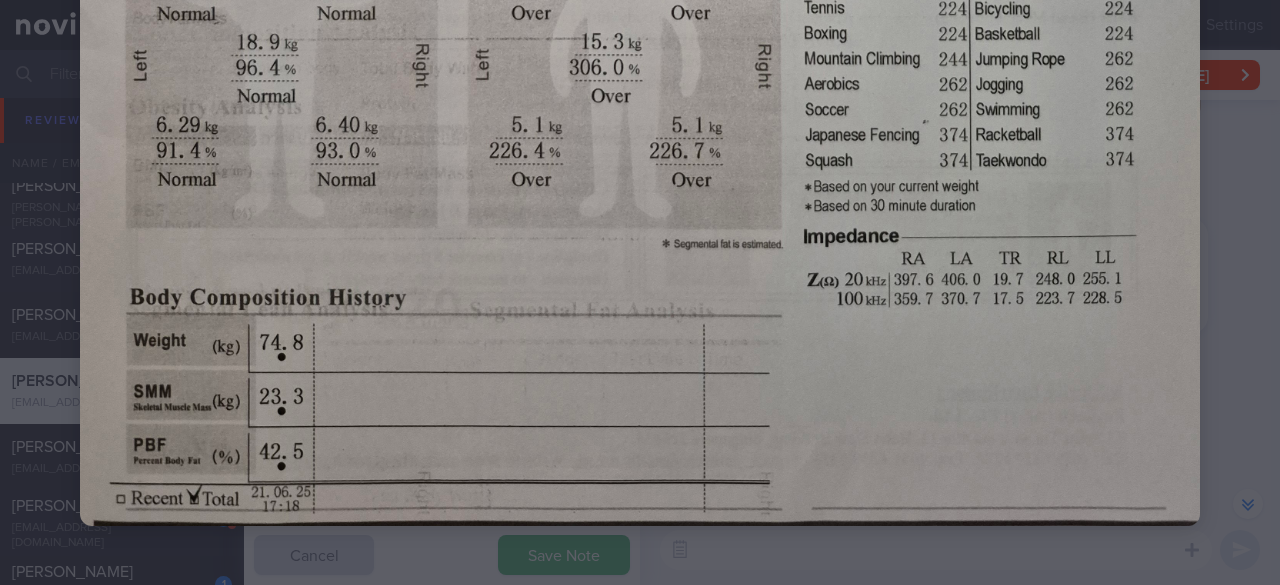 click at bounding box center [640, -243] 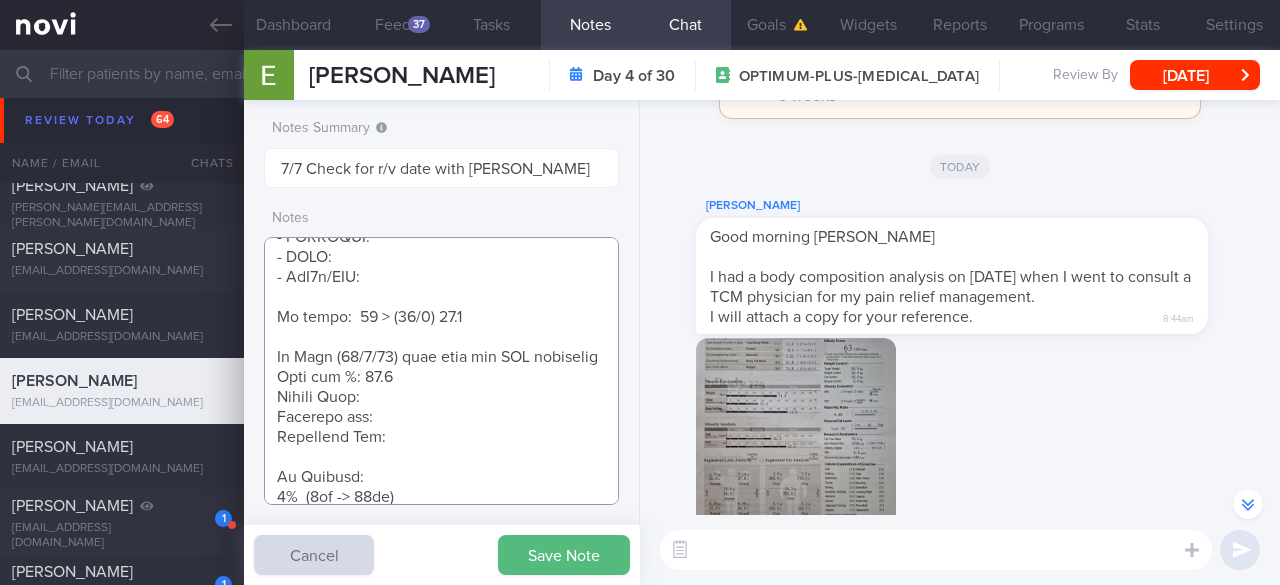 click at bounding box center (441, 371) 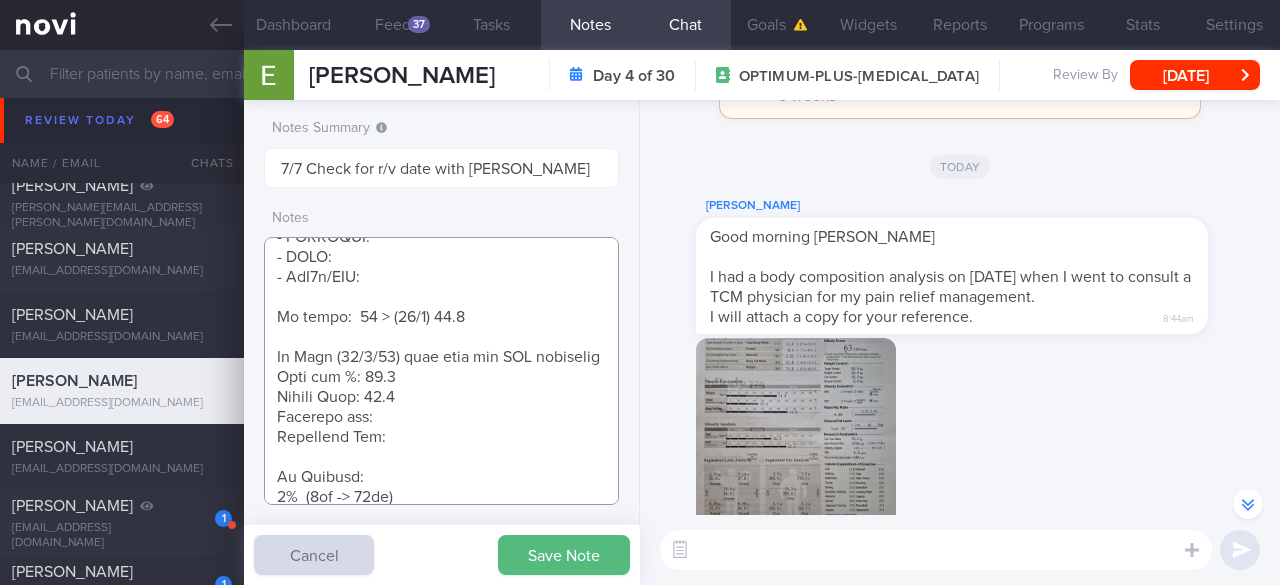 click at bounding box center [441, 371] 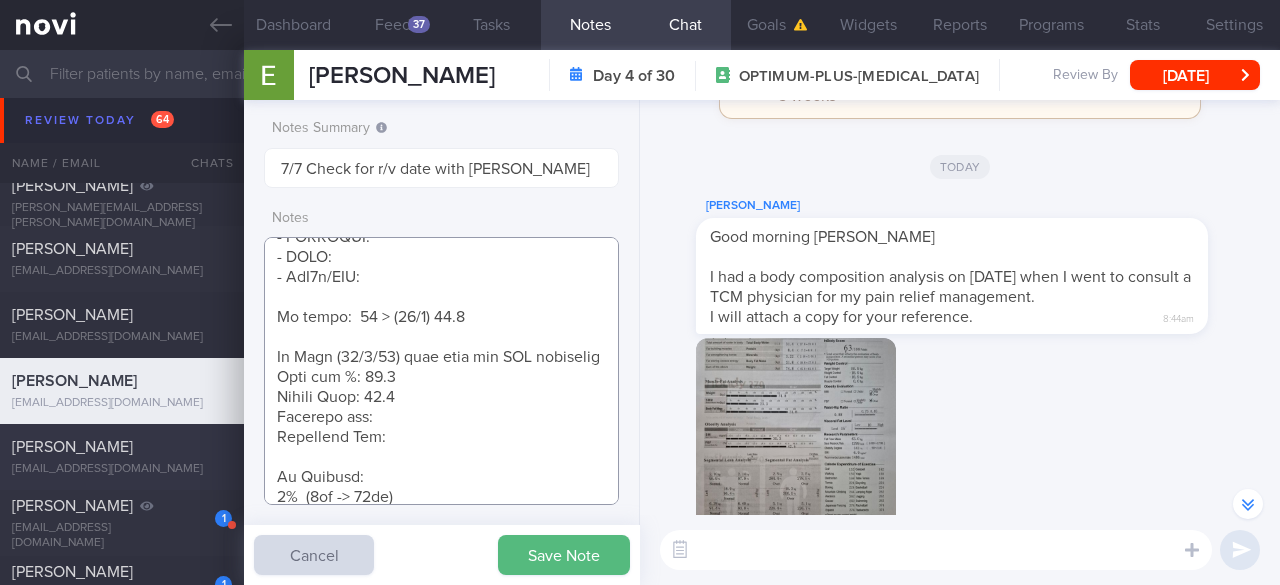 drag, startPoint x: 417, startPoint y: 455, endPoint x: 243, endPoint y: 456, distance: 174.00287 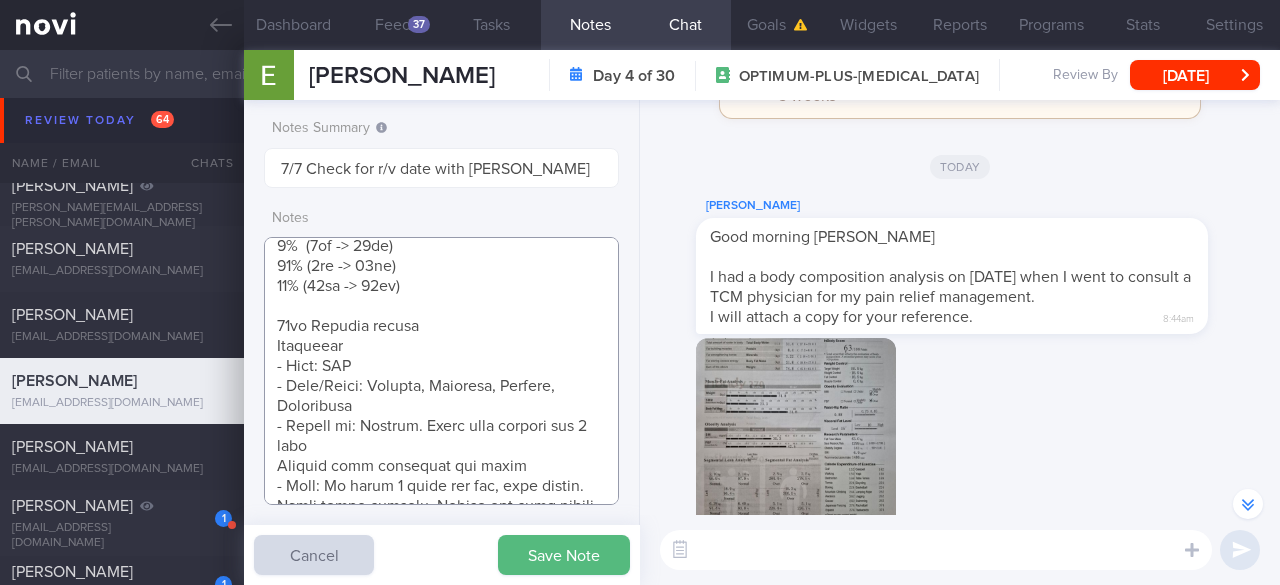 scroll, scrollTop: 532, scrollLeft: 0, axis: vertical 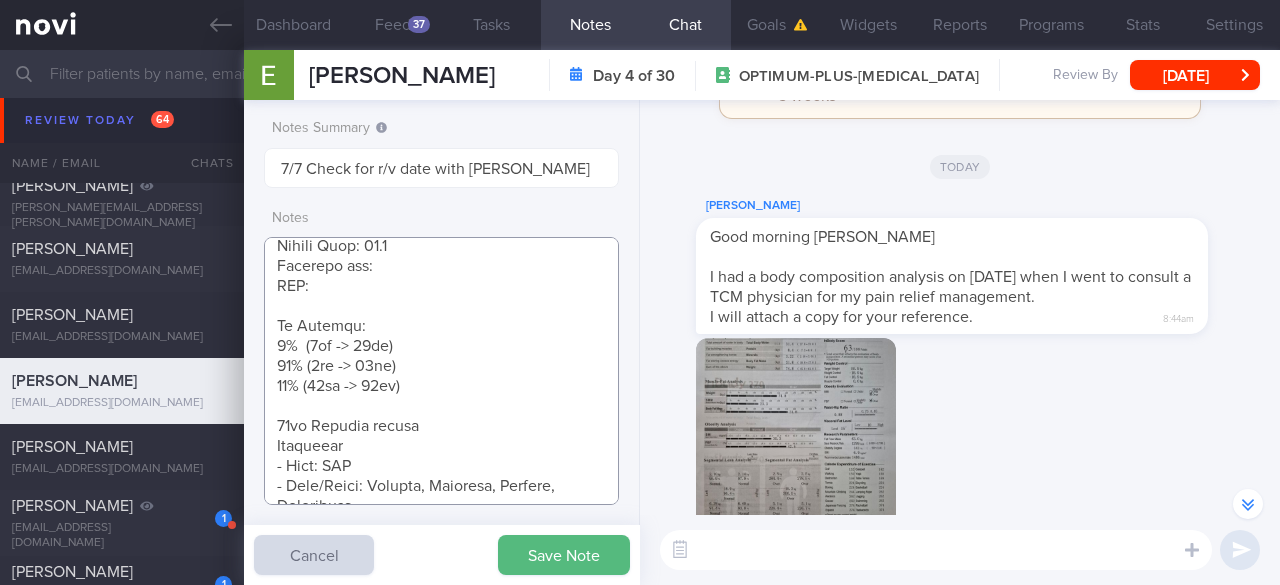 click at bounding box center (441, 371) 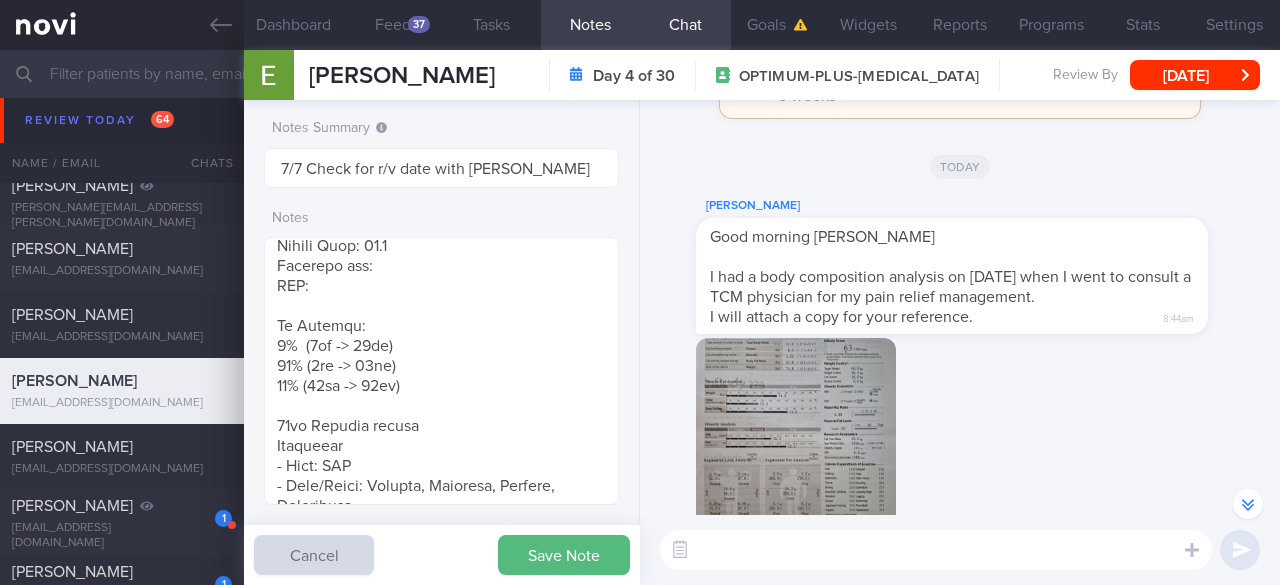 click at bounding box center (796, 438) 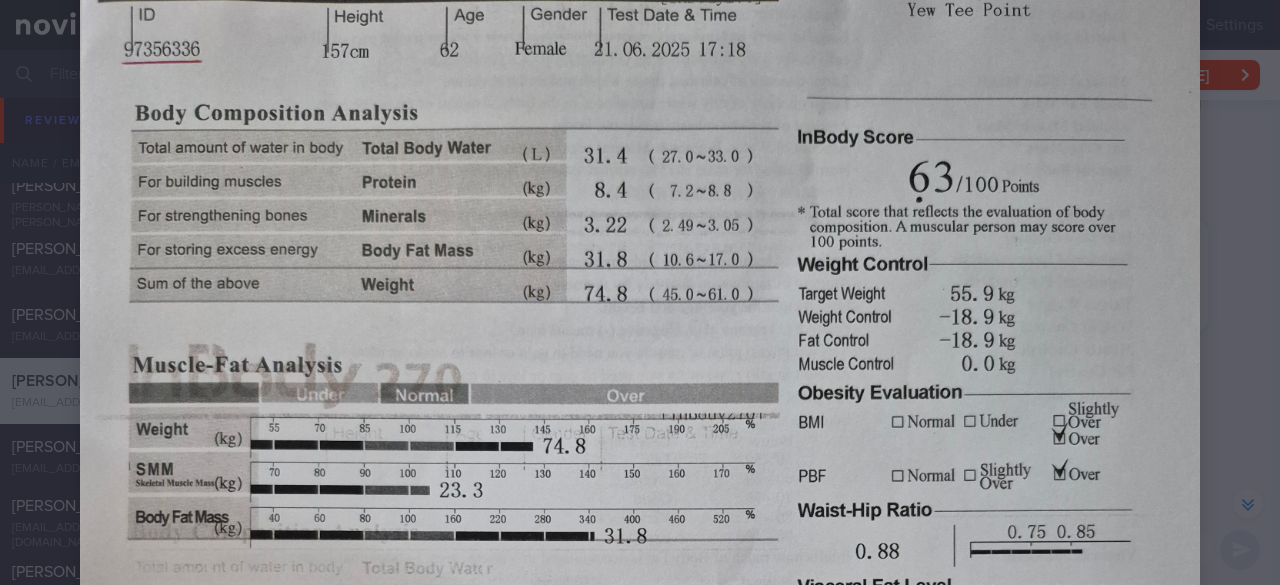 scroll, scrollTop: 200, scrollLeft: 0, axis: vertical 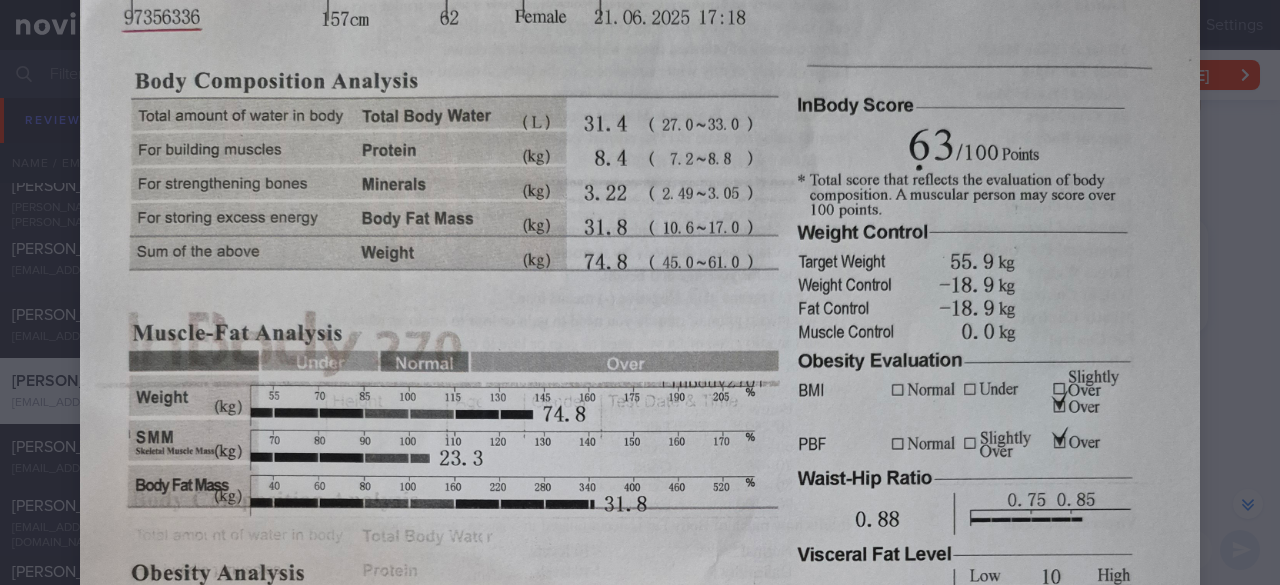 click at bounding box center (640, 649) 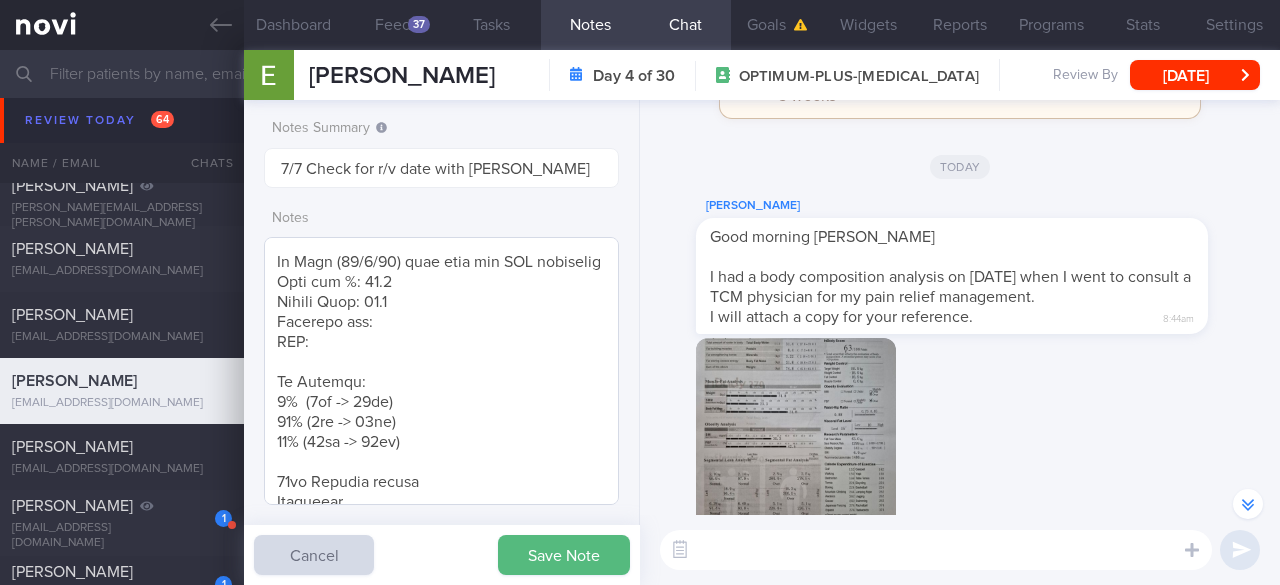 scroll, scrollTop: 432, scrollLeft: 0, axis: vertical 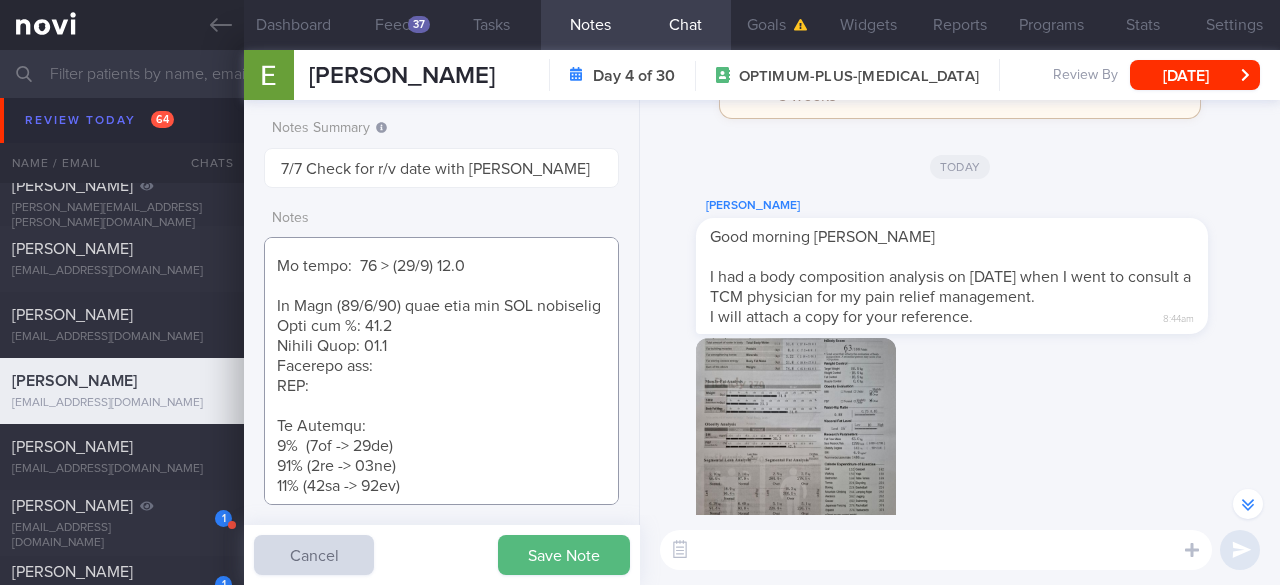 click at bounding box center [441, 371] 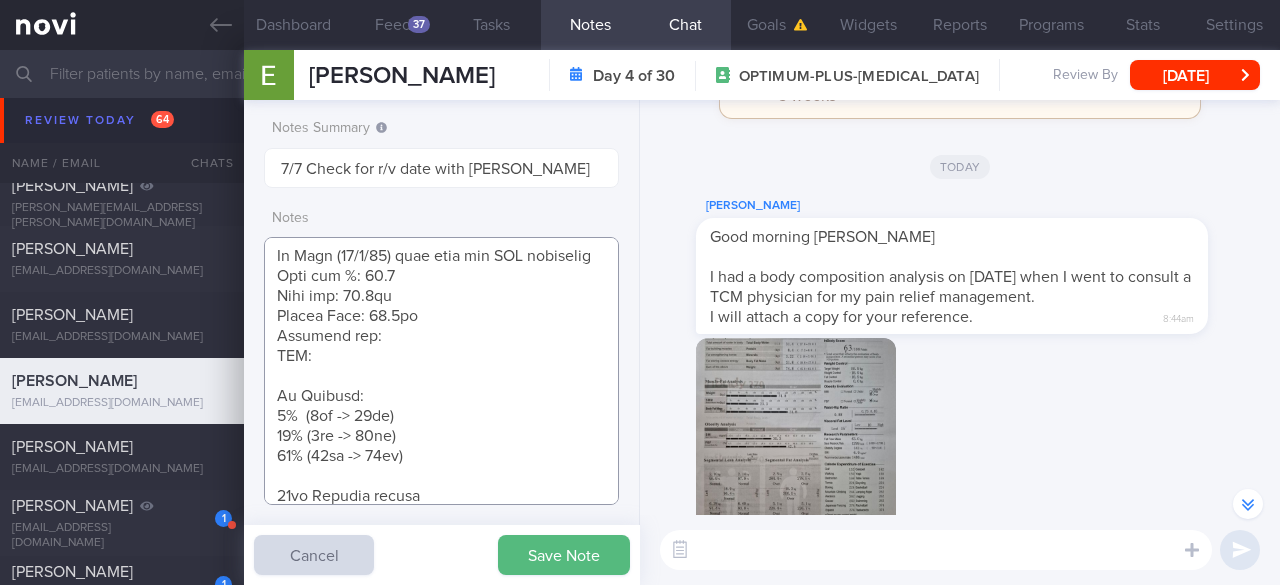 scroll, scrollTop: 472, scrollLeft: 0, axis: vertical 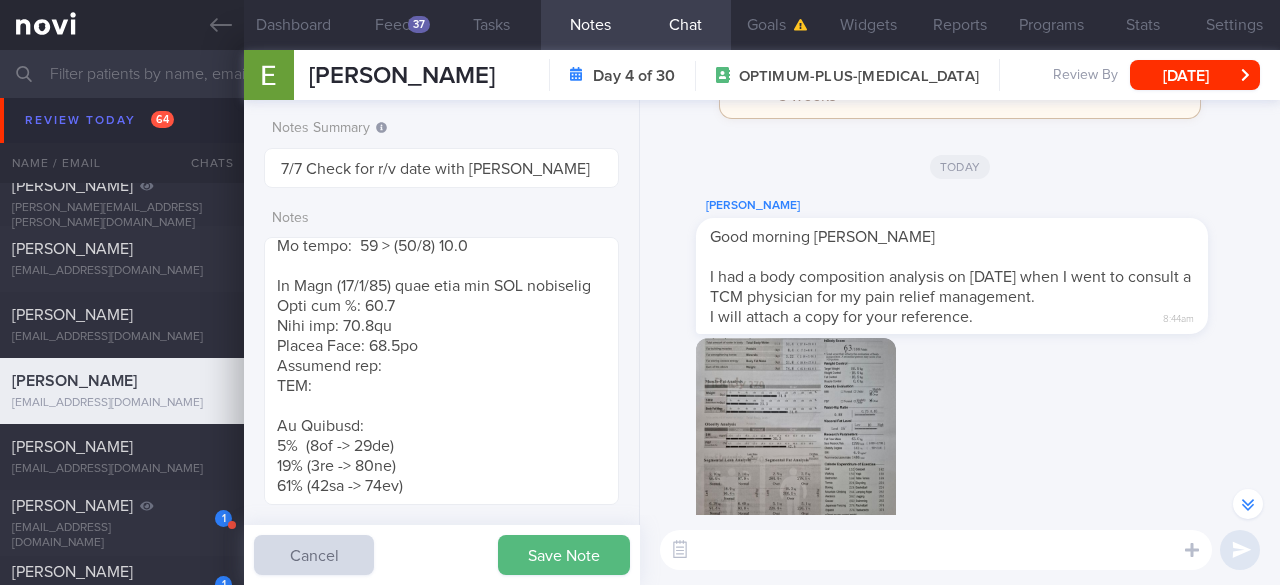 click at bounding box center [796, 438] 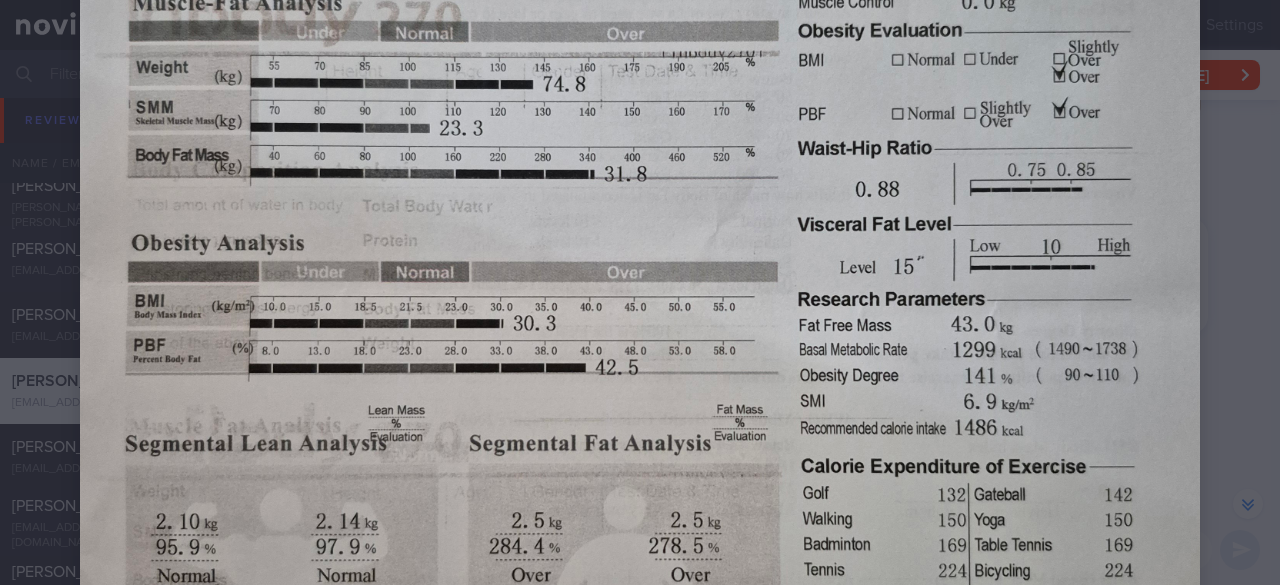 scroll, scrollTop: 500, scrollLeft: 0, axis: vertical 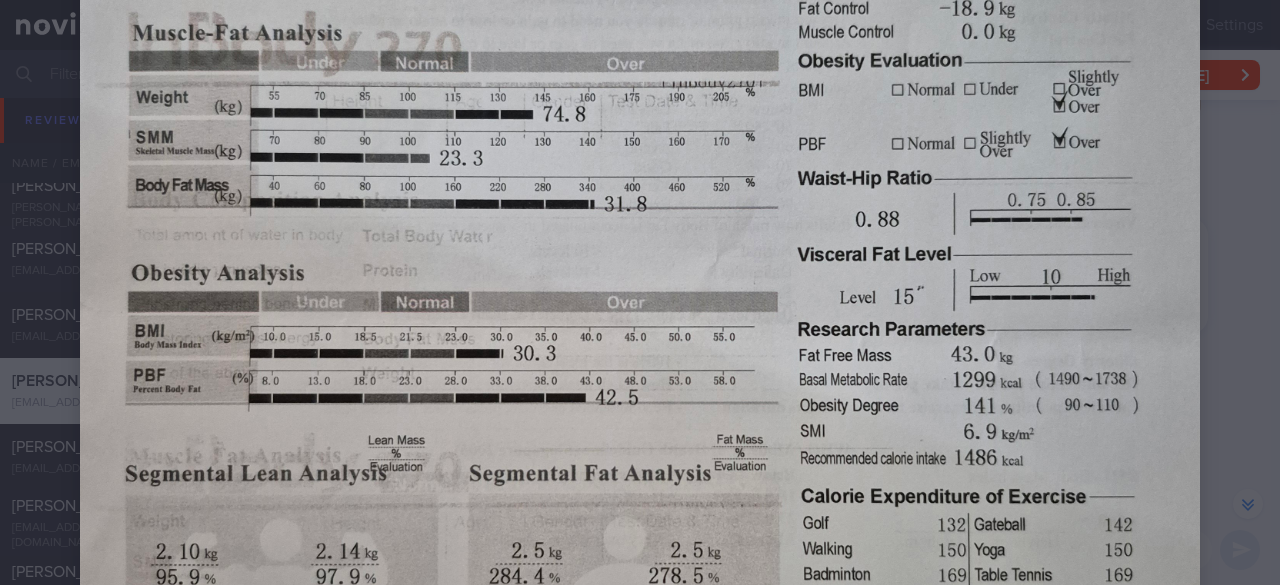 click at bounding box center (640, 349) 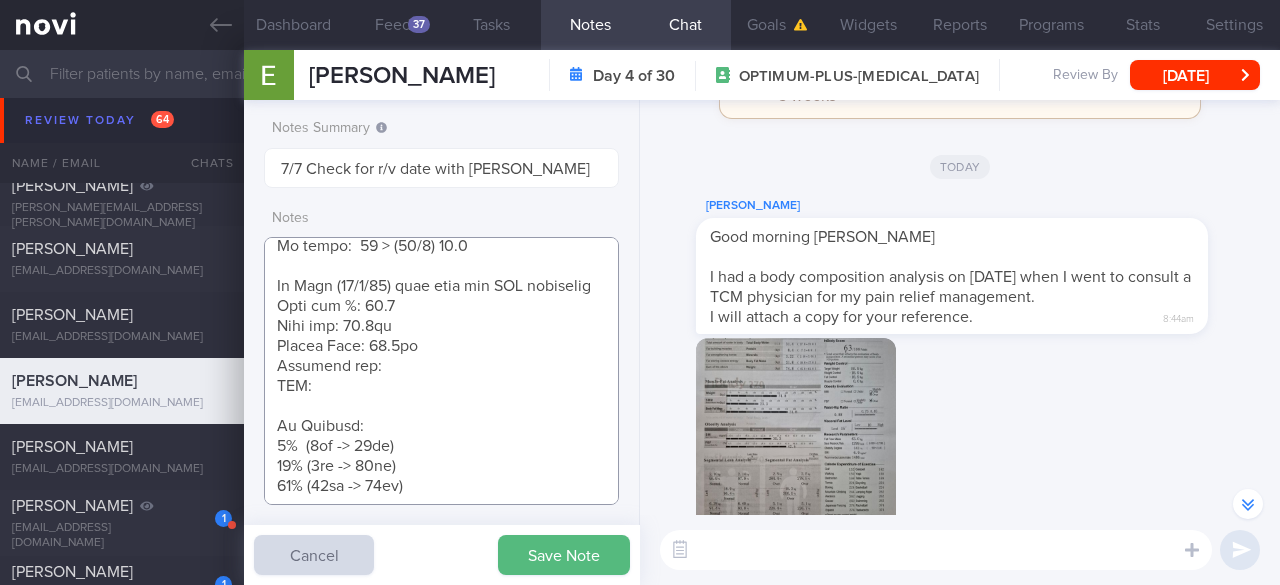 click at bounding box center (441, 371) 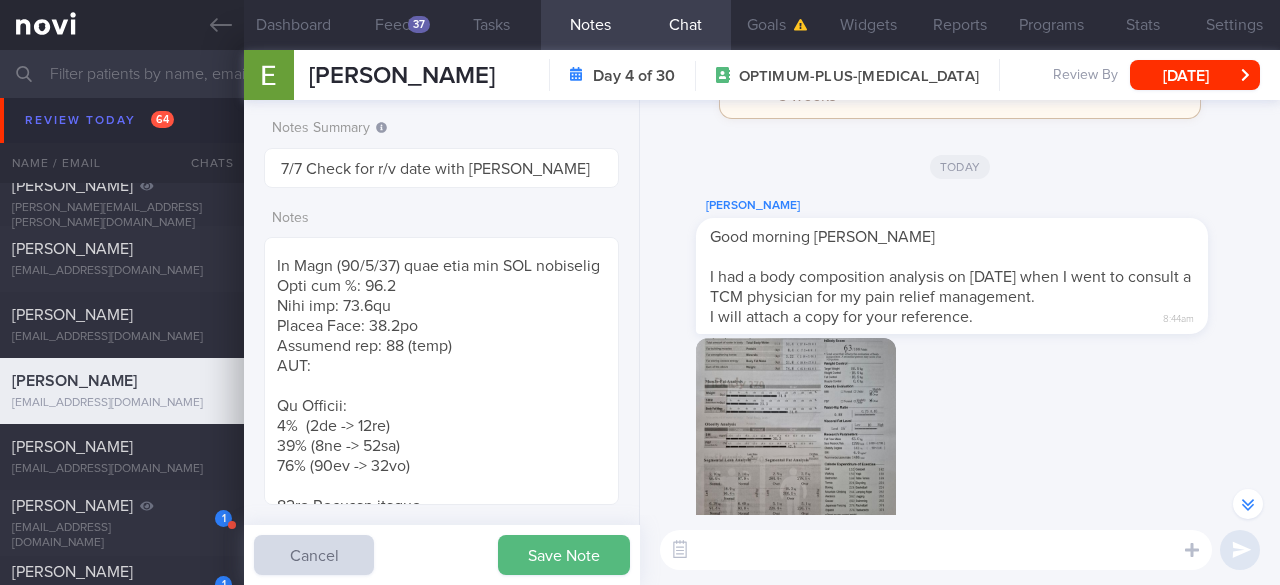 click at bounding box center [796, 438] 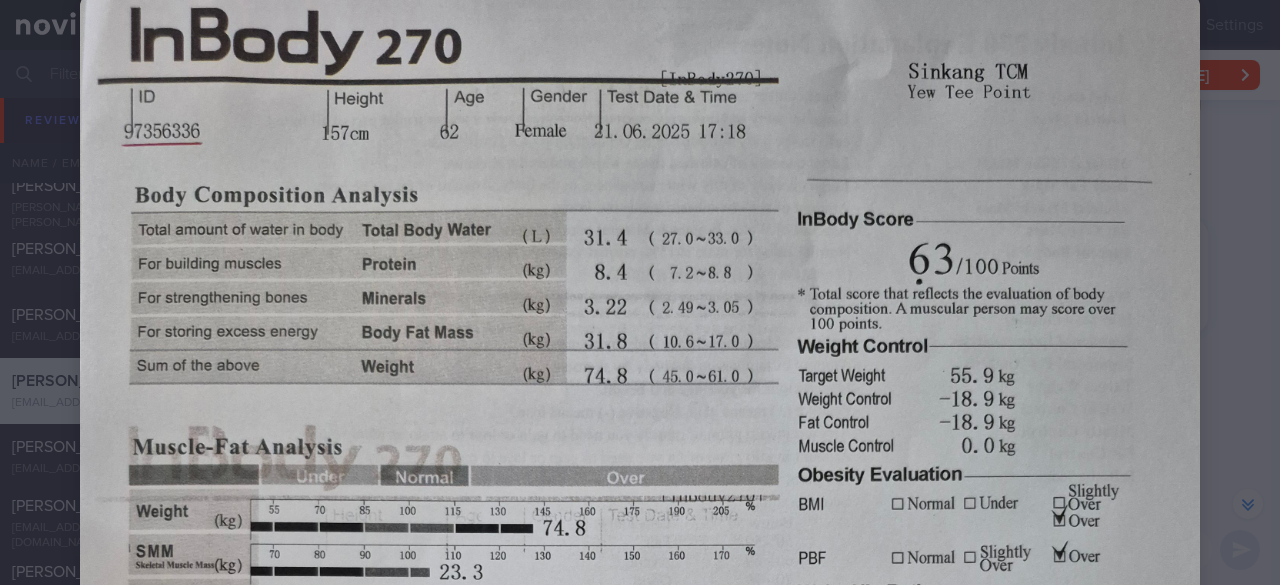 scroll, scrollTop: 0, scrollLeft: 0, axis: both 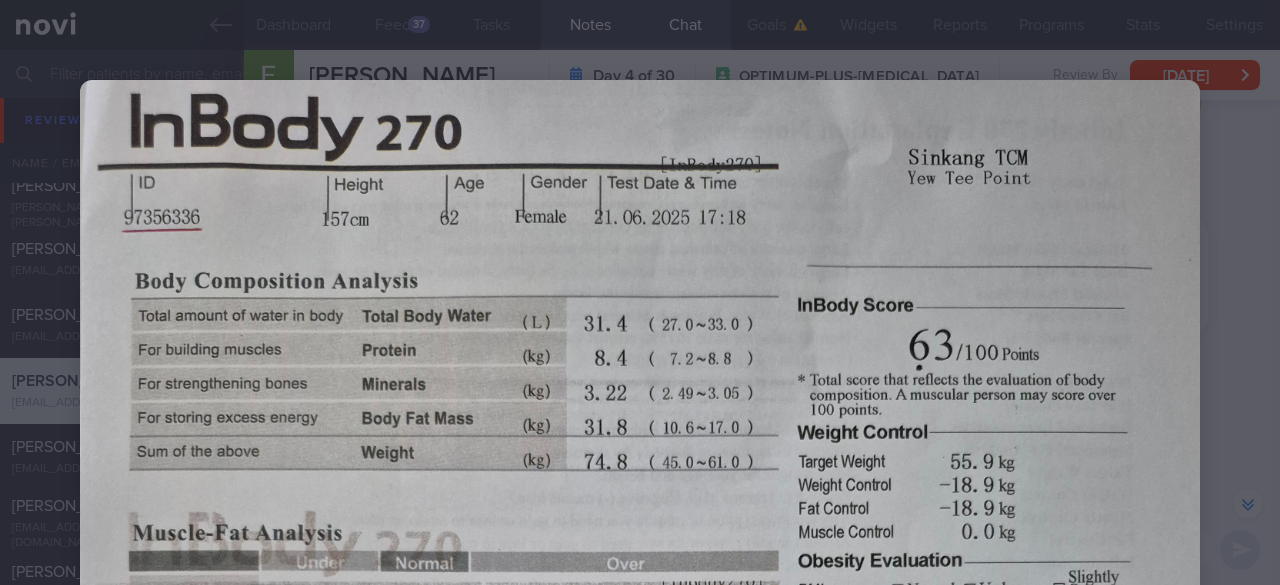 click at bounding box center [640, 849] 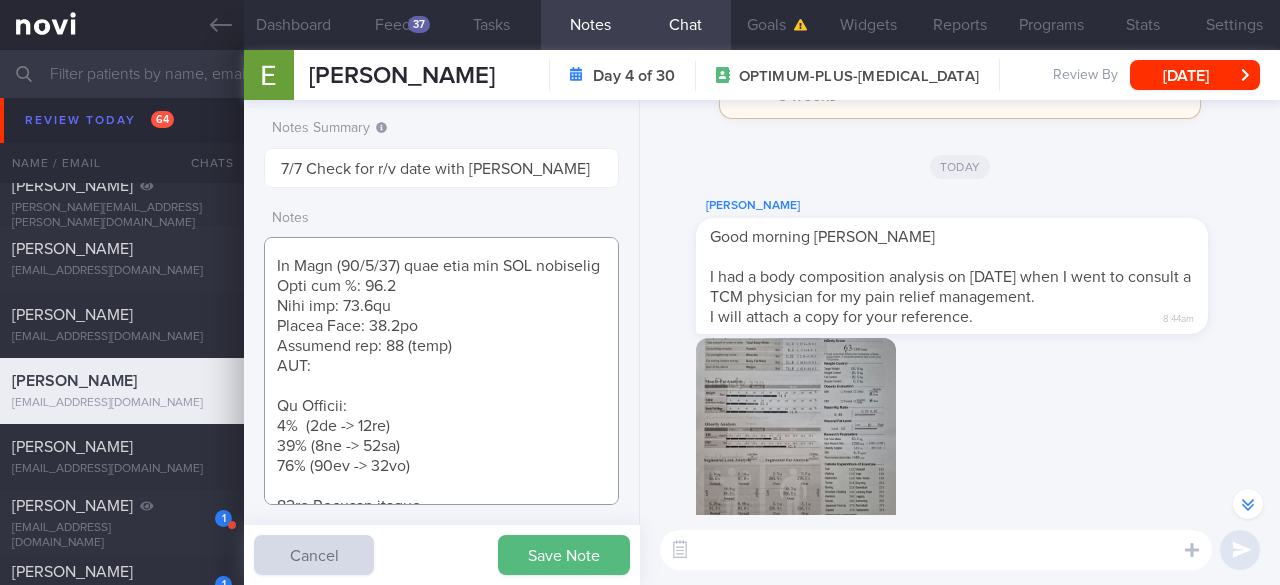 drag, startPoint x: 391, startPoint y: 405, endPoint x: 124, endPoint y: 405, distance: 267 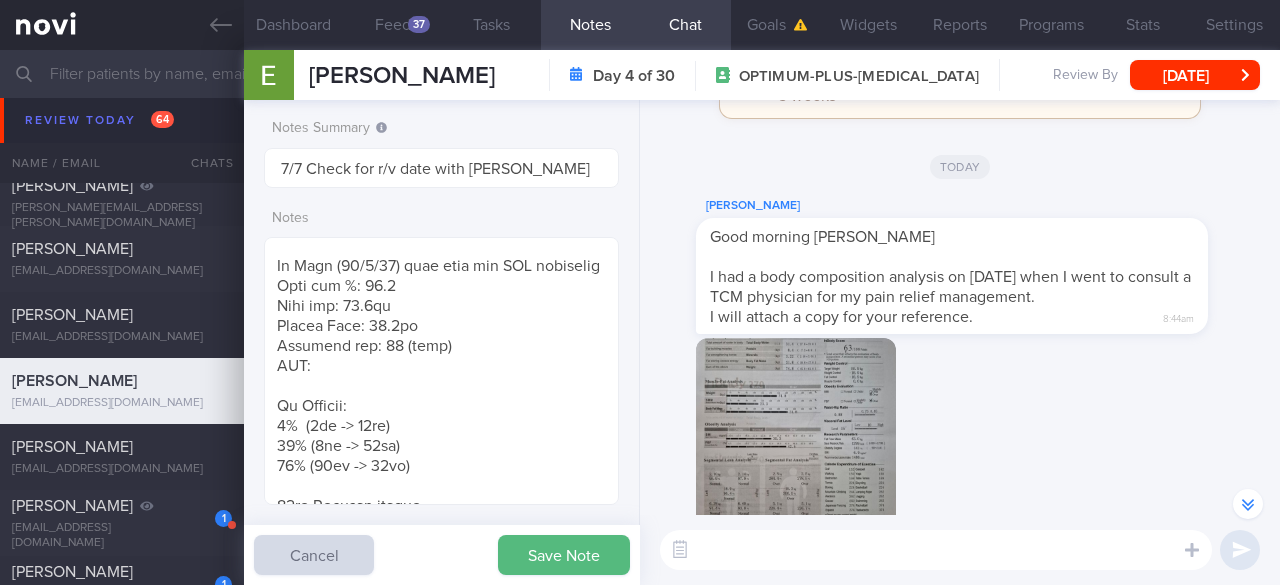 click at bounding box center [796, 438] 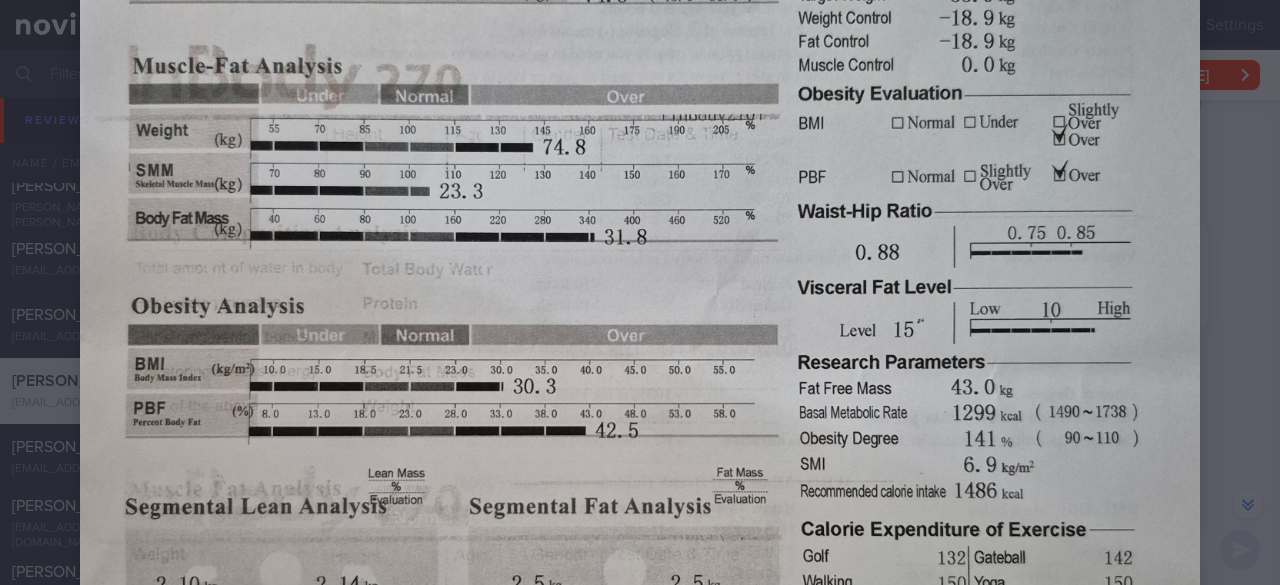 scroll, scrollTop: 500, scrollLeft: 0, axis: vertical 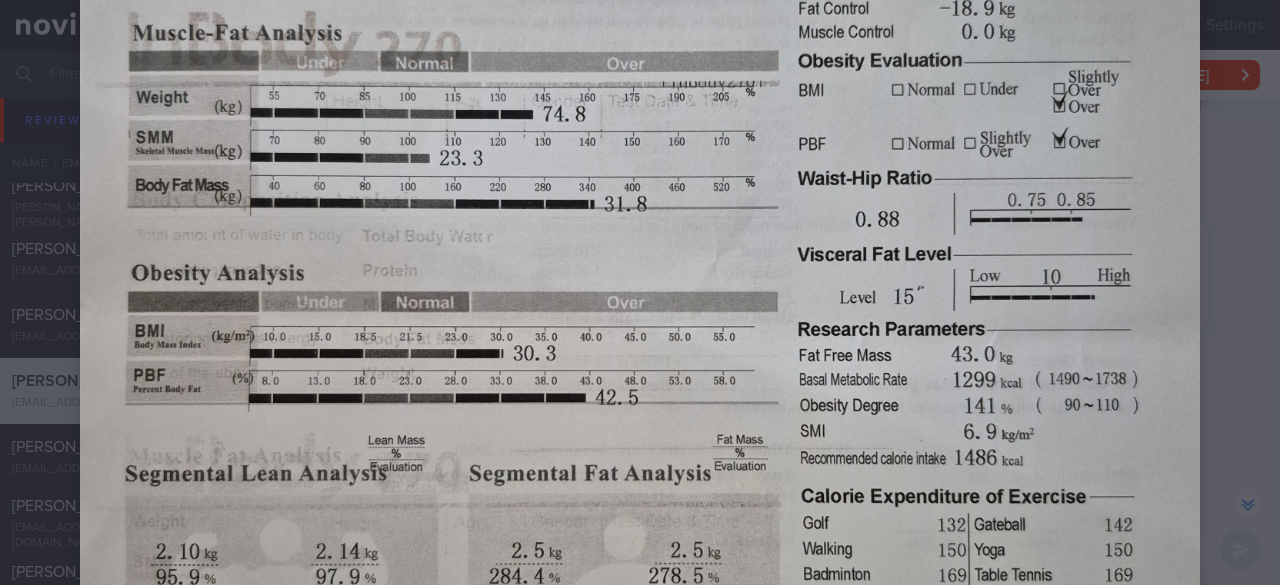 click at bounding box center [640, 349] 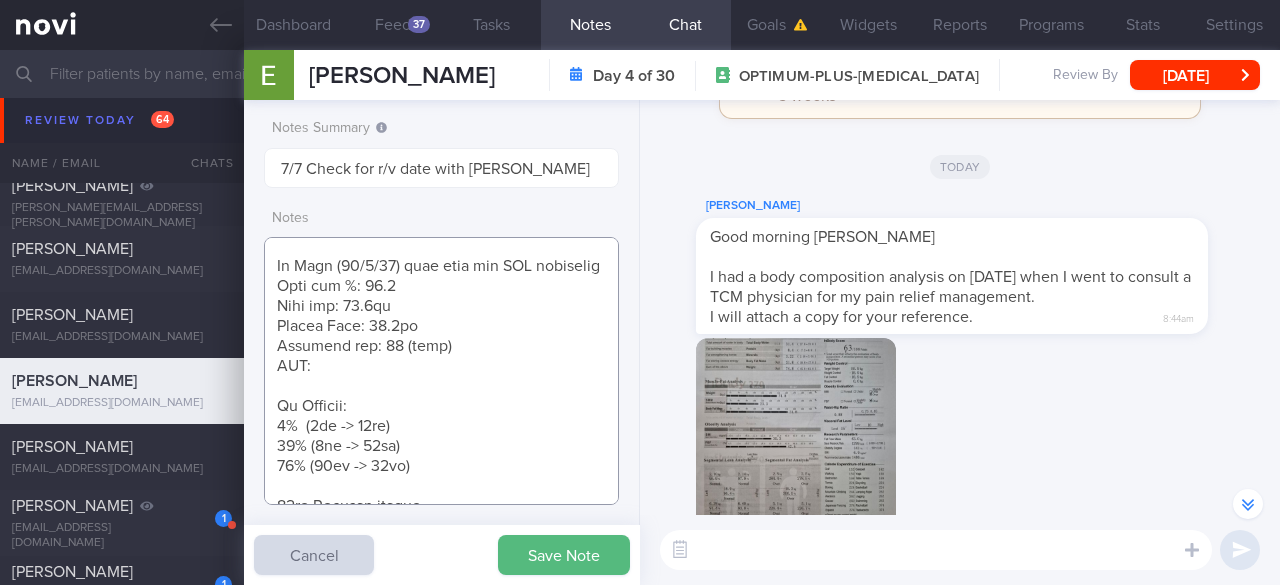 click at bounding box center (441, 371) 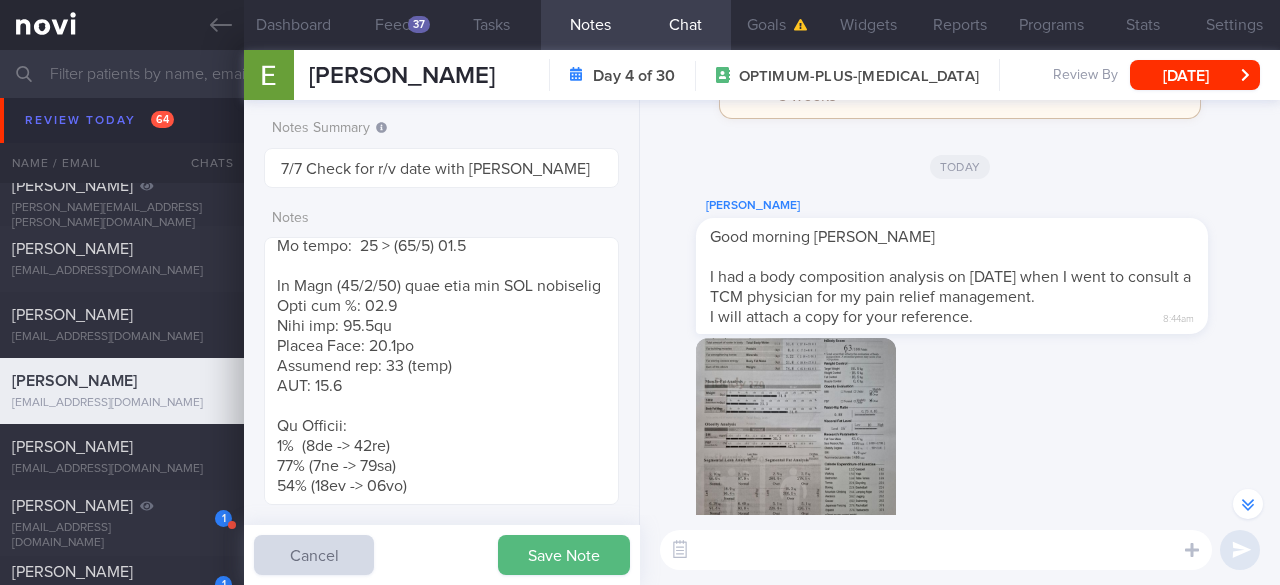 click at bounding box center [796, 438] 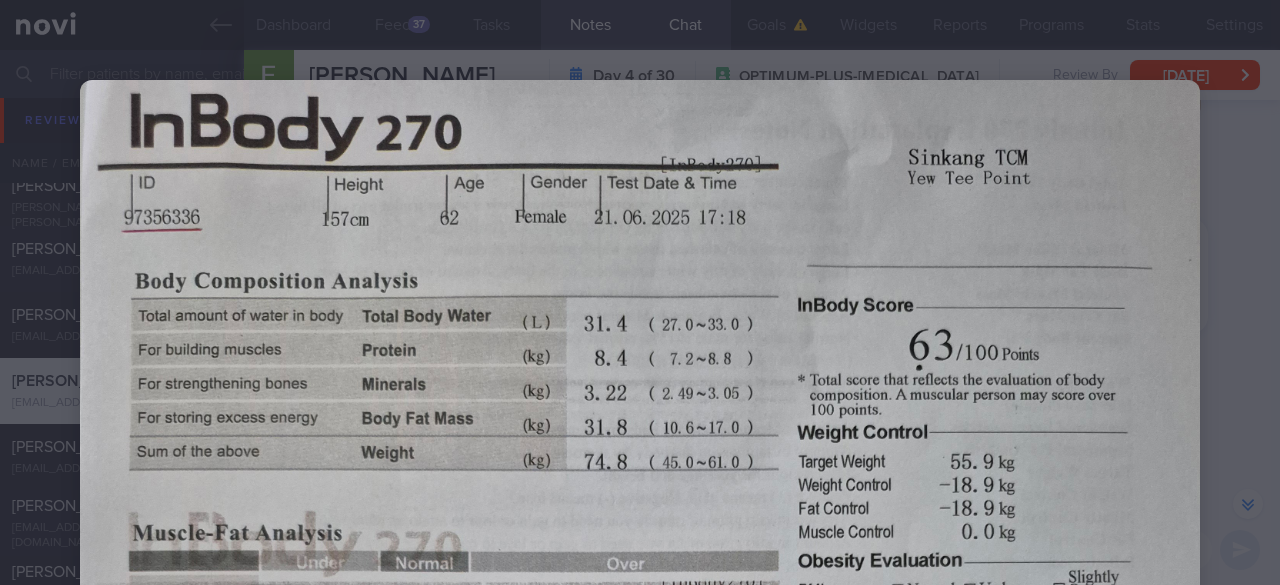 click 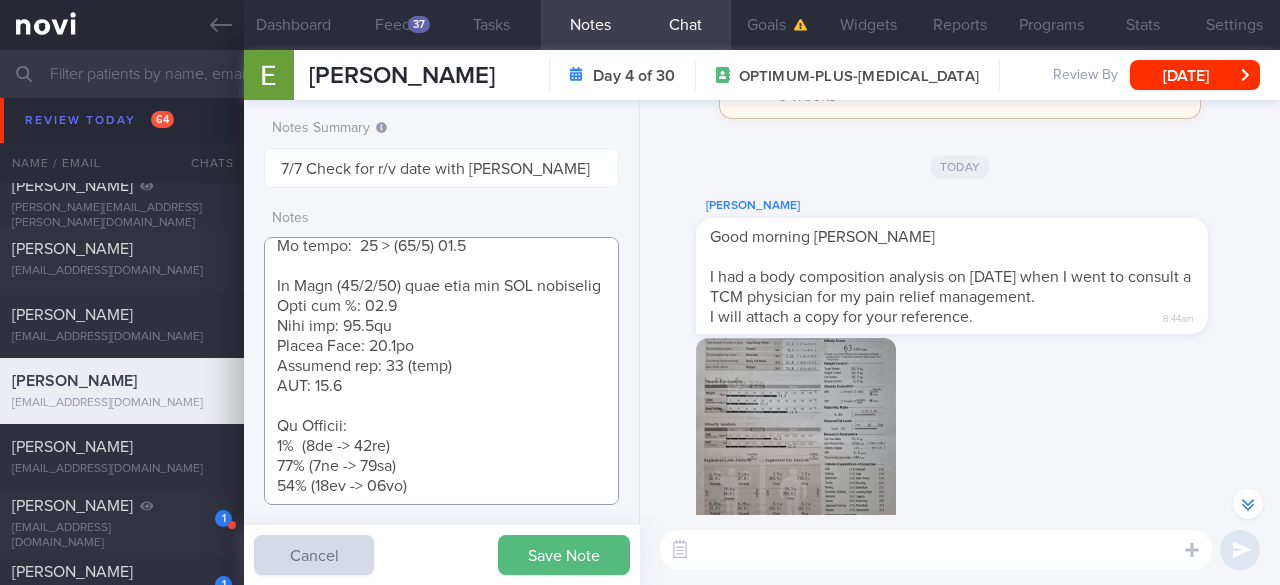 click at bounding box center [441, 371] 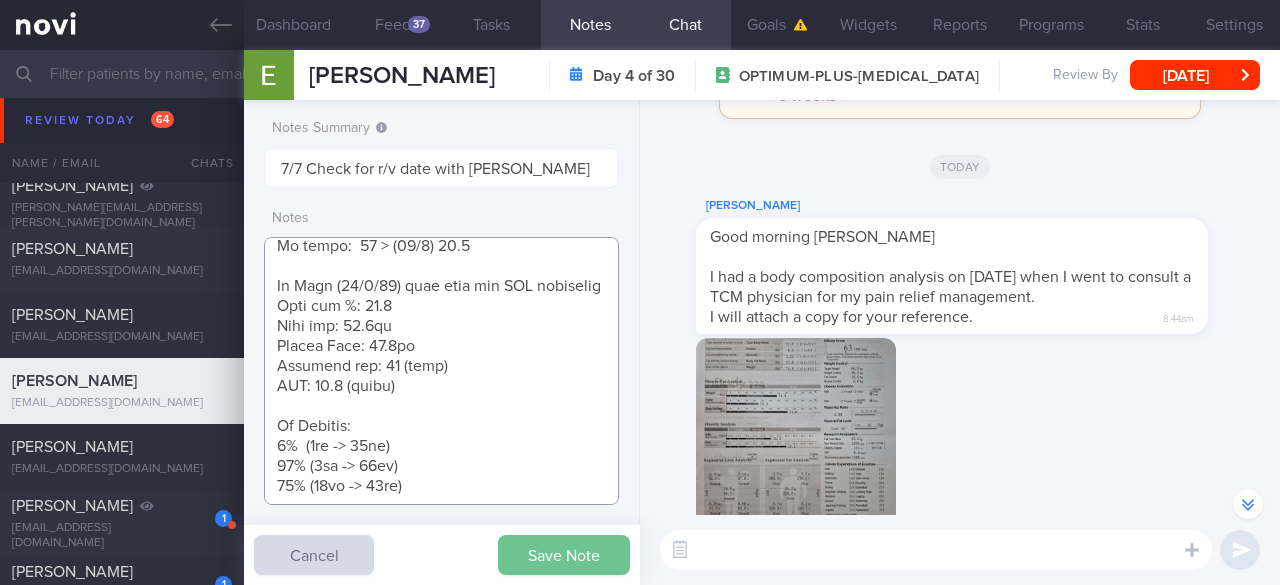 type on "SUPPORT NEEDED:
CHALLENGE:
- OVERALL:
([DATE]) Constipation is long standing. Took [MEDICAL_DATA] and constipation was resolved. Has been taking the [MEDICAL_DATA] 7mg except when traveling. No side effects. Ryblesus 14mg. Take [MEDICAL_DATA] consistently - 1 bottle
If 3 days no BO, take [MEDICAL_DATA]
([DATE]) Side effects. Constipation requiring [MEDICAL_DATA]. Has background of bacd constipation. Stopped taking medication due to the constipation ([DATE]). Portions are smaller
Taking less coffee with sugar
- LIFE:
- DIET:
- EXERCISE:
- MEDS:
- HbA1c/GMI:
Wt trend:  76 > (16/6) 74.9
In Body ([DATE]) done when saw TCM physician
Body fat %: 42.5
Body fat: 31.8kg
Muscle Mass: 23.3kg
Visceral fat: 15 (high)
BMI: 30.3 (obese)
Wt Targets:
5%  (4kg -> 72kg)
10% (8kg -> 68kg)
15% (11kg -> 65kg)
[DEMOGRAPHIC_DATA] [DEMOGRAPHIC_DATA] [DEMOGRAPHIC_DATA]
Homemaker
- Pmhx: HLD
- Meds/Supps: Statins, Collagen, [MEDICAL_DATA], Probiotics
- Social hx: Married. Lives with husband and 2 sons
Patient buys groceries and cooks
- Diet: At least 3 meals per day, plus snacks. Cooks meal..." 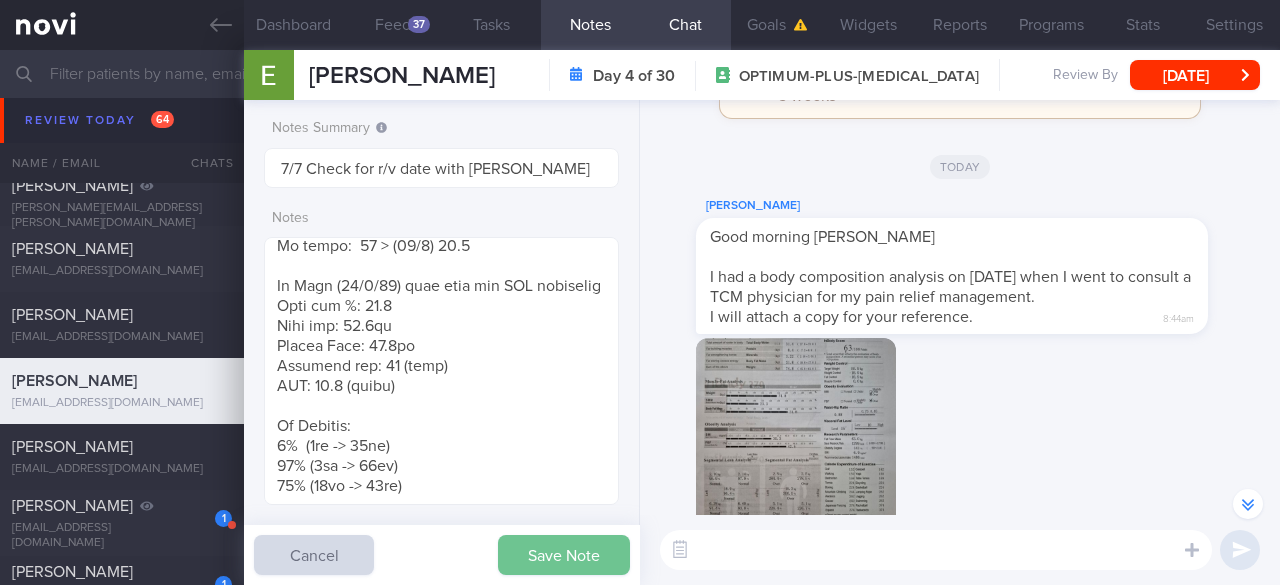 click on "Save Note" at bounding box center [564, 555] 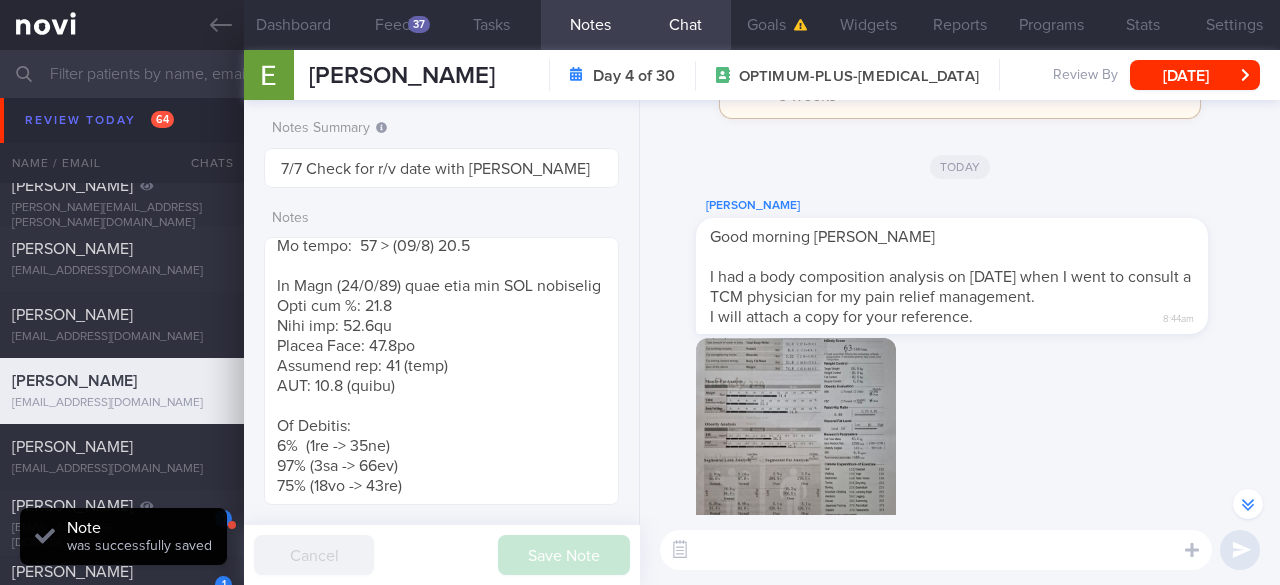 click at bounding box center (936, 550) 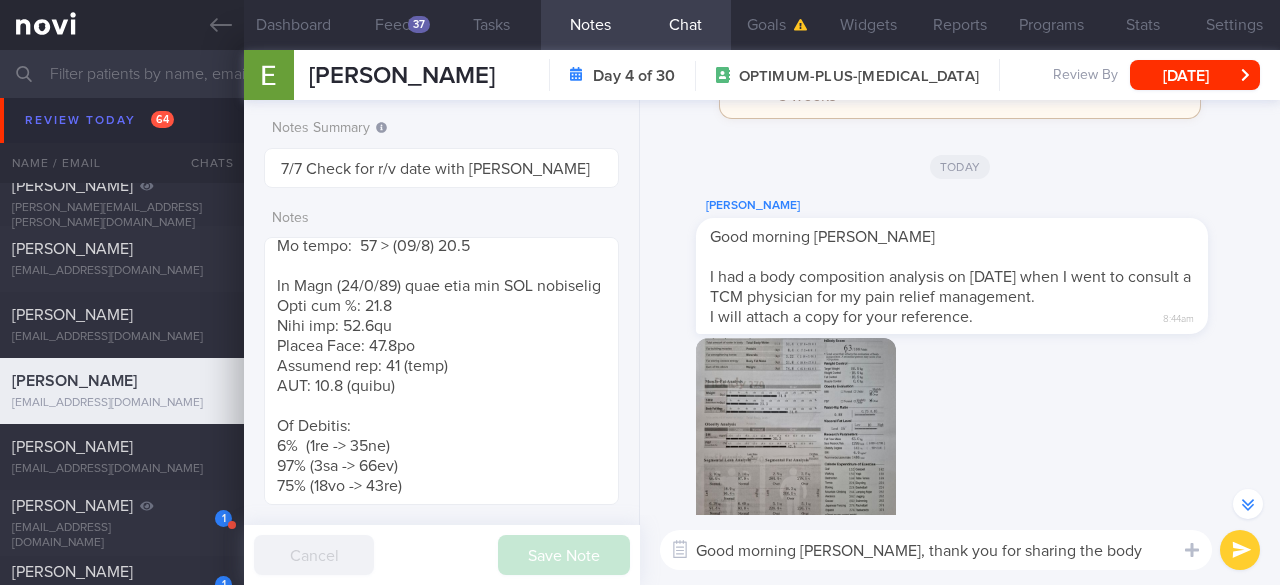 scroll, scrollTop: 0, scrollLeft: 0, axis: both 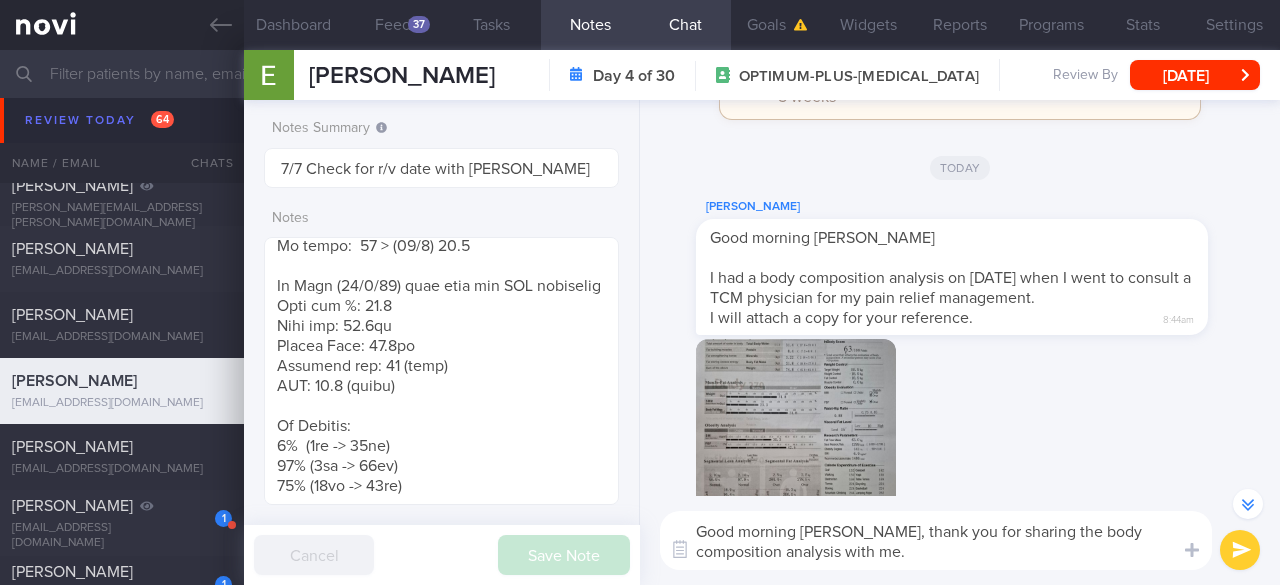 click at bounding box center [796, 439] 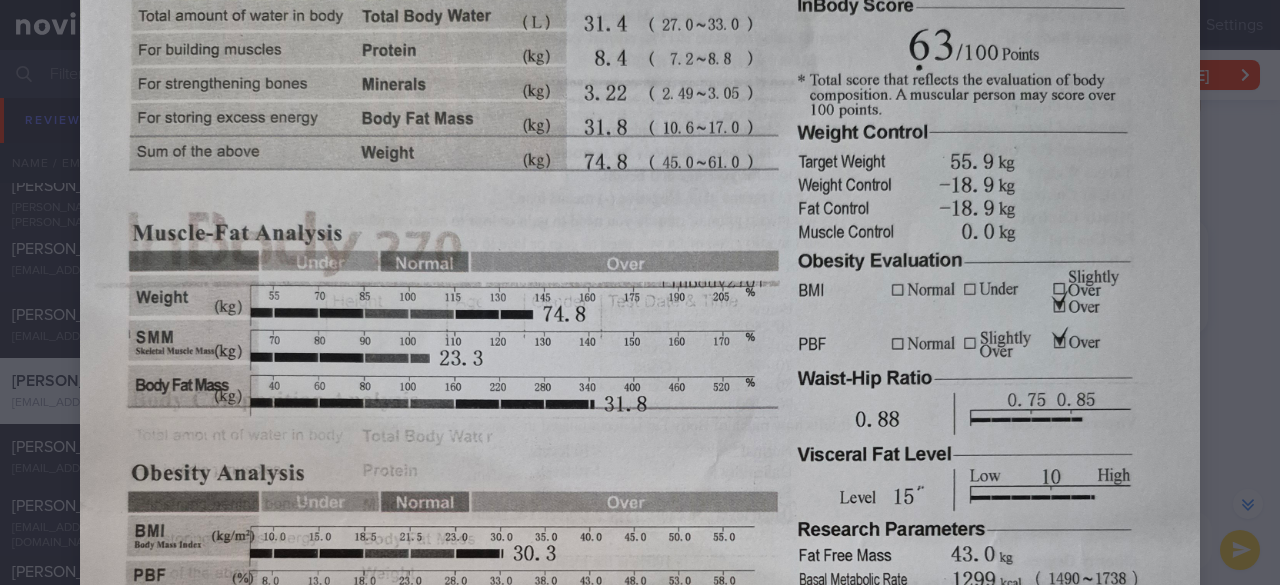 scroll, scrollTop: 500, scrollLeft: 0, axis: vertical 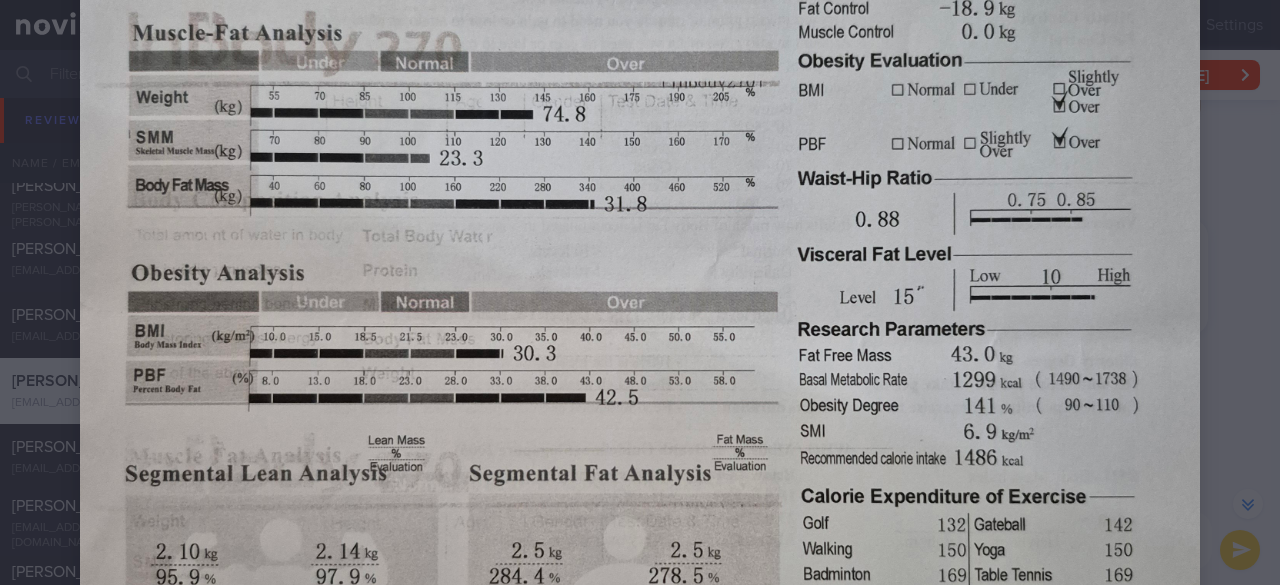 click at bounding box center [640, 349] 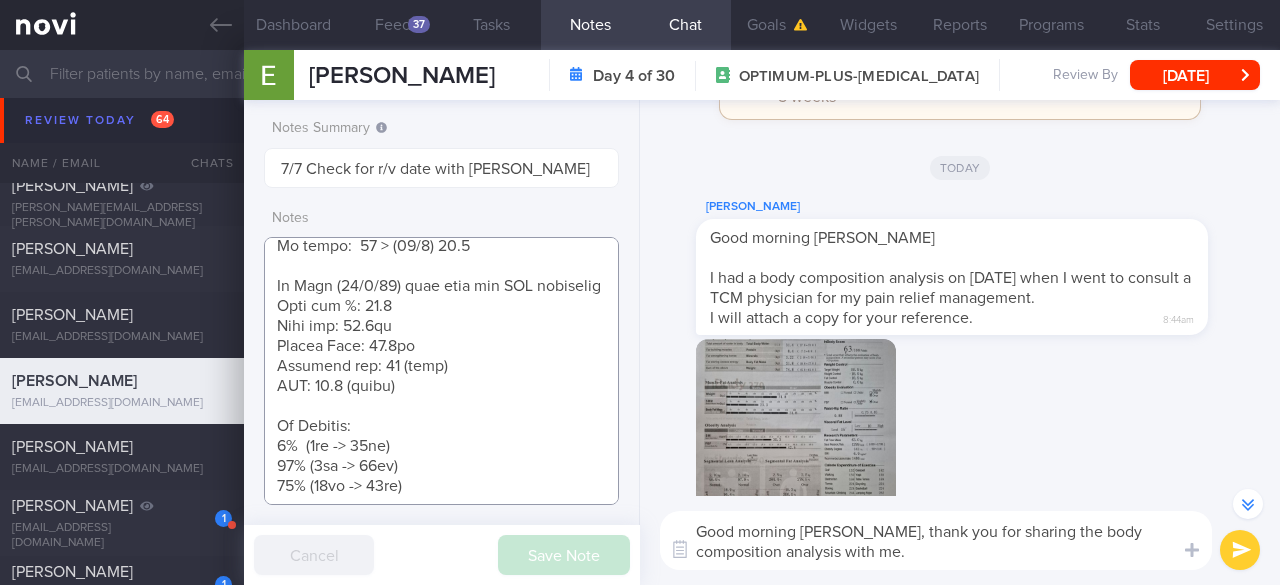 click at bounding box center [441, 371] 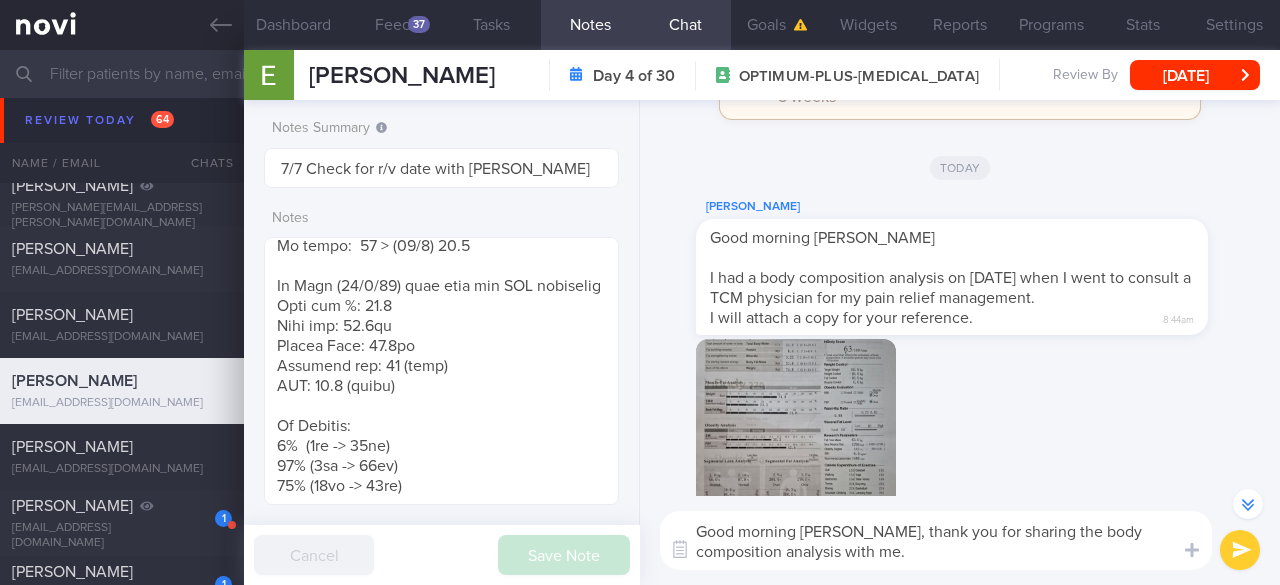 click on "Good morning Elvaline, thank you for sharing the body composition analysis with me." at bounding box center [936, 540] 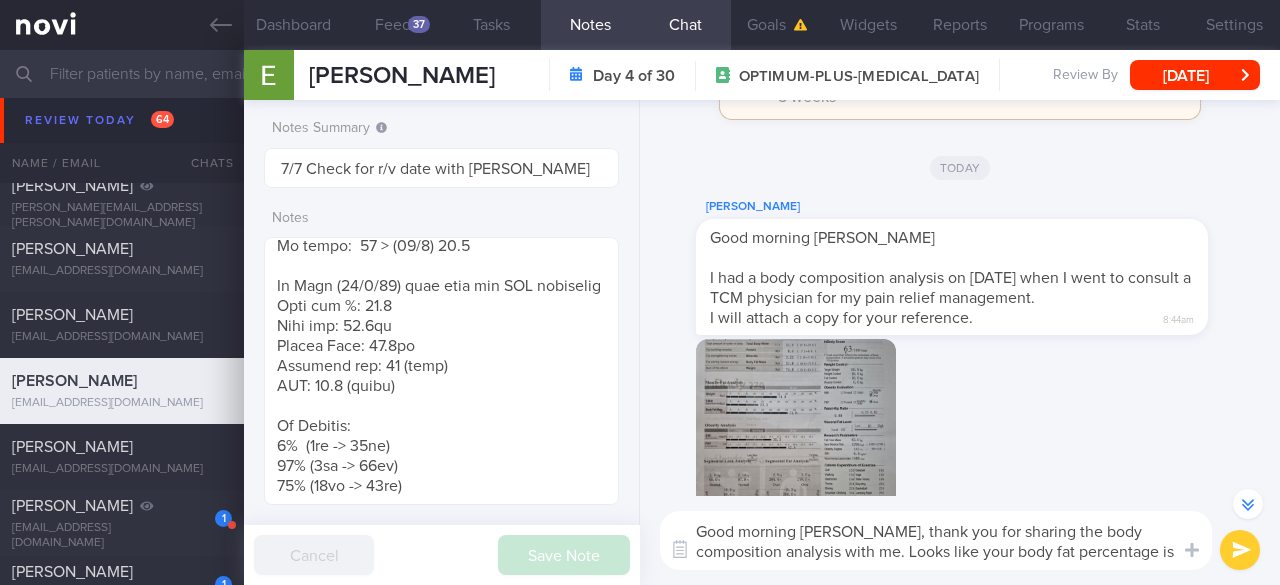 click on "Good morning Elvaline, thank you for sharing the body composition analysis with me. Looks like your body fat percentage is high, m" at bounding box center (936, 540) 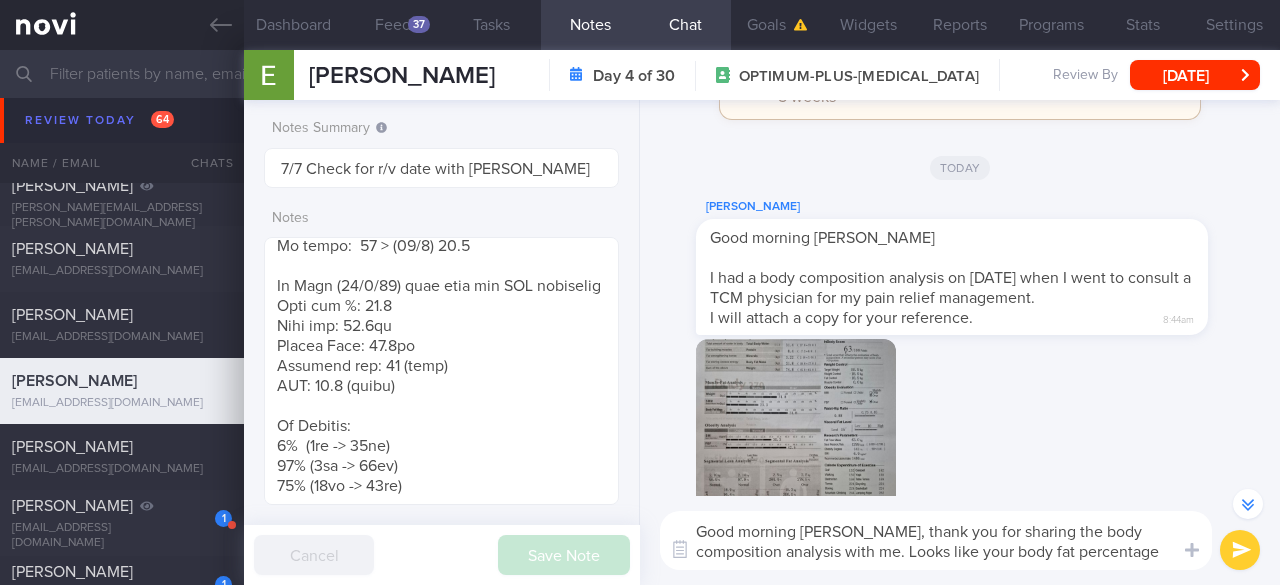 scroll, scrollTop: 0, scrollLeft: 0, axis: both 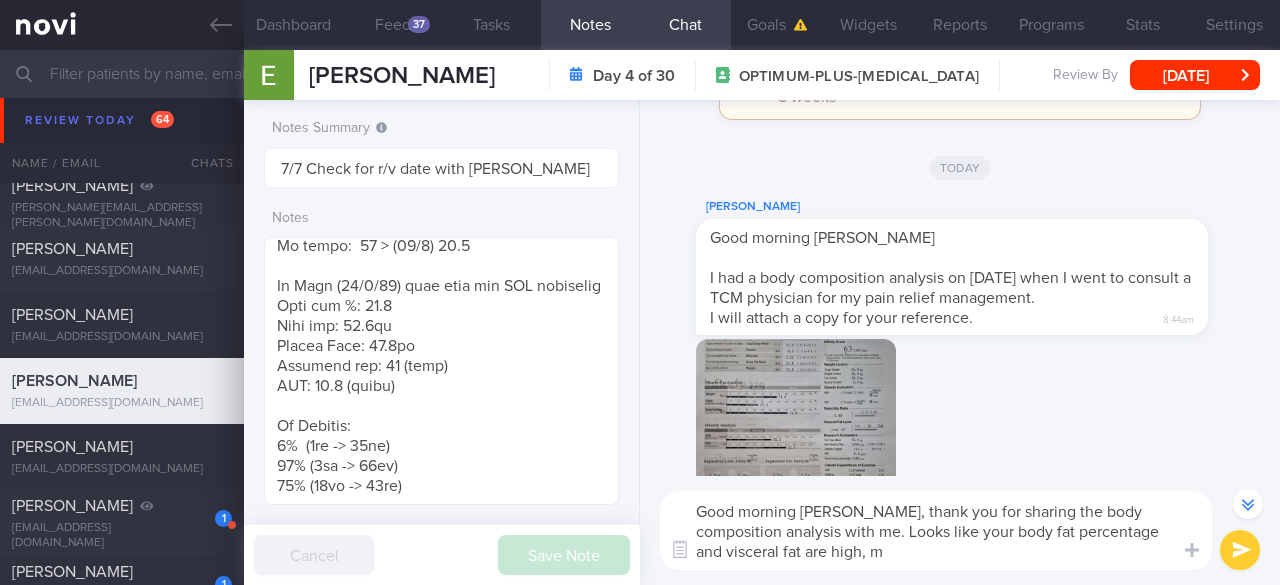 click on "Good morning Elvaline, thank you for sharing the body composition analysis with me. Looks like your body fat percentage and visceral fat are high, m" at bounding box center [936, 530] 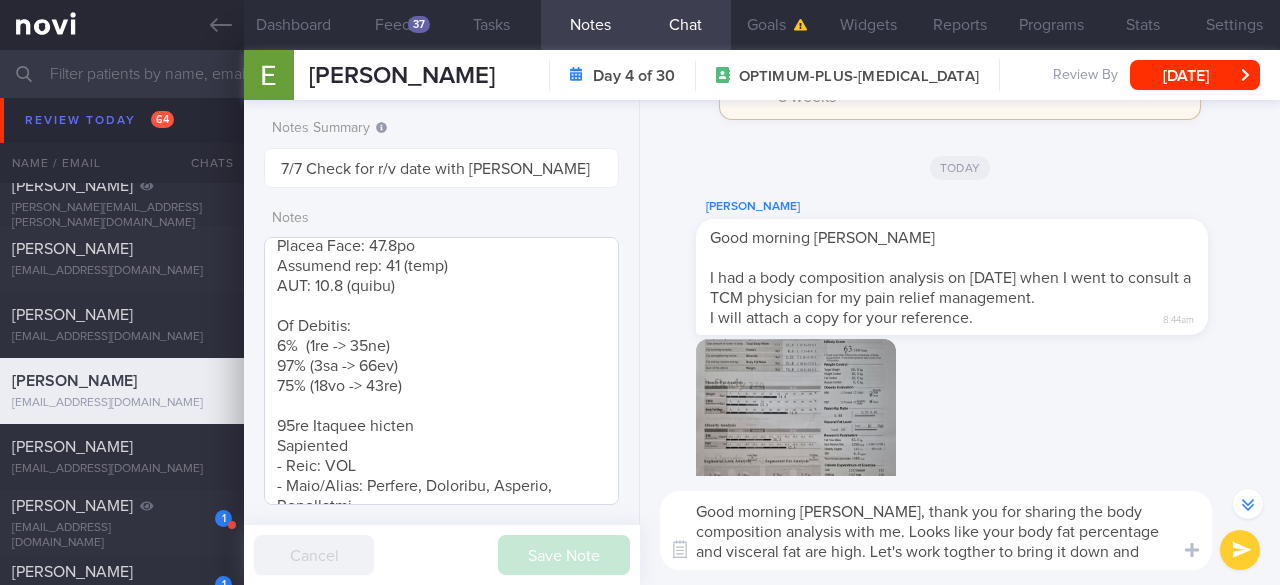 scroll, scrollTop: 672, scrollLeft: 0, axis: vertical 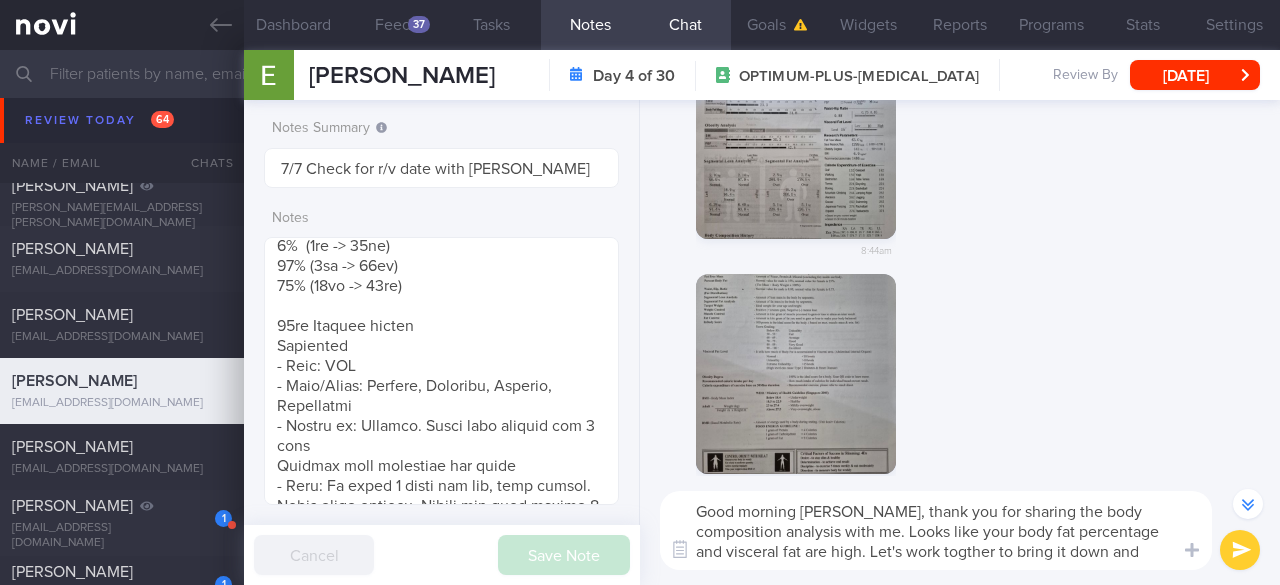 click at bounding box center (796, 374) 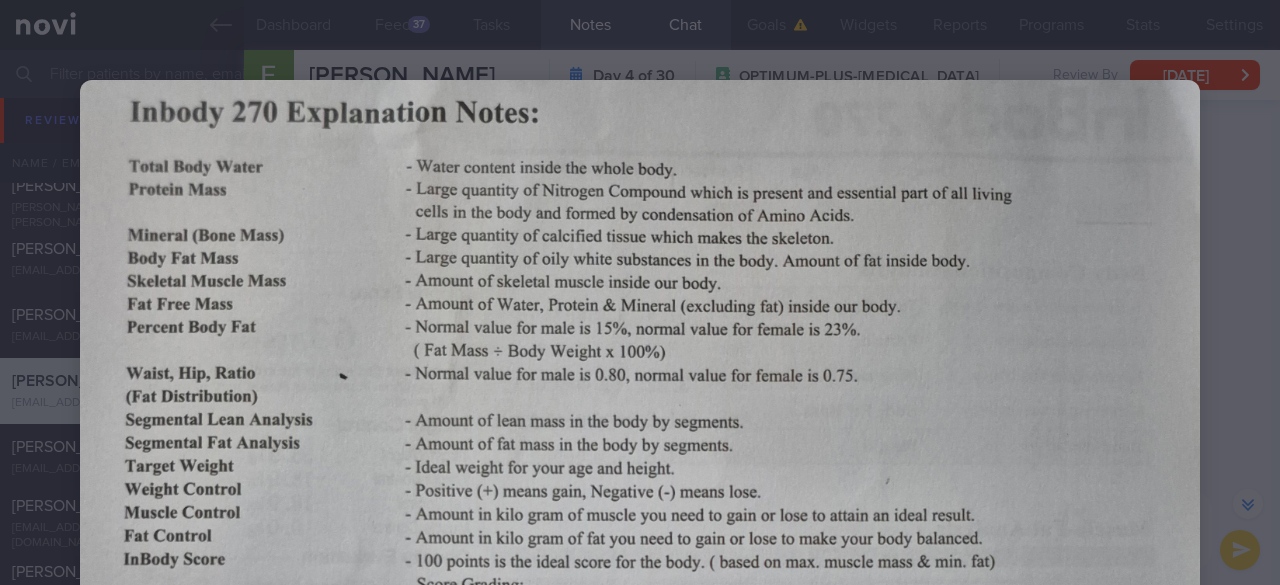 click at bounding box center [640, 848] 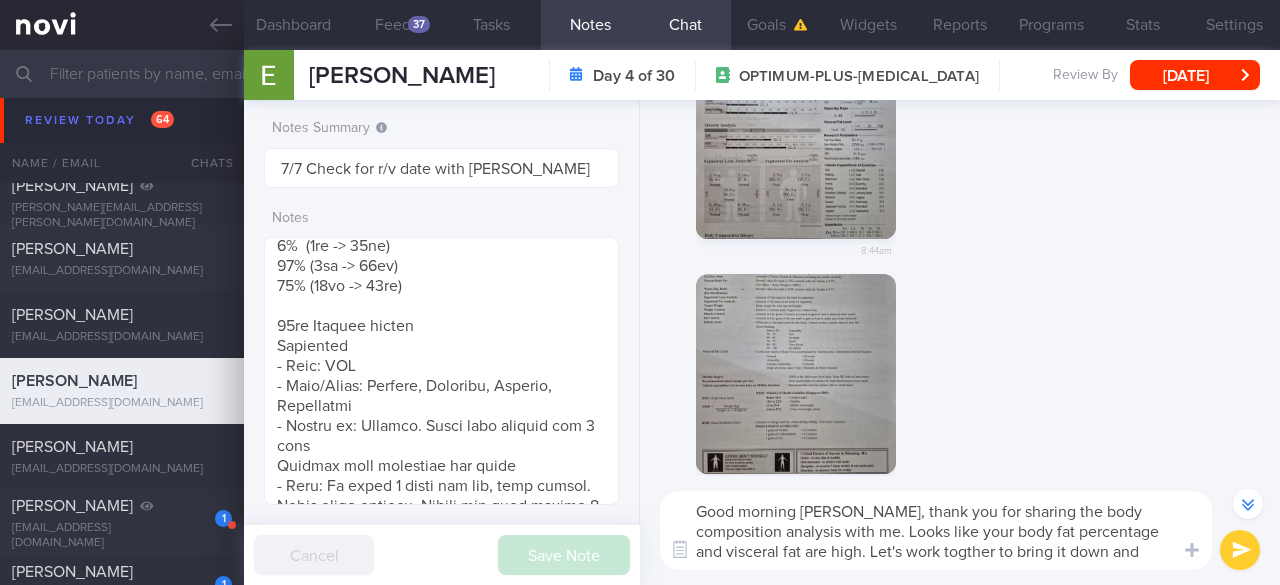 click on "Good morning Elvaline, thank you for sharing the body composition analysis with me. Looks like your body fat percentage and visceral fat are high. Let's work togther to bring it down and" at bounding box center [936, 530] 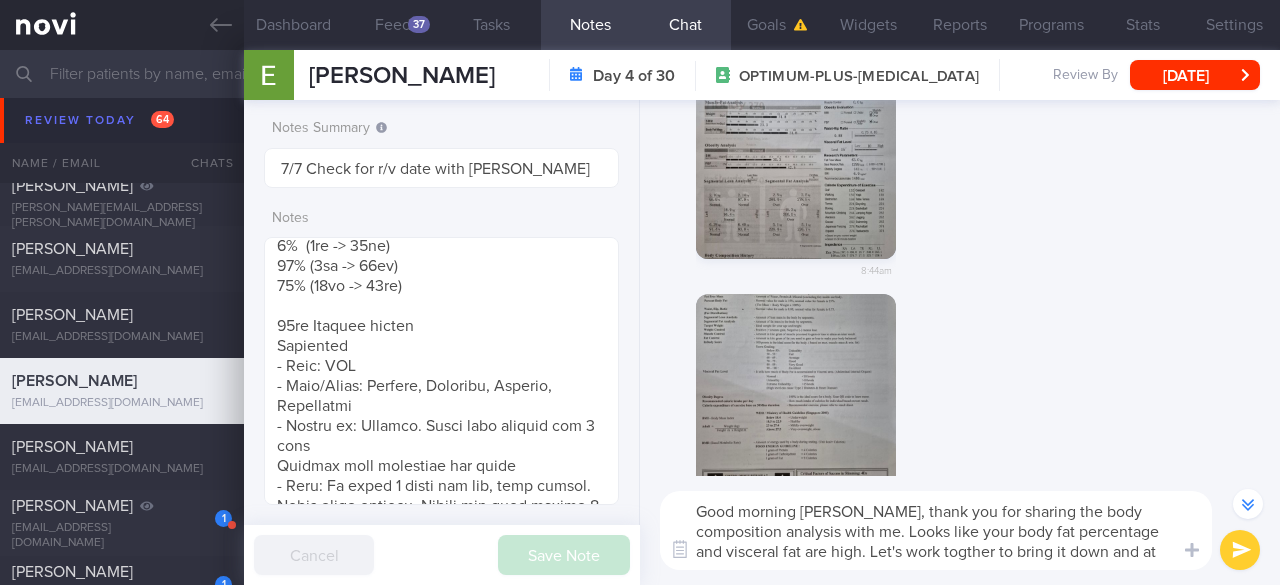 scroll, scrollTop: -139, scrollLeft: 0, axis: vertical 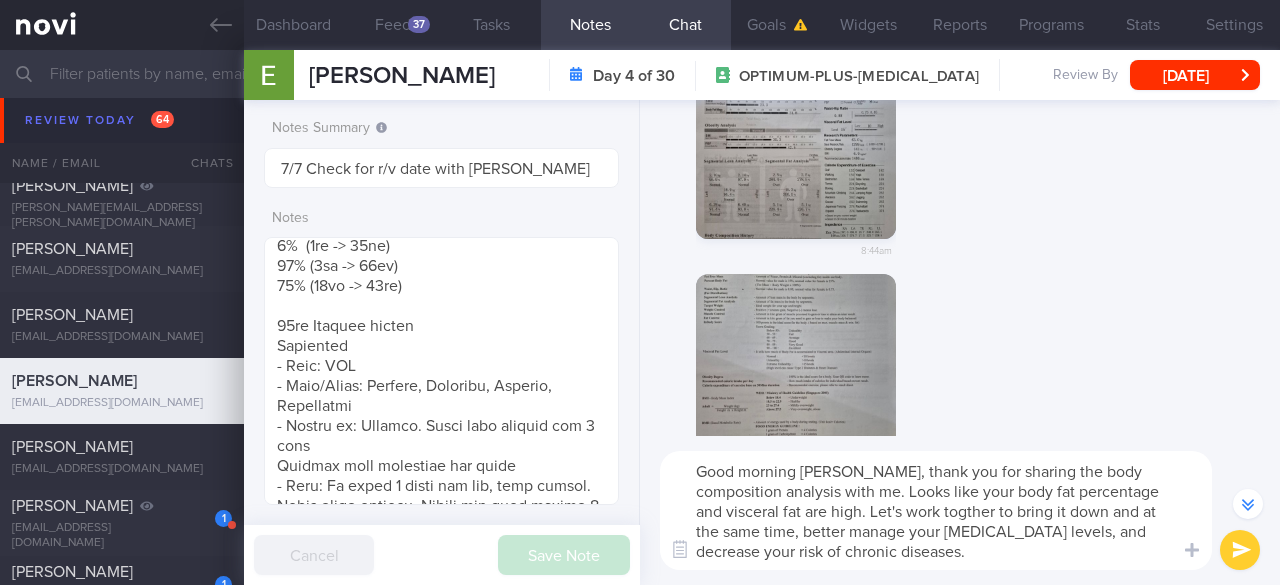drag, startPoint x: 904, startPoint y: 559, endPoint x: 696, endPoint y: 471, distance: 225.8495 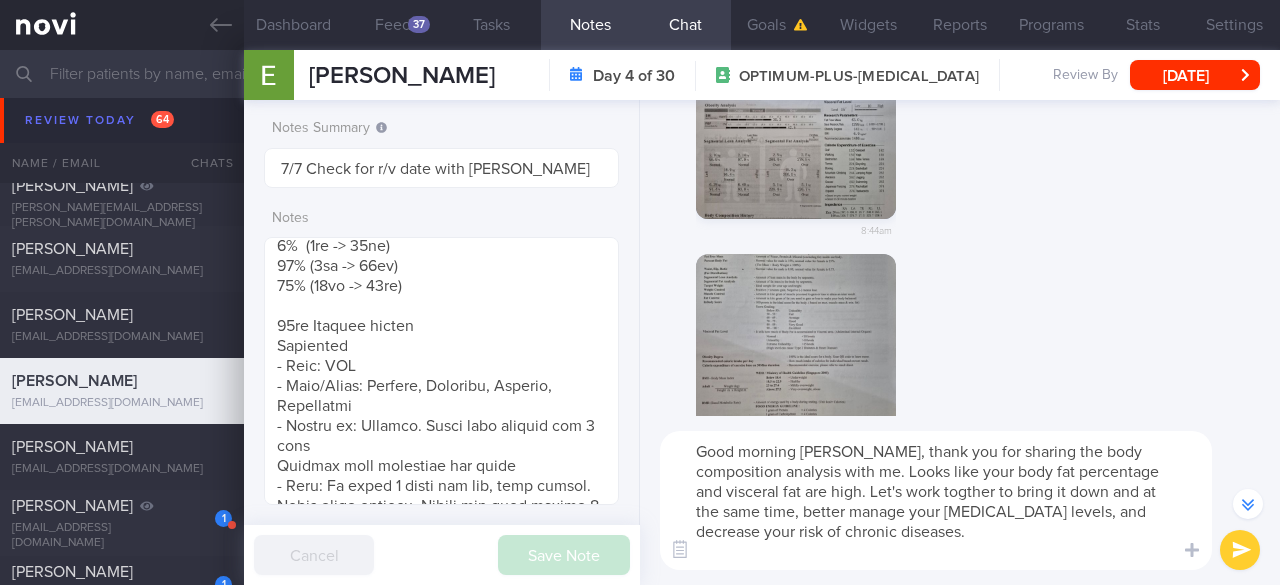 scroll, scrollTop: 0, scrollLeft: 0, axis: both 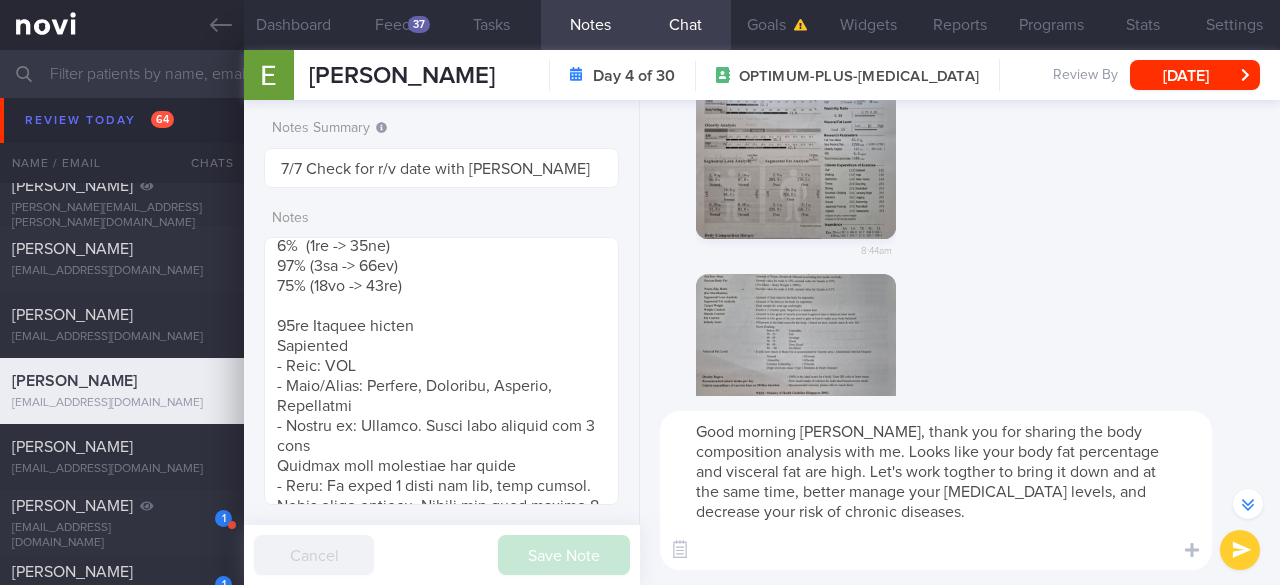paste on "Reducing body fat, especially visceral fat, through lifestyle changes such as improved diet and increased physical activity, can help lower cholesterol levels and reduce the risk of developing chronic diseases" 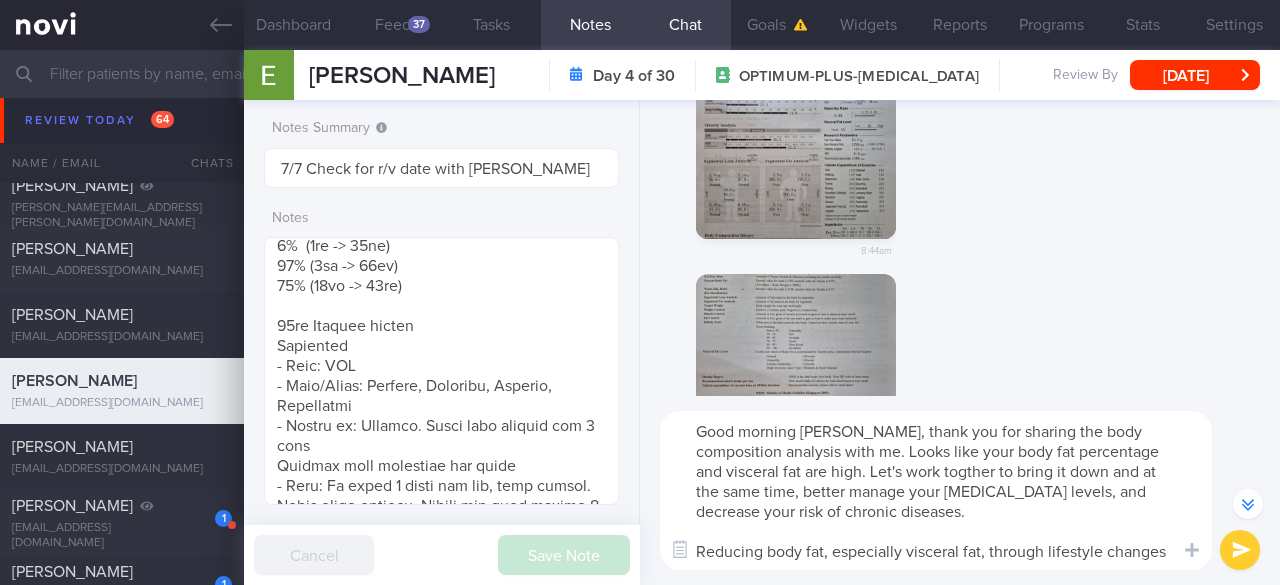 scroll, scrollTop: 0, scrollLeft: 0, axis: both 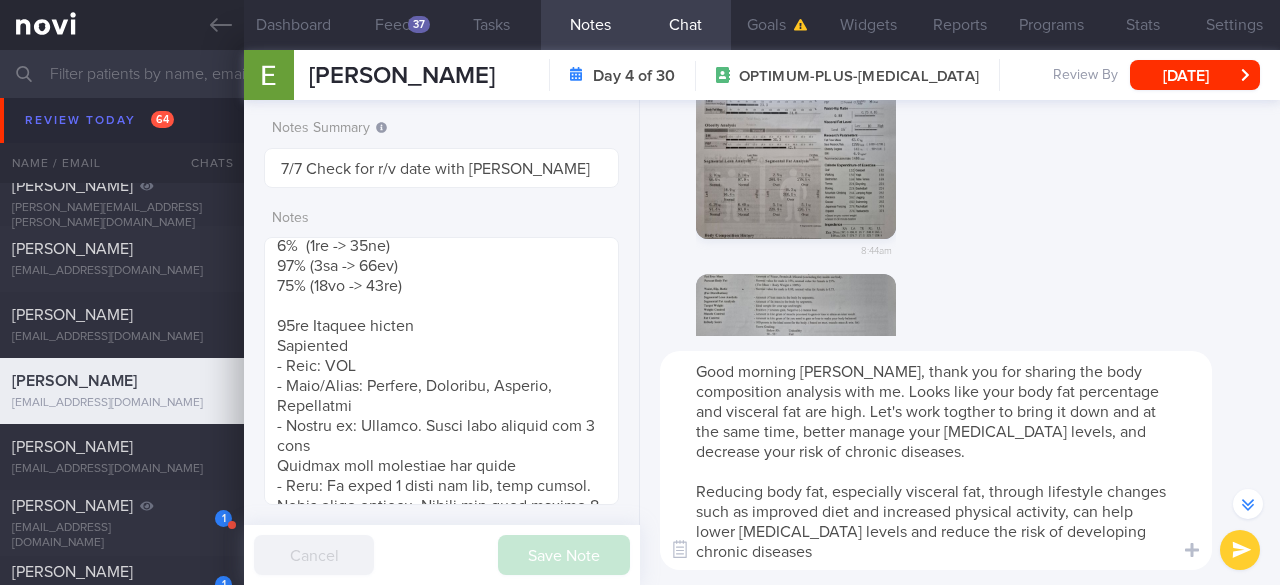 drag, startPoint x: 831, startPoint y: 544, endPoint x: 690, endPoint y: 480, distance: 154.84508 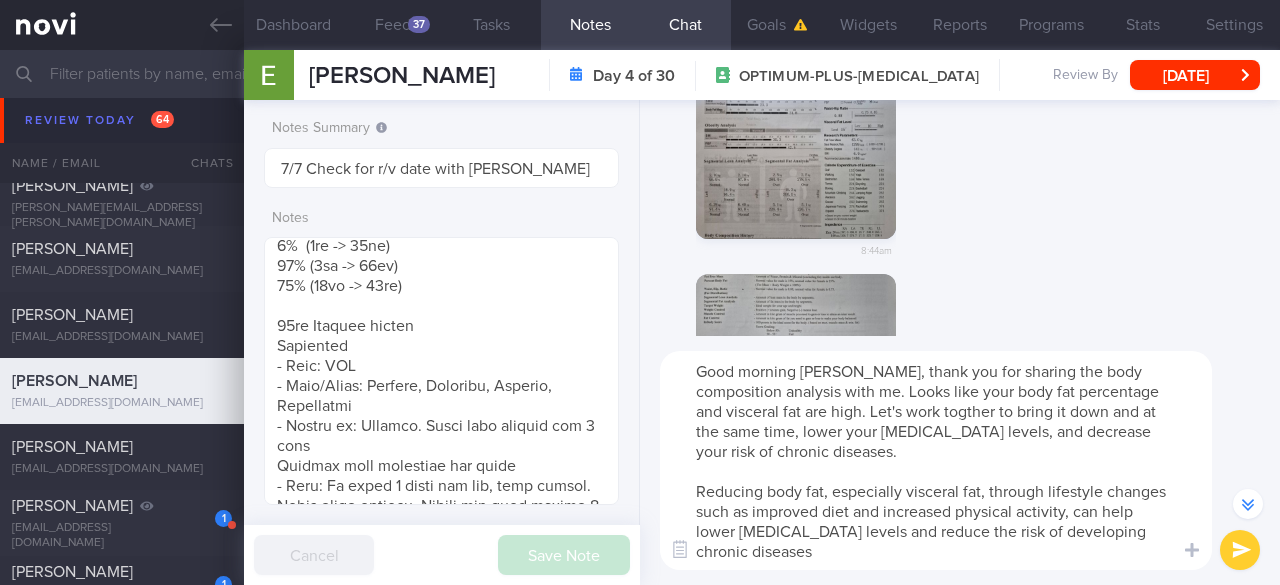 drag, startPoint x: 794, startPoint y: 559, endPoint x: 677, endPoint y: 489, distance: 136.34148 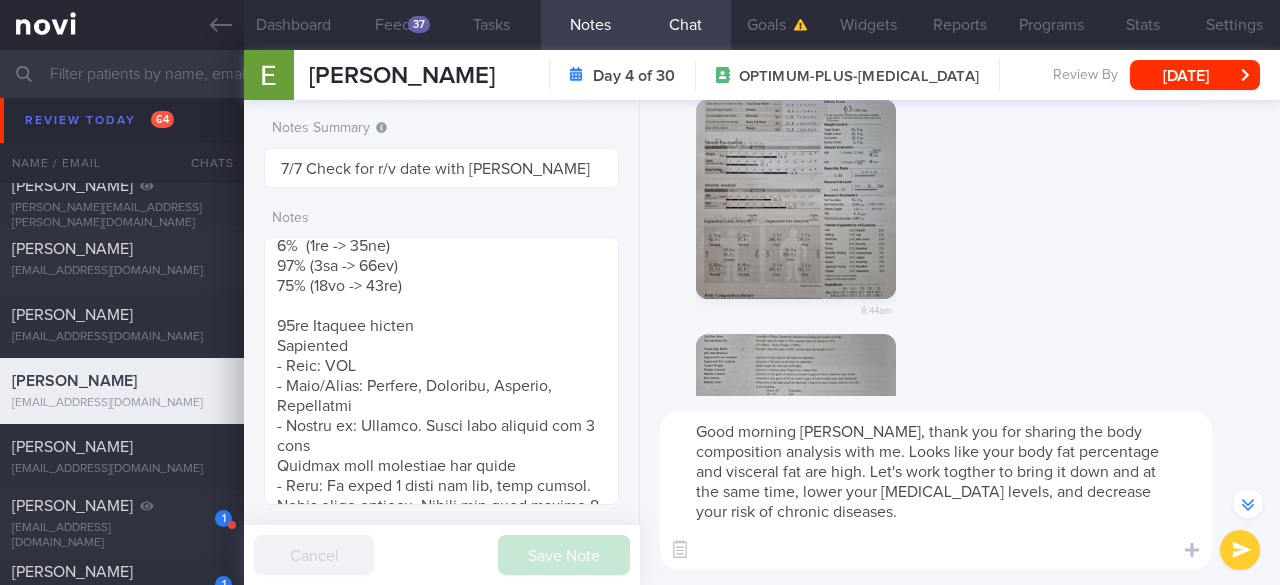 scroll, scrollTop: -219, scrollLeft: 0, axis: vertical 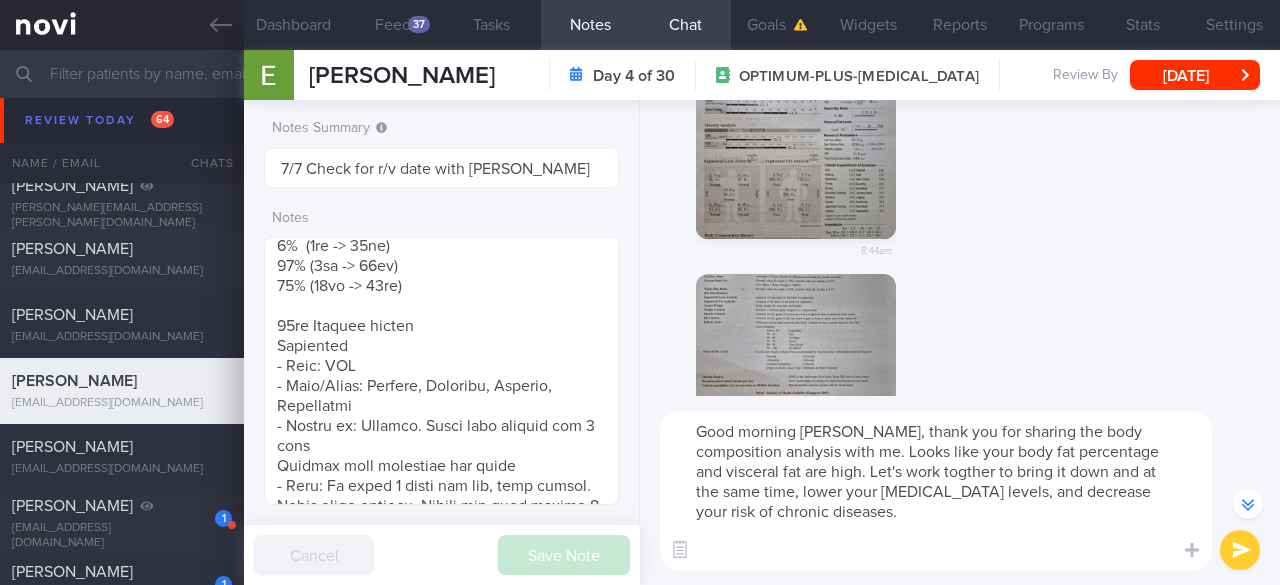 click on "Good morning Elvaline, thank you for sharing the body composition analysis with me. Looks like your body fat percentage and visceral fat are high. Let's work togther to bring it down and at the same time, lower your cholesterol levels, and decrease your risk of chronic diseases." at bounding box center (936, 490) 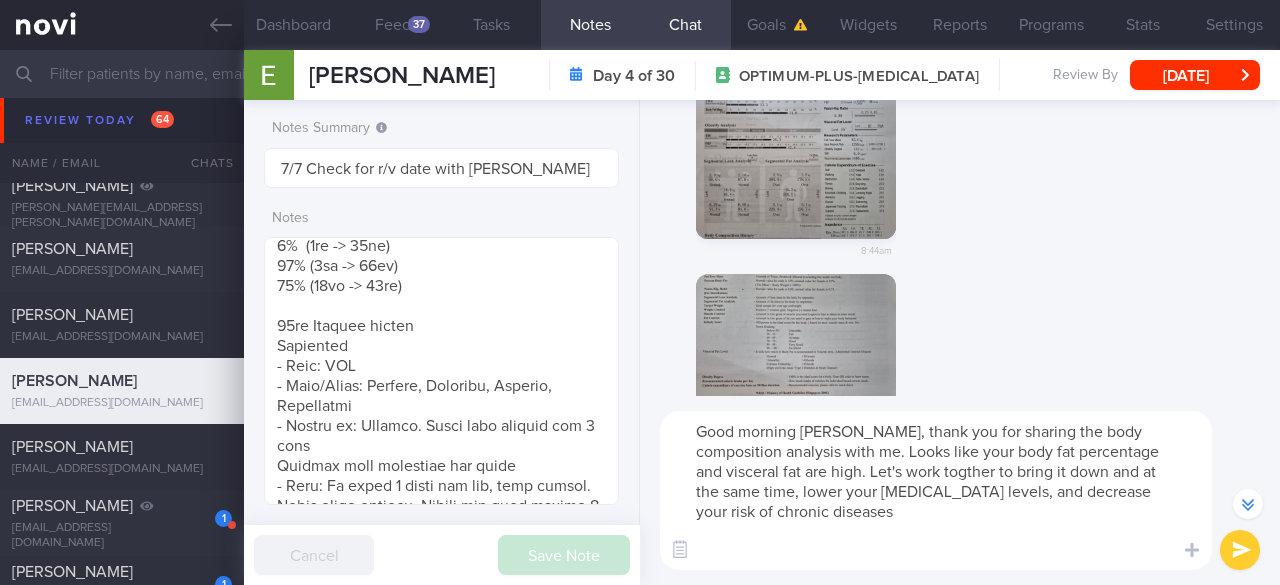 paste on "🙂" 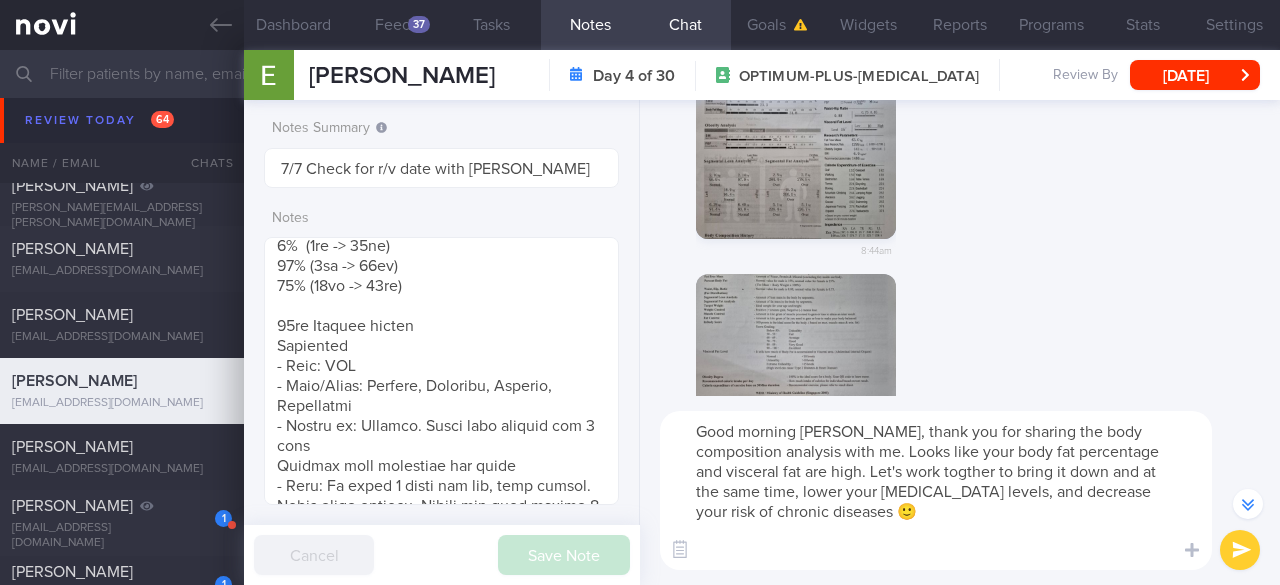 type on "Good morning [PERSON_NAME], thank you for sharing the body composition analysis with me. Looks like your body fat percentage and visceral fat are high. Let's work togther to bring it down and at the same time, lower your [MEDICAL_DATA] levels, and decrease your risk of chronic diseases 🙂" 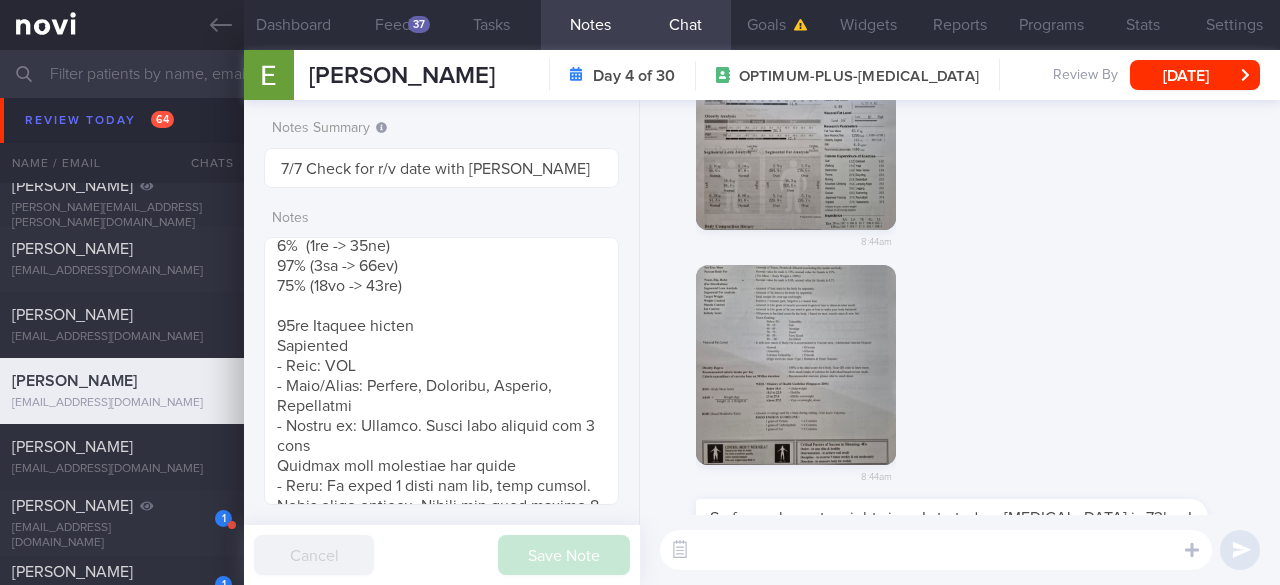 scroll, scrollTop: 0, scrollLeft: 0, axis: both 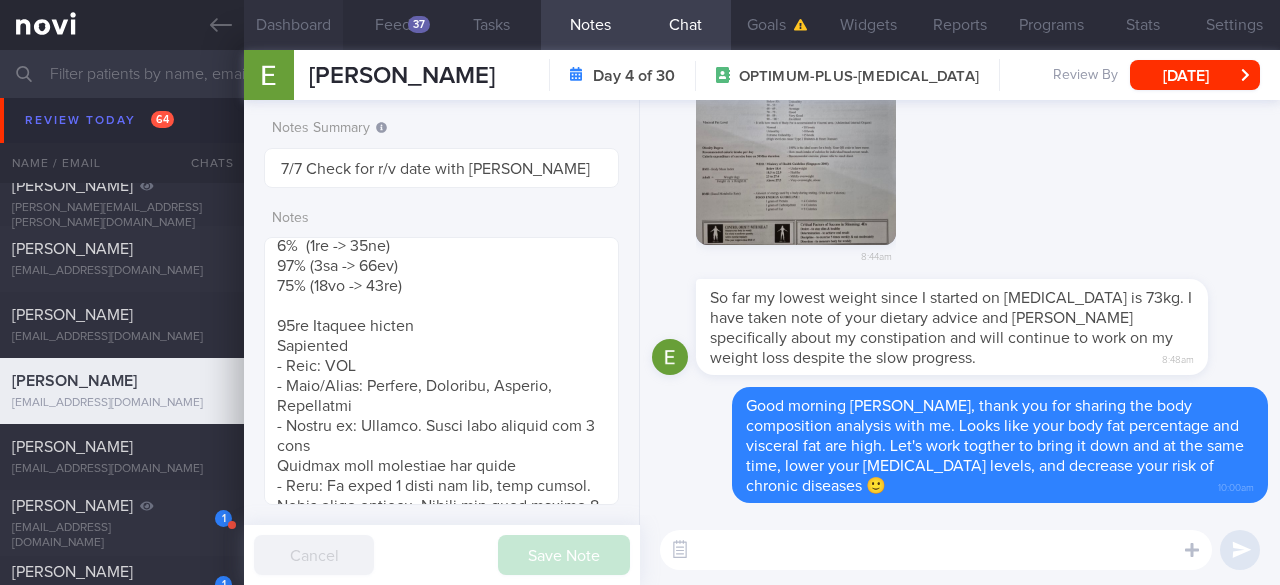 click on "Dashboard" at bounding box center (293, 25) 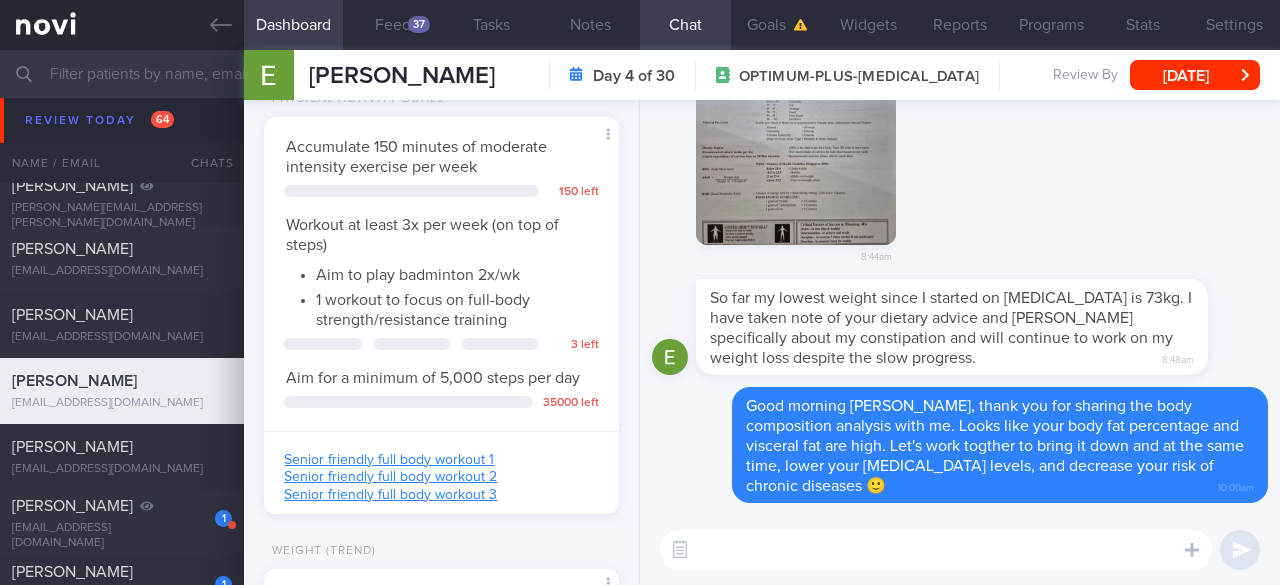 scroll, scrollTop: 610, scrollLeft: 0, axis: vertical 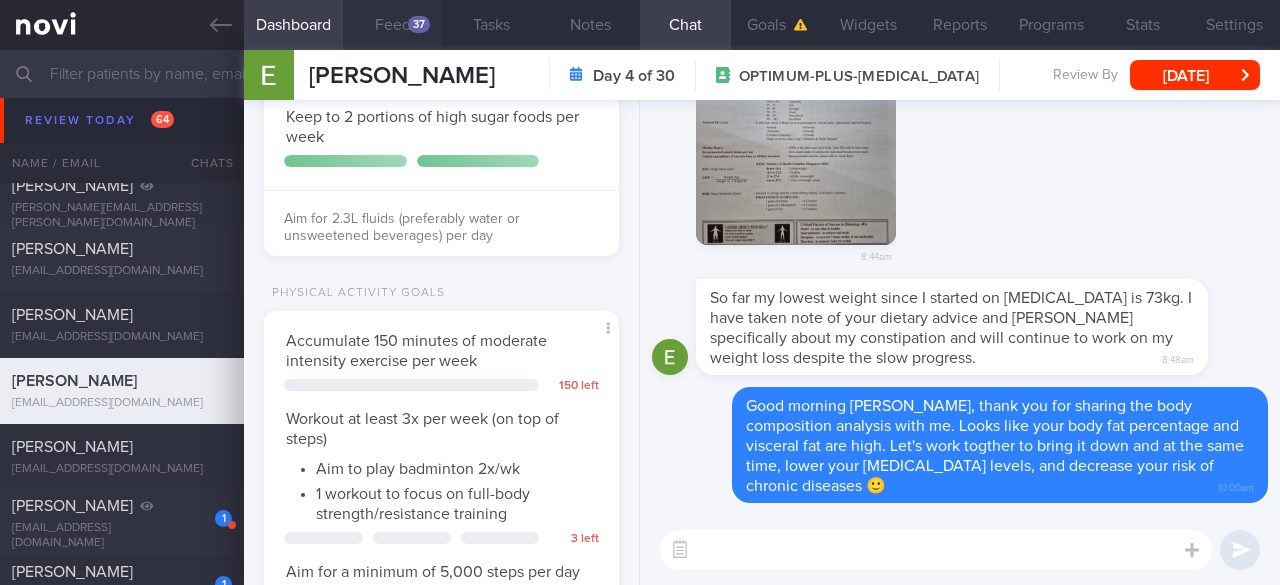 click on "Feed
37" at bounding box center (392, 25) 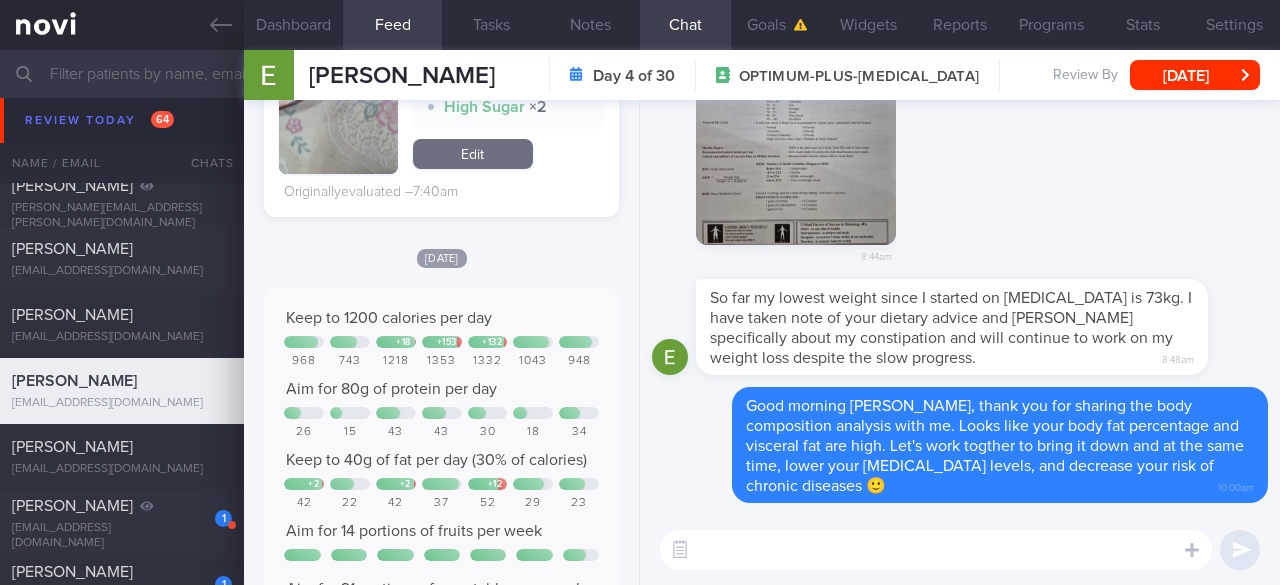 scroll, scrollTop: 1200, scrollLeft: 0, axis: vertical 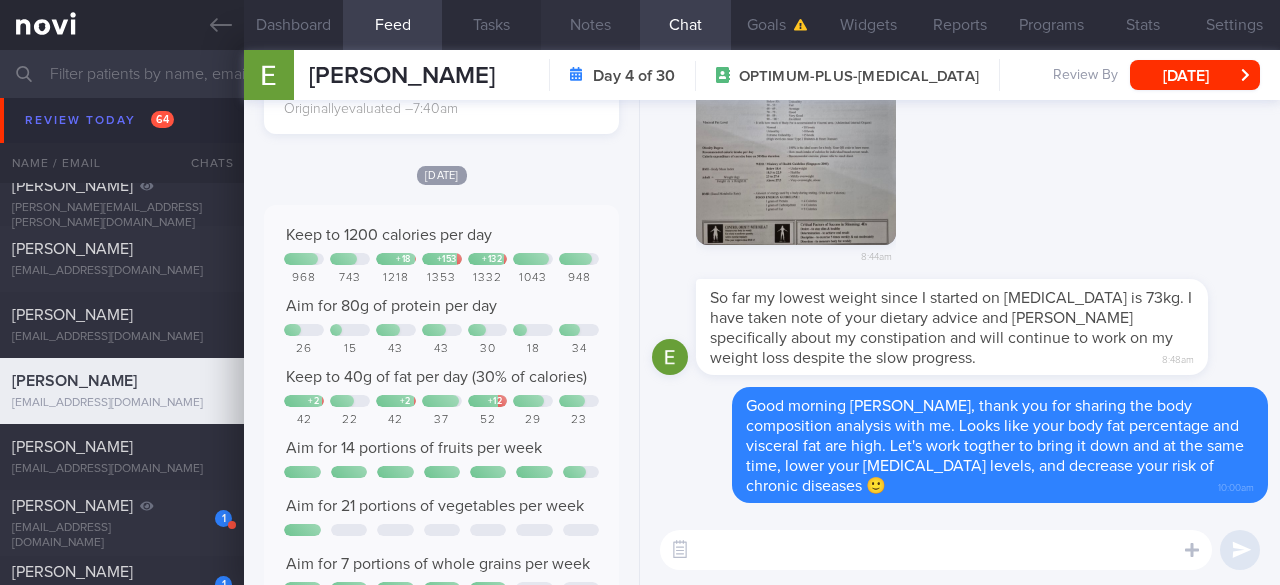click on "Notes" at bounding box center (590, 25) 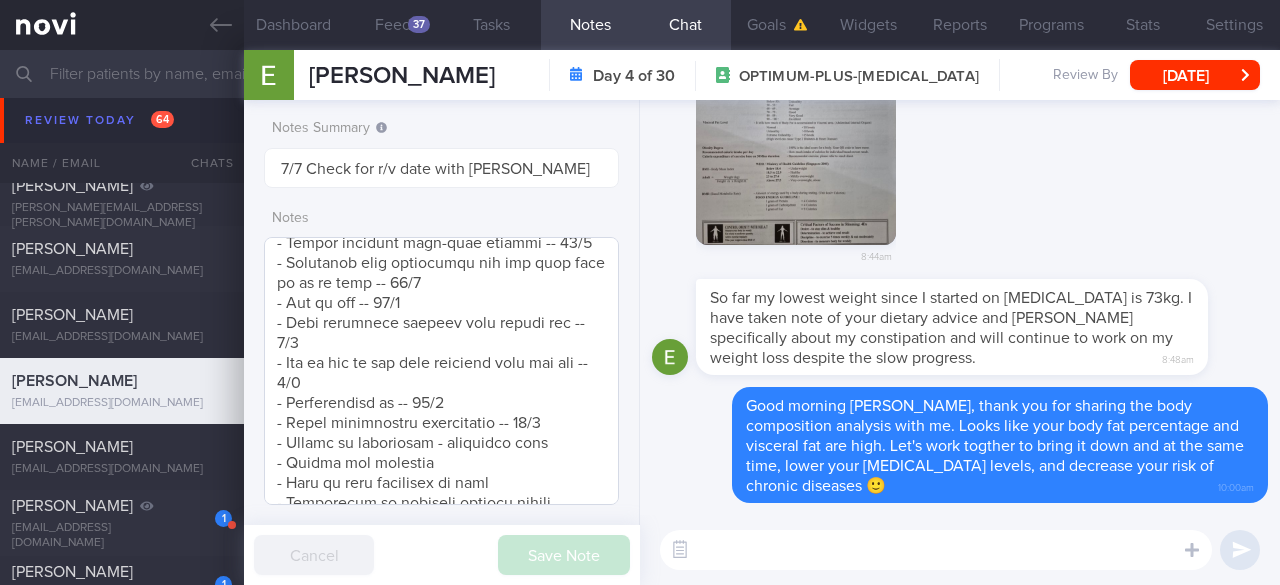 scroll, scrollTop: 1372, scrollLeft: 0, axis: vertical 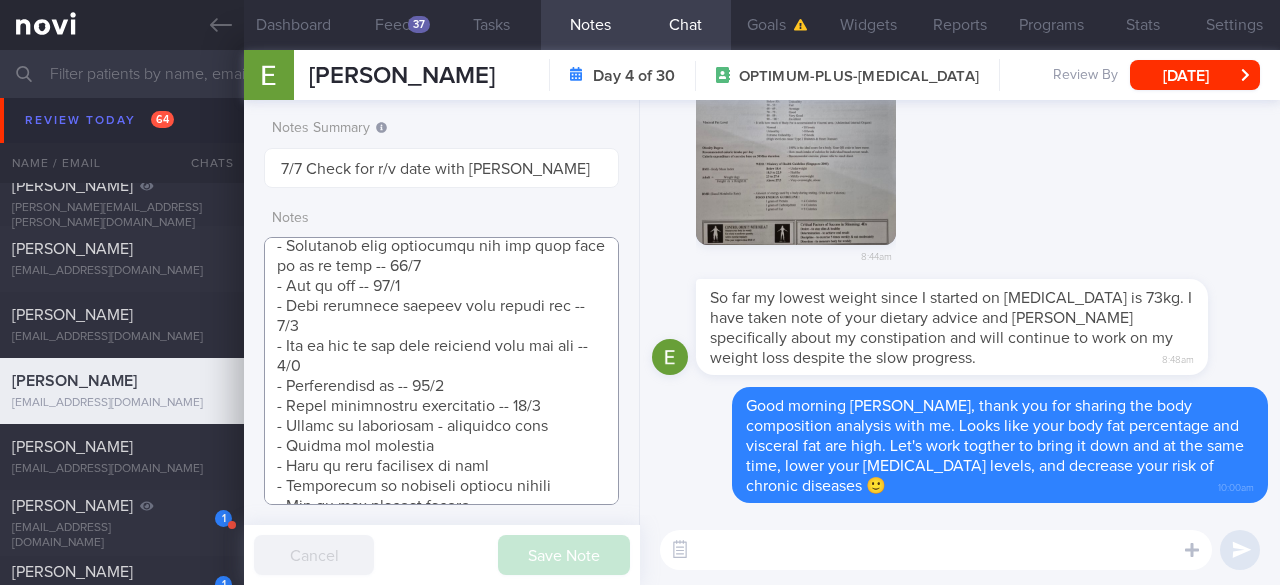 click at bounding box center (441, 371) 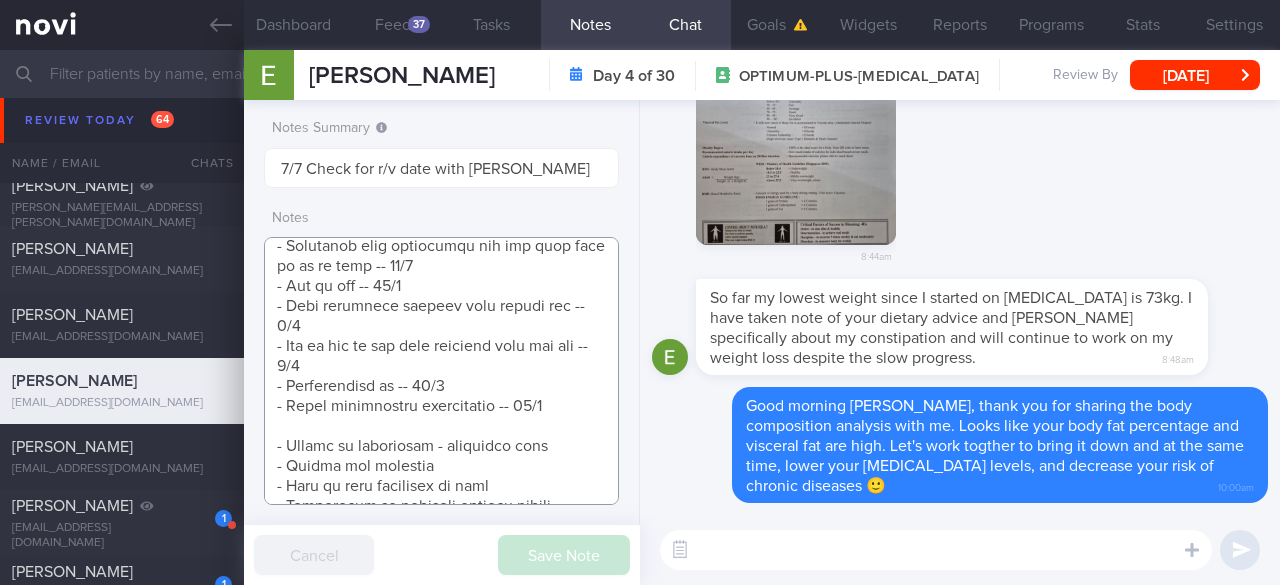 scroll, scrollTop: 1592, scrollLeft: 0, axis: vertical 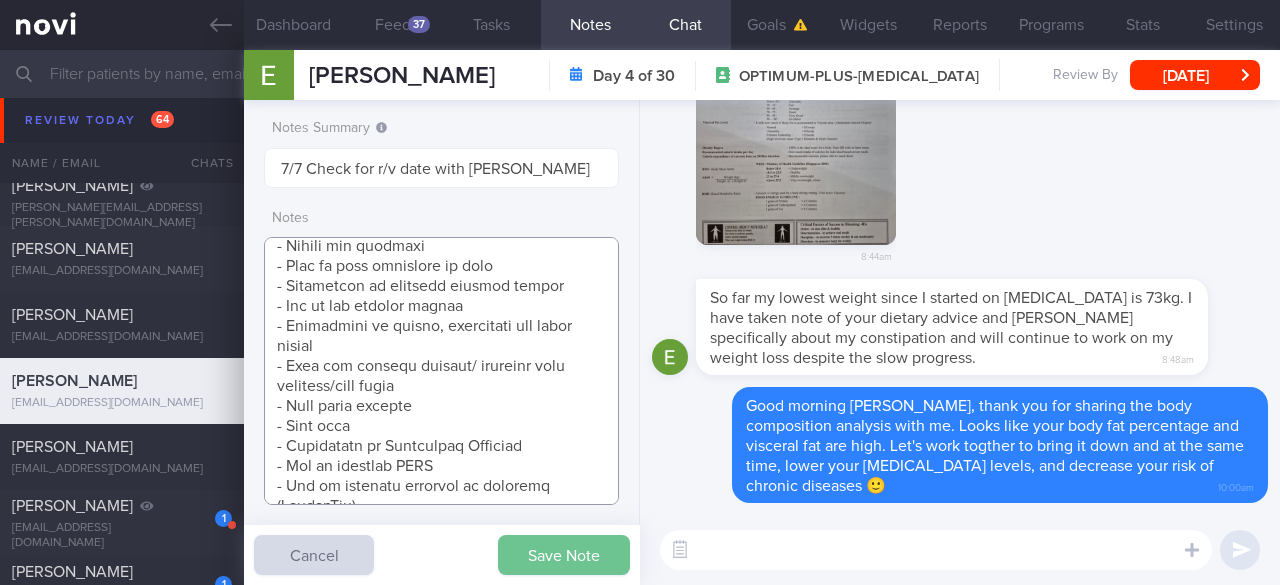 type on "SUPPORT NEEDED:
CHALLENGE:
- OVERALL:
([DATE]) Constipation is long standing. Took [MEDICAL_DATA] and constipation was resolved. Has been taking the [MEDICAL_DATA] 7mg except when traveling. No side effects. Ryblesus 14mg. Take [MEDICAL_DATA] consistently - 1 bottle
If 3 days no BO, take [MEDICAL_DATA]
([DATE]) Side effects. Constipation requiring [MEDICAL_DATA]. Has background of bacd constipation. Stopped taking medication due to the constipation ([DATE]). Portions are smaller
Taking less coffee with sugar
- LIFE:
- DIET:
- EXERCISE:
- MEDS:
- HbA1c/GMI:
Wt trend:  76 > (16/6) 74.9
In Body ([DATE]) done when saw TCM physician
Body fat %: 42.5
Body fat: 31.8kg
Muscle Mass: 23.3kg
Visceral fat: 15 (high)
BMI: 30.3 (obese)
Wt Targets:
5%  (4kg -> 72kg)
10% (8kg -> 68kg)
15% (11kg -> 65kg)
[DEMOGRAPHIC_DATA] [DEMOGRAPHIC_DATA] [DEMOGRAPHIC_DATA]
Homemaker
- Pmhx: HLD
- Meds/Supps: Statins, Collagen, [MEDICAL_DATA], Probiotics
- Social hx: Married. Lives with husband and 2 sons
Patient buys groceries and cooks
- Diet: At least 3 meals per day, plus snacks. Cooks meal..." 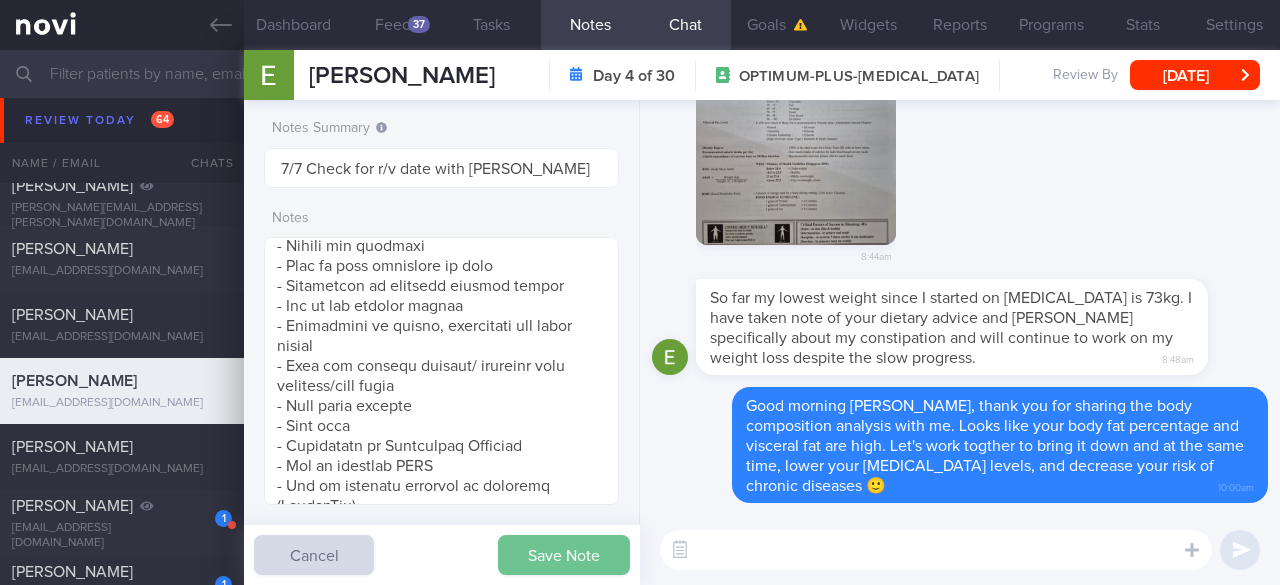 click on "Save Note" at bounding box center [564, 555] 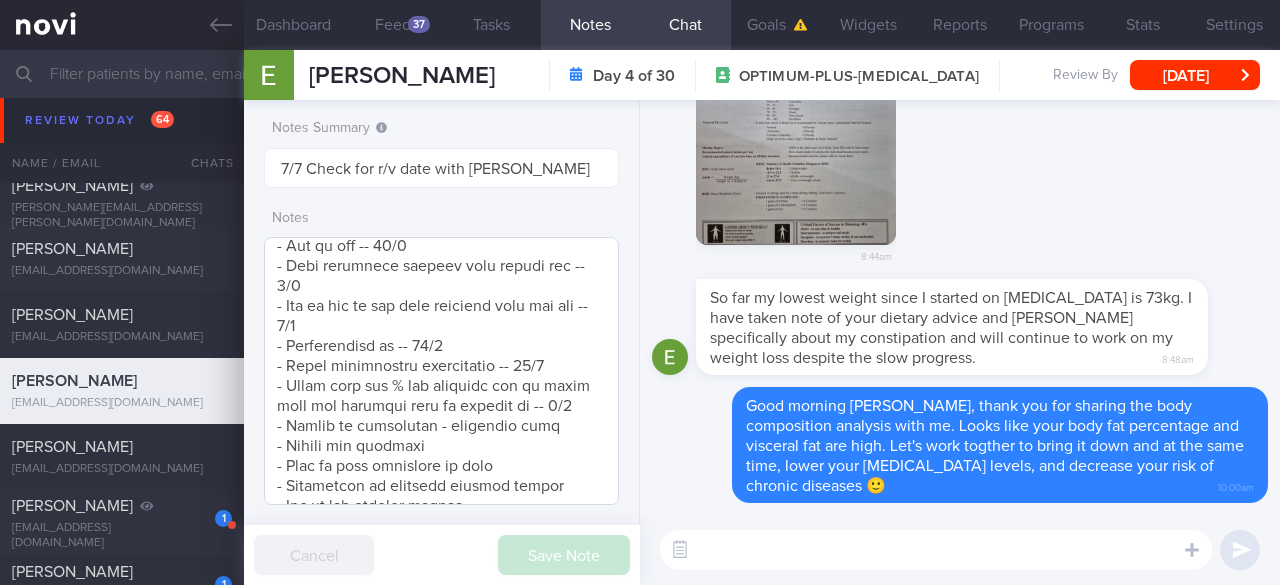 scroll, scrollTop: 1492, scrollLeft: 0, axis: vertical 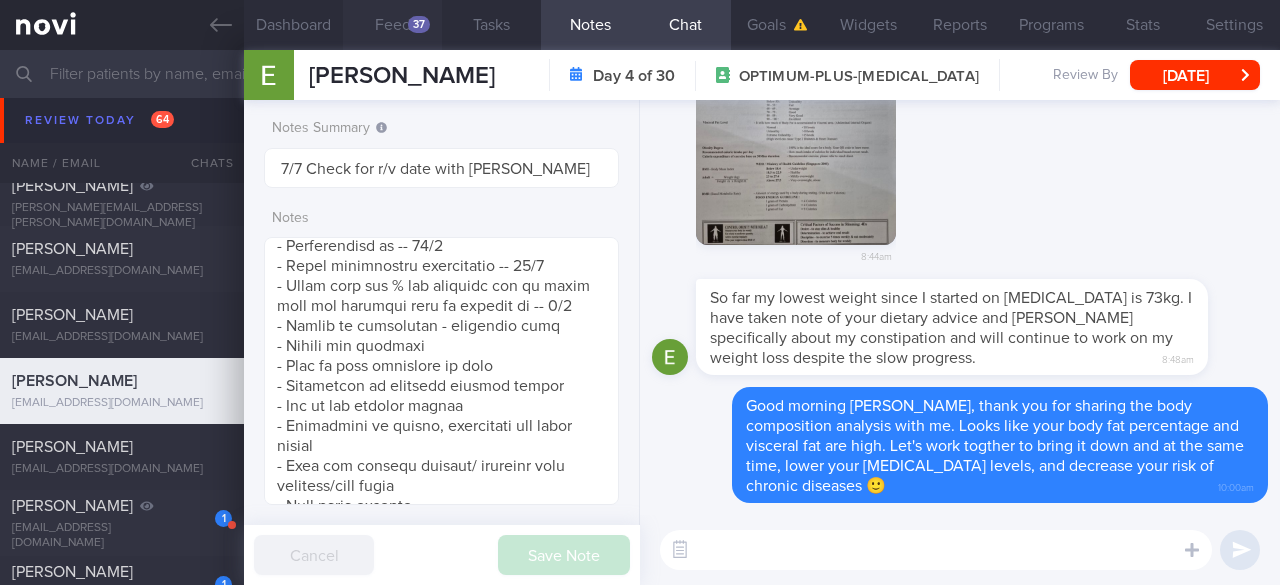 click on "Feed
37" at bounding box center (392, 25) 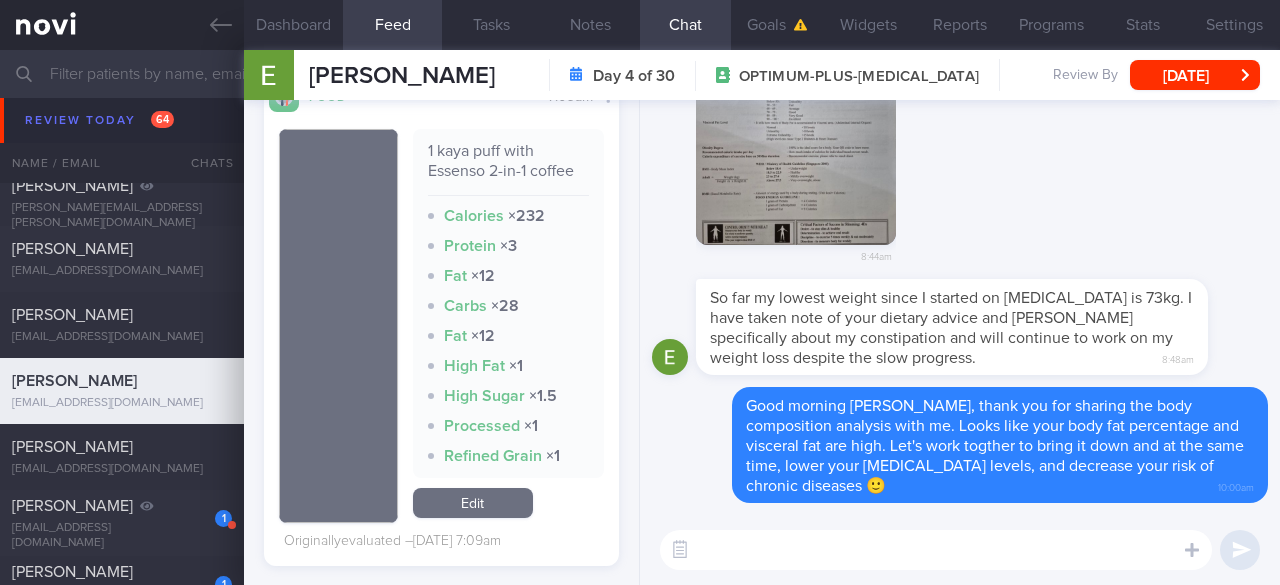 scroll, scrollTop: 7700, scrollLeft: 0, axis: vertical 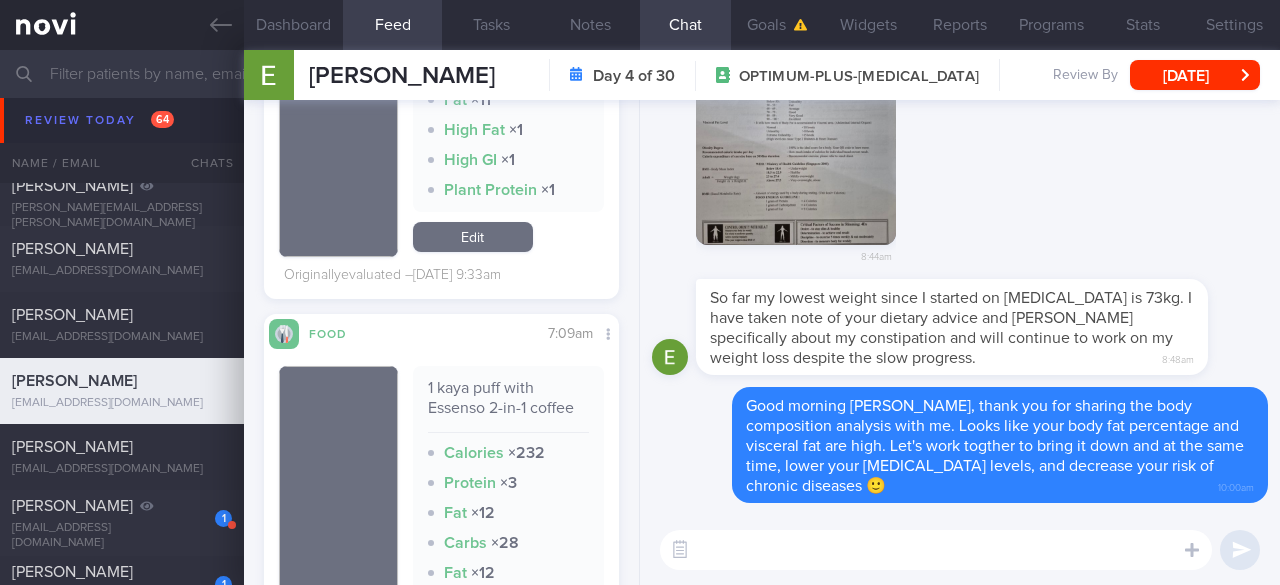 click at bounding box center (936, 550) 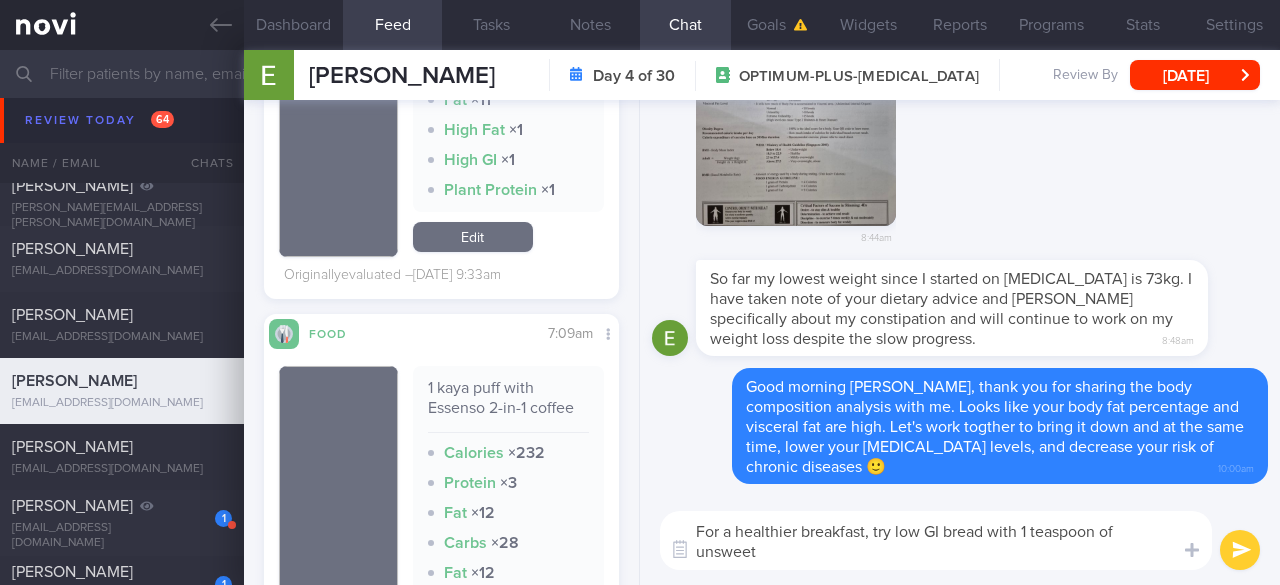 scroll, scrollTop: 0, scrollLeft: 0, axis: both 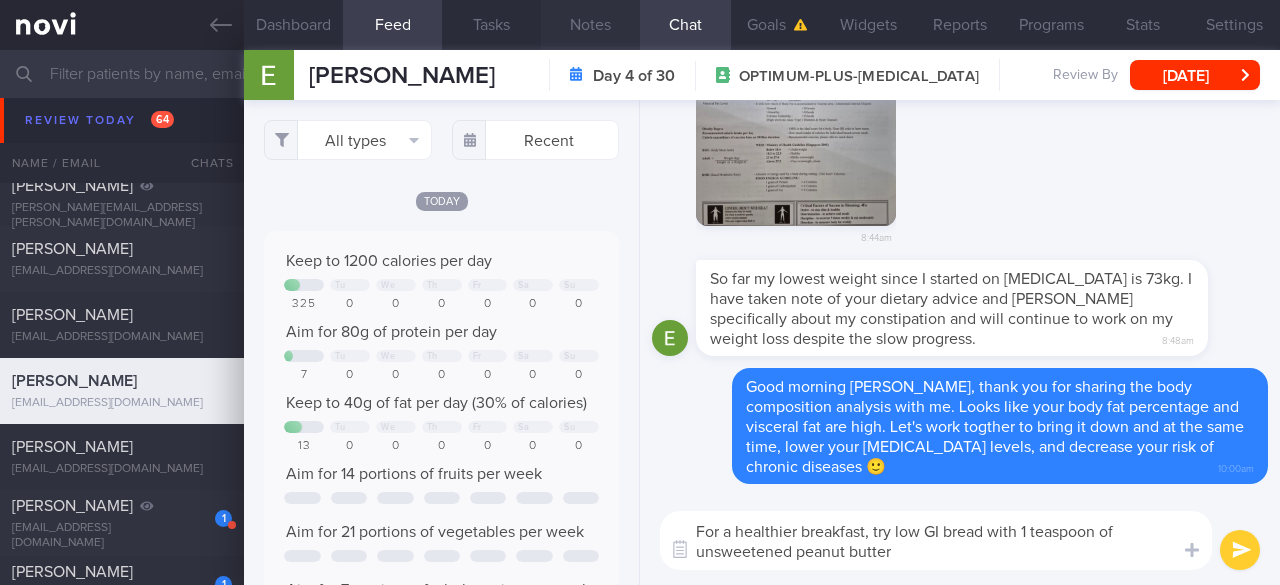 click on "Notes" at bounding box center [590, 25] 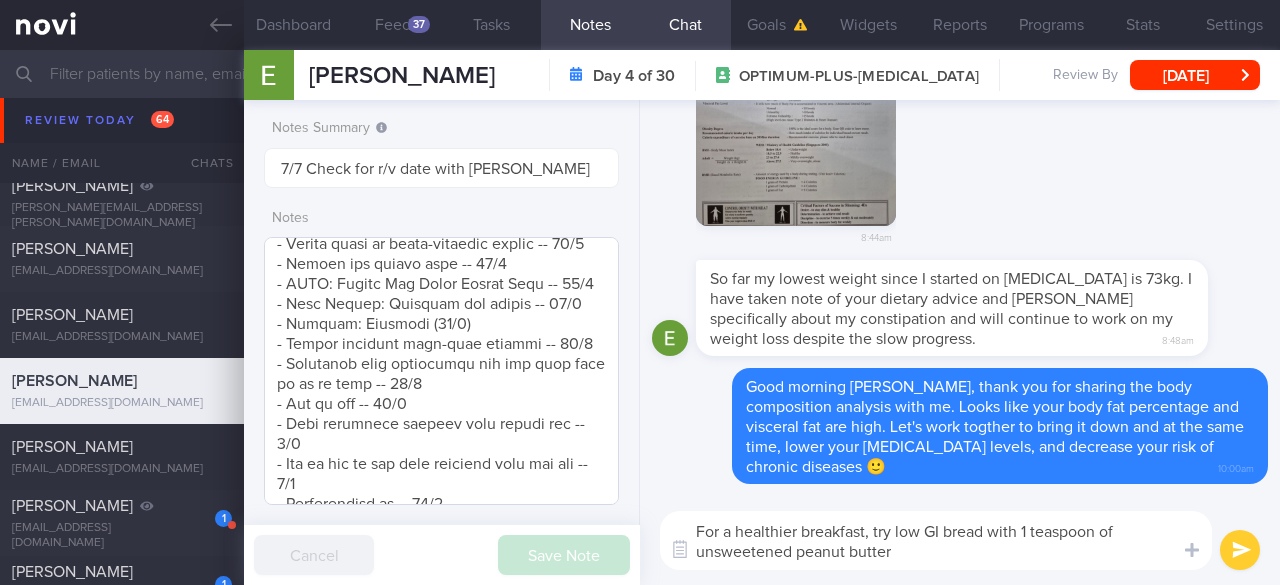 scroll, scrollTop: 1192, scrollLeft: 0, axis: vertical 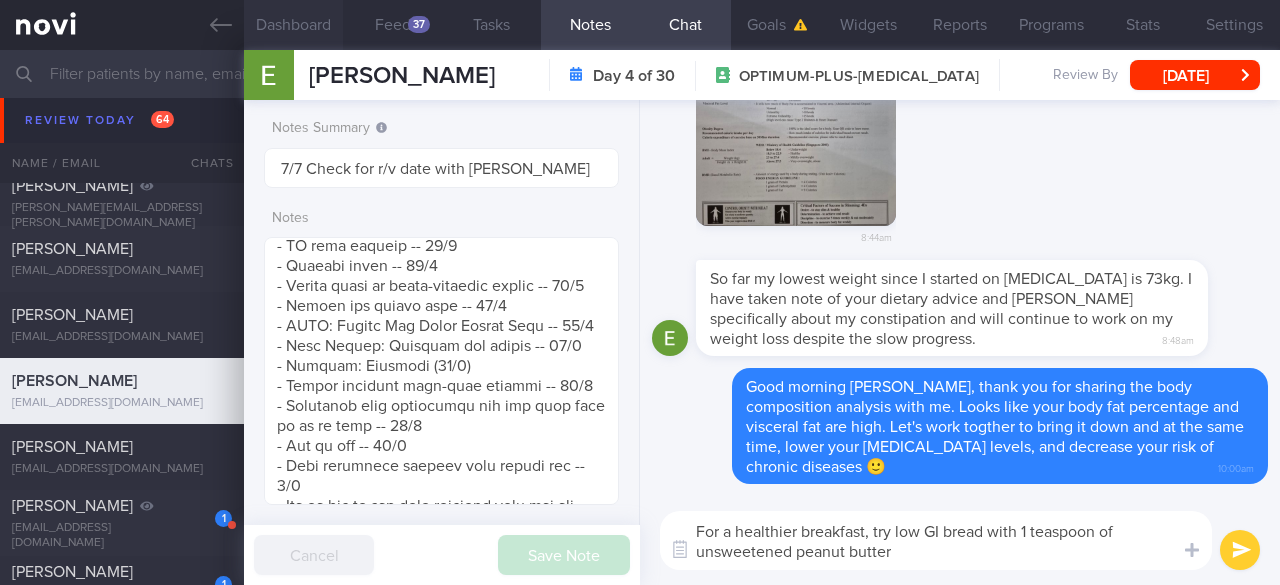 click on "Dashboard" at bounding box center (293, 25) 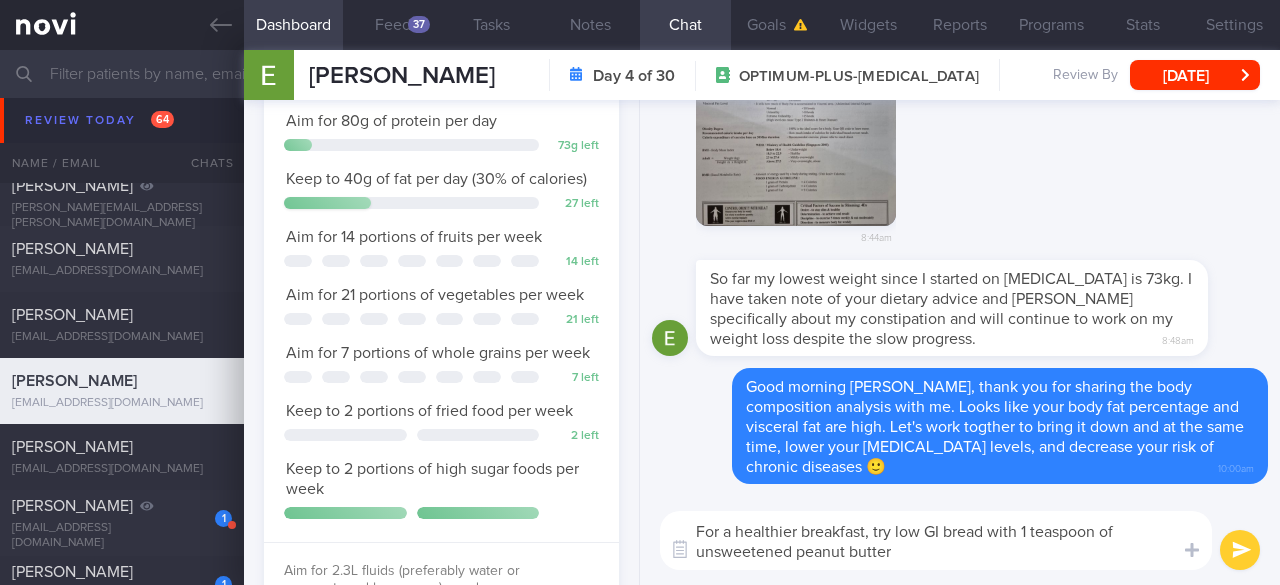 scroll, scrollTop: 110, scrollLeft: 0, axis: vertical 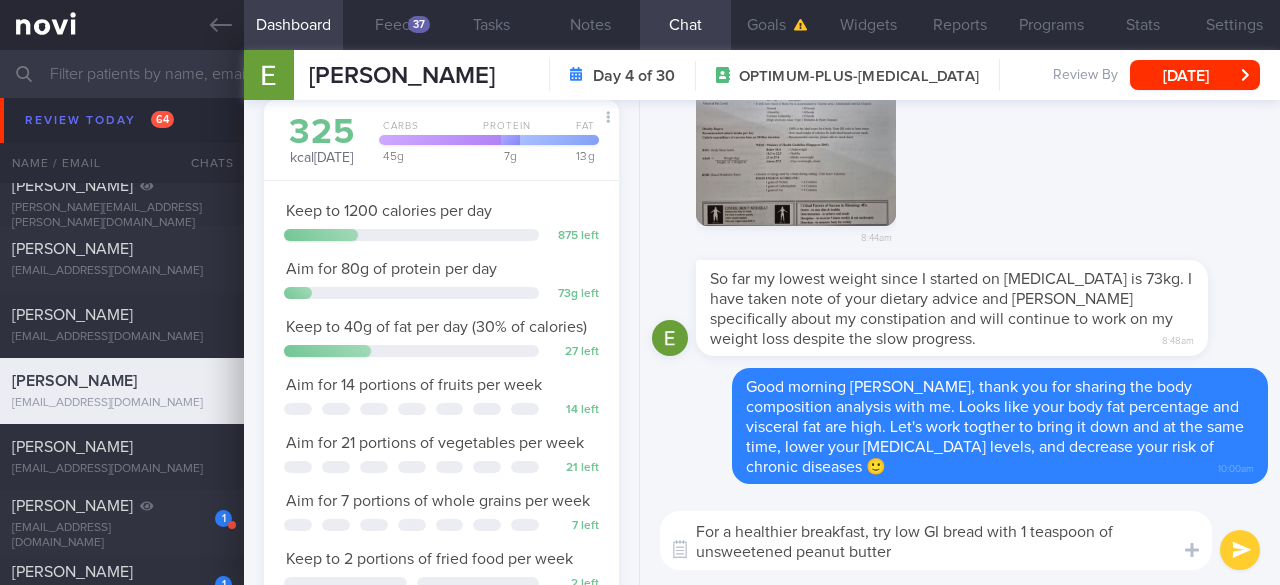 drag, startPoint x: 919, startPoint y: 553, endPoint x: 894, endPoint y: 529, distance: 34.655445 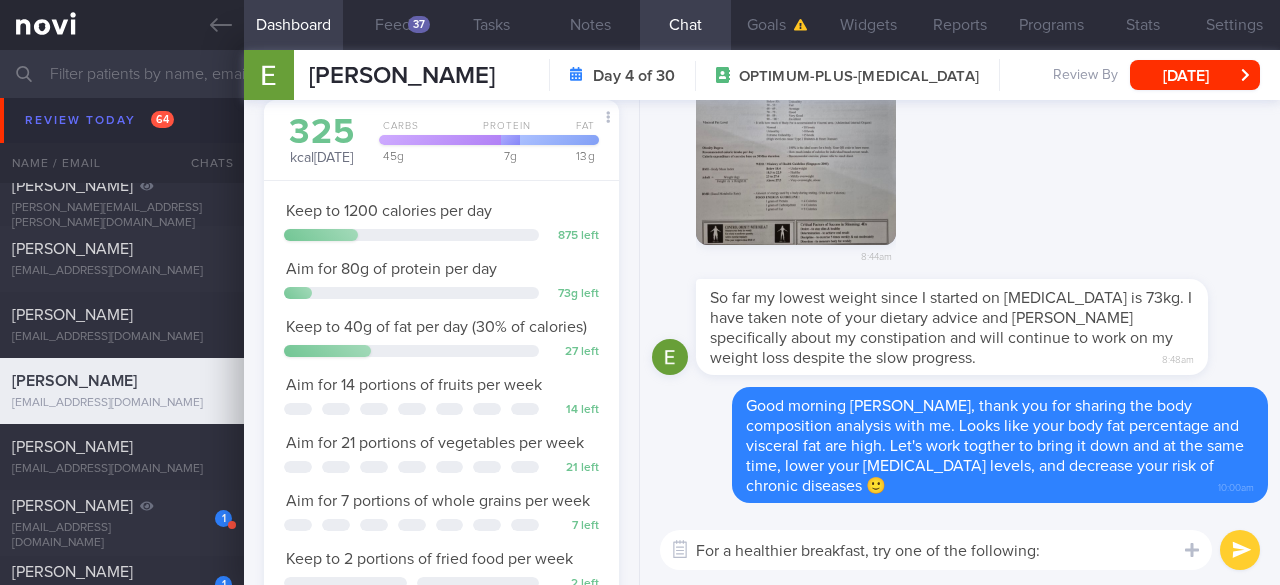 scroll, scrollTop: 0, scrollLeft: 0, axis: both 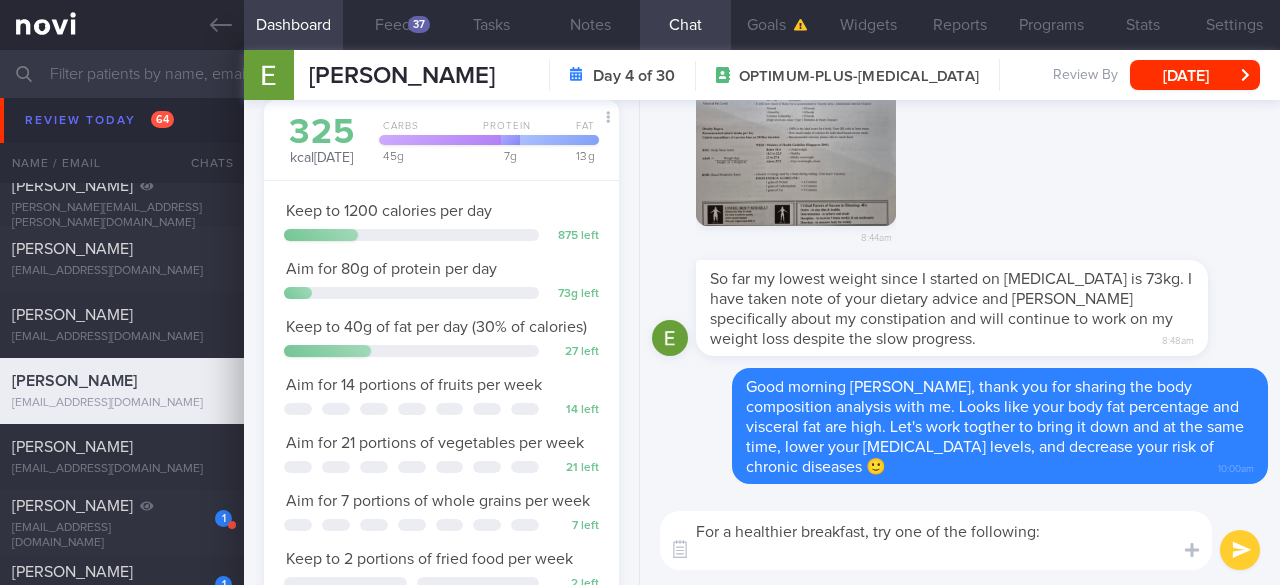 paste on "- 1 slice wholemeal bread, toasted
- ½ avocado (mashed)
- 1 poached egg
- A sprinkle of pepper and chili flakes for flavor
OR
- ½ cup rolled oats, cooked with water or unsweetened almond milk
- 1 tbsp almond butter (unsweetened)
- A handful of berries (blueberries, raspberries)" 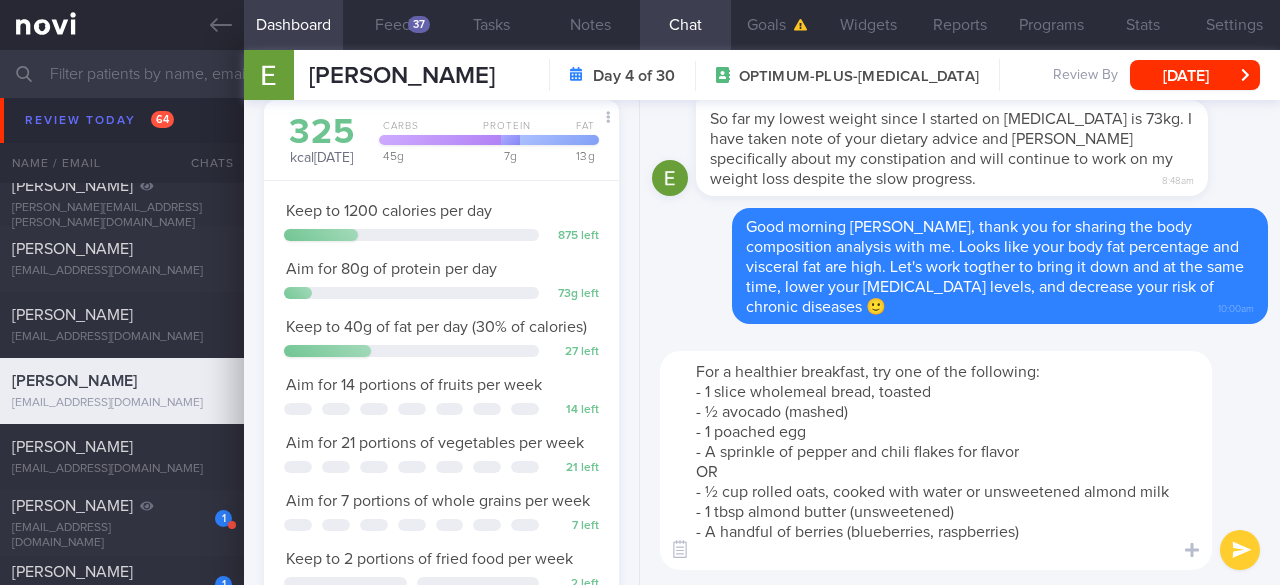 scroll, scrollTop: 0, scrollLeft: 0, axis: both 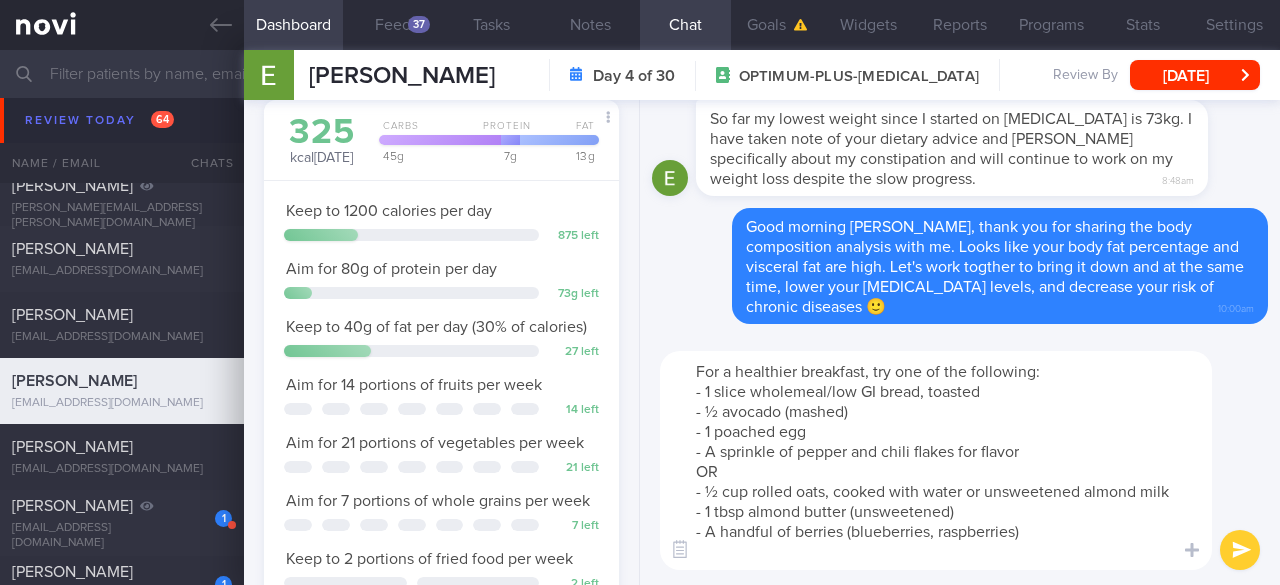 click on "For a healthier breakfast, try one of the following:
- 1 slice wholemeal/low GI bread, toasted
- ½ avocado (mashed)
- 1 poached egg
- A sprinkle of pepper and chili flakes for flavor
OR
- ½ cup rolled oats, cooked with water or unsweetened almond milk
- 1 tbsp almond butter (unsweetened)
- A handful of berries (blueberries, raspberries)" at bounding box center [936, 460] 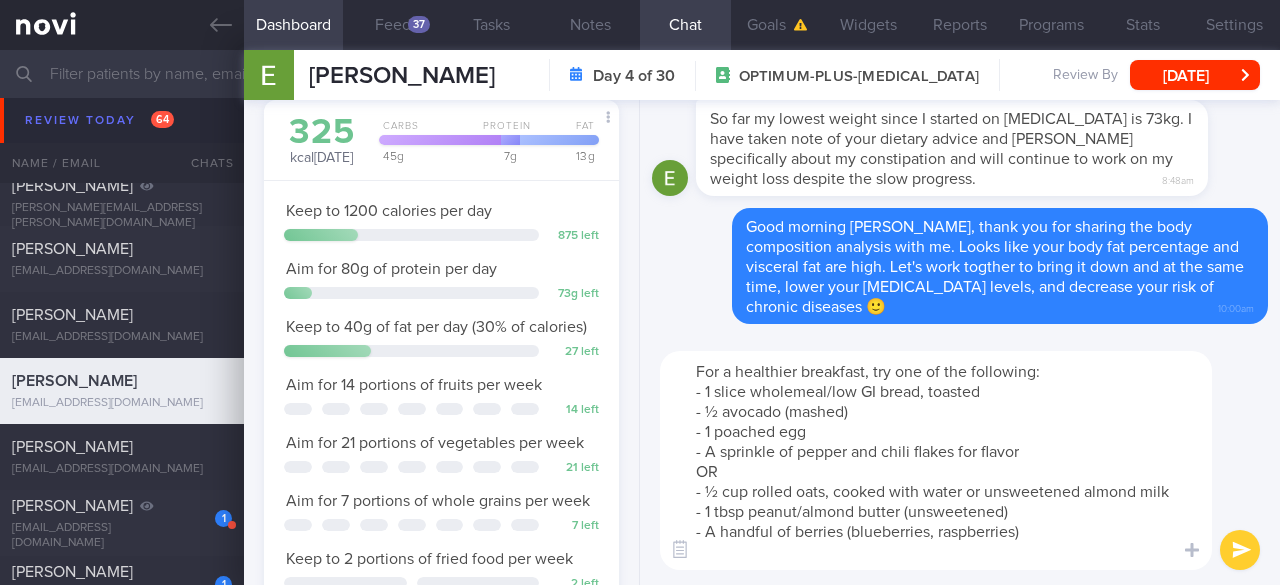 scroll, scrollTop: 20, scrollLeft: 0, axis: vertical 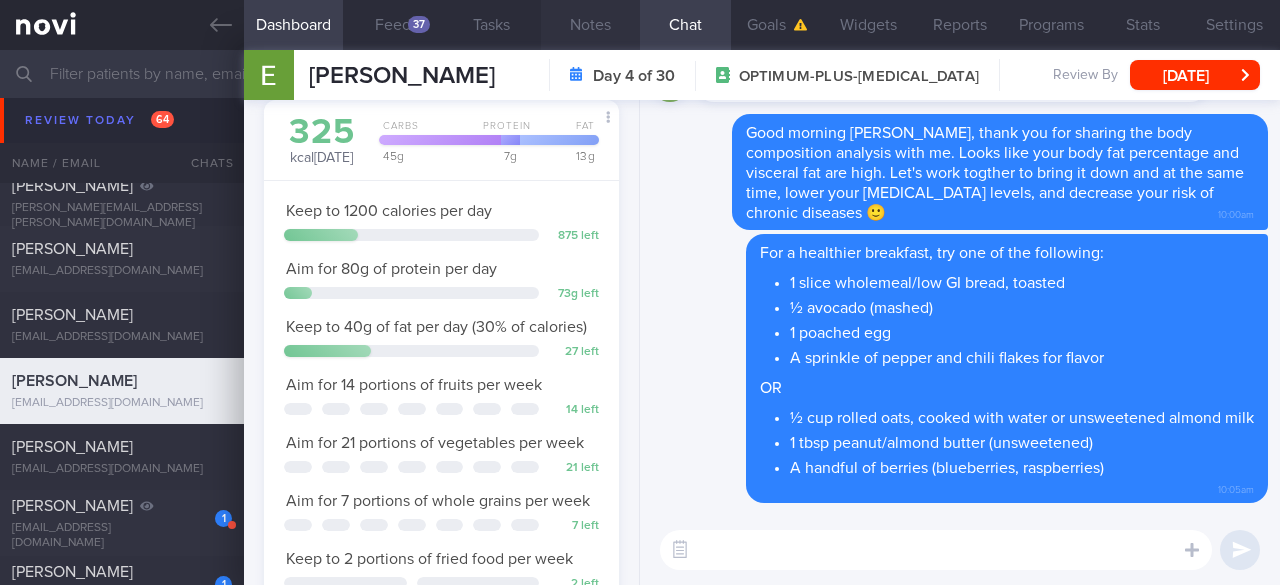 click on "Notes" at bounding box center (590, 25) 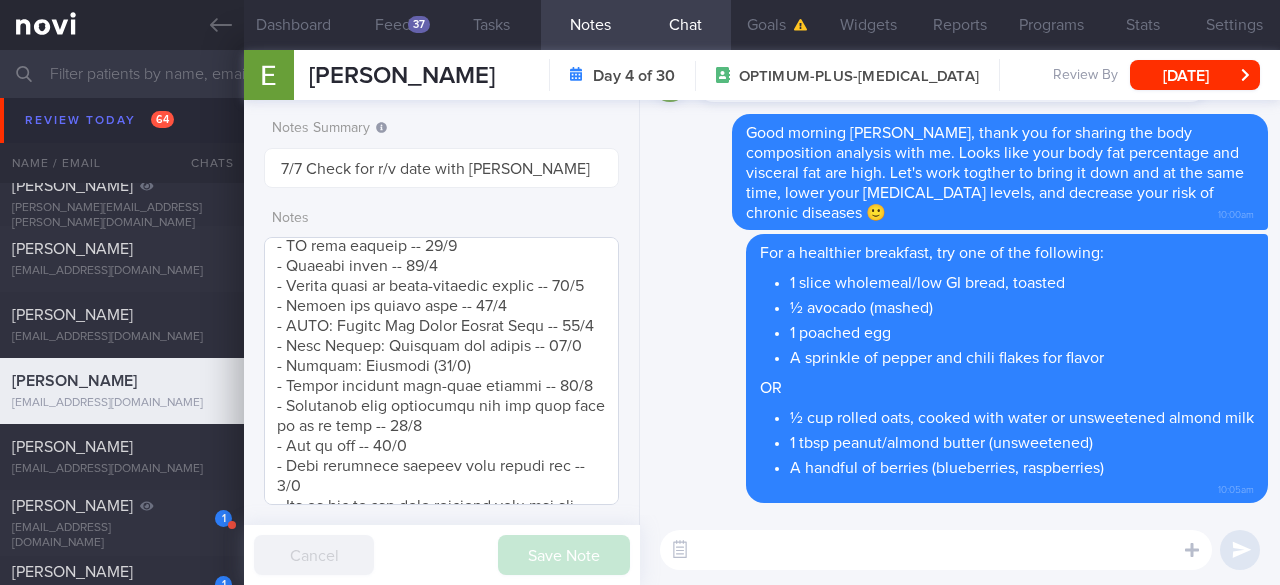 scroll, scrollTop: 1392, scrollLeft: 0, axis: vertical 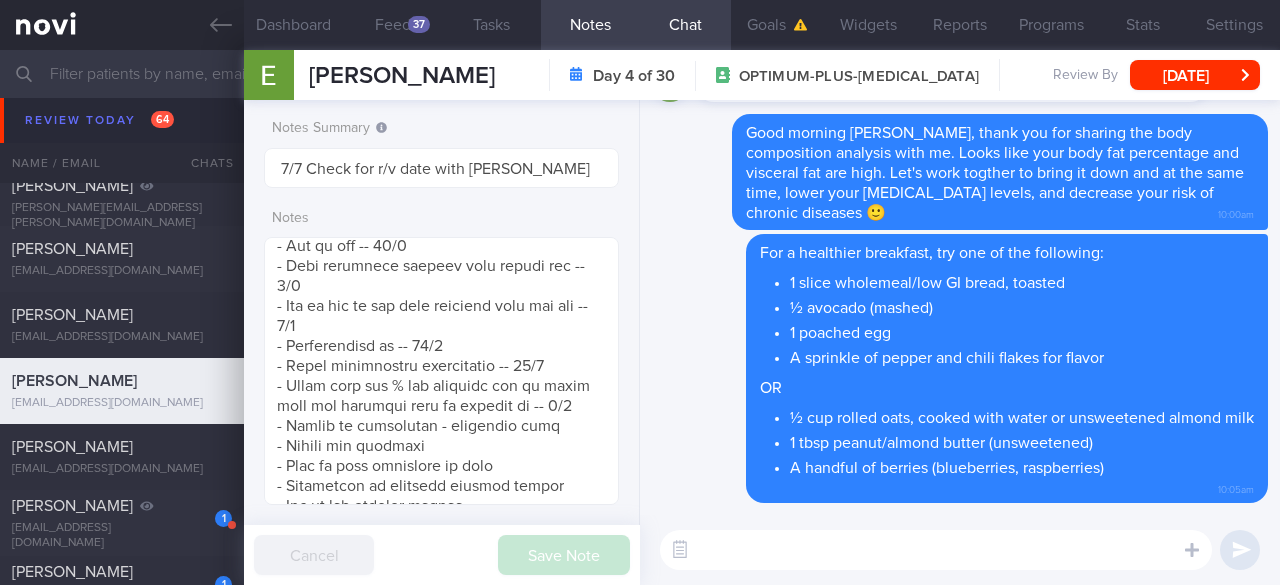 click at bounding box center [936, 550] 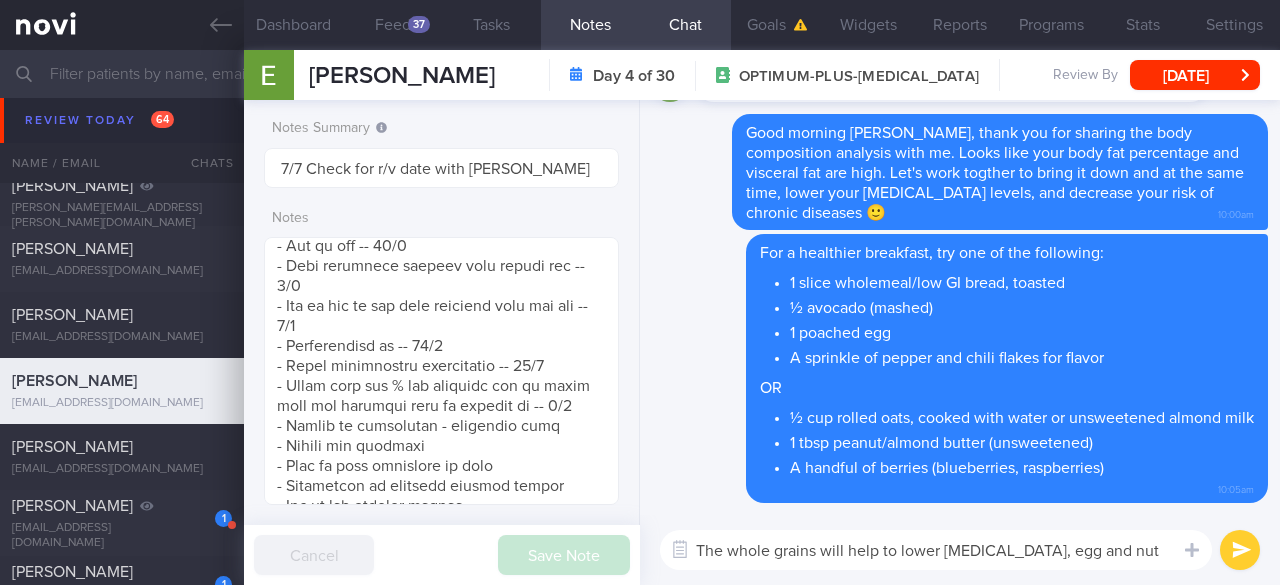 scroll, scrollTop: 0, scrollLeft: 0, axis: both 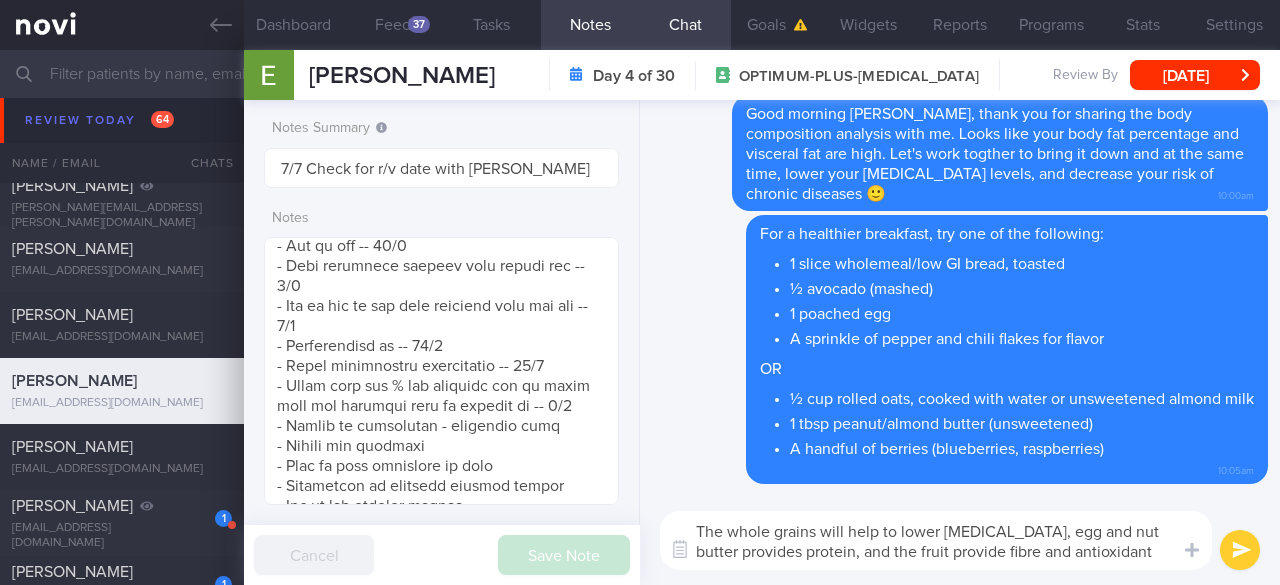 type on "The whole grains will help to lower [MEDICAL_DATA], egg and nut butter provides protein, and the fruit provide fibre and antioxidants" 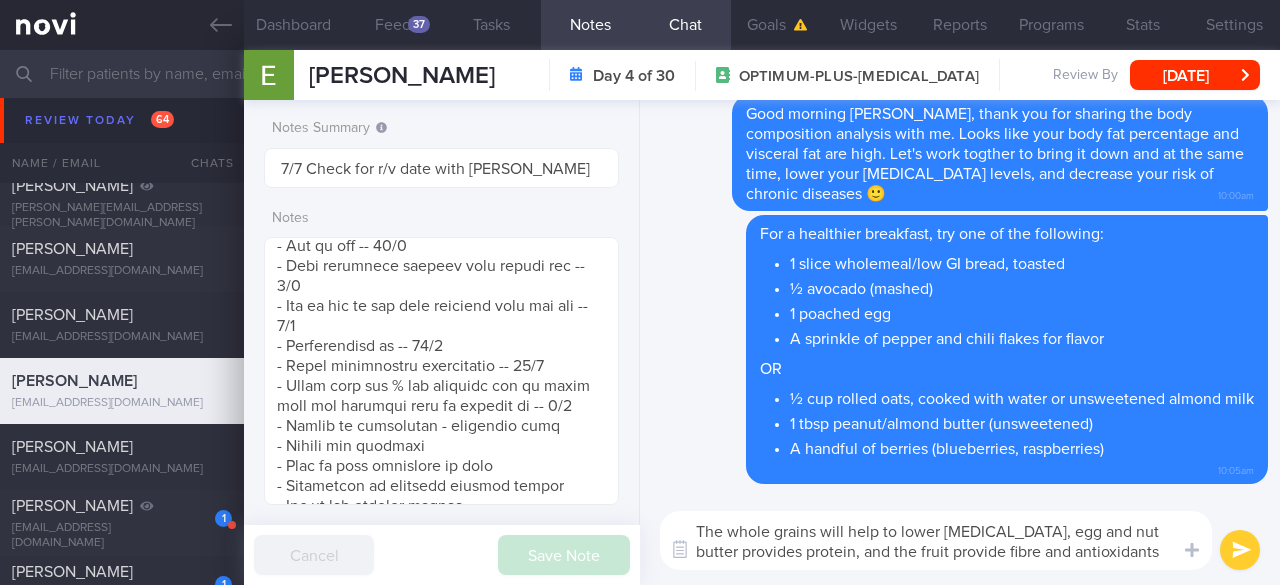 type 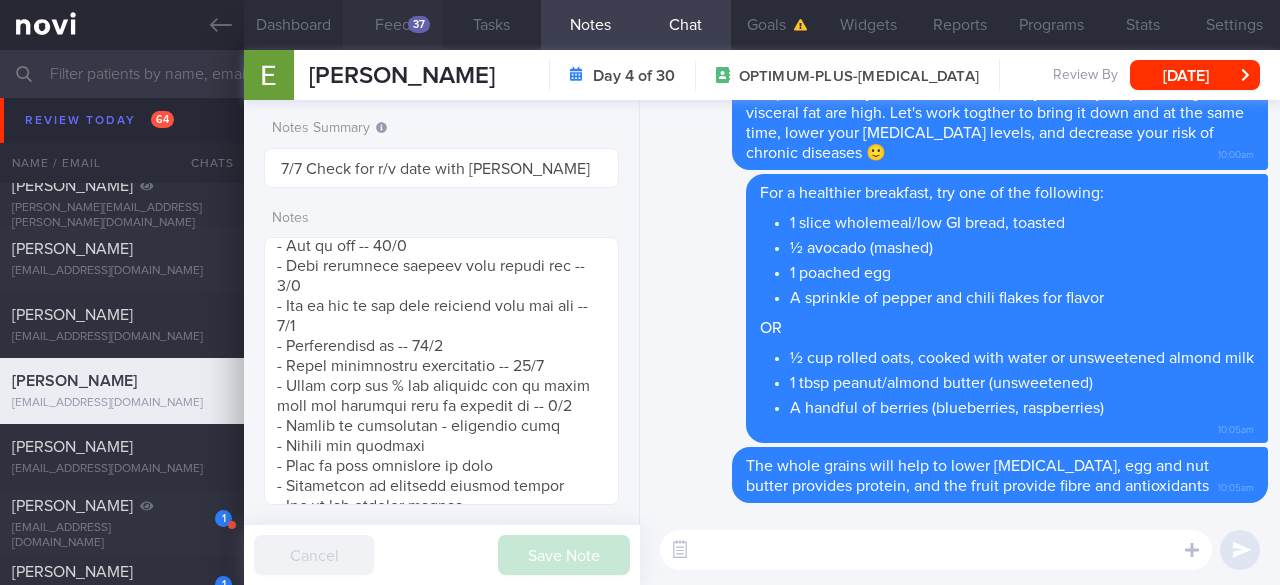 click on "Feed
37" at bounding box center (392, 25) 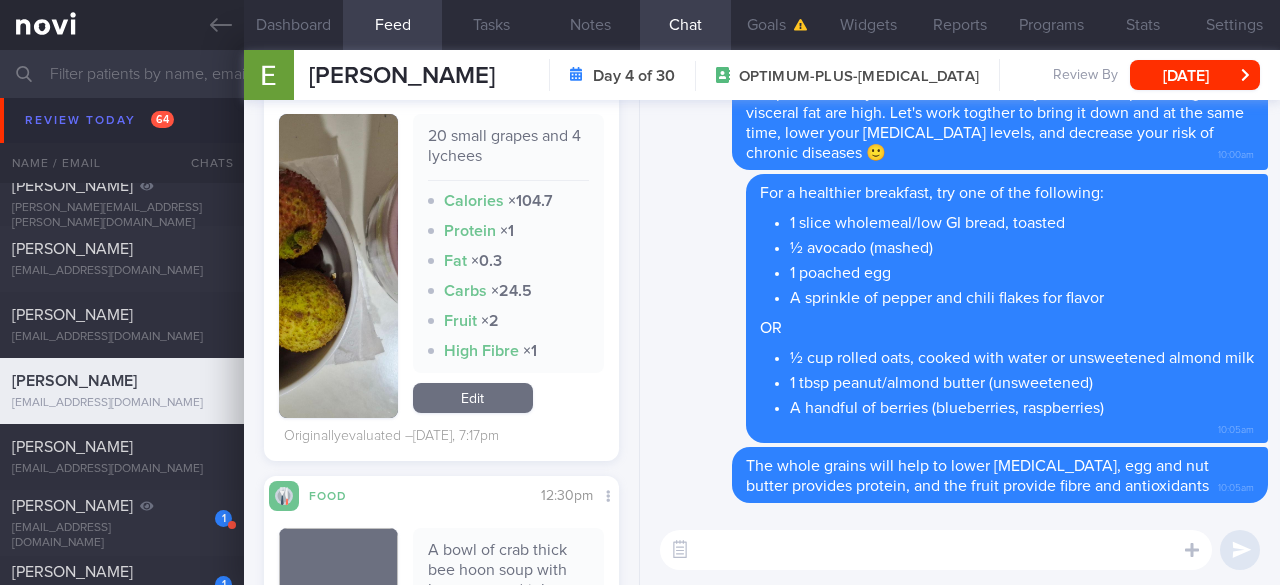 scroll, scrollTop: 2500, scrollLeft: 0, axis: vertical 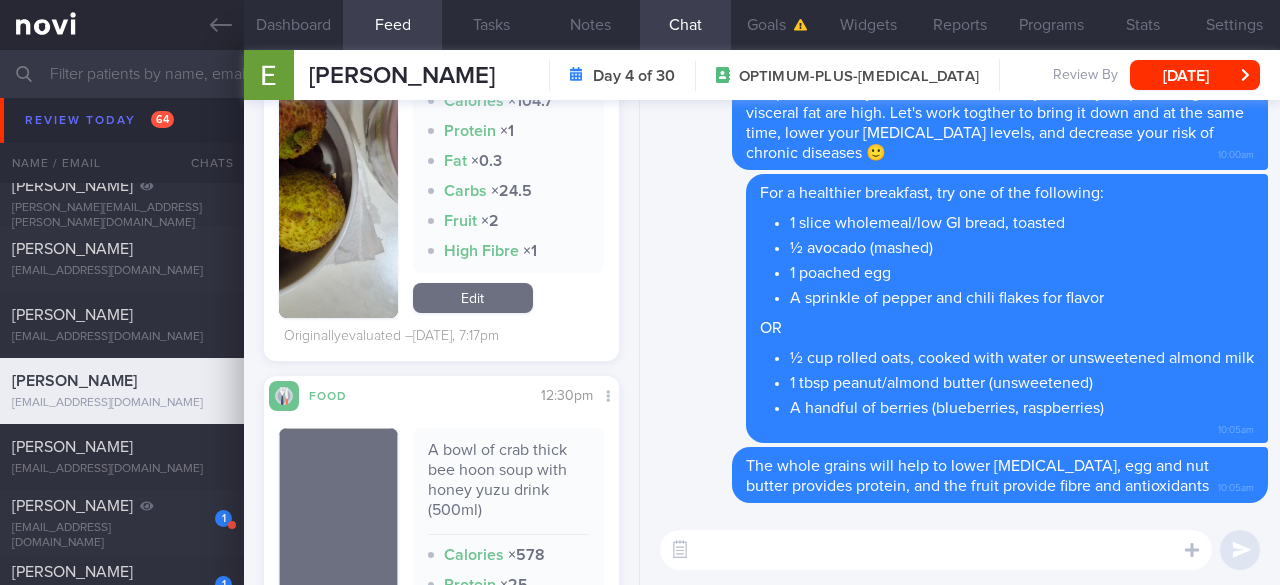 type 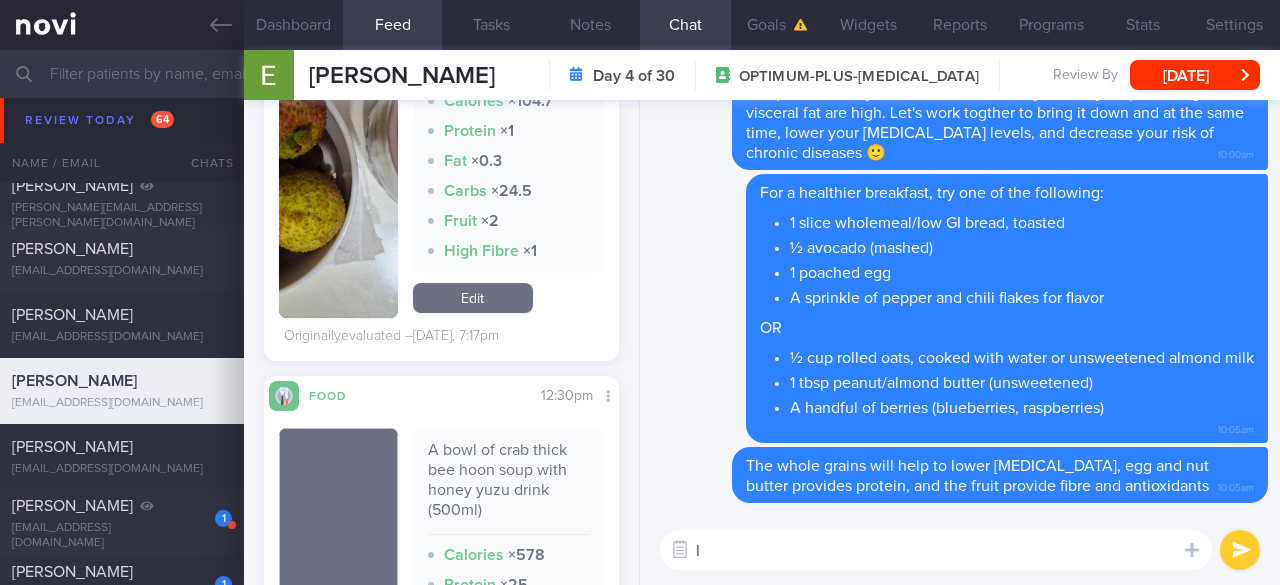 type on "I" 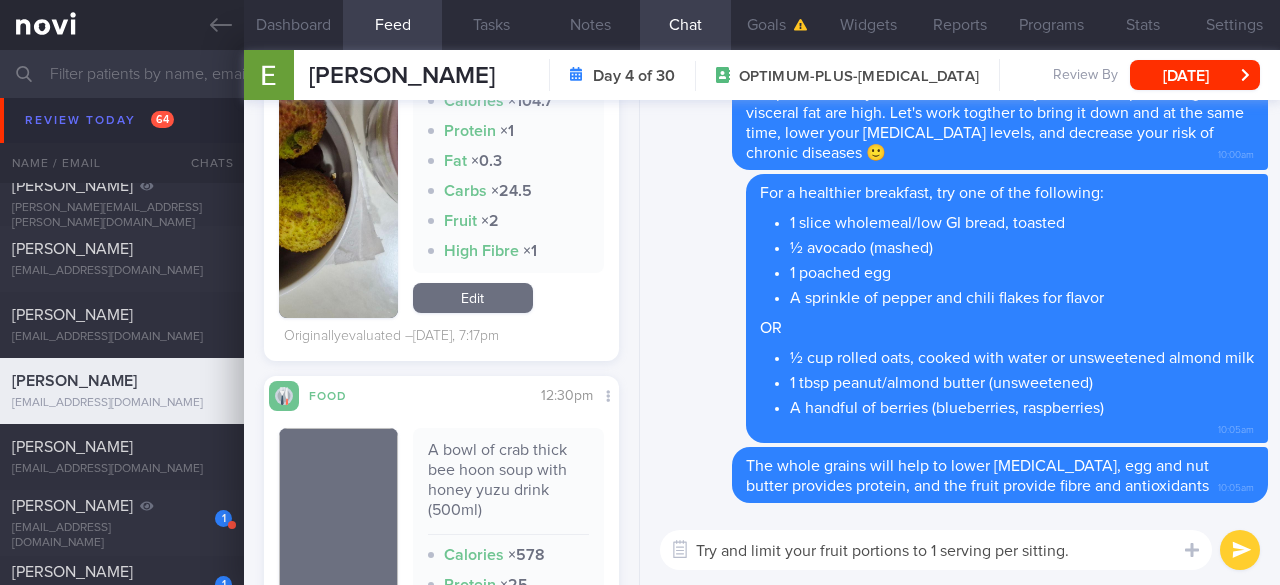 scroll, scrollTop: 0, scrollLeft: 0, axis: both 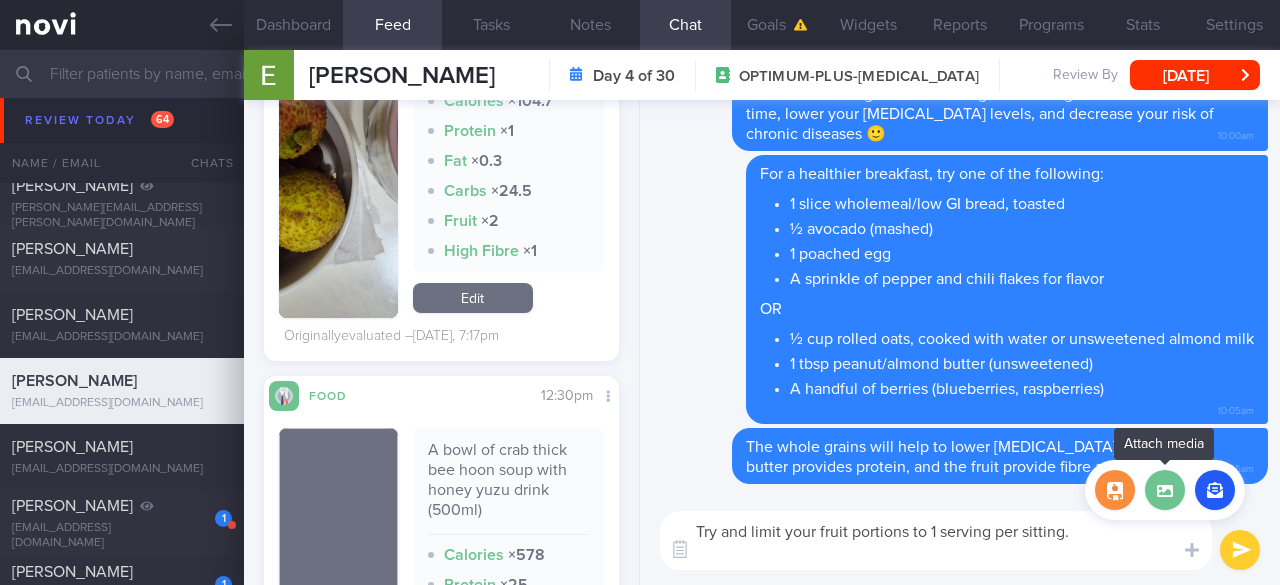 type on "Try and limit your fruit portions to 1 serving per sitting." 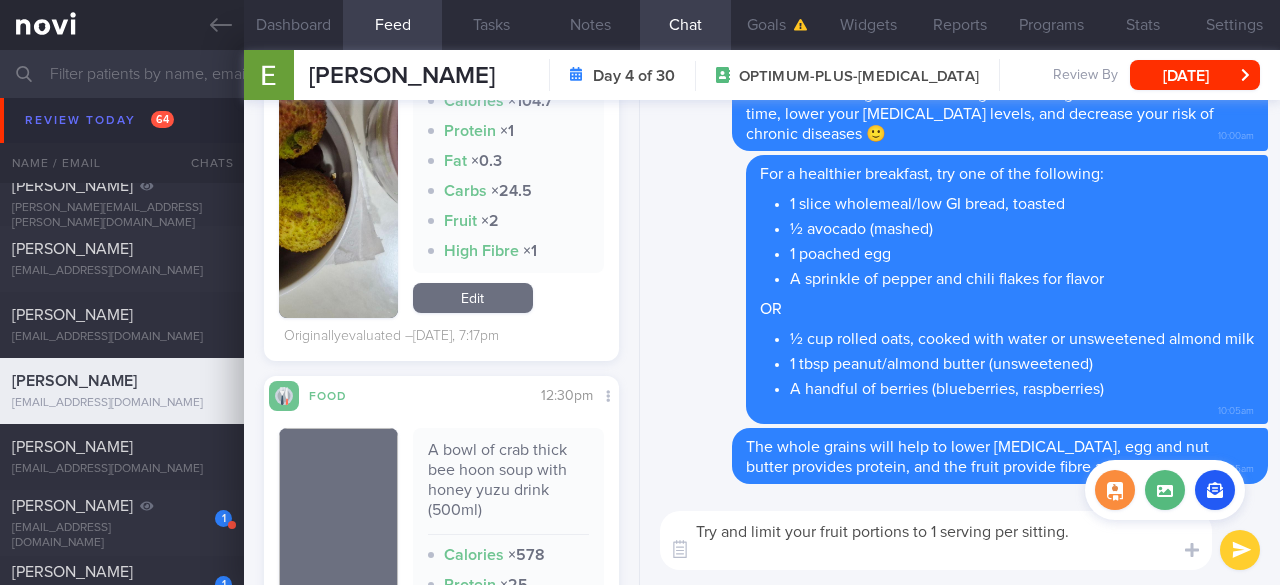 click on "Attach media
Food repository
Chat templates" at bounding box center (1165, 490) 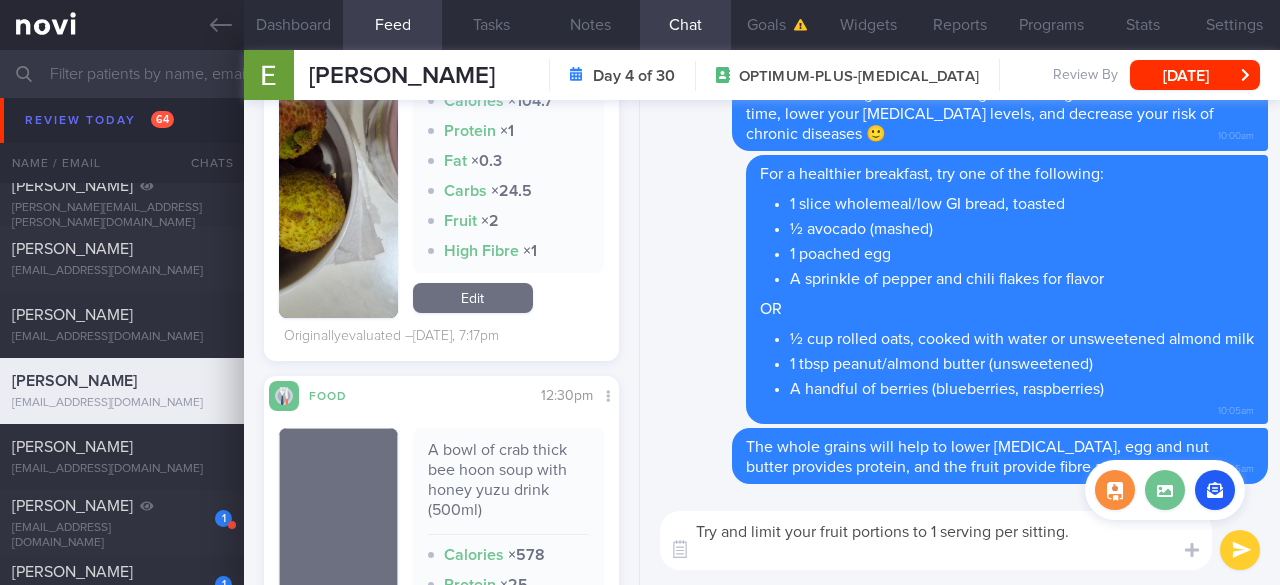 click at bounding box center [1165, 490] 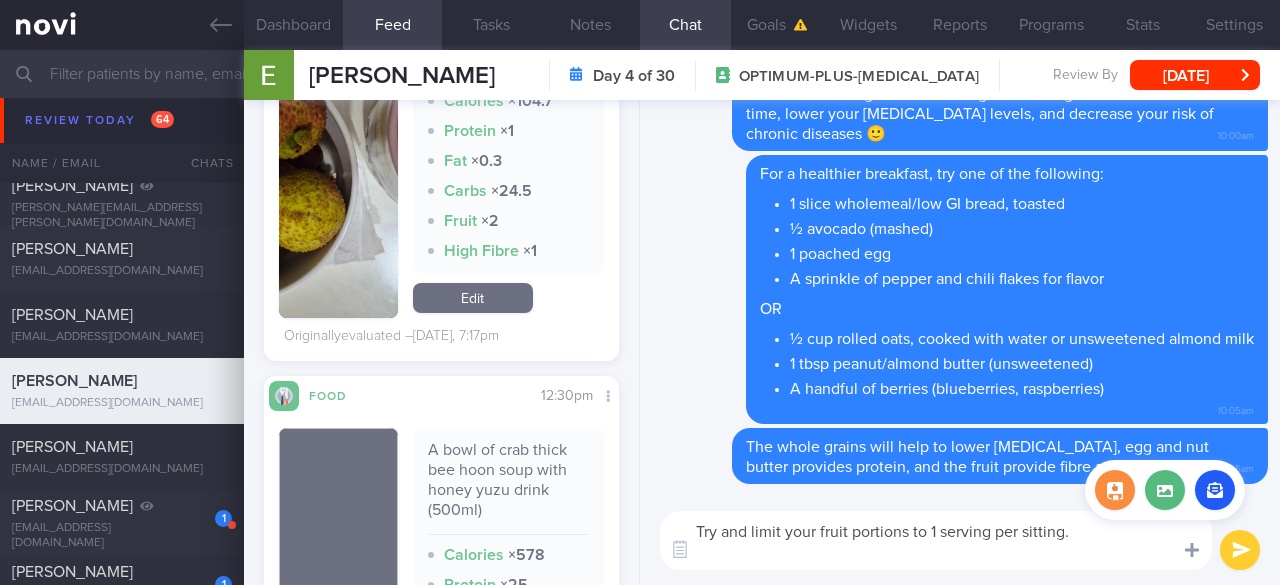 click 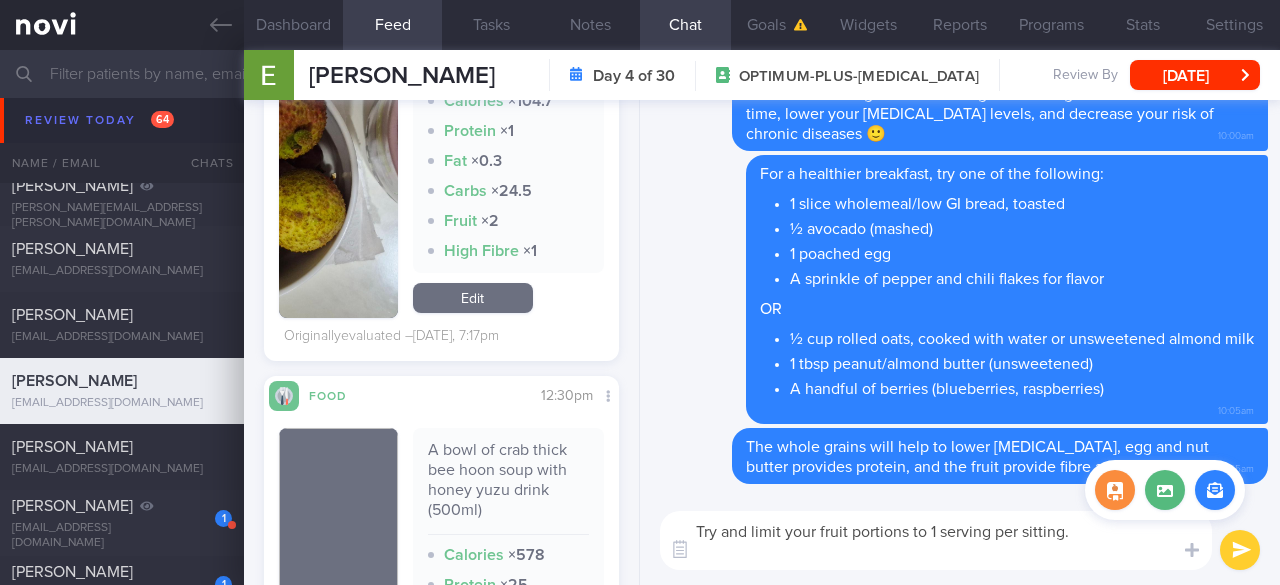 click at bounding box center (1215, 490) 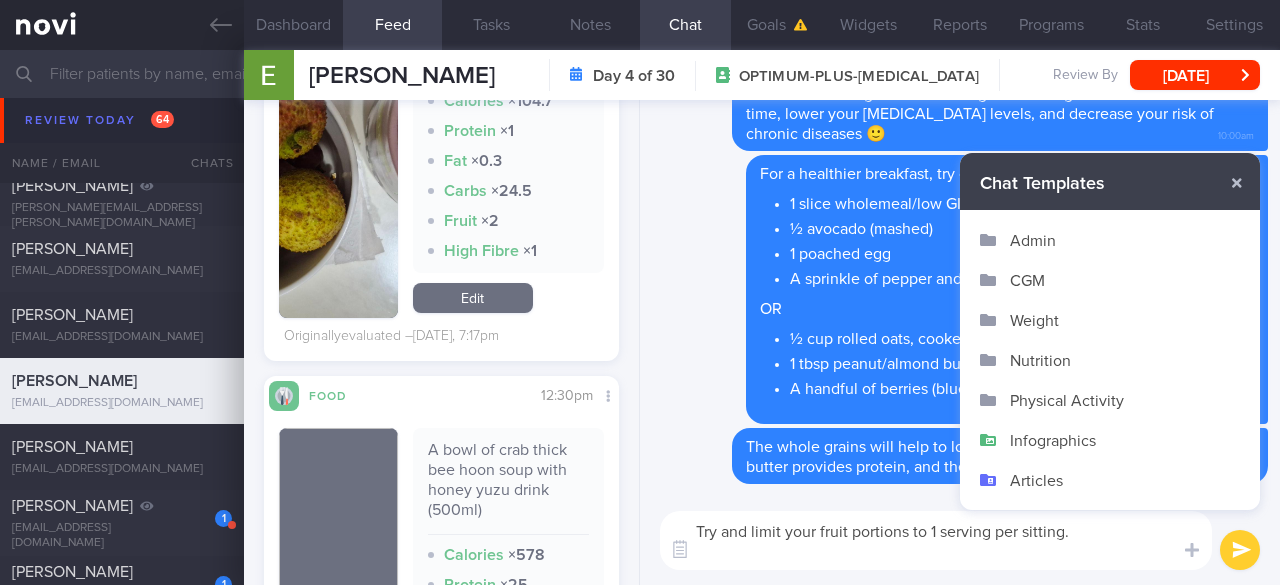 click on "Infographics" at bounding box center (1110, 440) 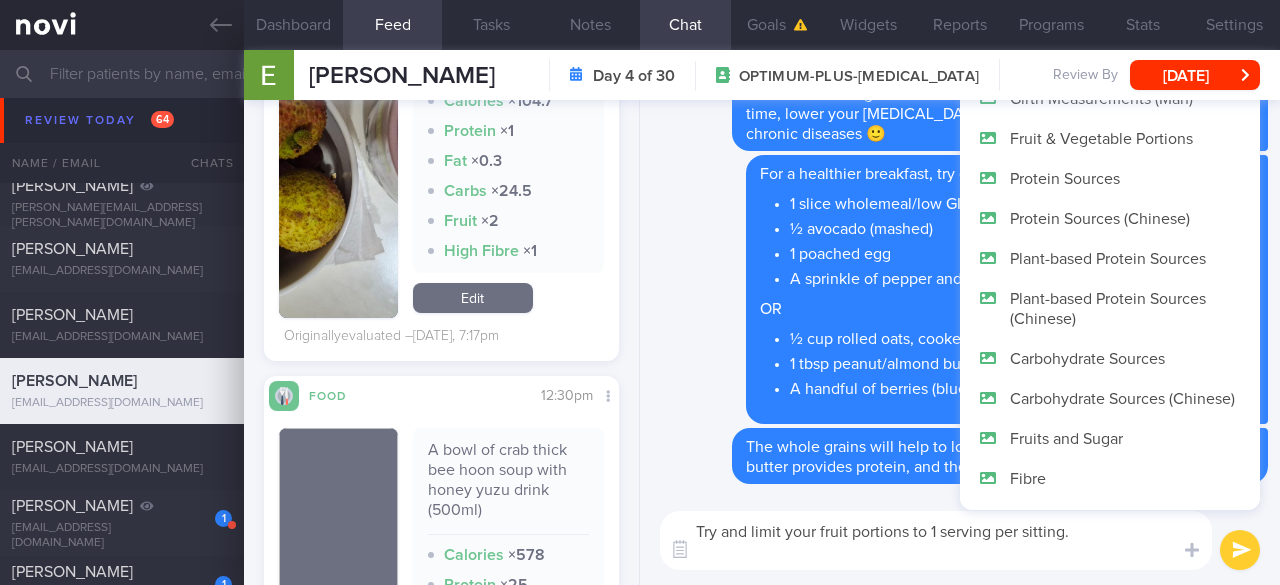 scroll, scrollTop: 20, scrollLeft: 0, axis: vertical 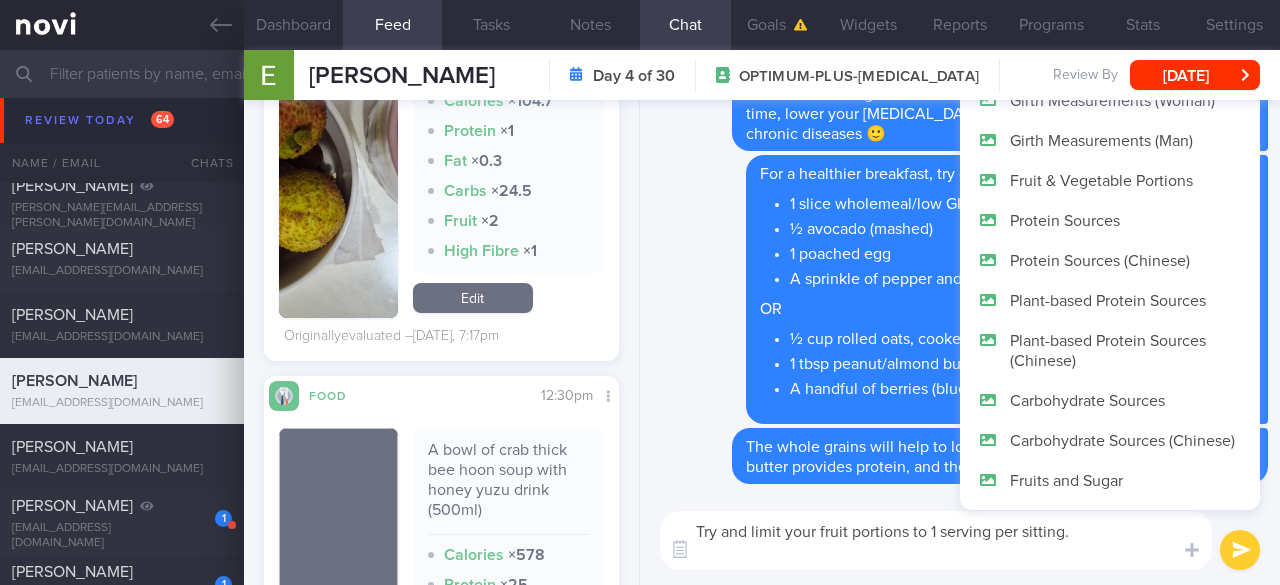 click on "Fruit & Vegetable Portions" at bounding box center [1110, 180] 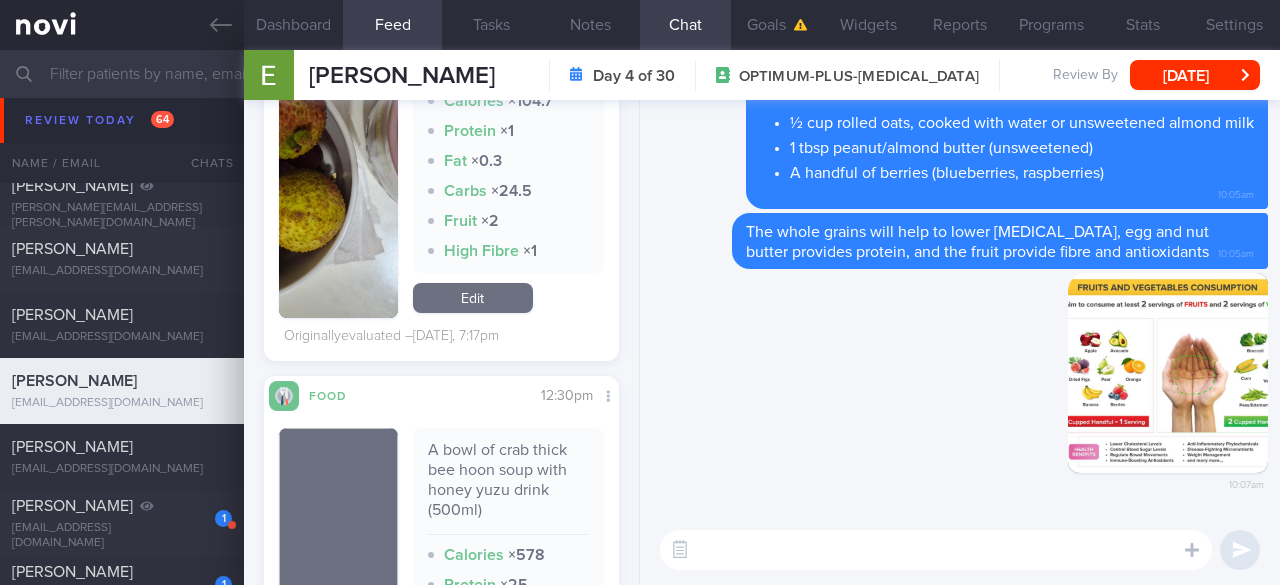 scroll, scrollTop: 0, scrollLeft: 0, axis: both 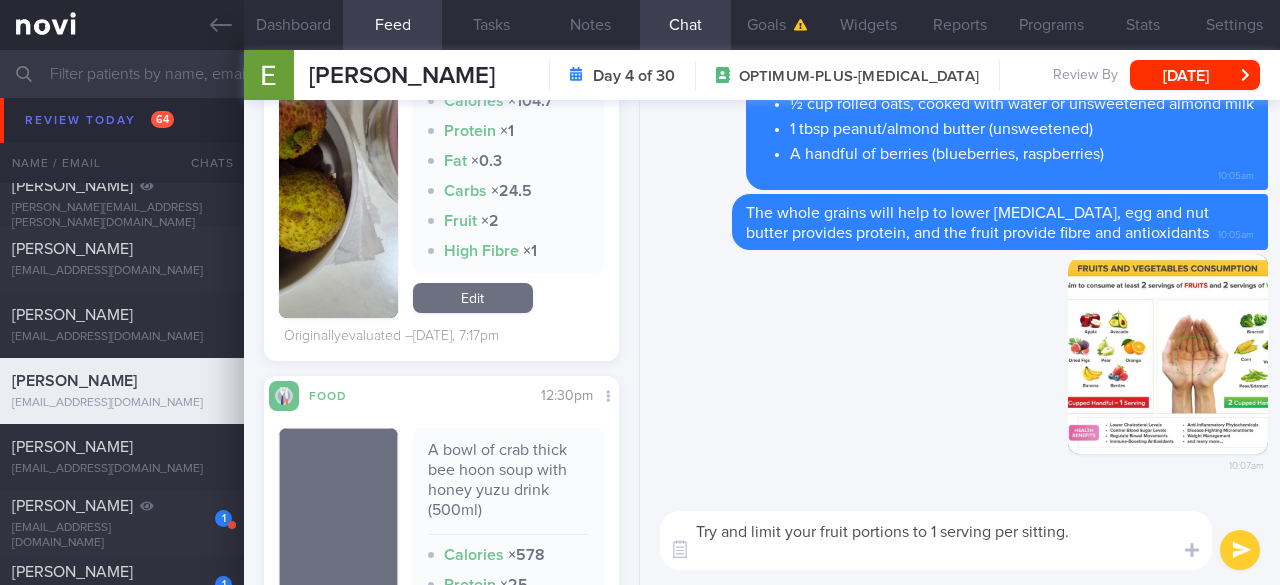click on "Try and limit your fruit portions to 1 serving per sitting." at bounding box center (936, 540) 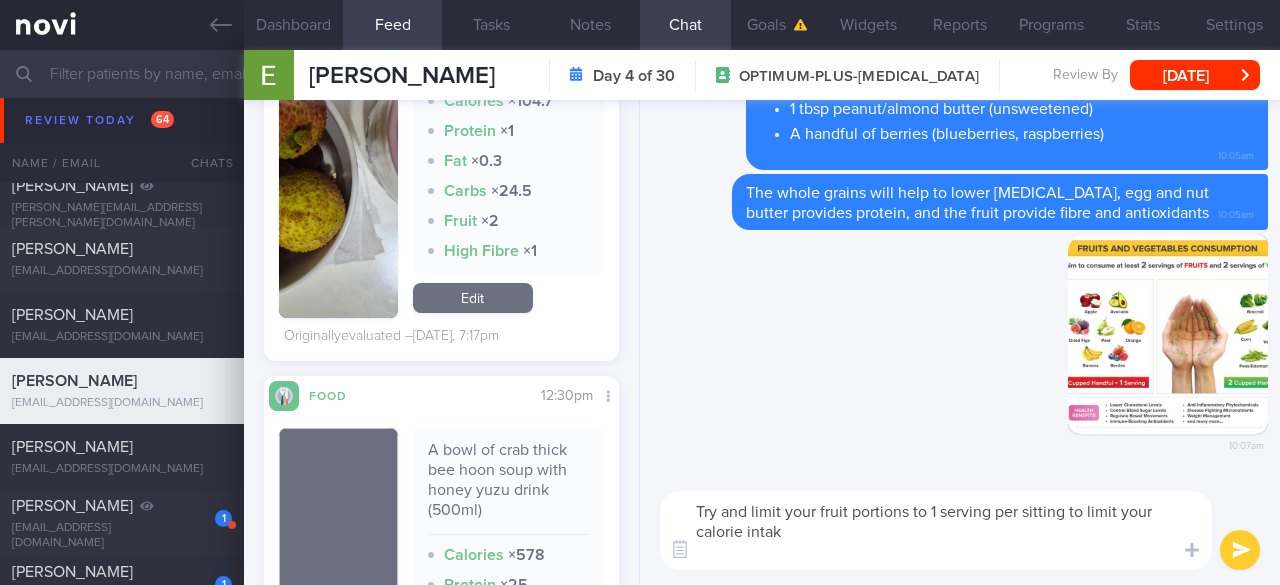type on "Try and limit your fruit portions to 1 serving per sitting to limit your calorie intake" 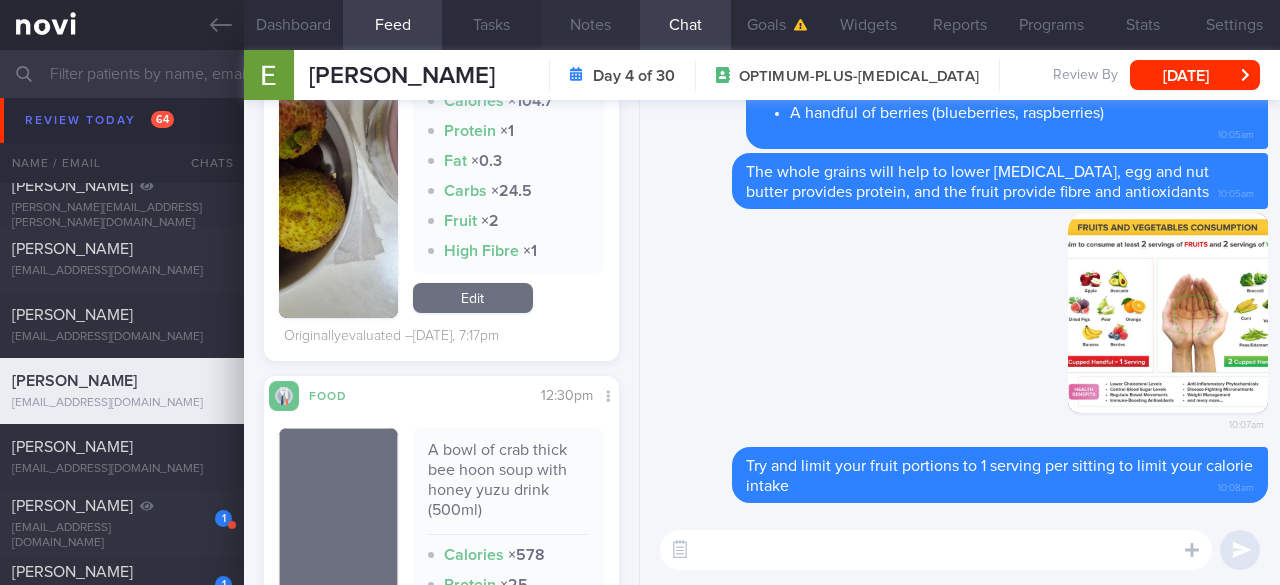 type 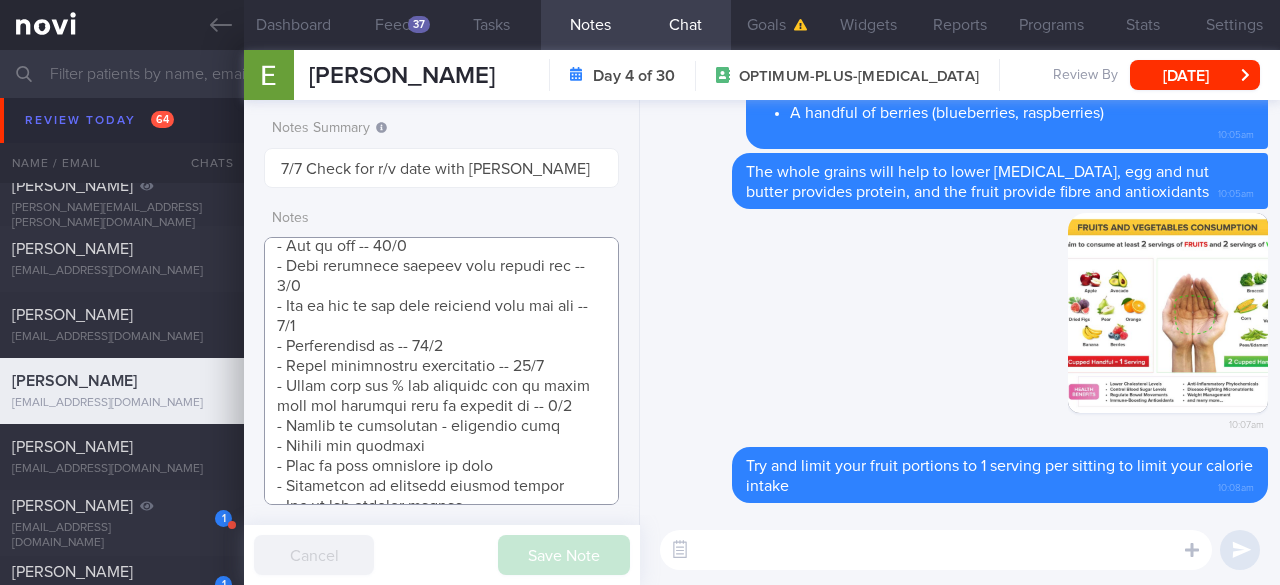 click at bounding box center (441, 371) 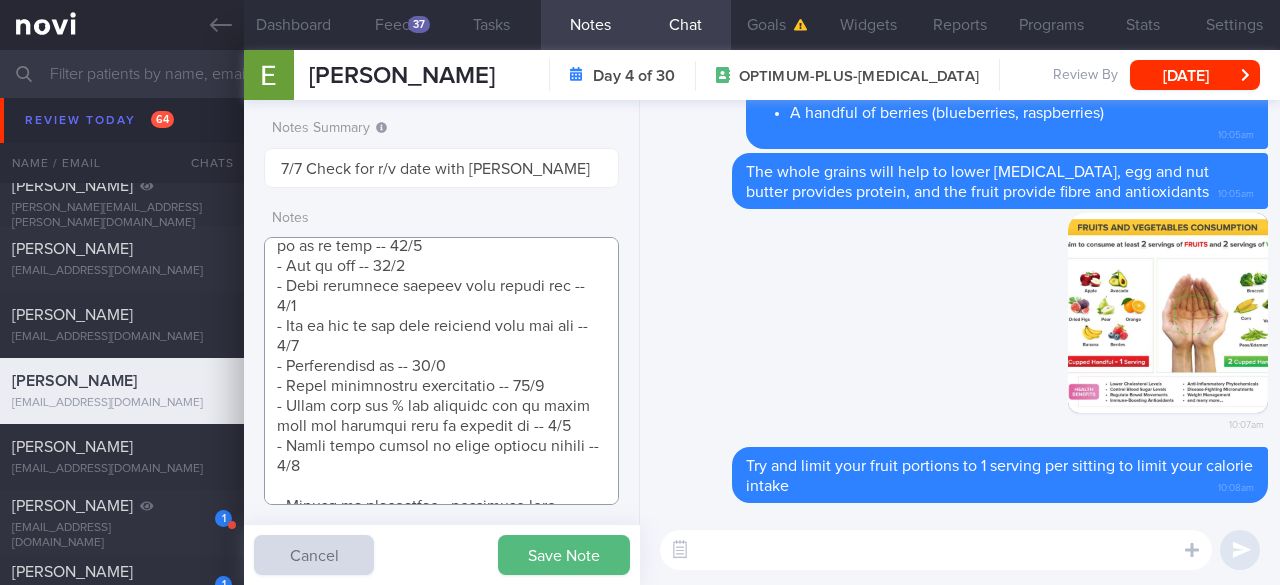 scroll, scrollTop: 1401, scrollLeft: 0, axis: vertical 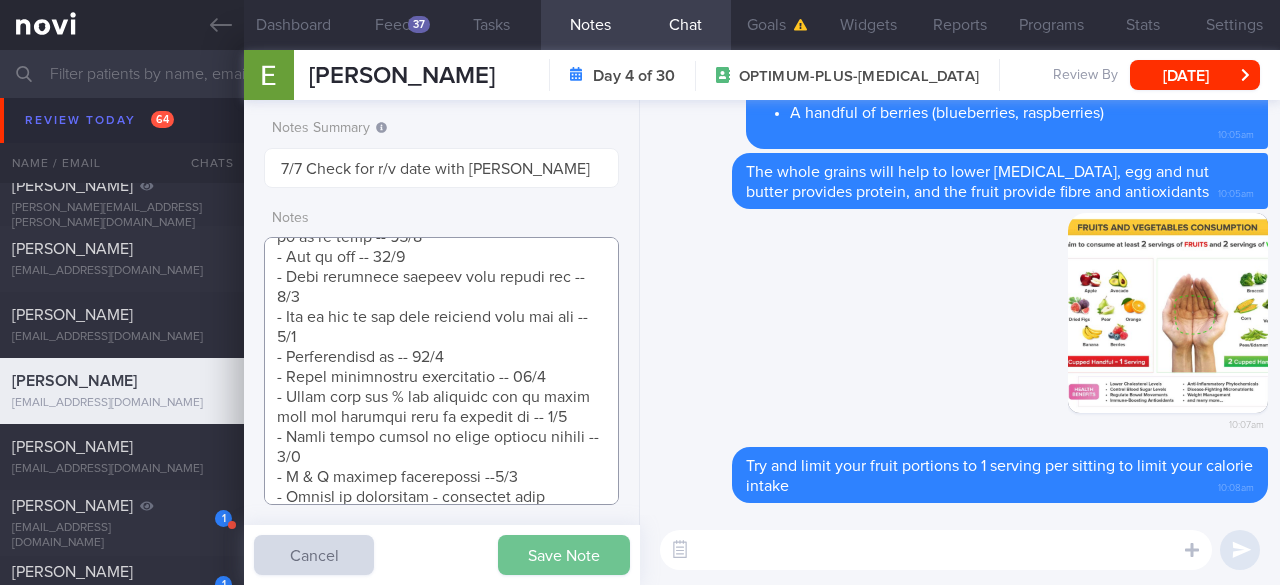 type on "SUPPORT NEEDED:
CHALLENGE:
- OVERALL:
([DATE]) Constipation is long standing. Took [MEDICAL_DATA] and constipation was resolved. Has been taking the [MEDICAL_DATA] 7mg except when traveling. No side effects. Ryblesus 14mg. Take [MEDICAL_DATA] consistently - 1 bottle
If 3 days no BO, take [MEDICAL_DATA]
([DATE]) Side effects. Constipation requiring [MEDICAL_DATA]. Has background of bacd constipation. Stopped taking medication due to the constipation ([DATE]). Portions are smaller
Taking less coffee with sugar
- LIFE:
- DIET:
- EXERCISE:
- MEDS:
- HbA1c/GMI:
Wt trend:  76 > (16/6) 74.9
In Body ([DATE]) done when saw TCM physician
Body fat %: 42.5
Body fat: 31.8kg
Muscle Mass: 23.3kg
Visceral fat: 15 (high)
BMI: 30.3 (obese)
Wt Targets:
5%  (4kg -> 72kg)
10% (8kg -> 68kg)
15% (11kg -> 65kg)
[DEMOGRAPHIC_DATA] [DEMOGRAPHIC_DATA] [DEMOGRAPHIC_DATA]
Homemaker
- Pmhx: HLD
- Meds/Supps: Statins, Collagen, [MEDICAL_DATA], Probiotics
- Social hx: Married. Lives with husband and 2 sons
Patient buys groceries and cooks
- Diet: At least 3 meals per day, plus snacks. Cooks meal..." 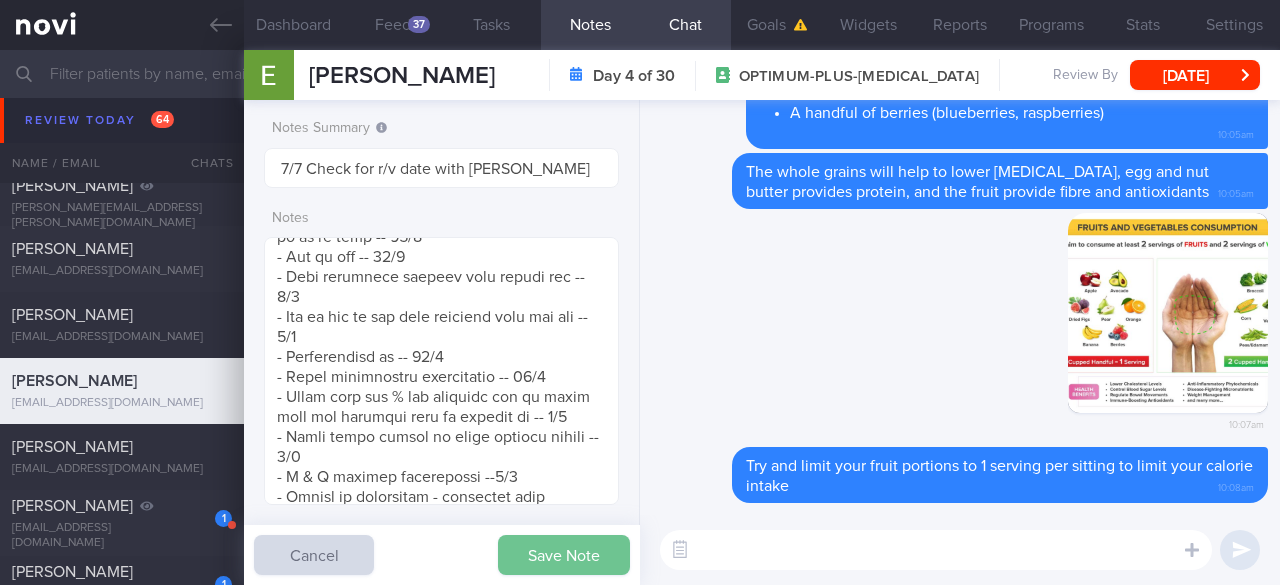 click on "Save Note" at bounding box center (564, 555) 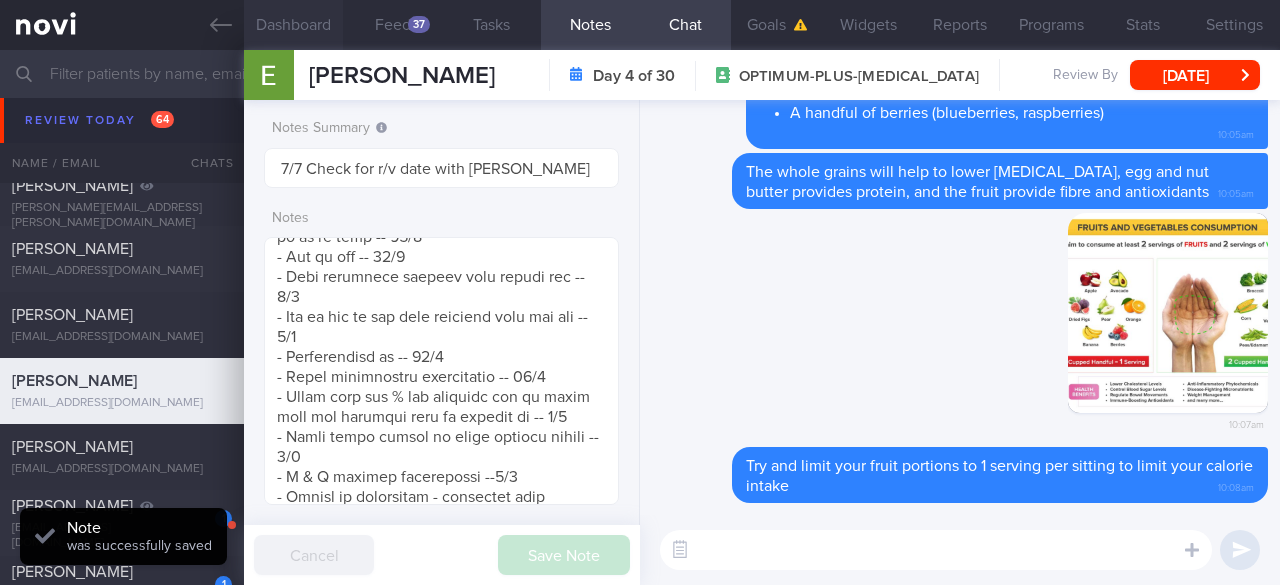 click on "Dashboard" at bounding box center (293, 25) 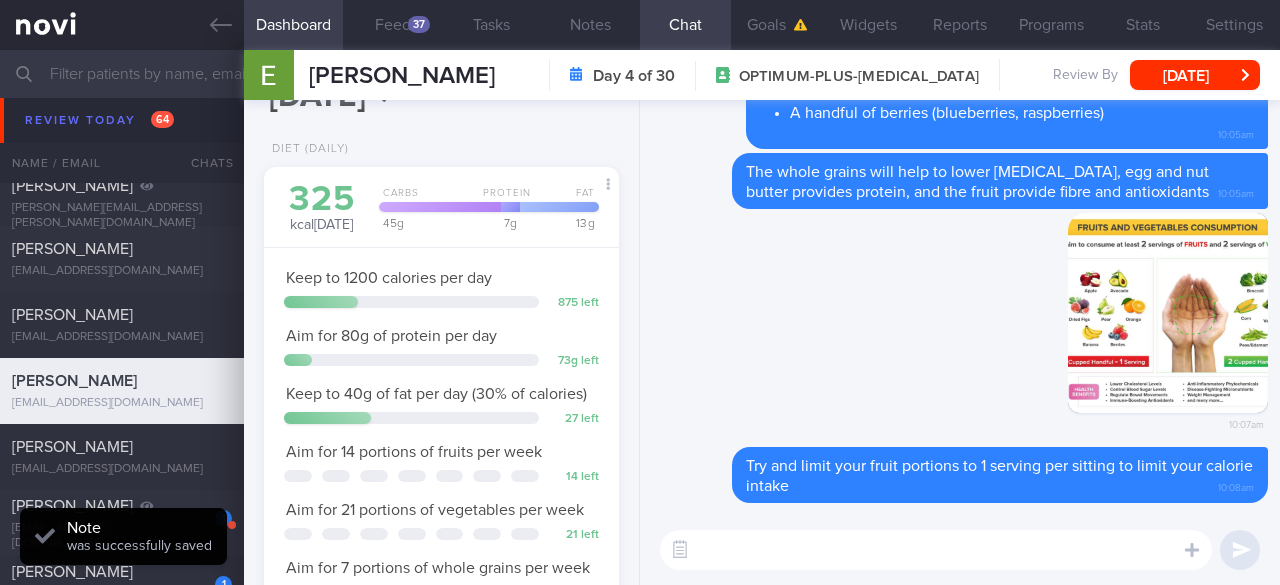 scroll, scrollTop: 0, scrollLeft: 0, axis: both 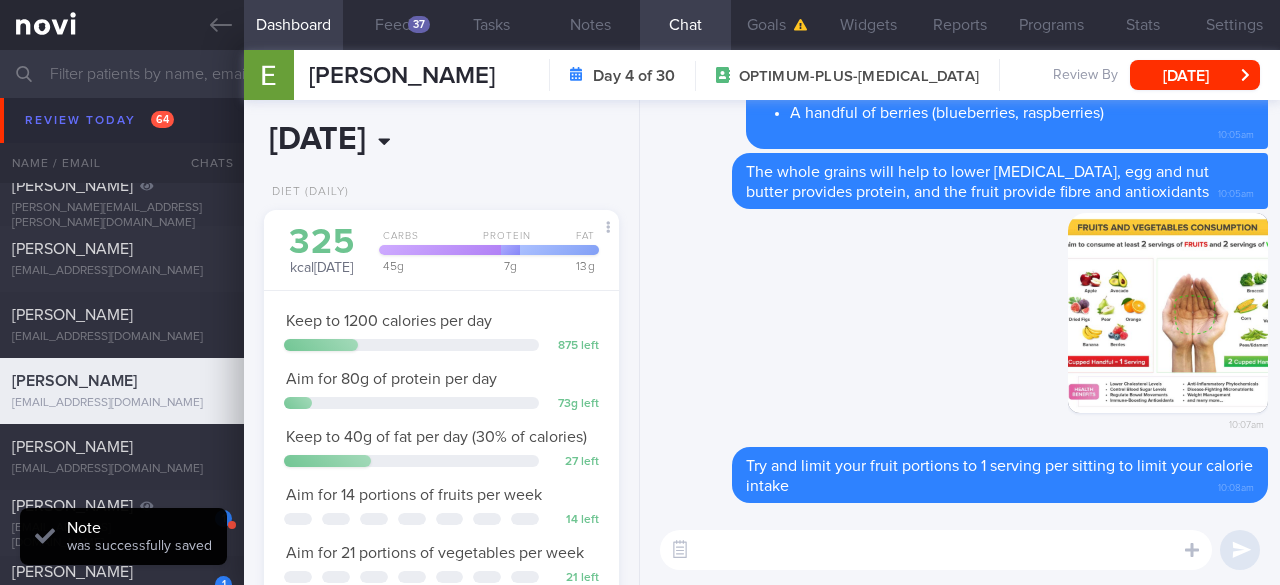 click on "[DATE]" at bounding box center (373, 140) 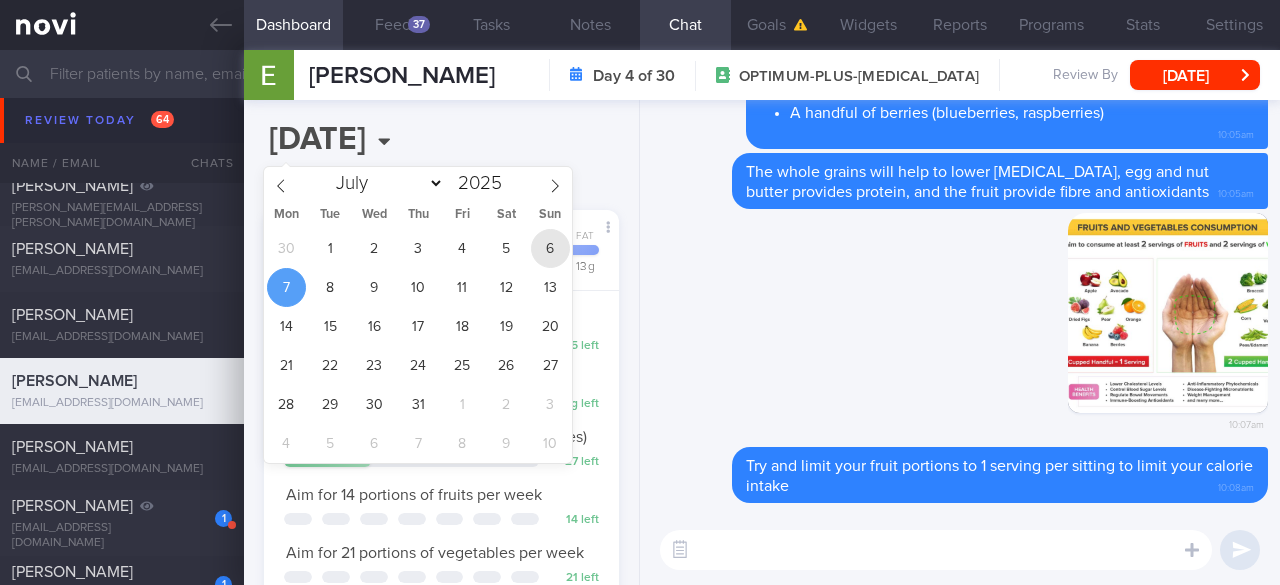 click on "6" at bounding box center [550, 248] 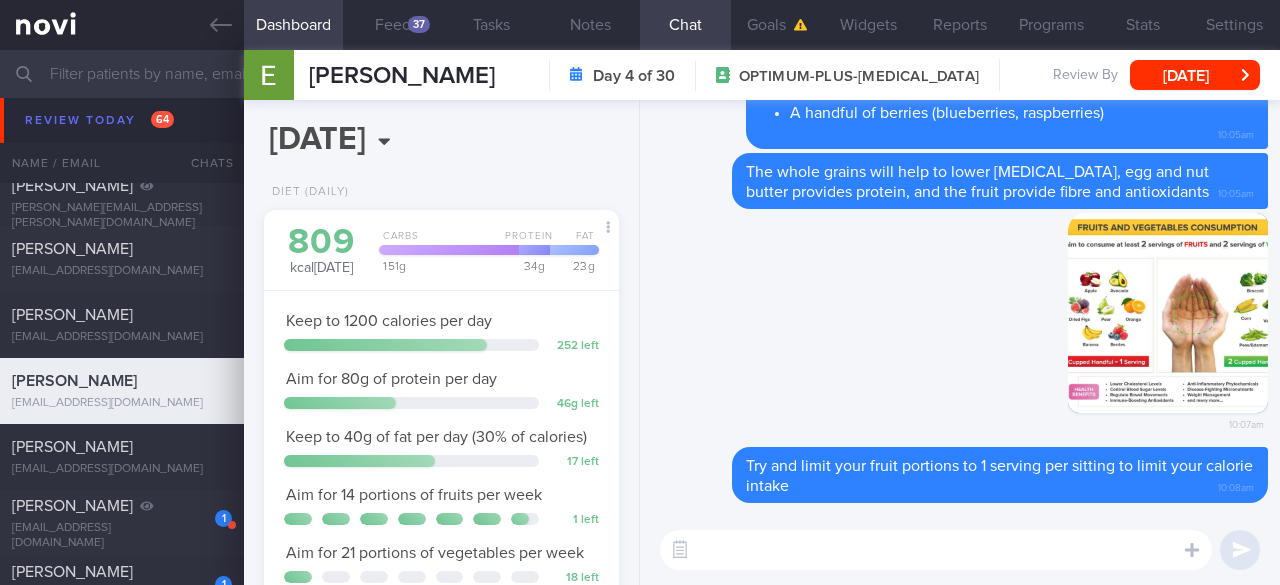 scroll, scrollTop: 500, scrollLeft: 0, axis: vertical 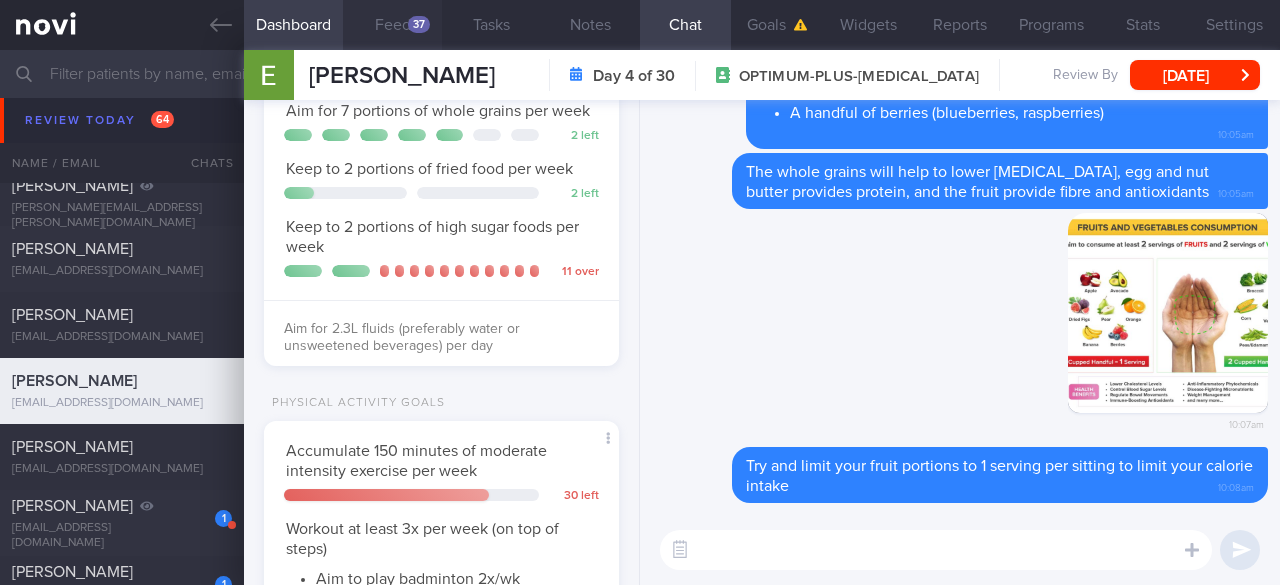 click on "37" at bounding box center (419, 24) 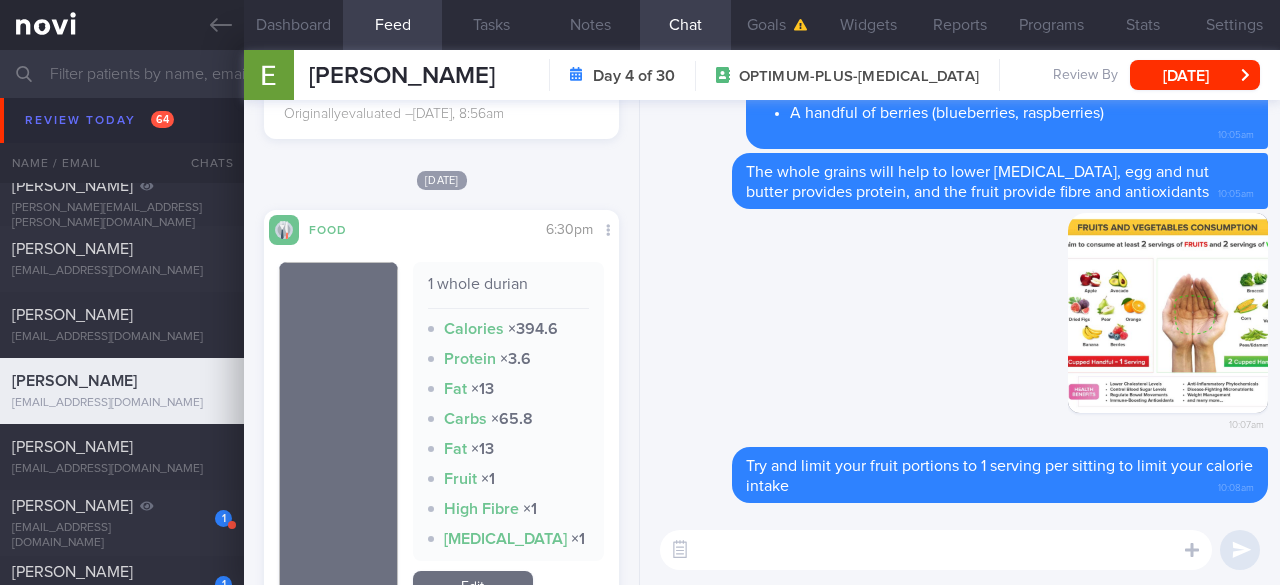 scroll, scrollTop: 4300, scrollLeft: 0, axis: vertical 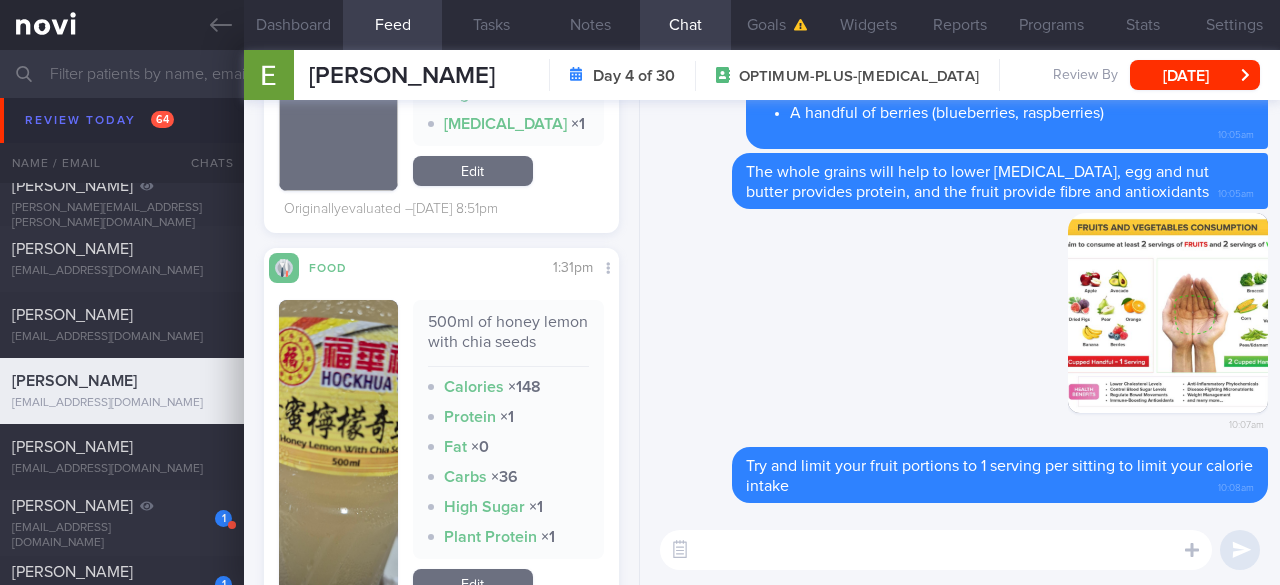 click at bounding box center [936, 550] 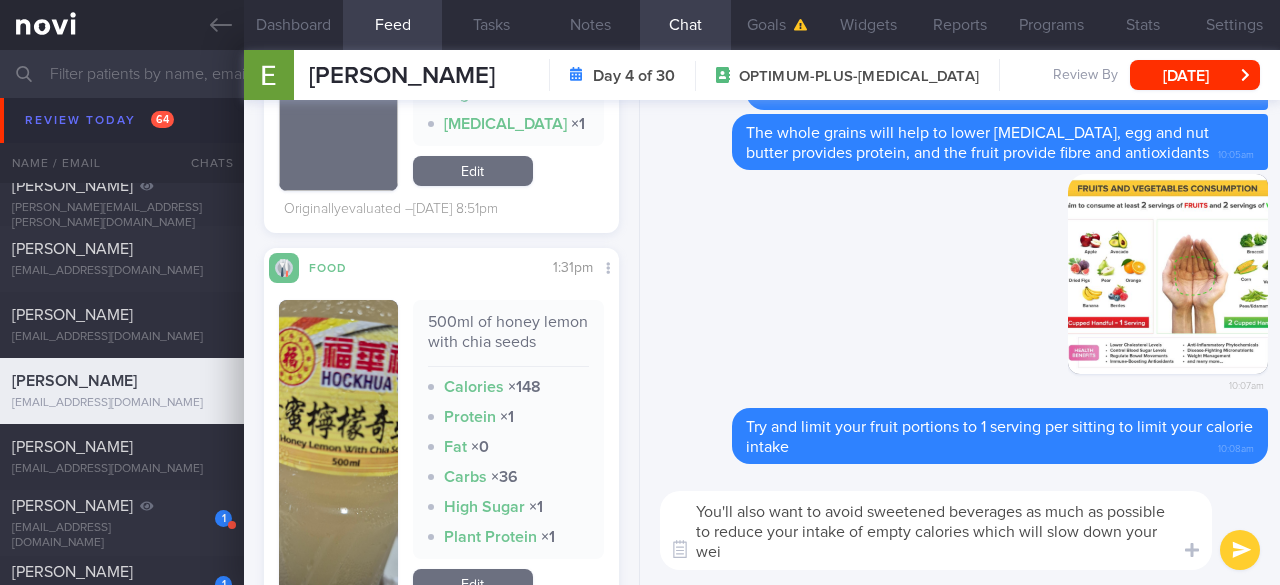scroll, scrollTop: 0, scrollLeft: 0, axis: both 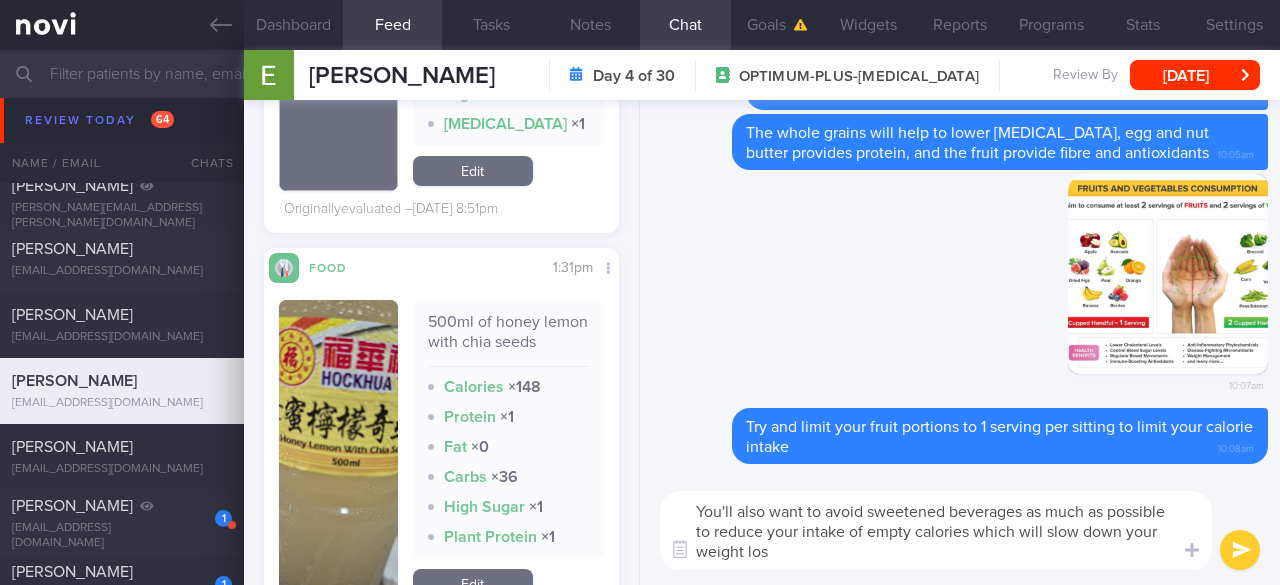 type on "You'll also want to avoid sweetened beverages as much as possible to reduce your intake of empty calories which will slow down your weight loss" 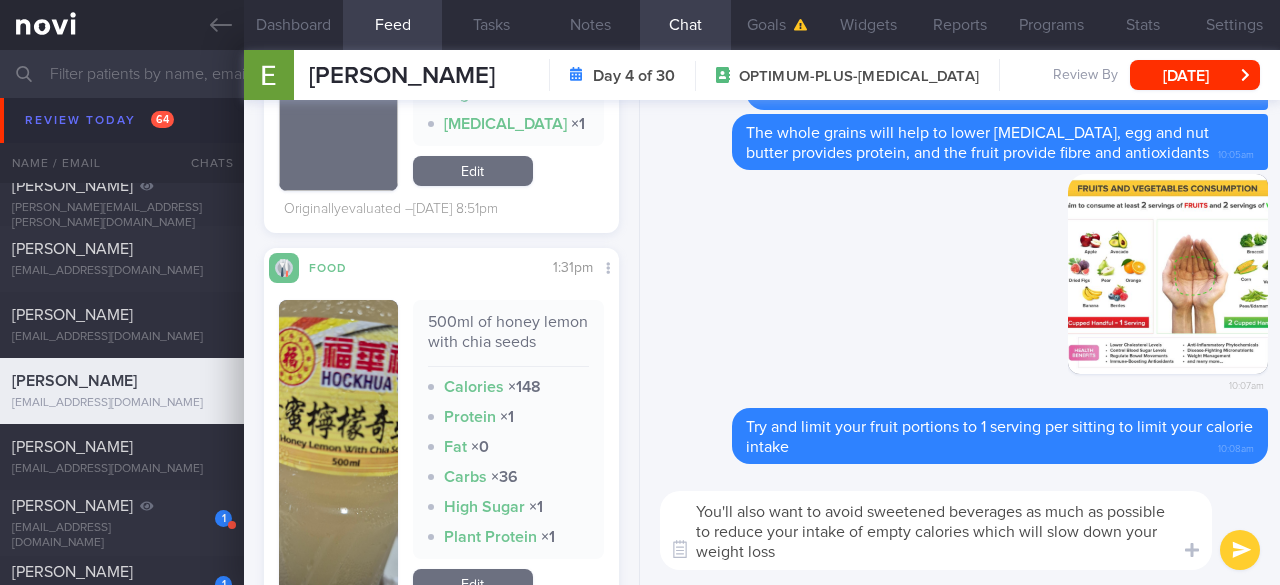 type 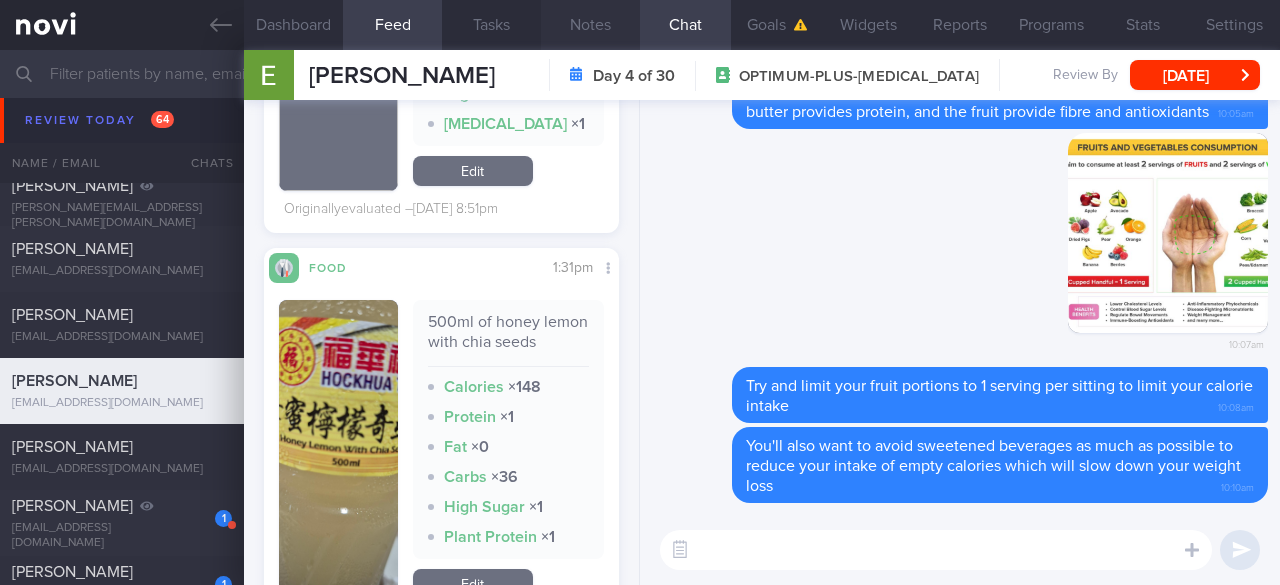 click on "Notes" at bounding box center (590, 25) 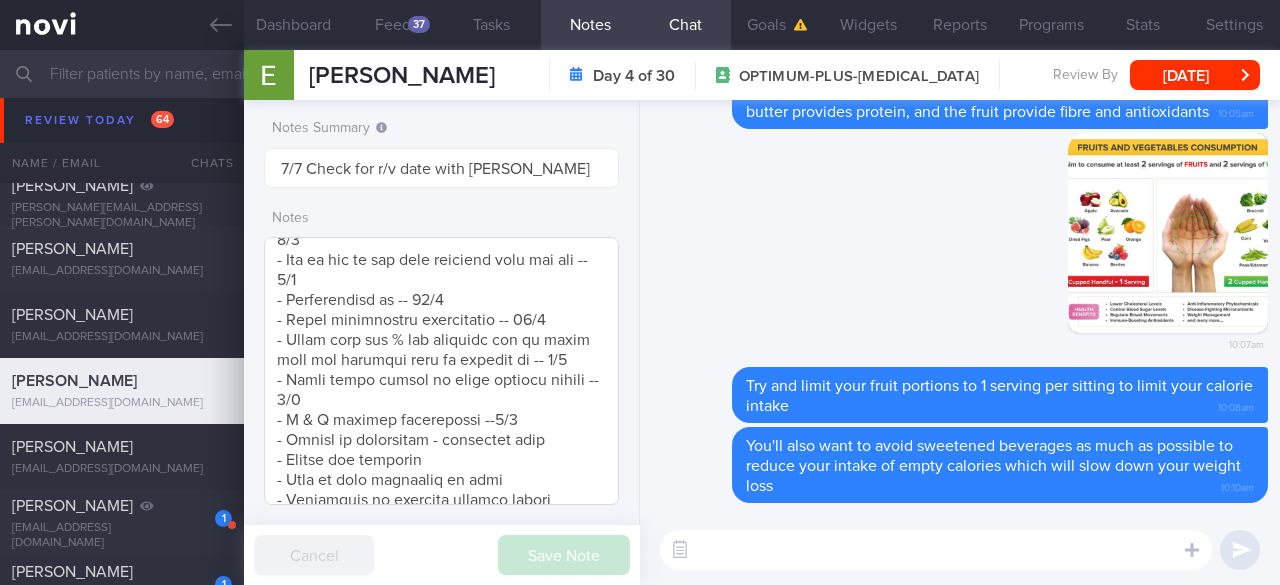 scroll, scrollTop: 1501, scrollLeft: 0, axis: vertical 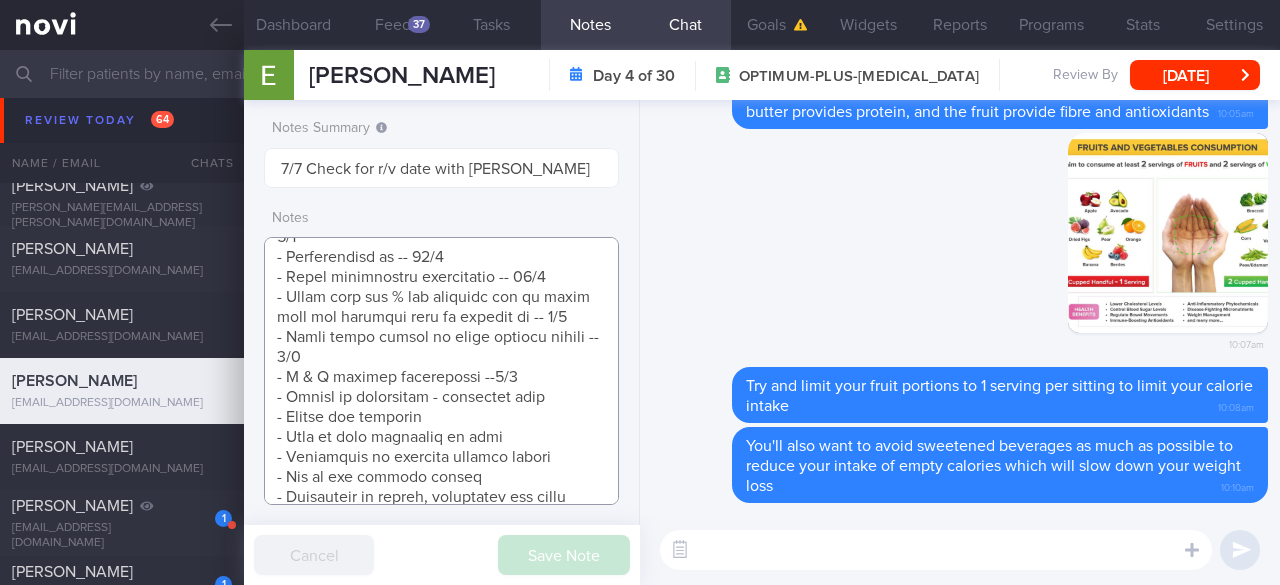 click at bounding box center [441, 371] 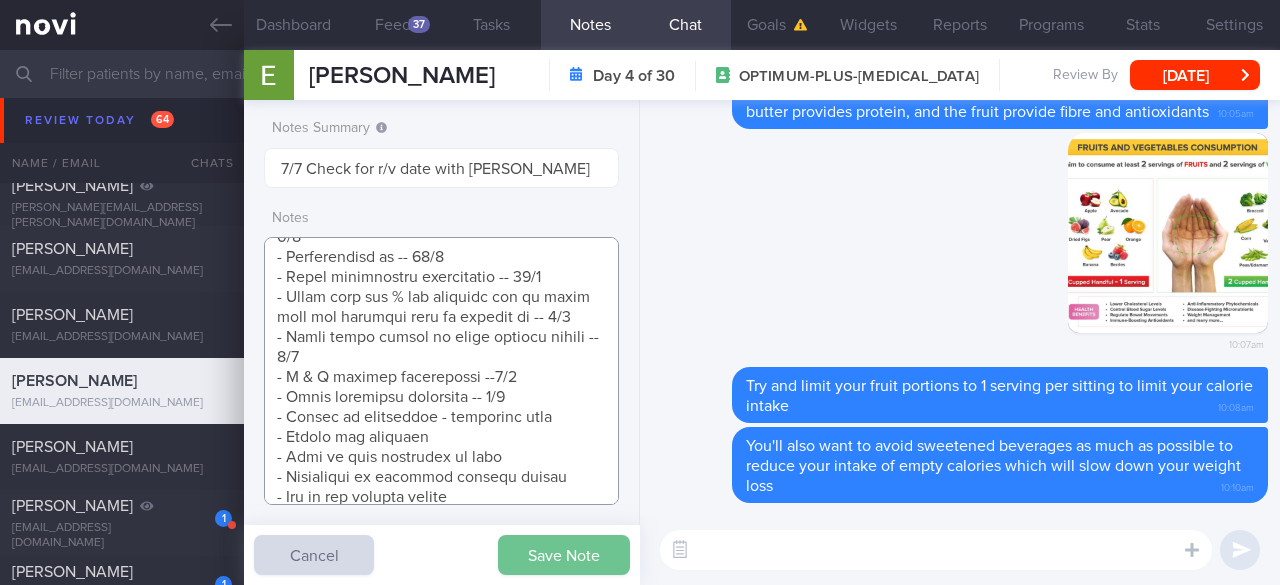 type on "SUPPORT NEEDED:
CHALLENGE:
- OVERALL:
([DATE]) Constipation is long standing. Took [MEDICAL_DATA] and constipation was resolved. Has been taking the [MEDICAL_DATA] 7mg except when traveling. No side effects. Ryblesus 14mg. Take [MEDICAL_DATA] consistently - 1 bottle
If 3 days no BO, take [MEDICAL_DATA]
([DATE]) Side effects. Constipation requiring [MEDICAL_DATA]. Has background of bacd constipation. Stopped taking medication due to the constipation ([DATE]). Portions are smaller
Taking less coffee with sugar
- LIFE:
- DIET:
- EXERCISE:
- MEDS:
- HbA1c/GMI:
Wt trend:  76 > (16/6) 74.9
In Body ([DATE]) done when saw TCM physician
Body fat %: 42.5
Body fat: 31.8kg
Muscle Mass: 23.3kg
Visceral fat: 15 (high)
BMI: 30.3 (obese)
Wt Targets:
5%  (4kg -> 72kg)
10% (8kg -> 68kg)
15% (11kg -> 65kg)
[DEMOGRAPHIC_DATA] [DEMOGRAPHIC_DATA] [DEMOGRAPHIC_DATA]
Homemaker
- Pmhx: HLD
- Meds/Supps: Statins, Collagen, [MEDICAL_DATA], Probiotics
- Social hx: Married. Lives with husband and 2 sons
Patient buys groceries and cooks
- Diet: At least 3 meals per day, plus snacks. Cooks meal..." 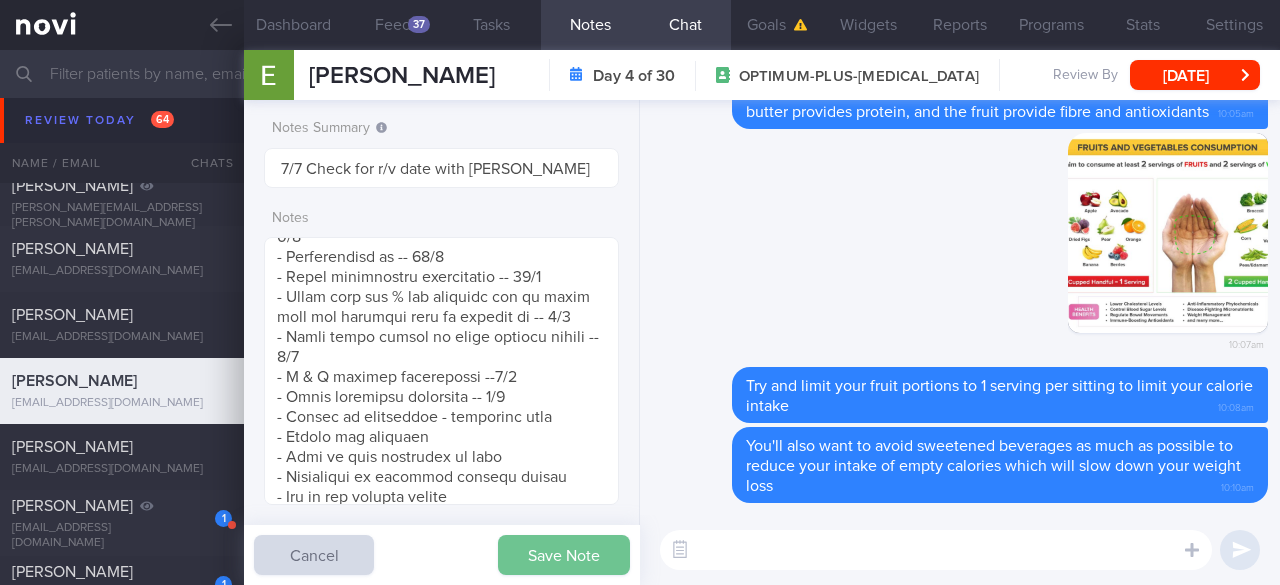 click on "Save Note" at bounding box center (564, 555) 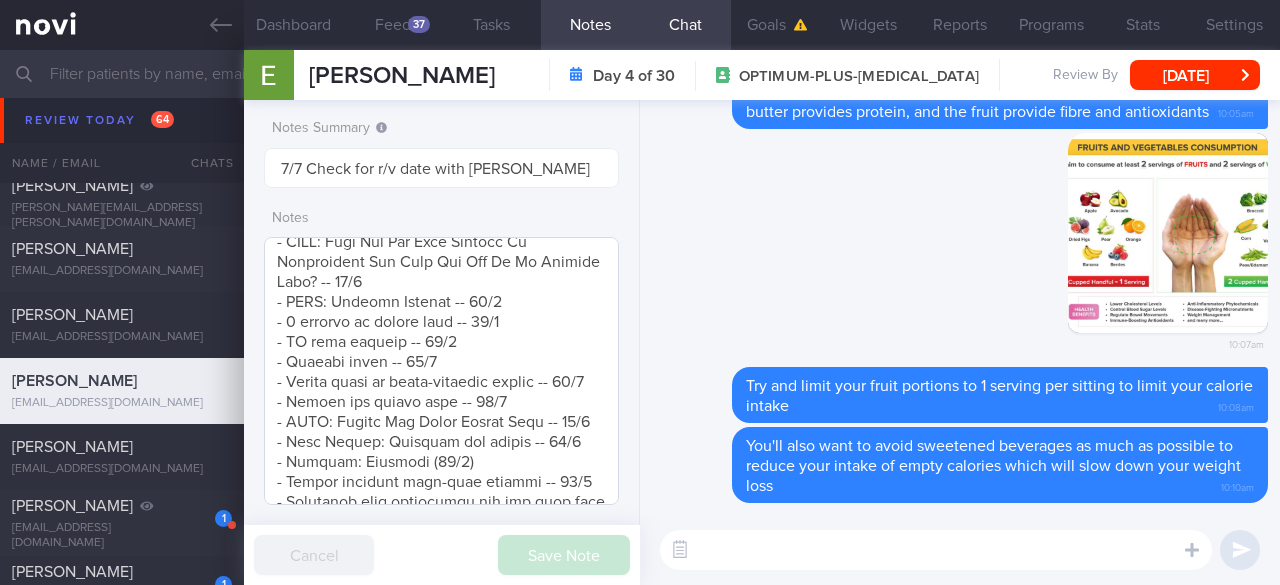 scroll, scrollTop: 1101, scrollLeft: 0, axis: vertical 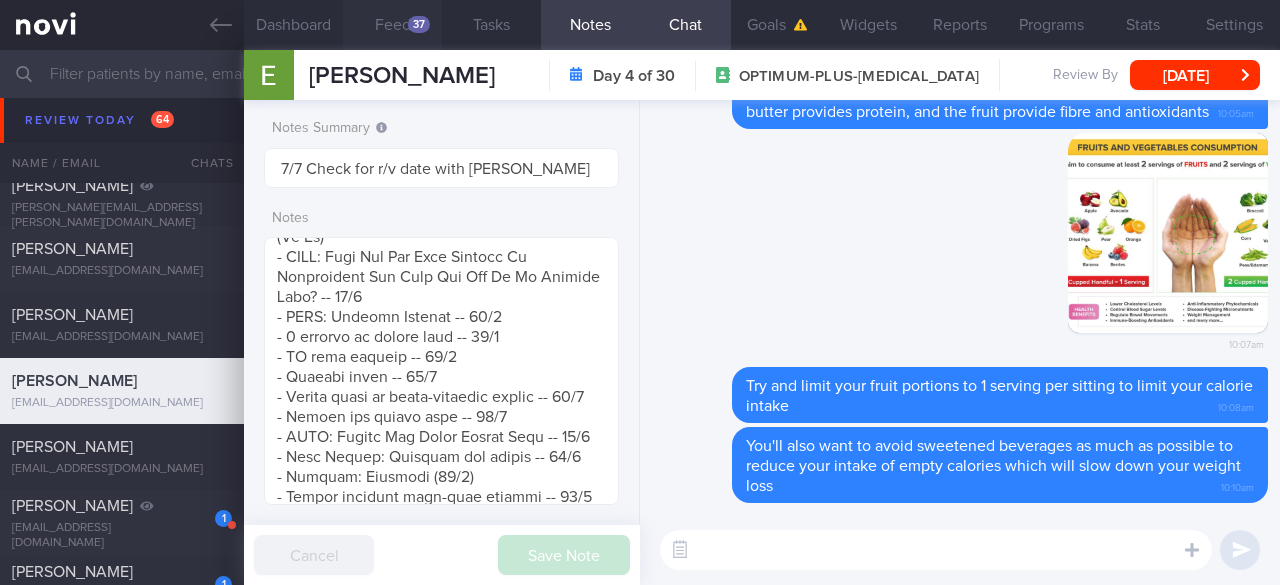 click on "Feed
37" at bounding box center [392, 25] 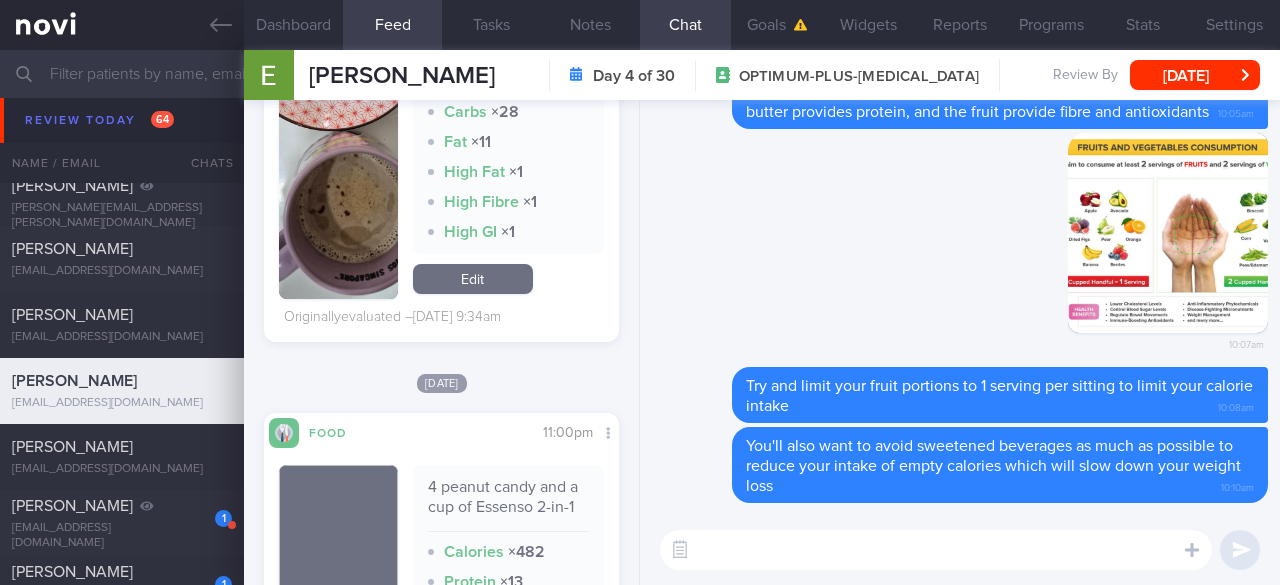 scroll, scrollTop: 6100, scrollLeft: 0, axis: vertical 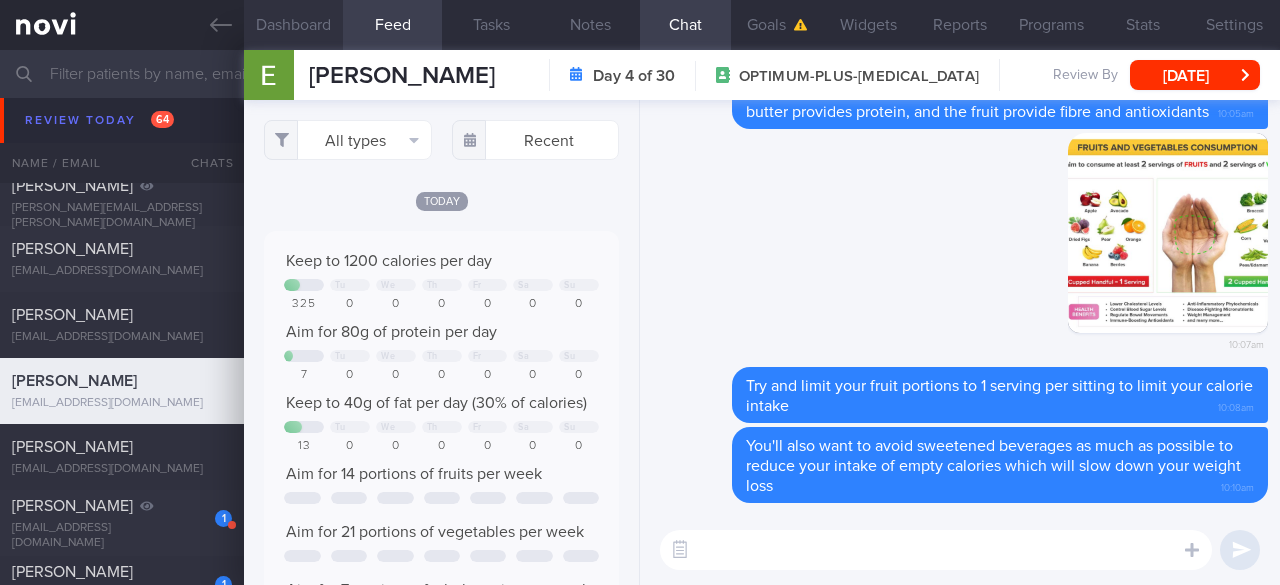 click on "Dashboard" at bounding box center [293, 25] 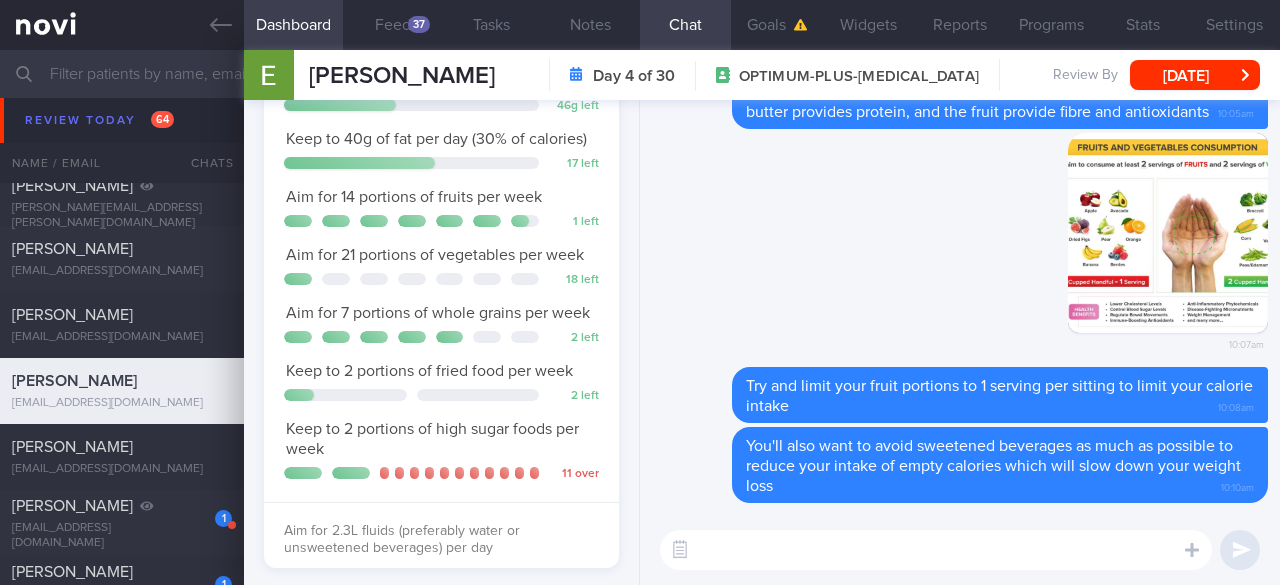 scroll, scrollTop: 200, scrollLeft: 0, axis: vertical 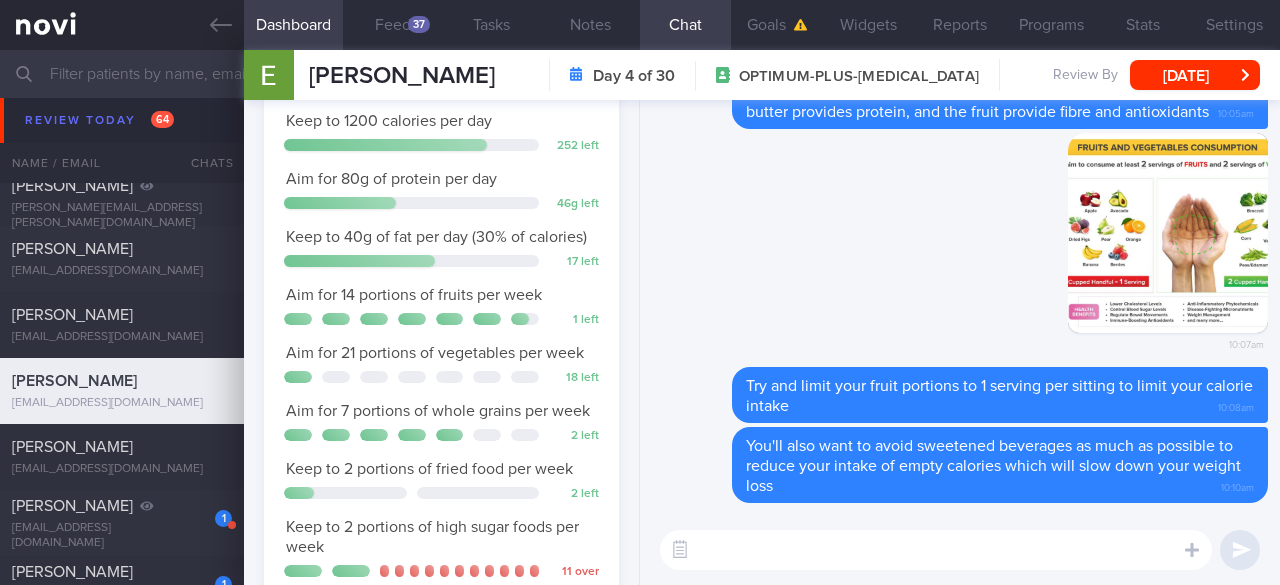 click at bounding box center (936, 550) 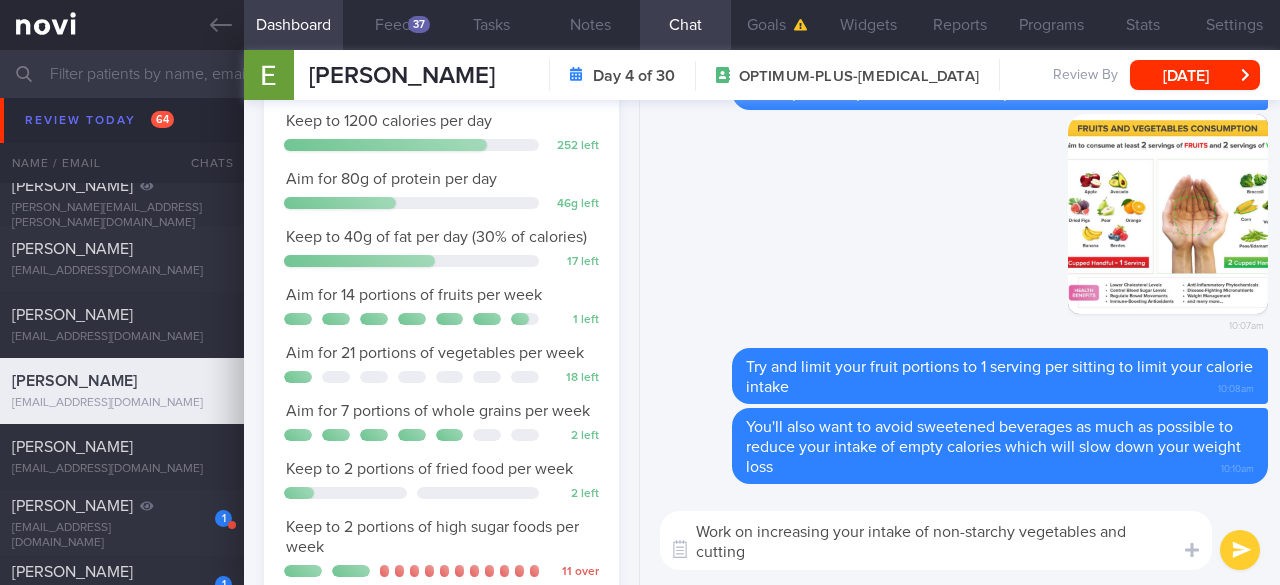 scroll, scrollTop: 0, scrollLeft: 0, axis: both 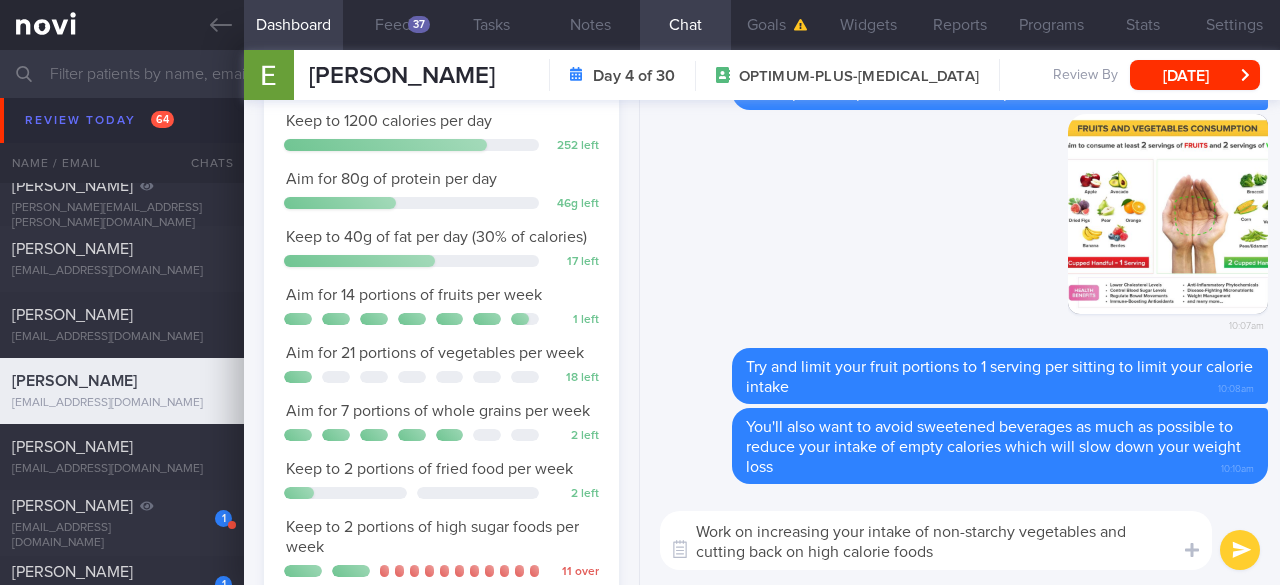 click on "Work on increasing your intake of non-starchy vegetables and cutting back on high calorie foods" at bounding box center (936, 540) 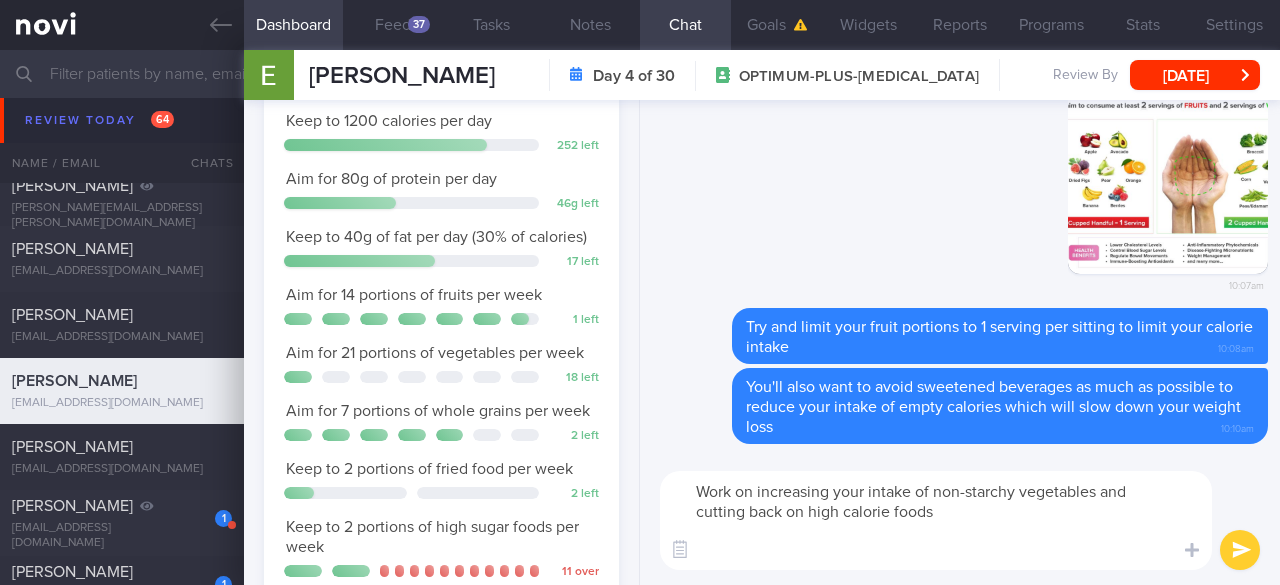 paste on "1-2 portions of non-starchy vegetables with your lunch and dinner. Aim to have 1/4 to 1/2 plate of non-starchy vegetables at lunch and dinner." 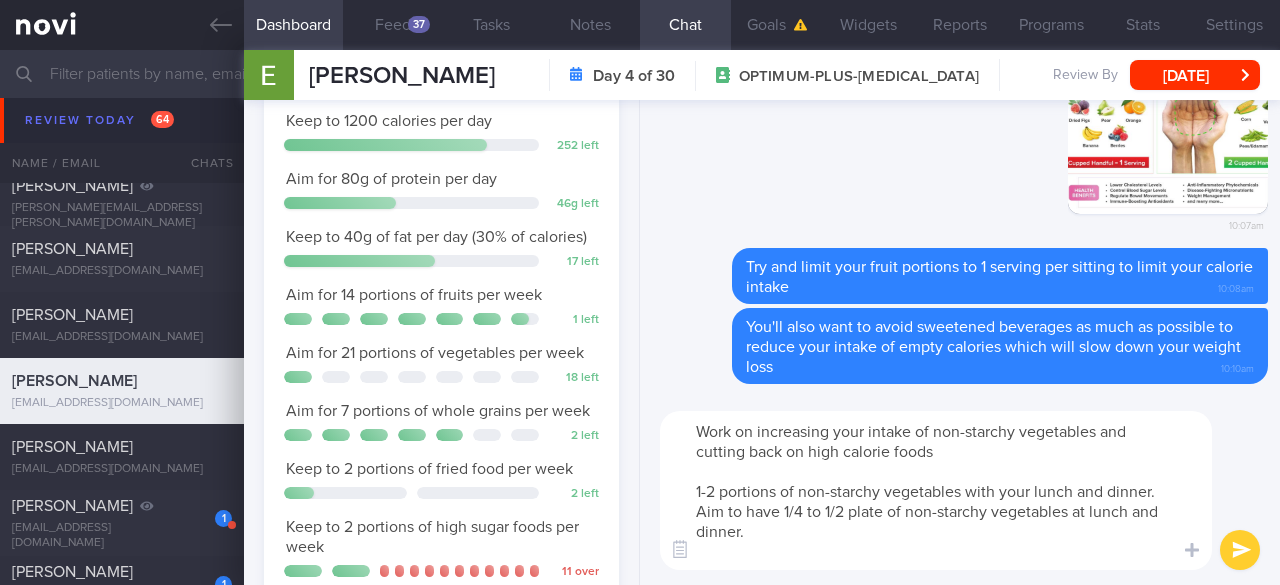 click on "Work on increasing your intake of non-starchy vegetables and cutting back on high calorie foods
1-2 portions of non-starchy vegetables with your lunch and dinner. Aim to have 1/4 to 1/2 plate of non-starchy vegetables at lunch and dinner." at bounding box center [936, 490] 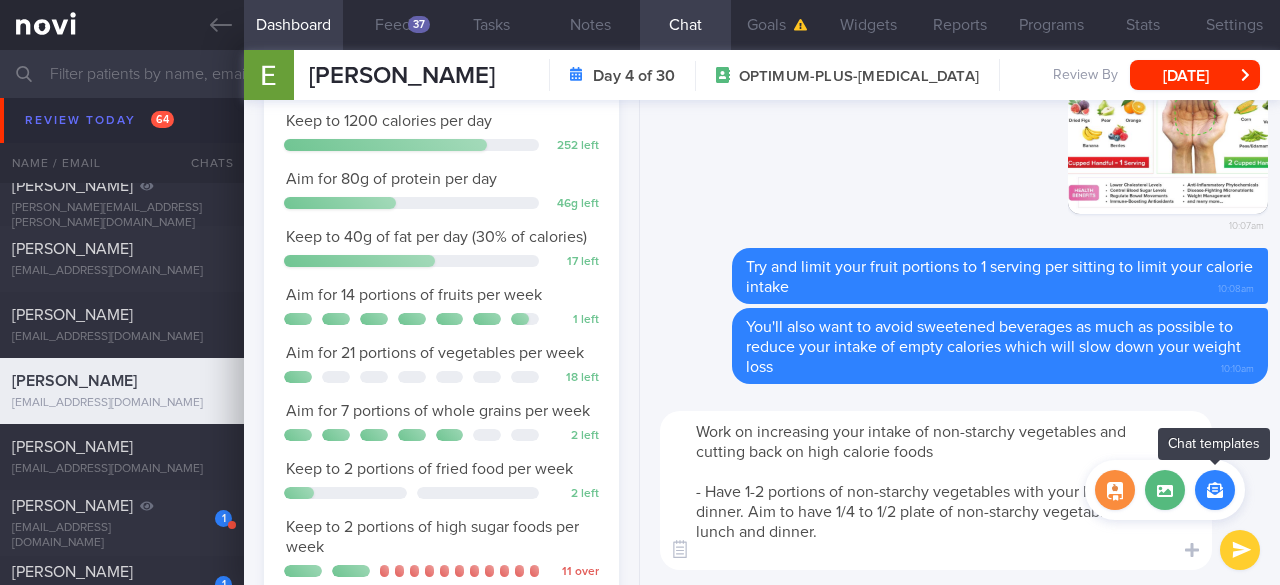 click at bounding box center (1215, 490) 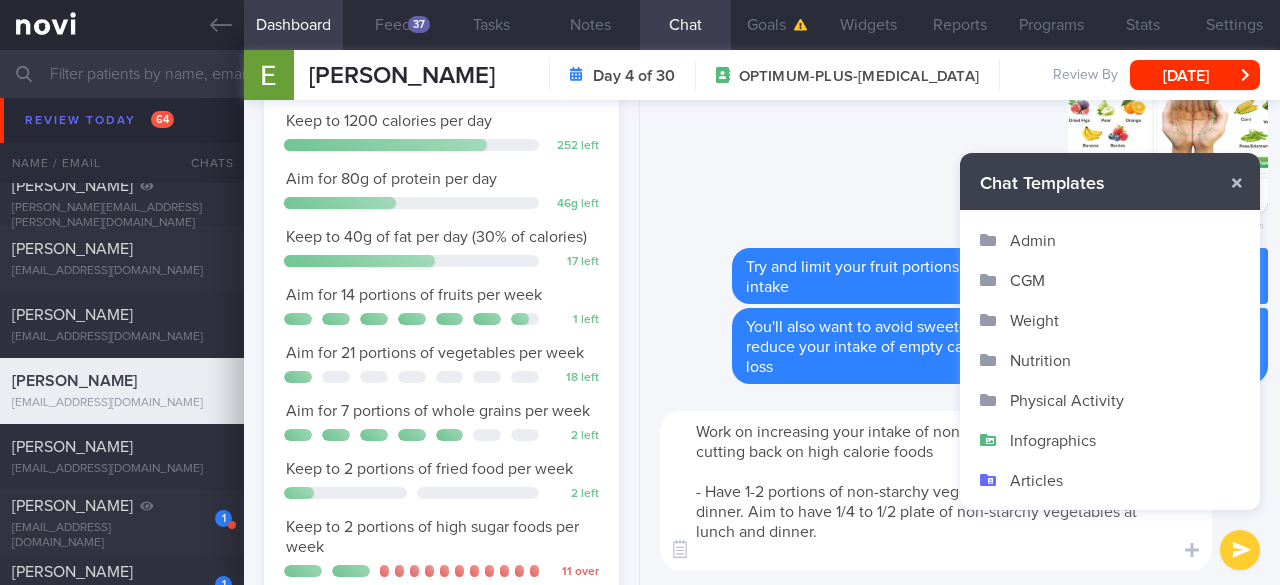 click on "Infographics" at bounding box center (1110, 440) 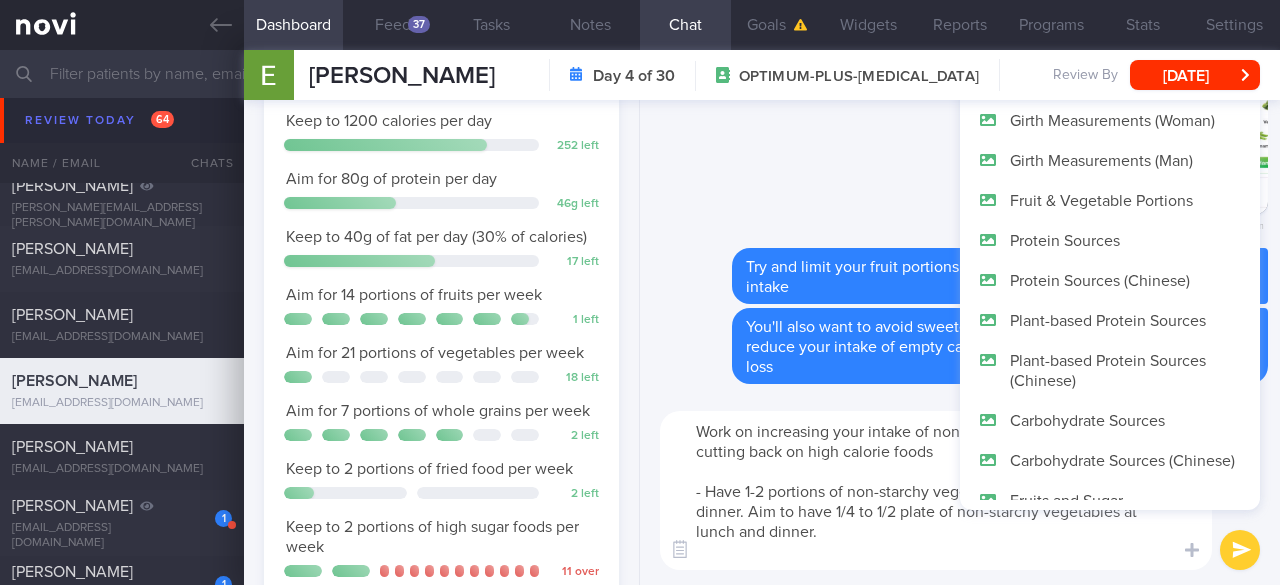 scroll, scrollTop: 0, scrollLeft: 0, axis: both 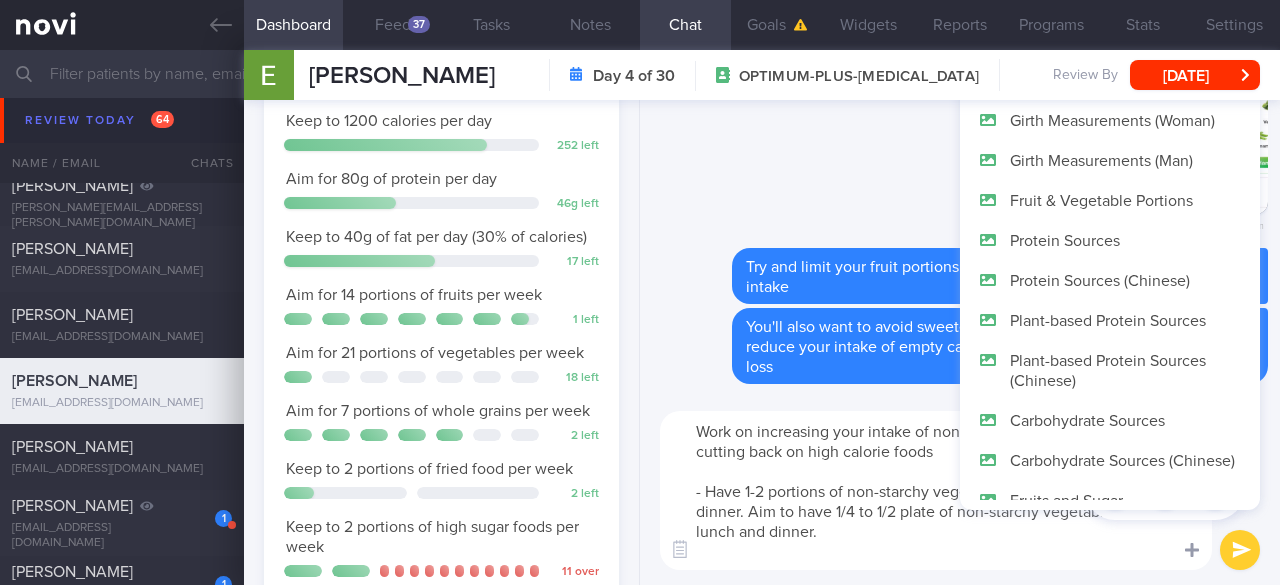 click 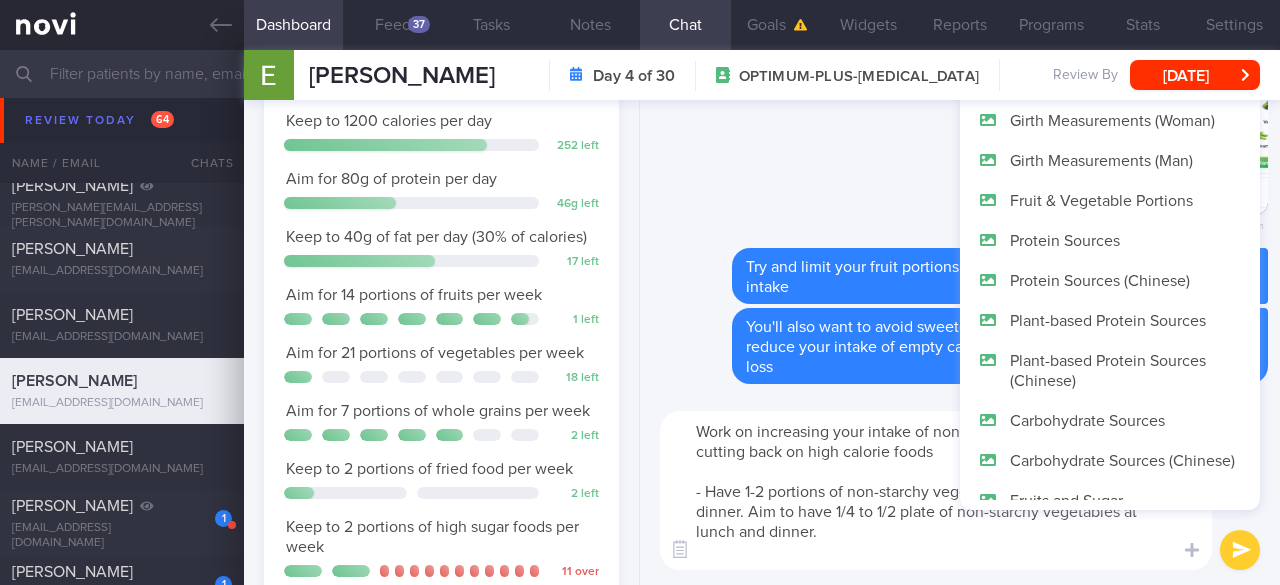 click on "Work on increasing your intake of non-starchy vegetables and cutting back on high calorie foods
- Have 1-2 portions of non-starchy vegetables with your lunch and dinner. Aim to have 1/4 to 1/2 plate of non-starchy vegetables at lunch and dinner." at bounding box center [936, 490] 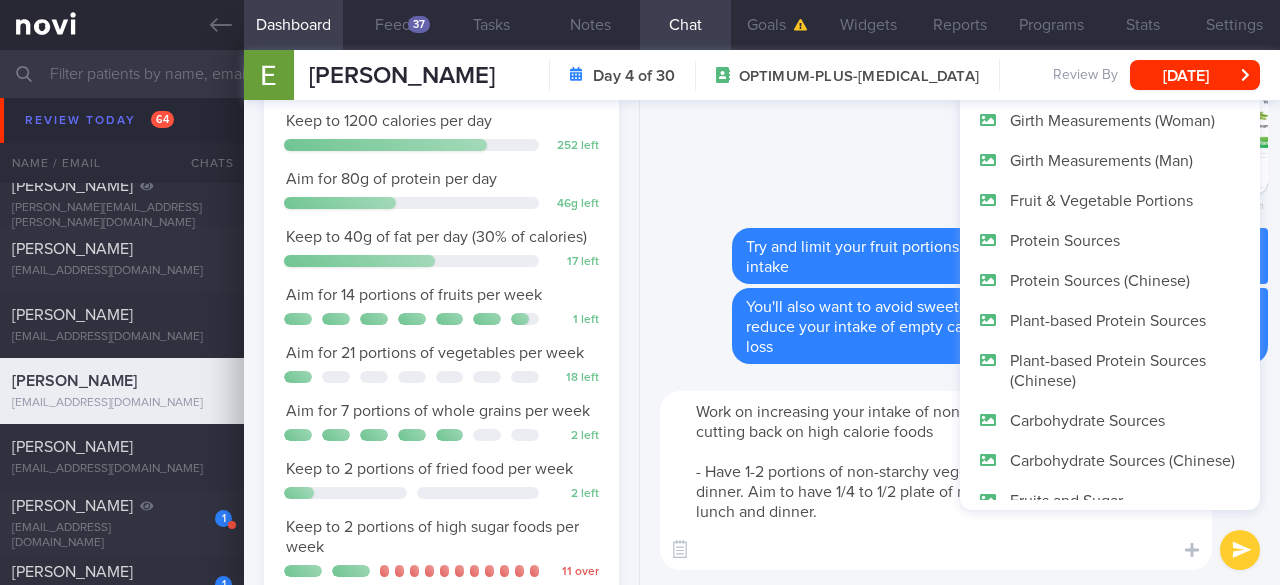 paste on "*High calorie foods include:*
- Fried foods (e.g., fried chicken, French fries, fried fish)
- Fast food (e.g., burgers, pizza, fried snacks)
- Pastries and baked goods (e.g., donuts, croissants, cakes, muffins)
- Processed snacks (e.g., chips, crackers, candy bars)
- Ice cream and creamy desserts
- Full-fat dairy products (e.g., whole milk, cream, full-fat cheese)
- Nut butters and oils (e.g., peanut butter, almond butter, olive oil, butter)
- Sweetened beverages (e.g., sodas, sugary coffee drinks, iced lemon tea)
- Nuts and seeds (in large portions, they are calorie-dense, but healthy)
- Granola (especially store-bought versions that contain added sugars)" 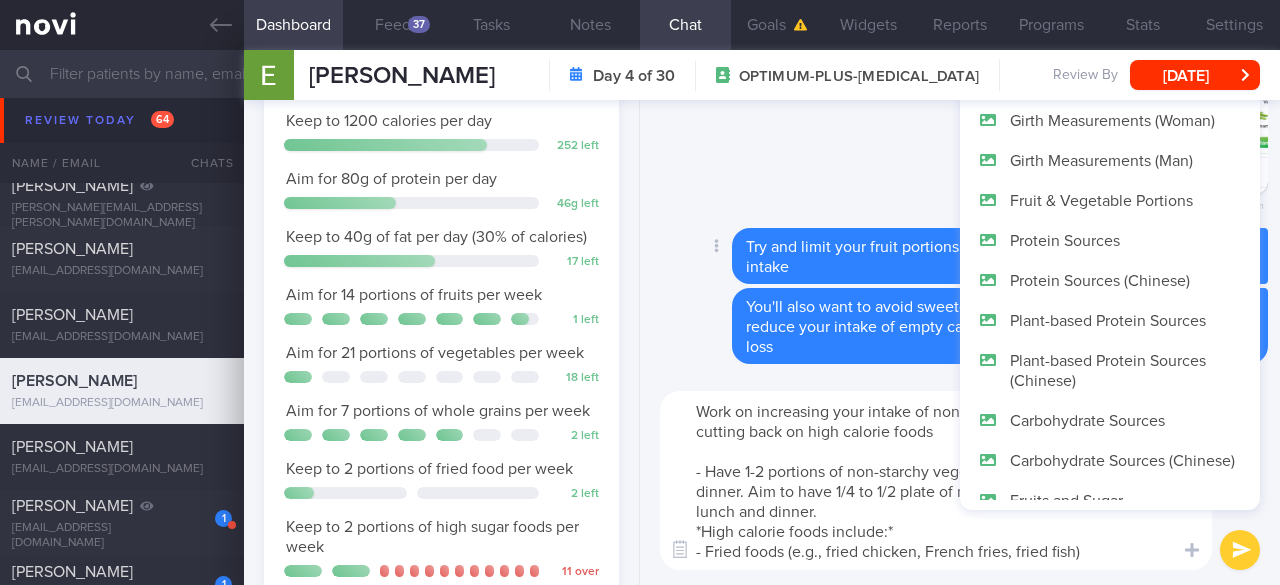 scroll, scrollTop: 79, scrollLeft: 0, axis: vertical 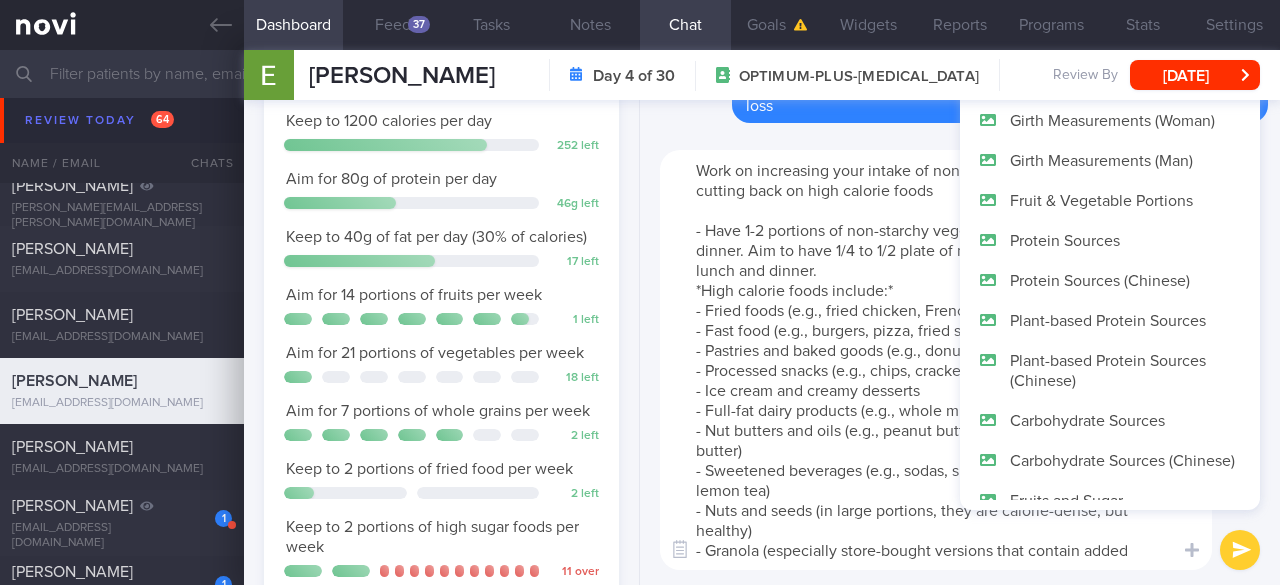 click on "Work on increasing your intake of non-starchy vegetables and cutting back on high calorie foods
- Have 1-2 portions of non-starchy vegetables with your lunch and dinner. Aim to have 1/4 to 1/2 plate of non-starchy vegetables at lunch and dinner.
*High calorie foods include:*
- Fried foods (e.g., fried chicken, French fries, fried fish)
- Fast food (e.g., burgers, pizza, fried snacks)
- Pastries and baked goods (e.g., donuts, croissants, cakes, muffins)
- Processed snacks (e.g., chips, crackers, candy bars)
- Ice cream and creamy desserts
- Full-fat dairy products (e.g., whole milk, cream, full-fat cheese)
- Nut butters and oils (e.g., peanut butter, almond butter, olive oil, butter)
- Sweetened beverages (e.g., sodas, sugary coffee drinks, iced lemon tea)
- Nuts and seeds (in large portions, they are calorie-dense, but healthy)
- Granola (especially store-bought versions that contain added sugars)" at bounding box center [936, 360] 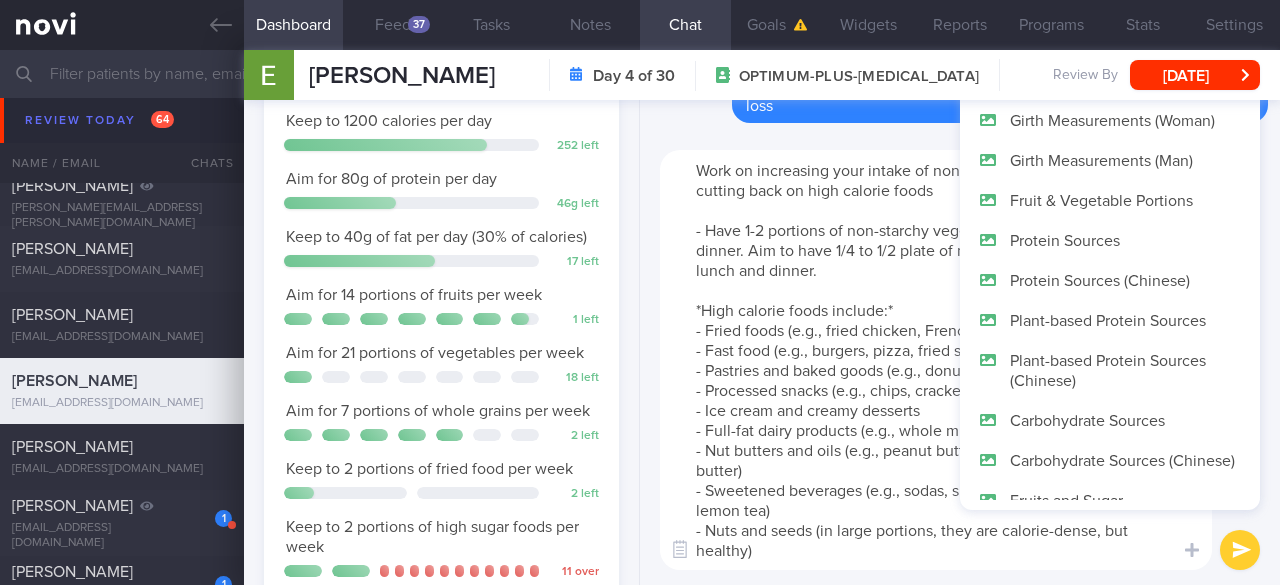 drag, startPoint x: 910, startPoint y: 306, endPoint x: 677, endPoint y: 313, distance: 233.10513 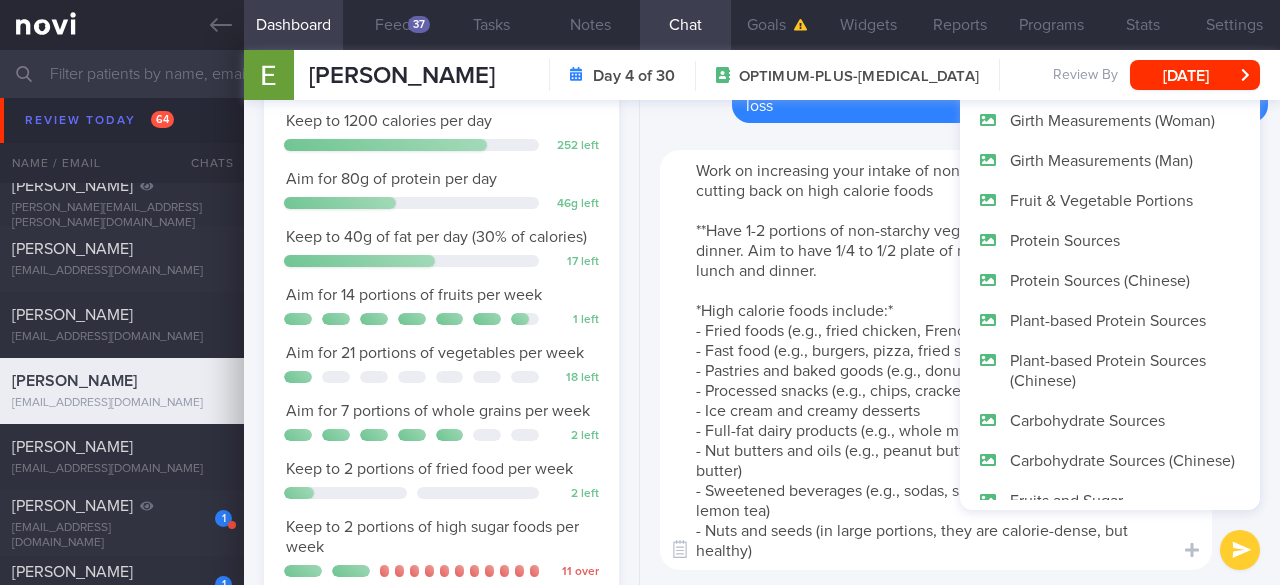 click on "Work on increasing your intake of non-starchy vegetables and cutting back on high calorie foods
**Have 1-2 portions of non-starchy vegetables with your lunch and dinner. Aim to have 1/4 to 1/2 plate of non-starchy vegetables at lunch and dinner.
*High calorie foods include:*
- Fried foods (e.g., fried chicken, French fries, fried fish)
- Fast food (e.g., burgers, pizza, fried snacks)
- Pastries and baked goods (e.g., donuts, croissants, cakes, muffins)
- Processed snacks (e.g., chips, crackers, candy bars)
- Ice cream and creamy desserts
- Full-fat dairy products (e.g., whole milk, cream, full-fat cheese)
- Nut butters and oils (e.g., peanut butter, almond butter, olive oil, butter)
- Sweetened beverages (e.g., sodas, sugary coffee drinks, iced lemon tea)
- Nuts and seeds (in large portions, they are calorie-dense, but healthy)
- Granola (especially store-bought versions that contain added sugars)" at bounding box center [936, 360] 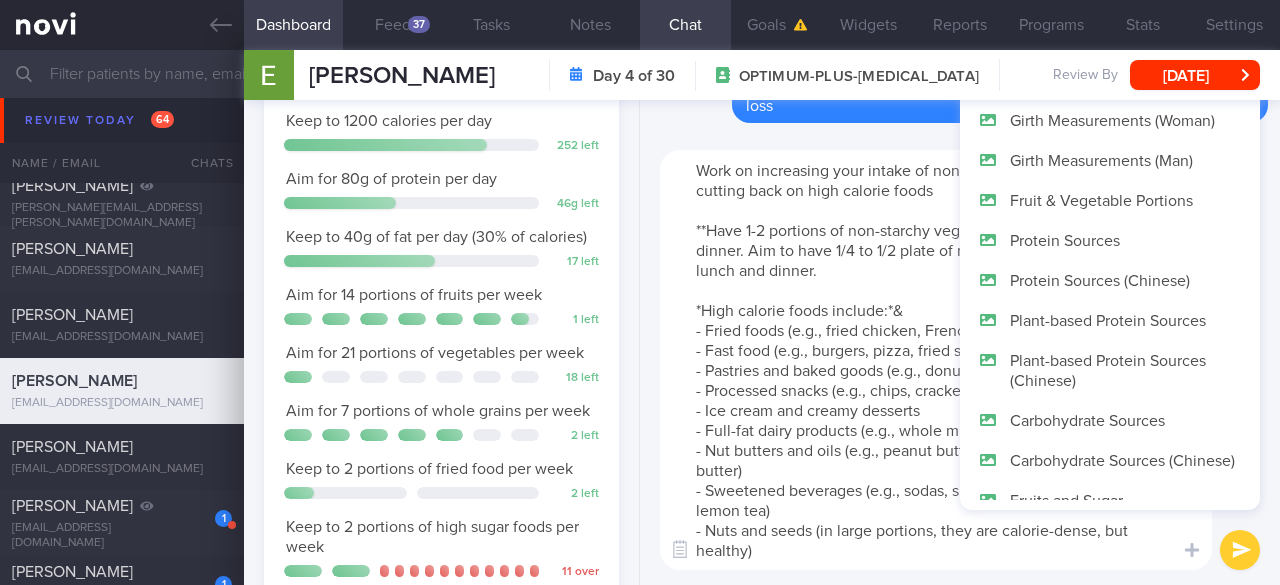 click on "Work on increasing your intake of non-starchy vegetables and cutting back on high calorie foods
**Have 1-2 portions of non-starchy vegetables with your lunch and dinner. Aim to have 1/4 to 1/2 plate of non-starchy vegetables at lunch and dinner.
*High calorie foods include:*&
- Fried foods (e.g., fried chicken, French fries, fried fish)
- Fast food (e.g., burgers, pizza, fried snacks)
- Pastries and baked goods (e.g., donuts, croissants, cakes, muffins)
- Processed snacks (e.g., chips, crackers, candy bars)
- Ice cream and creamy desserts
- Full-fat dairy products (e.g., whole milk, cream, full-fat cheese)
- Nut butters and oils (e.g., peanut butter, almond butter, olive oil, butter)
- Sweetened beverages (e.g., sodas, sugary coffee drinks, iced lemon tea)
- Nuts and seeds (in large portions, they are calorie-dense, but healthy)
- Granola (especially store-bought versions that contain added sugars)" at bounding box center [936, 360] 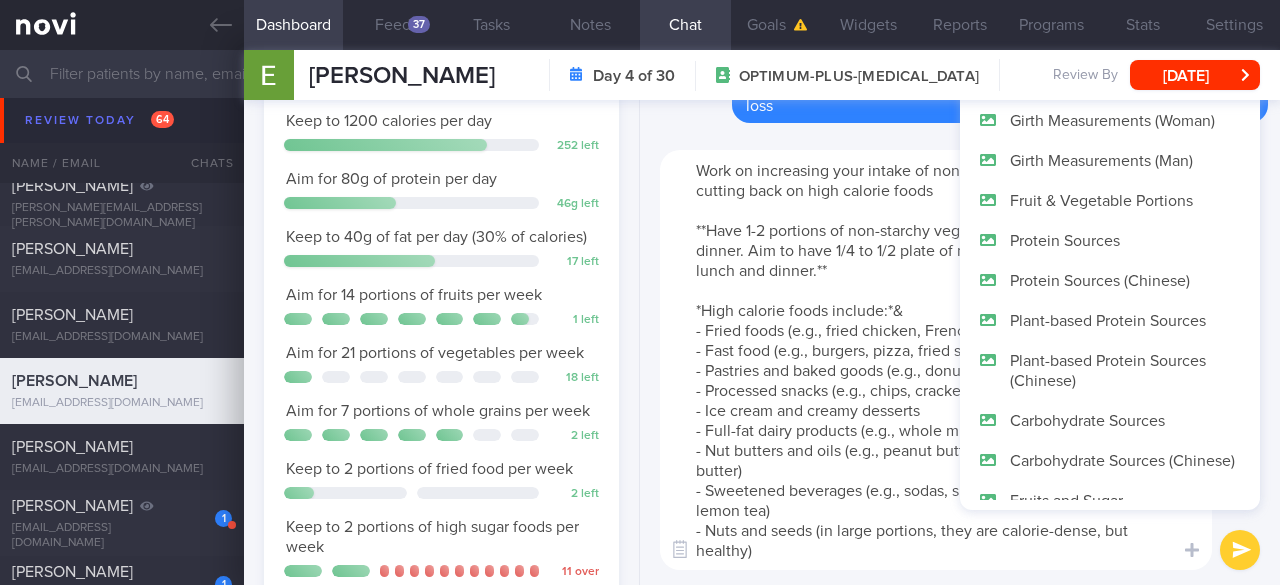 click on "Work on increasing your intake of non-starchy vegetables and cutting back on high calorie foods
**Have 1-2 portions of non-starchy vegetables with your lunch and dinner. Aim to have 1/4 to 1/2 plate of non-starchy vegetables at lunch and dinner.**
*High calorie foods include:*&
- Fried foods (e.g., fried chicken, French fries, fried fish)
- Fast food (e.g., burgers, pizza, fried snacks)
- Pastries and baked goods (e.g., donuts, croissants, cakes, muffins)
- Processed snacks (e.g., chips, crackers, candy bars)
- Ice cream and creamy desserts
- Full-fat dairy products (e.g., whole milk, cream, full-fat cheese)
- Nut butters and oils (e.g., peanut butter, almond butter, olive oil, butter)
- Sweetened beverages (e.g., sodas, sugary coffee drinks, iced lemon tea)
- Nuts and seeds (in large portions, they are calorie-dense, but healthy)
- Granola (especially store-bought versions that contain added sugars)" at bounding box center (936, 360) 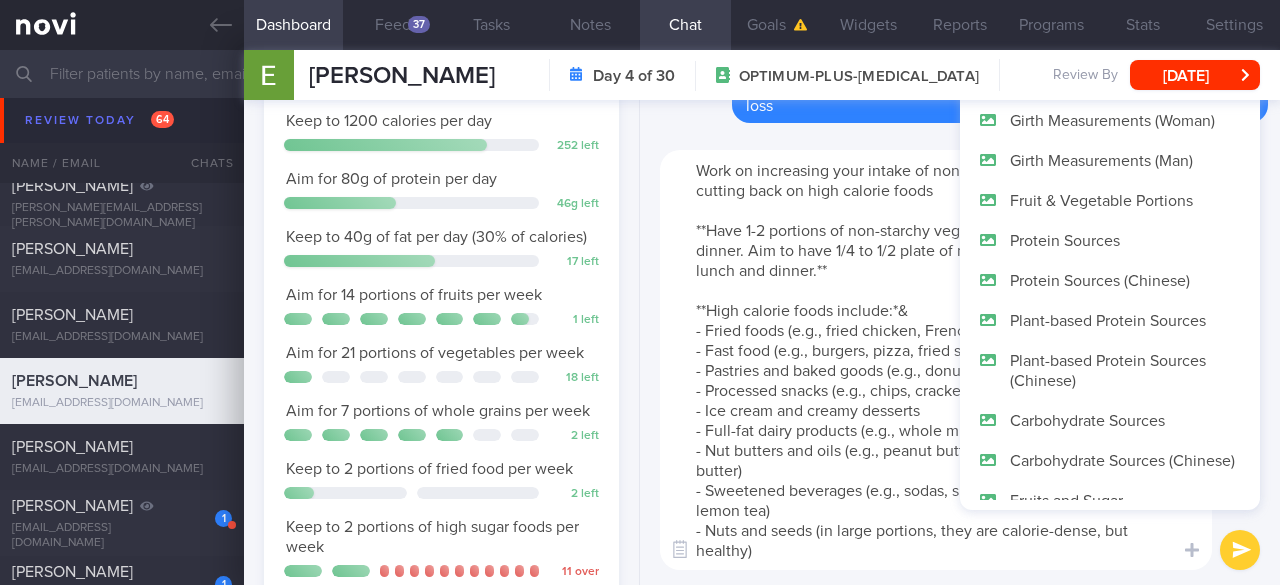 click on "Work on increasing your intake of non-starchy vegetables and cutting back on high calorie foods
**Have 1-2 portions of non-starchy vegetables with your lunch and dinner. Aim to have 1/4 to 1/2 plate of non-starchy vegetables at lunch and dinner.**
**High calorie foods include:*&
- Fried foods (e.g., fried chicken, French fries, fried fish)
- Fast food (e.g., burgers, pizza, fried snacks)
- Pastries and baked goods (e.g., donuts, croissants, cakes, muffins)
- Processed snacks (e.g., chips, crackers, candy bars)
- Ice cream and creamy desserts
- Full-fat dairy products (e.g., whole milk, cream, full-fat cheese)
- Nut butters and oils (e.g., peanut butter, almond butter, olive oil, butter)
- Sweetened beverages (e.g., sodas, sugary coffee drinks, iced lemon tea)
- Nuts and seeds (in large portions, they are calorie-dense, but healthy)
- Granola (especially store-bought versions that contain added sugars)" at bounding box center [936, 360] 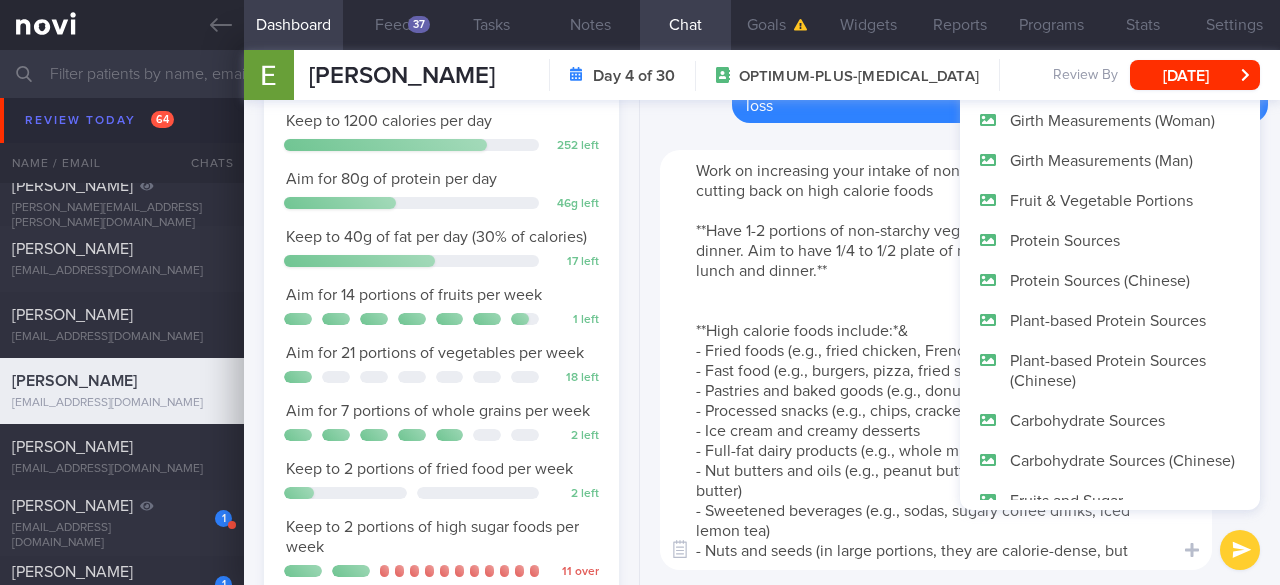paste on "- Artichoke
- Artichoke hearts
- Asparagus
- Baby corn
- Bamboo shoots
- Beans (green, wax, Italian)
- Bean sprouts
- Beets
- Brussels sprouts
- Broccoli
- Cabbage (green, bok choy, Chinese)
- Capsicum
- Carrots
- Cauliflower
- Celery
- Chayote
- Chinese spinach
- Cucumber
- Daikon
- Eggplant/Brinjal
- Greens (collard, kale, mustard, turnip)
- Hearts of palm
- Jicama
- Kohlrabi
- Kai lan
- Ladies finger/Okra
- Leeks
- Long beans
- Mushrooms
- Onions
- Pea pods
- Radishes
- Rutabaga
- Salad greens (chicory, endive, escarole, lettuce, romaine, spinach, arugula, radicchio, watercress)
- Sprouts
- Squash (cushaw, summer, crookneck, spaghetti, zucchini)
- Sugar snap peas
- Swiss chard
- Tomato
- Turnips
- Water chestnuts" 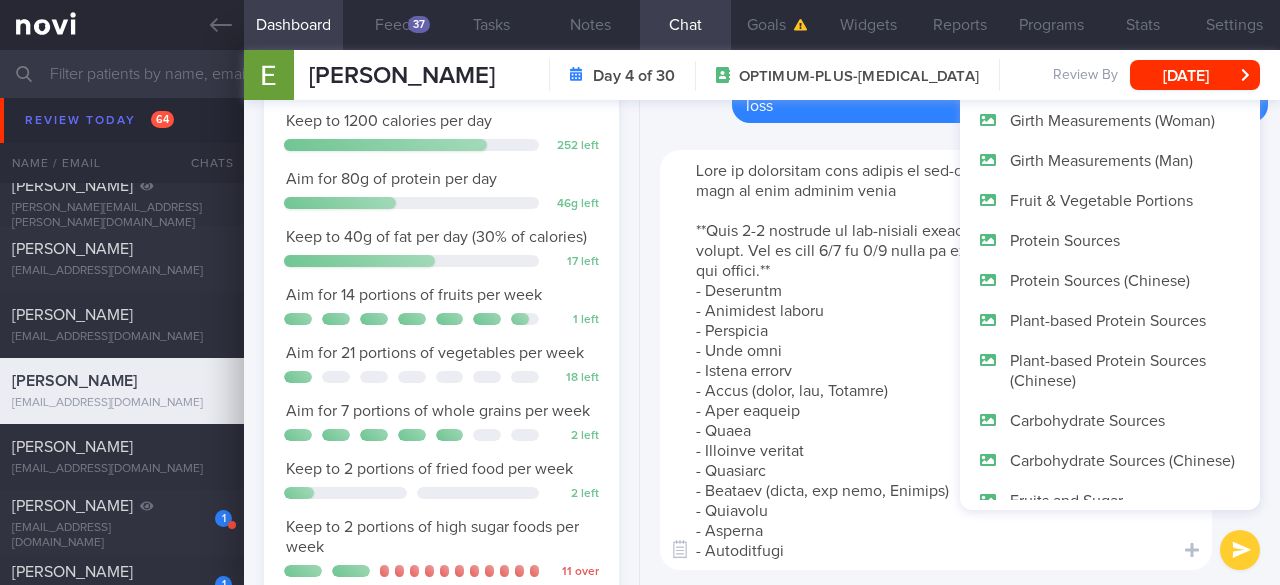 scroll, scrollTop: 598, scrollLeft: 0, axis: vertical 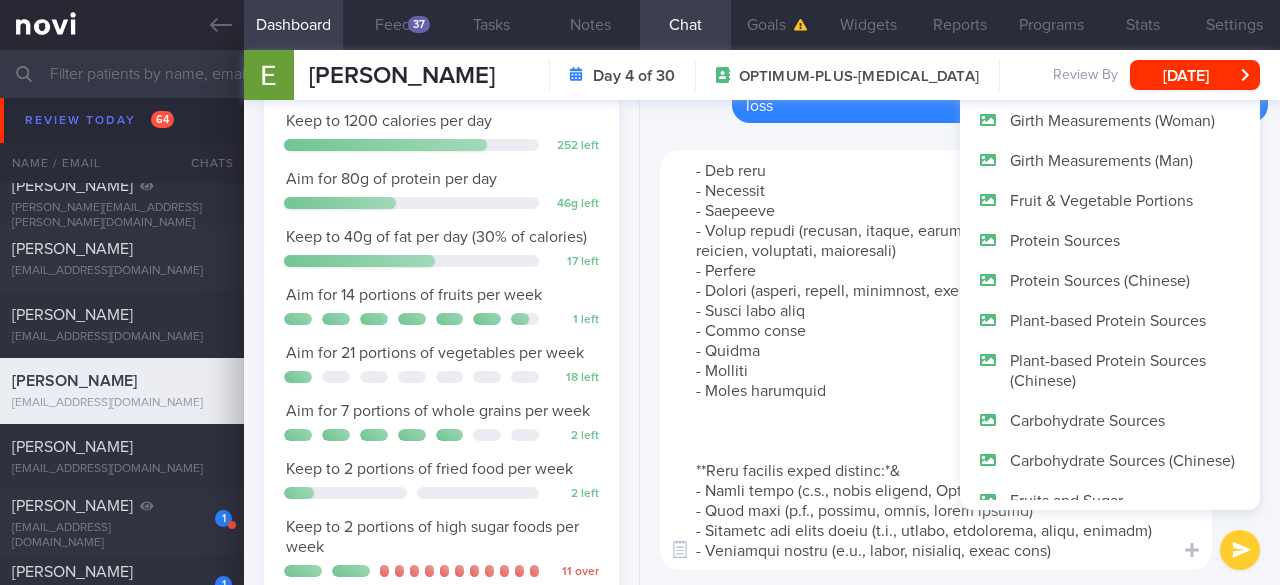 click at bounding box center [936, 360] 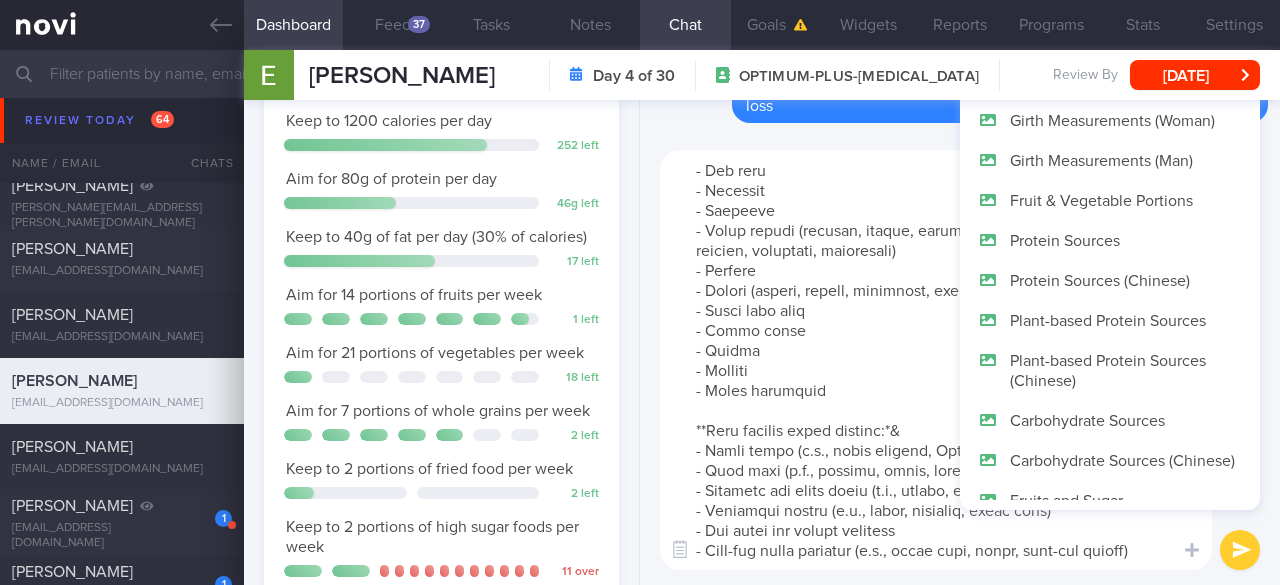 type on "Work on increasing your intake of non-starchy vegetables and cutting back on high calorie foods
**Have 1-2 portions of non-starchy vegetables with your lunch and dinner. Aim to have 1/4 to 1/2 plate of non-starchy vegetables at lunch and dinner.**
- Artichoke, Artichoke hearts
- Asparagus
- Baby corn
- Bamboo shoots
- Beans (green, wax, Italian)
- Bean sprouts
- Beets
- Brussels sprouts
- Broccoli
- Cabbage (green, bok choy, Chinese)
- Capsicum
- Carrots
- Cauliflower
- Celery
- Chayote
- Chinese spinach
- Cucumber
- Daikon
- Eggplant/Brinjal
- Greens (collard, kale, mustard, turnip)
- Hearts of palm
- Jicama
- Kohlrabi
- Kai lan
- Ladies finger/Okra
- Leeks
- Long beans
- Mushrooms
- Onions
- Pea pods
- Radishes
- Rutabaga
- Salad greens (chicory, endive, escarole, lettuce, romaine, spinach, arugula, radicchio, watercress)
- Sprouts
- Squash (cushaw, summer, crookneck, spaghetti, zucchini)
- Sugar snap peas
- Swiss chard
- Tomato
- Turnips
- Water chestnuts
**High calorie foods include:*&
- Fried foods..." 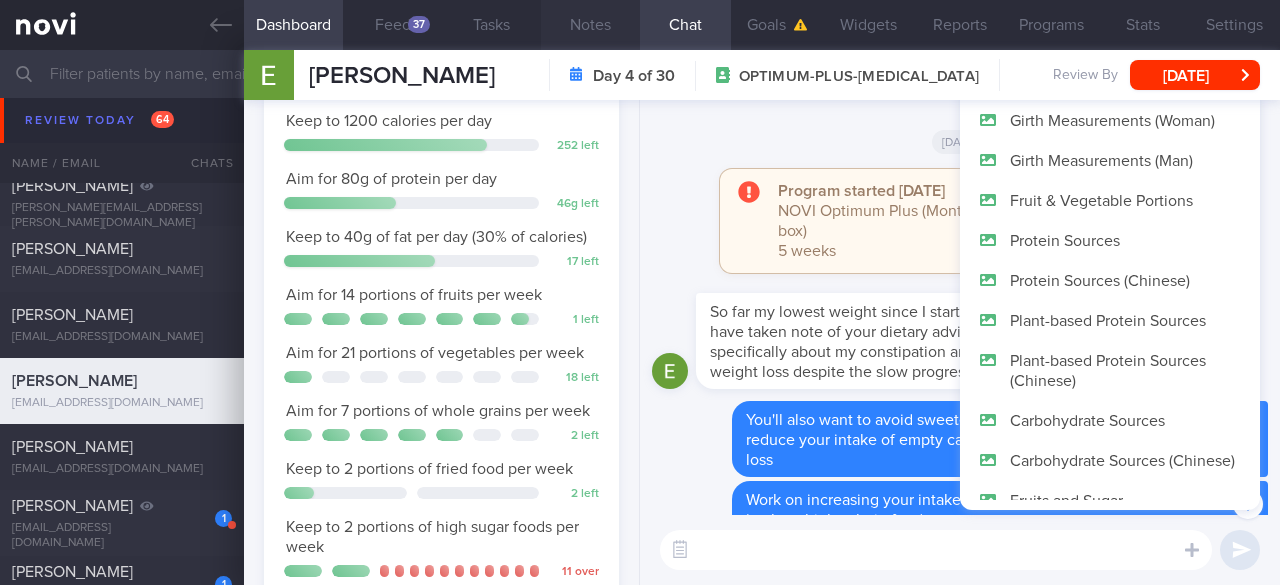 click on "Notes" at bounding box center (590, 25) 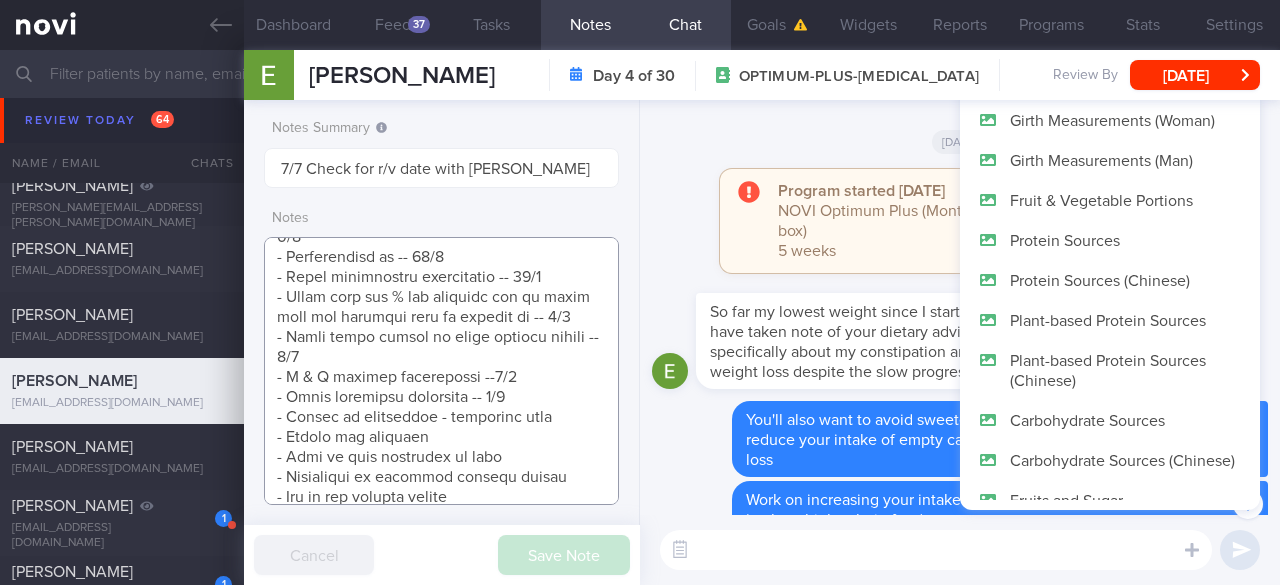 click at bounding box center [441, 371] 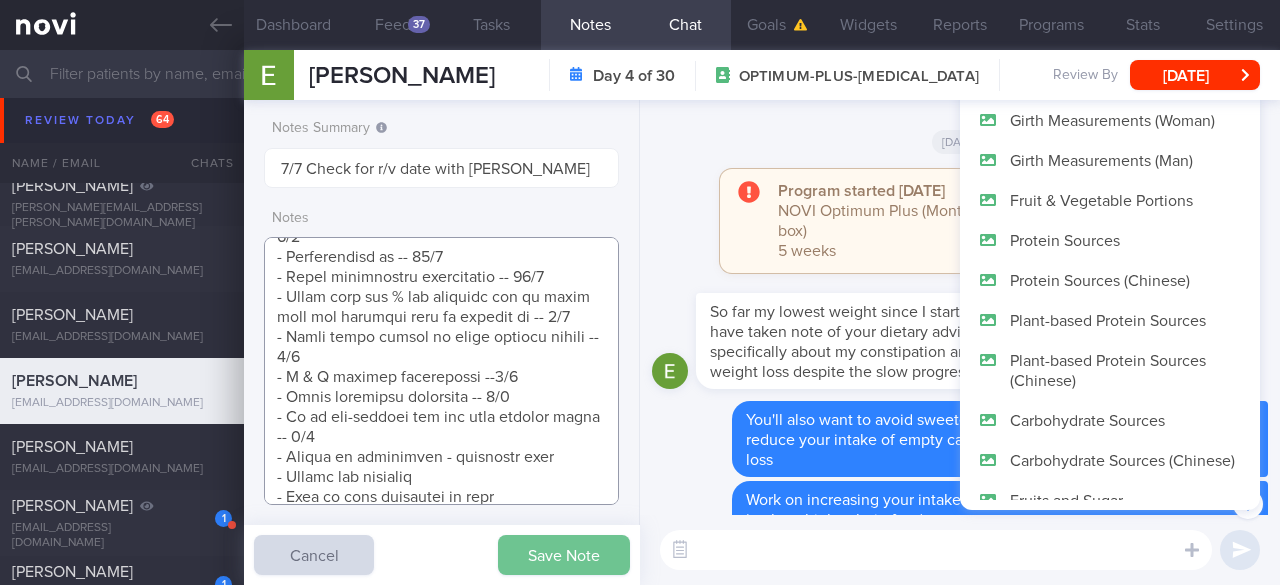 type on "SUPPORT NEEDED:
CHALLENGE:
- OVERALL:
([DATE]) Constipation is long standing. Took [MEDICAL_DATA] and constipation was resolved. Has been taking the [MEDICAL_DATA] 7mg except when traveling. No side effects. Ryblesus 14mg. Take [MEDICAL_DATA] consistently - 1 bottle
If 3 days no BO, take [MEDICAL_DATA]
([DATE]) Side effects. Constipation requiring [MEDICAL_DATA]. Has background of bacd constipation. Stopped taking medication due to the constipation ([DATE]). Portions are smaller
Taking less coffee with sugar
- LIFE:
- DIET:
- EXERCISE:
- MEDS:
- HbA1c/GMI:
Wt trend:  76 > (16/6) 74.9
In Body ([DATE]) done when saw TCM physician
Body fat %: 42.5
Body fat: 31.8kg
Muscle Mass: 23.3kg
Visceral fat: 15 (high)
BMI: 30.3 (obese)
Wt Targets:
5%  (4kg -> 72kg)
10% (8kg -> 68kg)
15% (11kg -> 65kg)
[DEMOGRAPHIC_DATA] [DEMOGRAPHIC_DATA] [DEMOGRAPHIC_DATA]
Homemaker
- Pmhx: HLD
- Meds/Supps: Statins, Collagen, [MEDICAL_DATA], Probiotics
- Social hx: Married. Lives with husband and 2 sons
Patient buys groceries and cooks
- Diet: At least 3 meals per day, plus snacks. Cooks meal..." 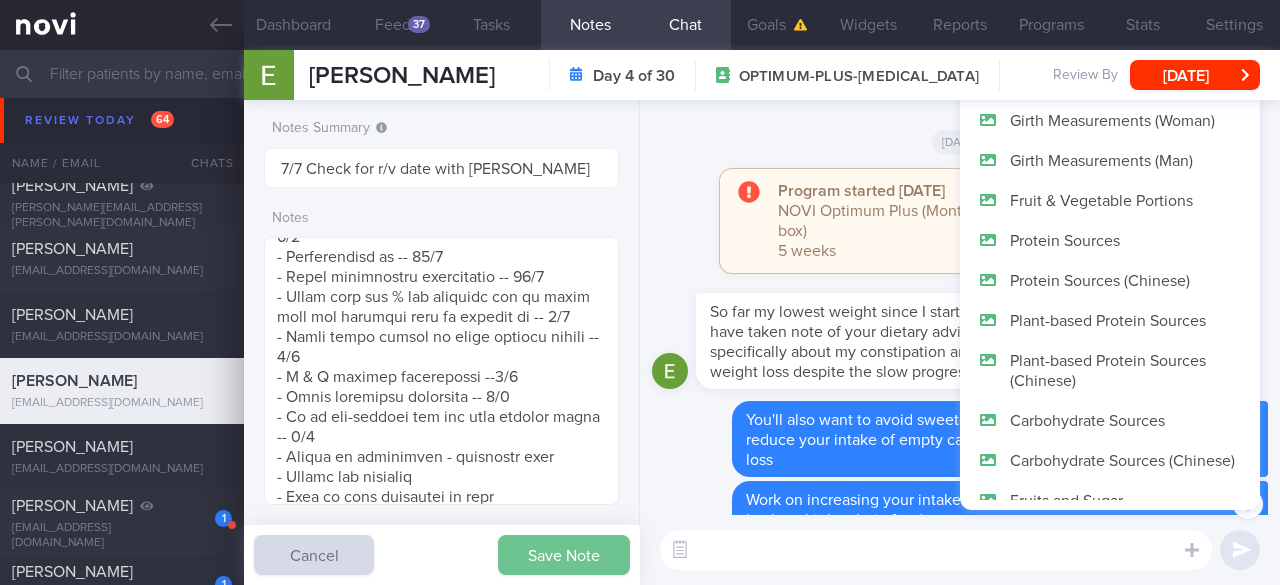 click on "Save Note" at bounding box center [564, 555] 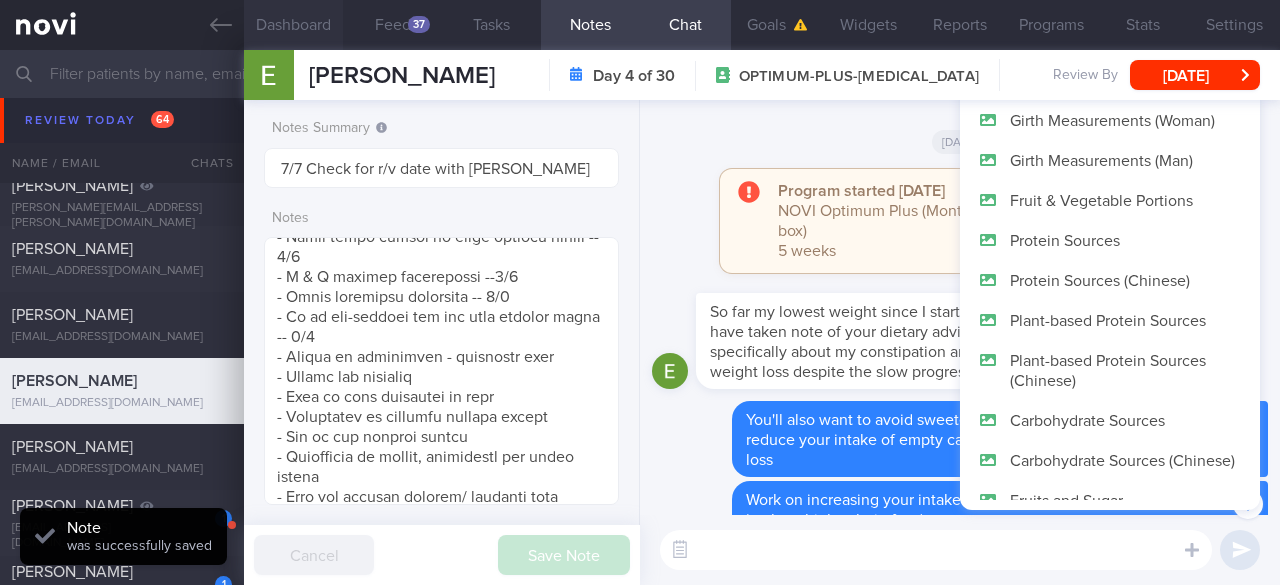 click on "Dashboard" at bounding box center (293, 25) 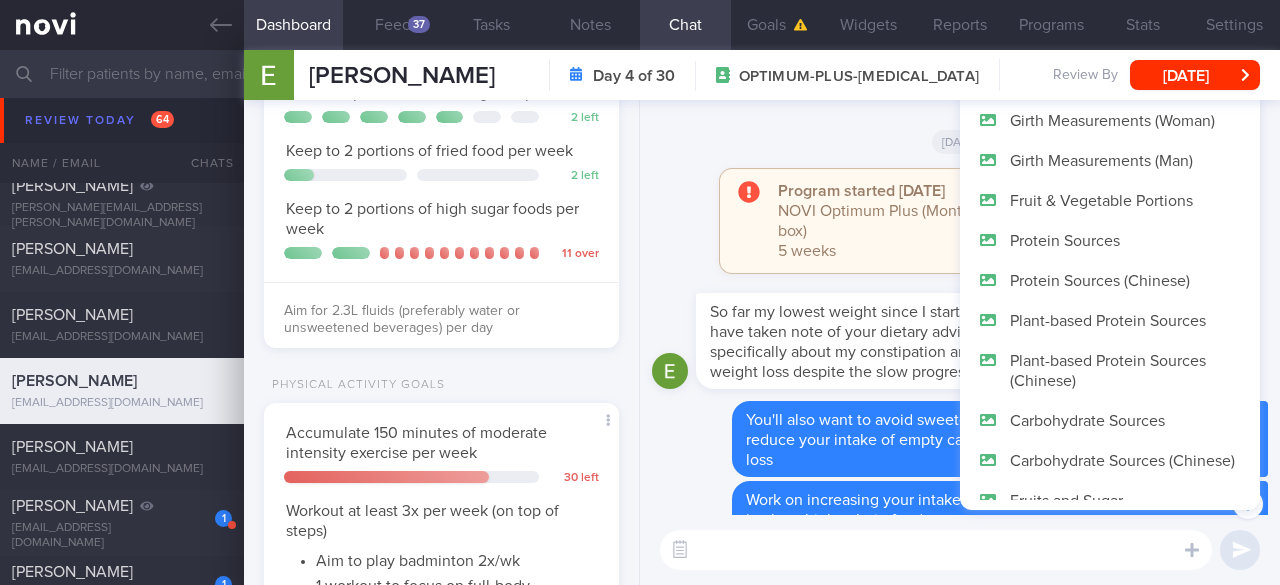 scroll, scrollTop: 400, scrollLeft: 0, axis: vertical 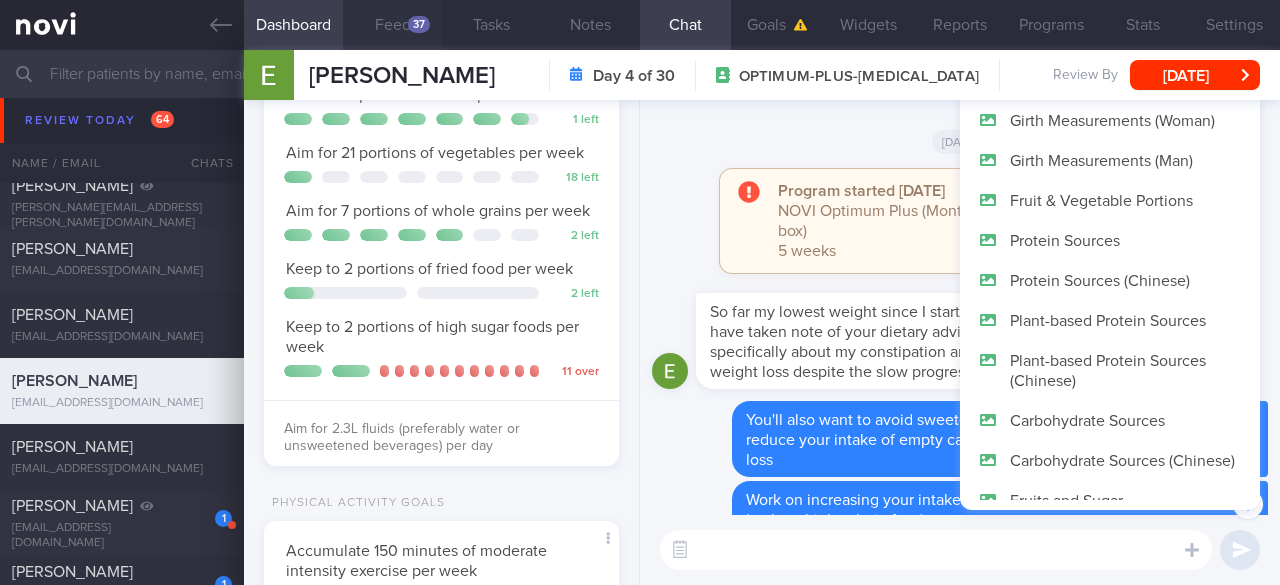 click on "Feed
37" at bounding box center [392, 25] 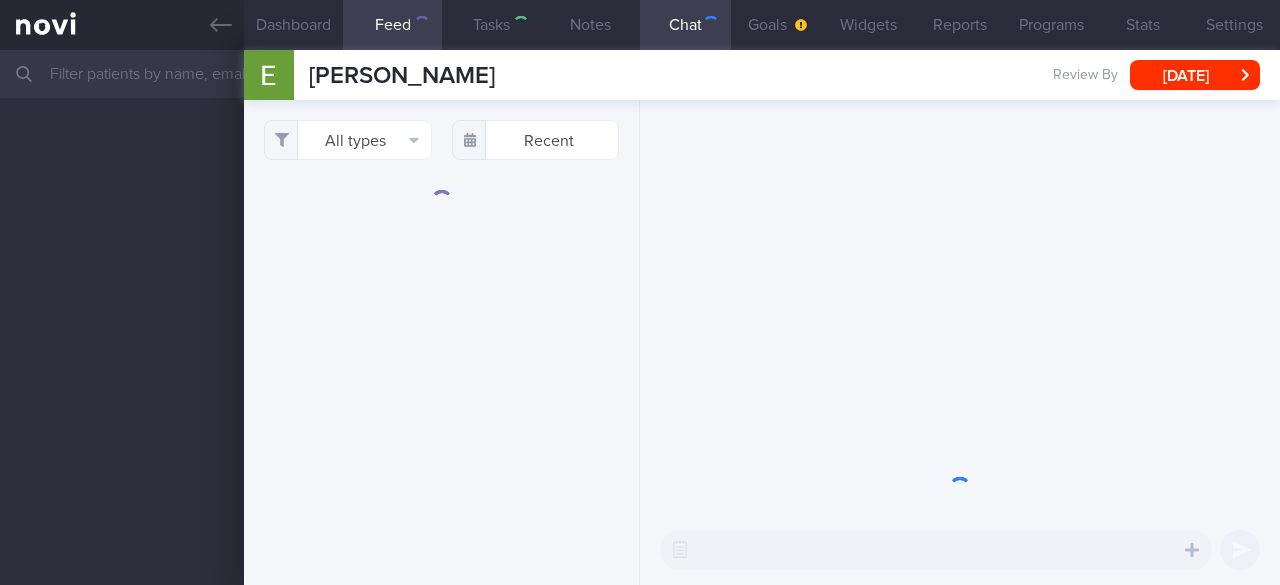 select on "6" 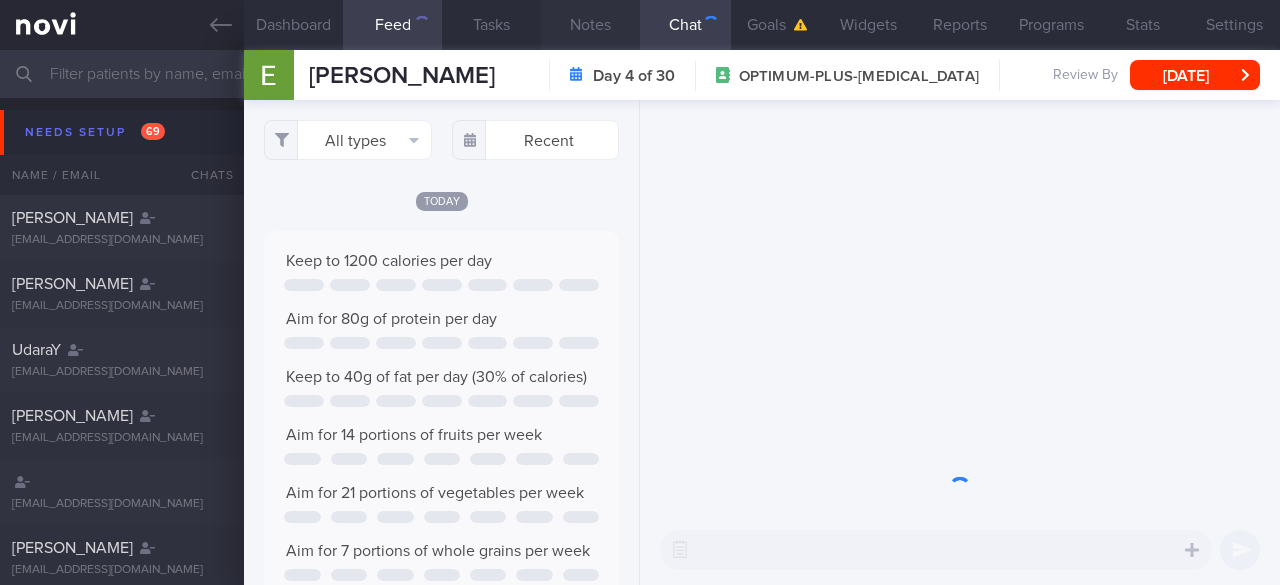 click on "Notes" at bounding box center [590, 25] 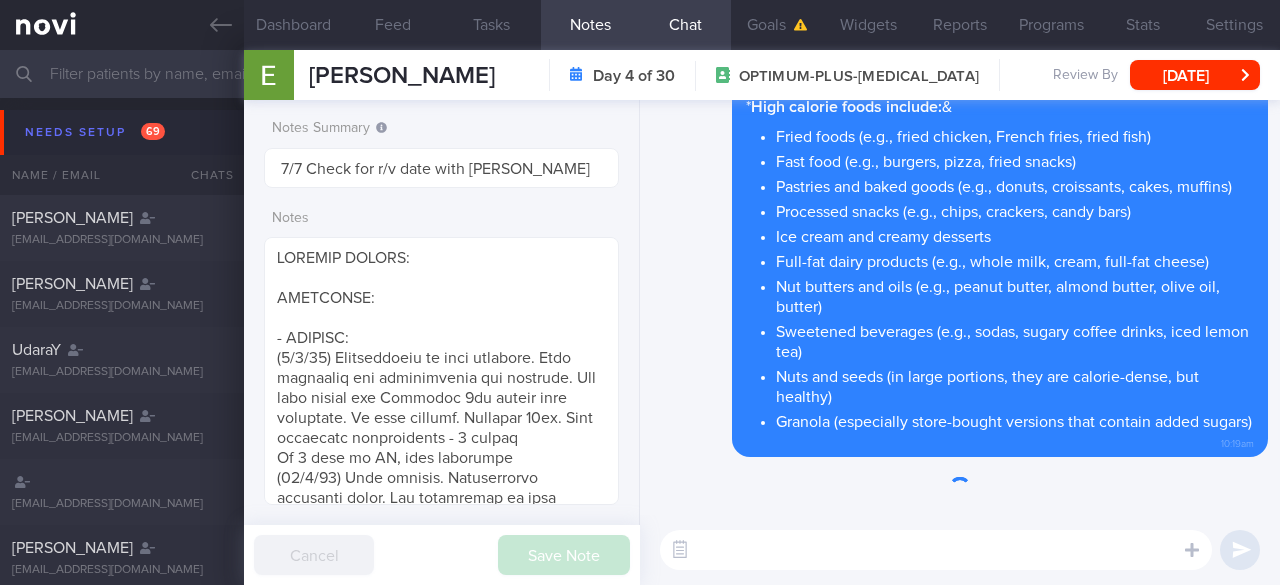 scroll, scrollTop: 100, scrollLeft: 0, axis: vertical 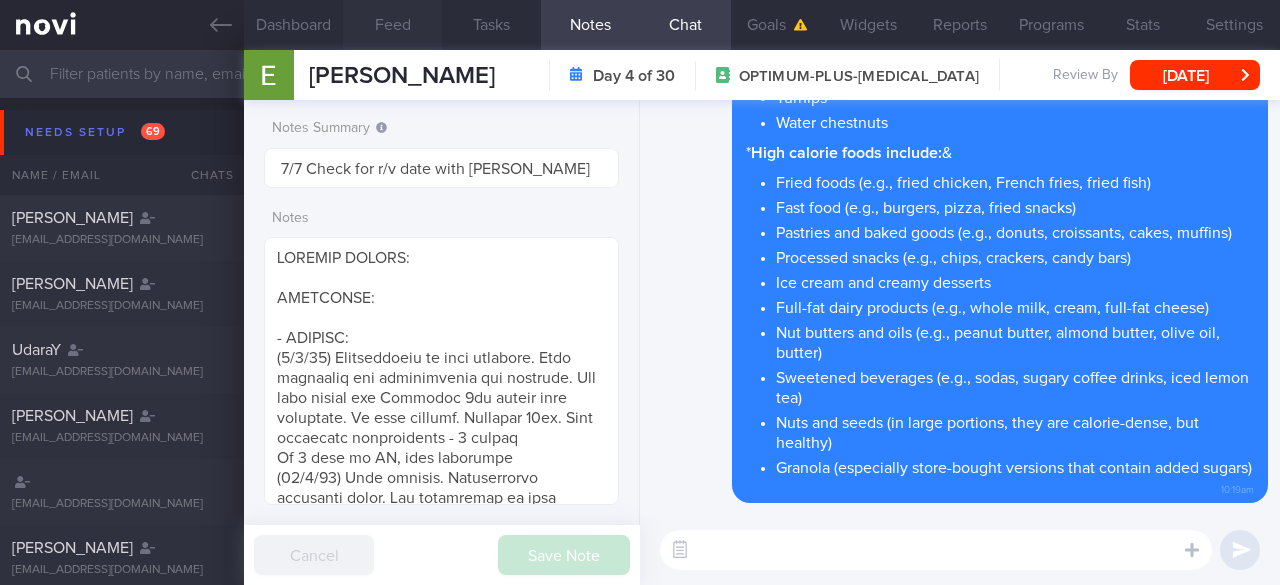 click on "Feed" at bounding box center [392, 25] 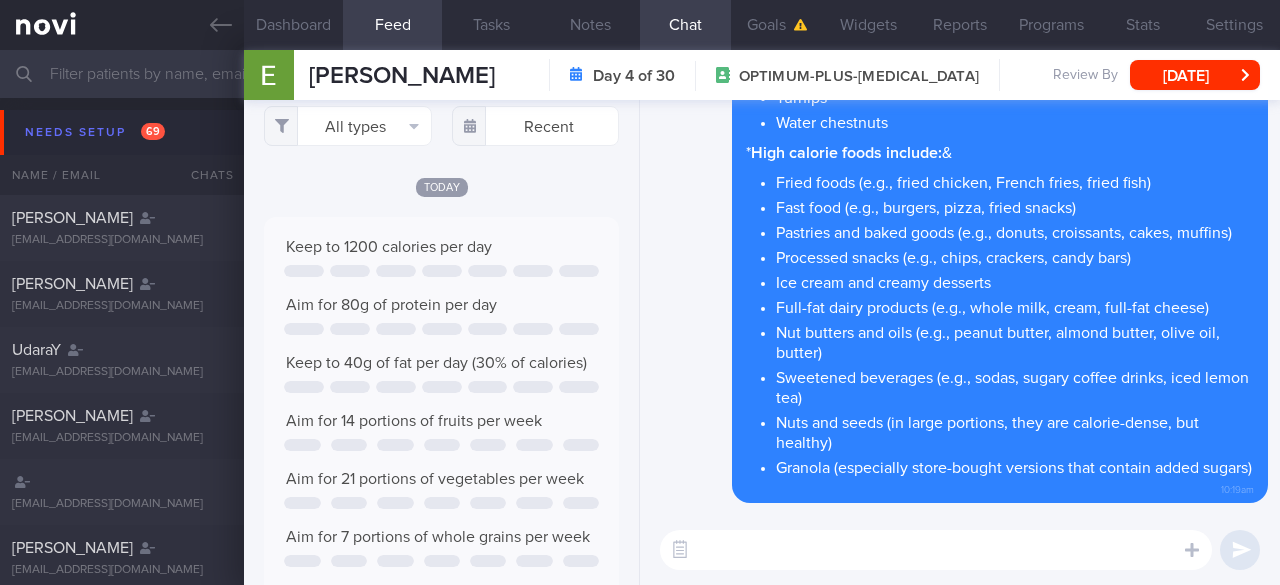 scroll, scrollTop: 0, scrollLeft: 0, axis: both 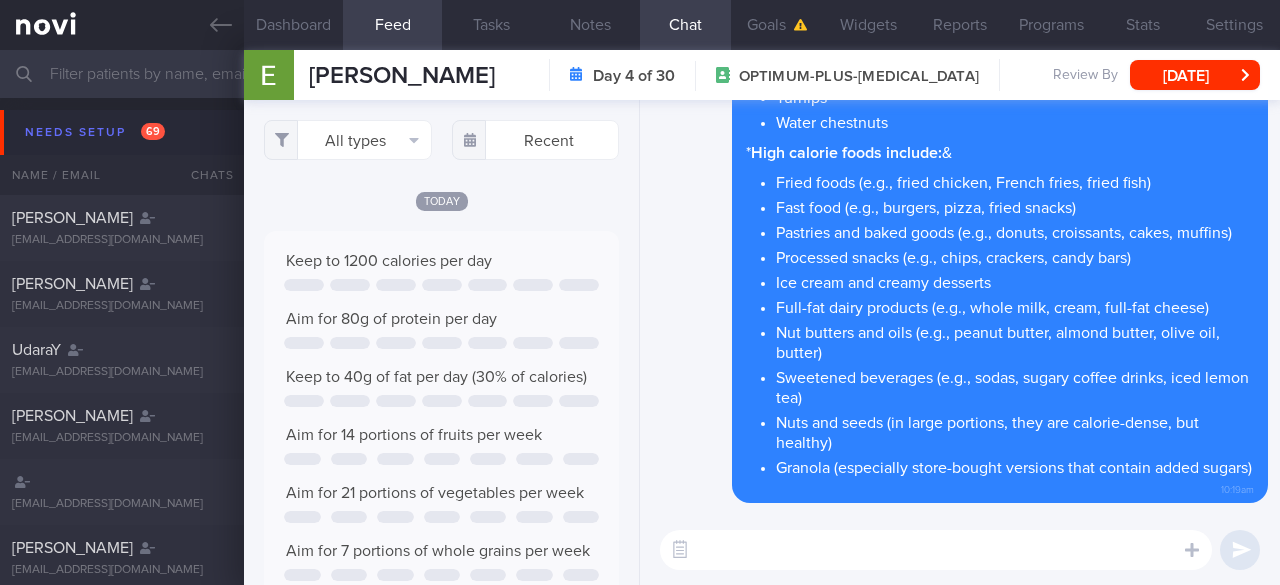 click on "All types
Food
Activity
Glucose
Weight
Medicine
Blood Pressure
CGM Install
Recent
[DATE]" at bounding box center (441, 342) 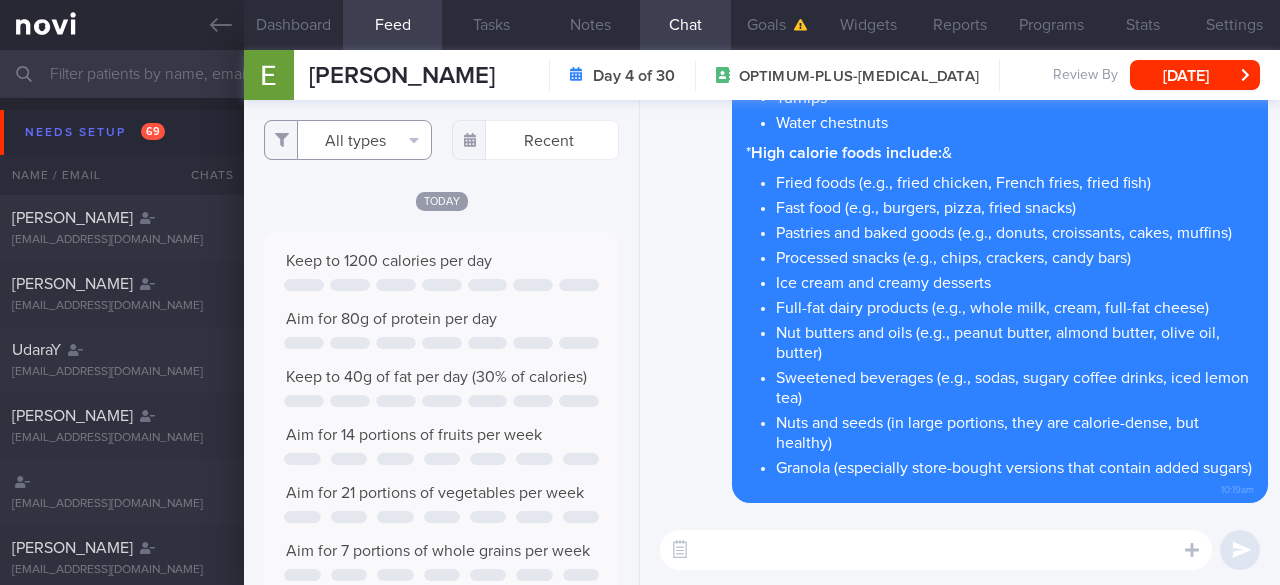 click on "All types" at bounding box center [347, 140] 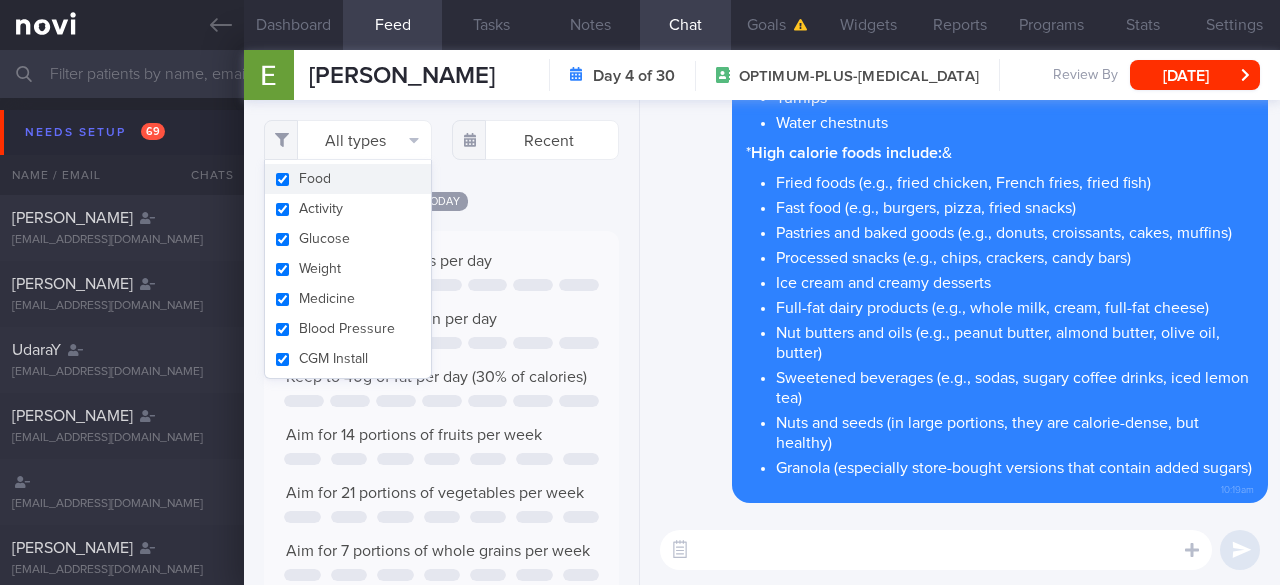 click on "Food" at bounding box center [347, 179] 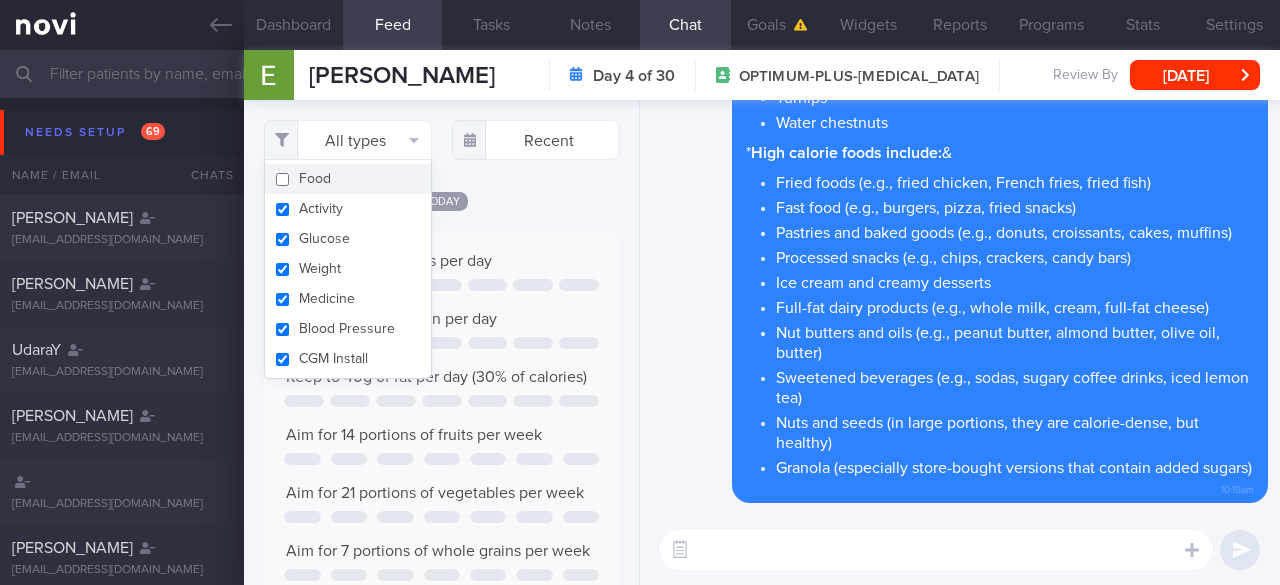 checkbox on "false" 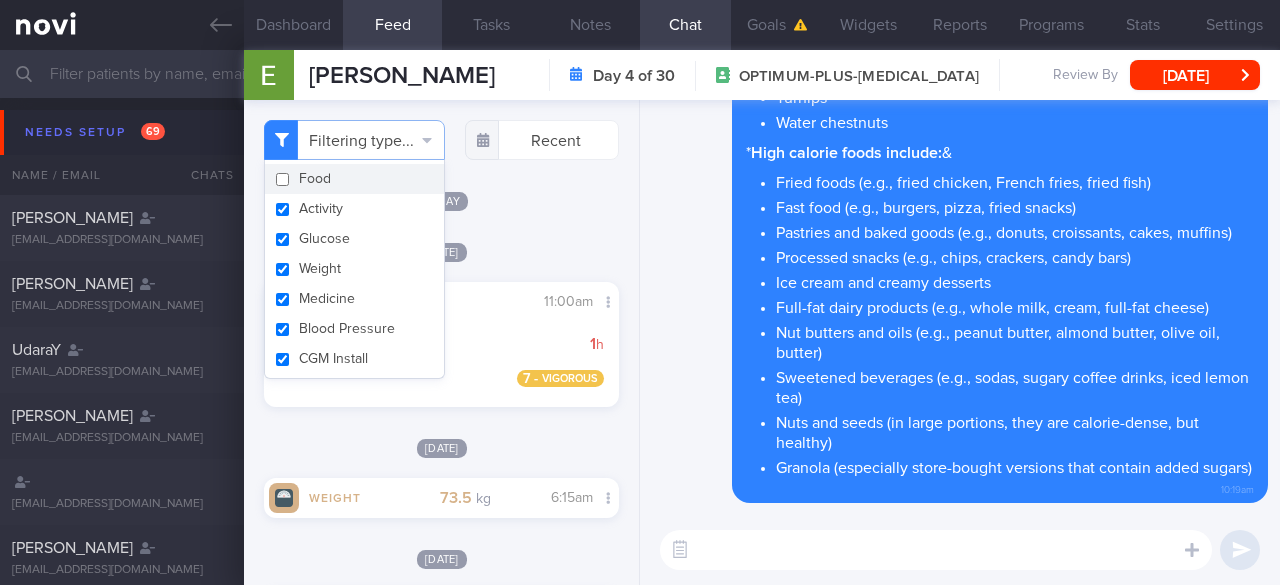 click on "Today" at bounding box center [441, 200] 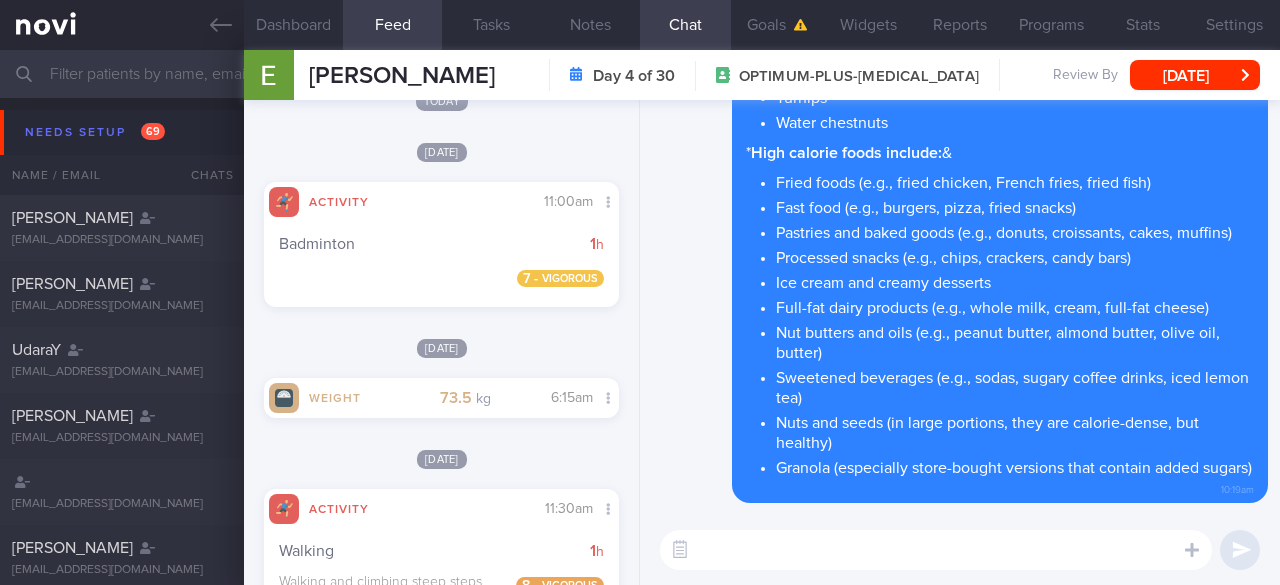 scroll, scrollTop: 0, scrollLeft: 0, axis: both 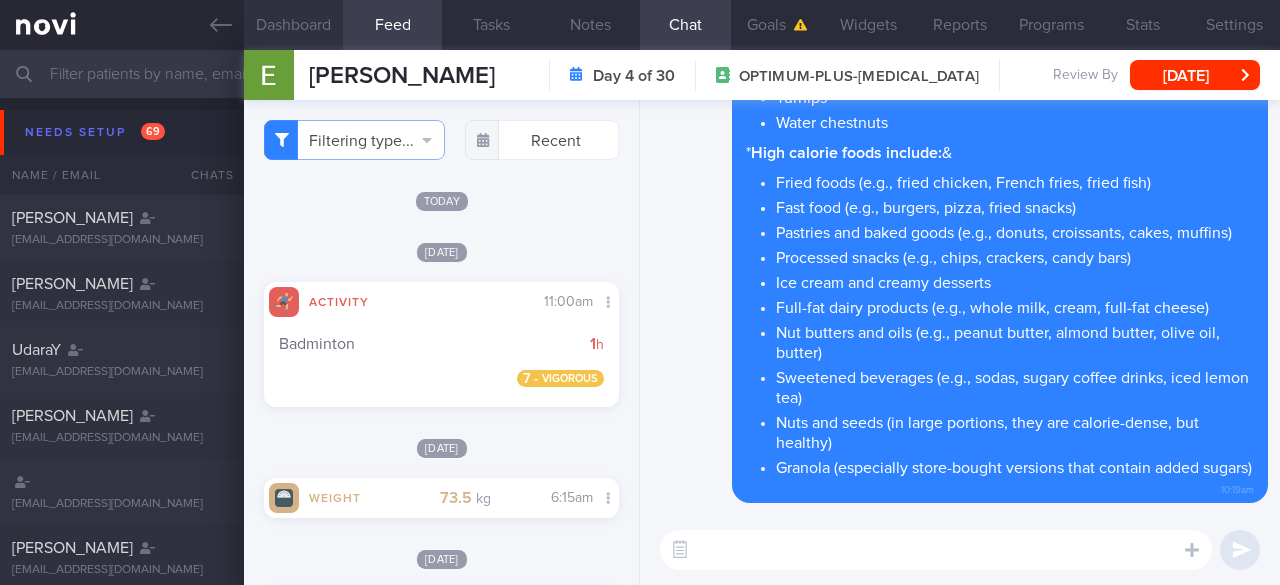 click on "Dashboard" at bounding box center [293, 25] 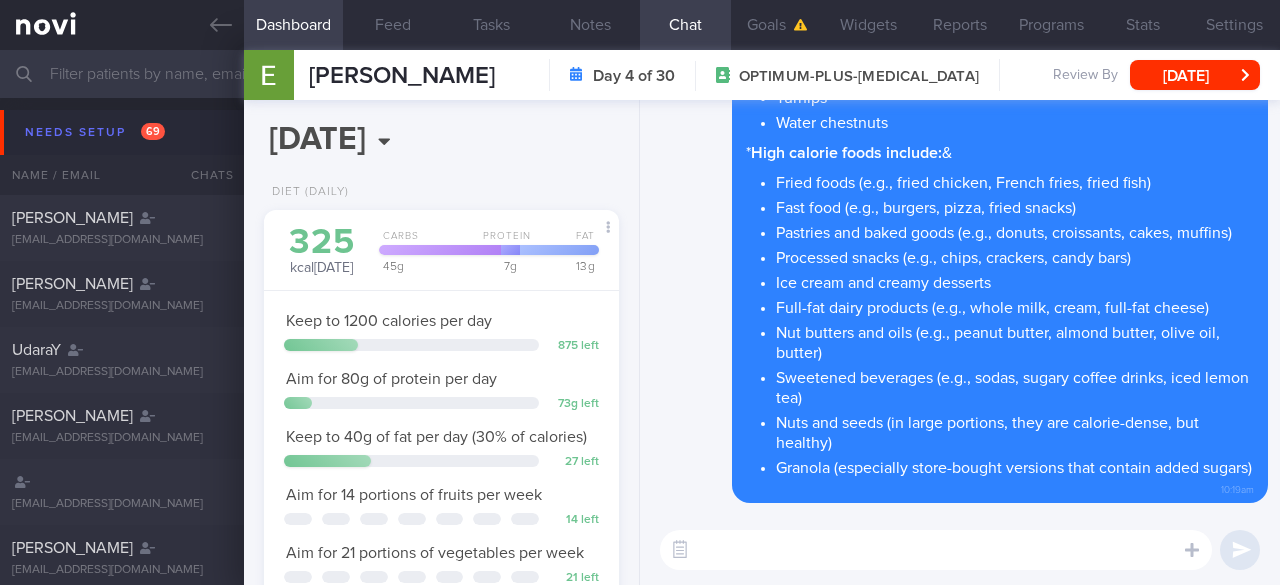 scroll, scrollTop: 999818, scrollLeft: 999696, axis: both 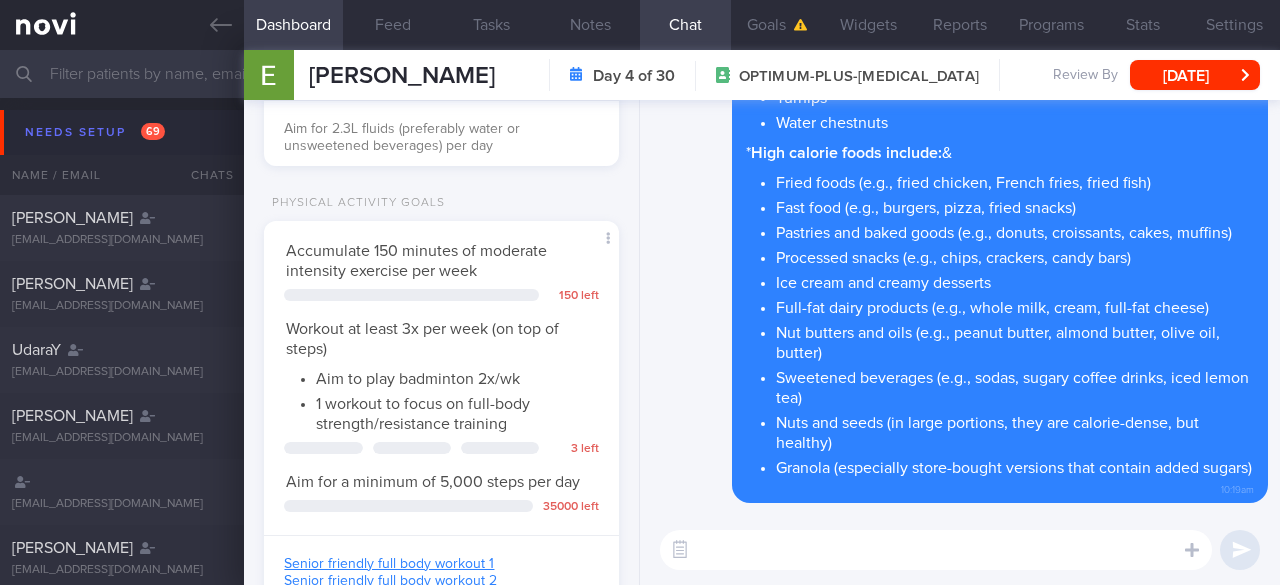 click at bounding box center (936, 550) 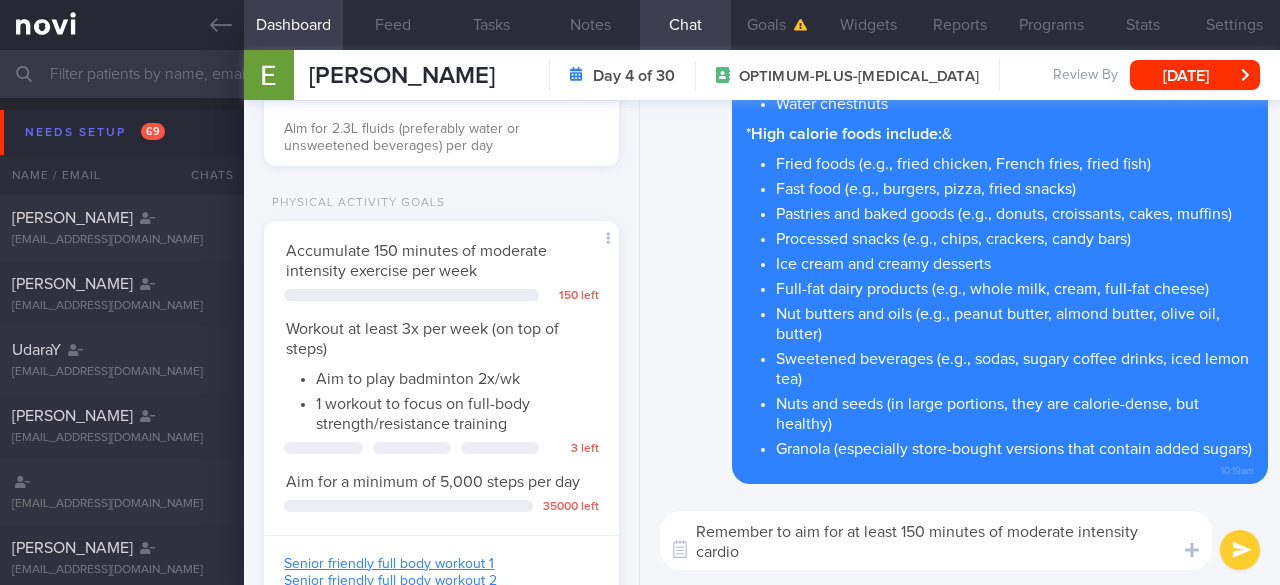 scroll, scrollTop: 0, scrollLeft: 0, axis: both 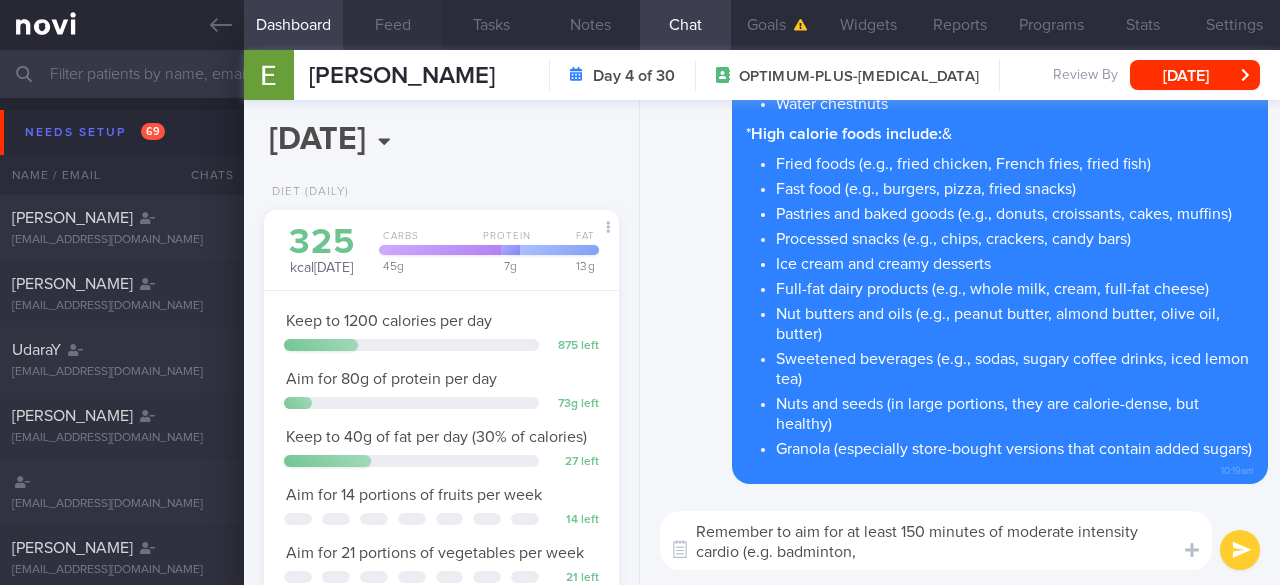 click on "Feed" at bounding box center (392, 25) 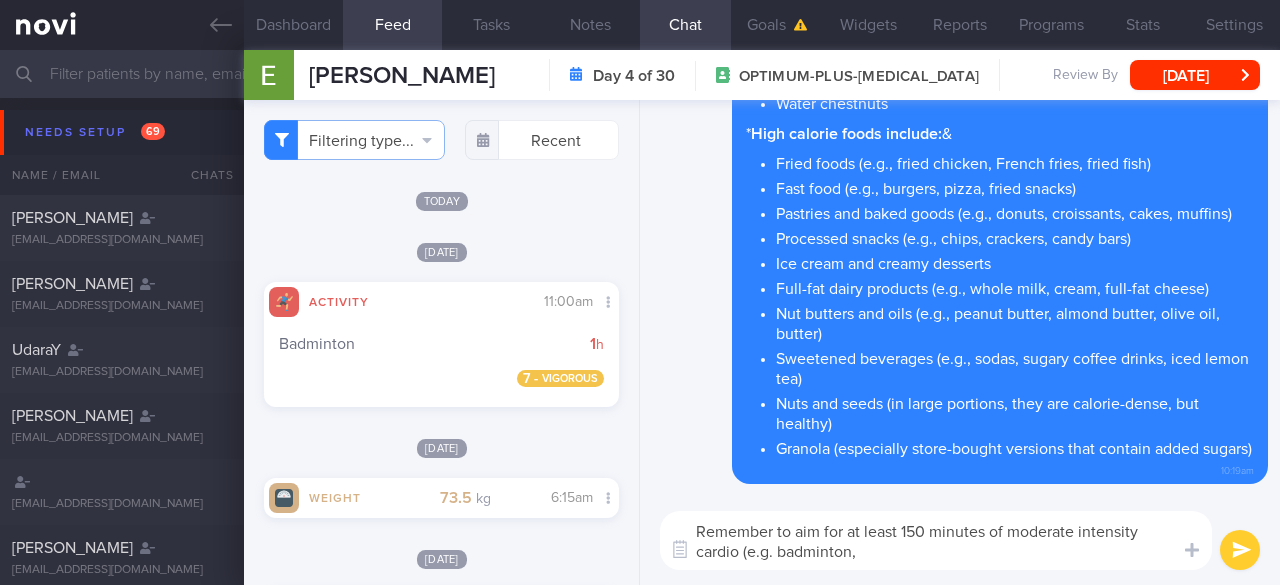 scroll, scrollTop: 200, scrollLeft: 0, axis: vertical 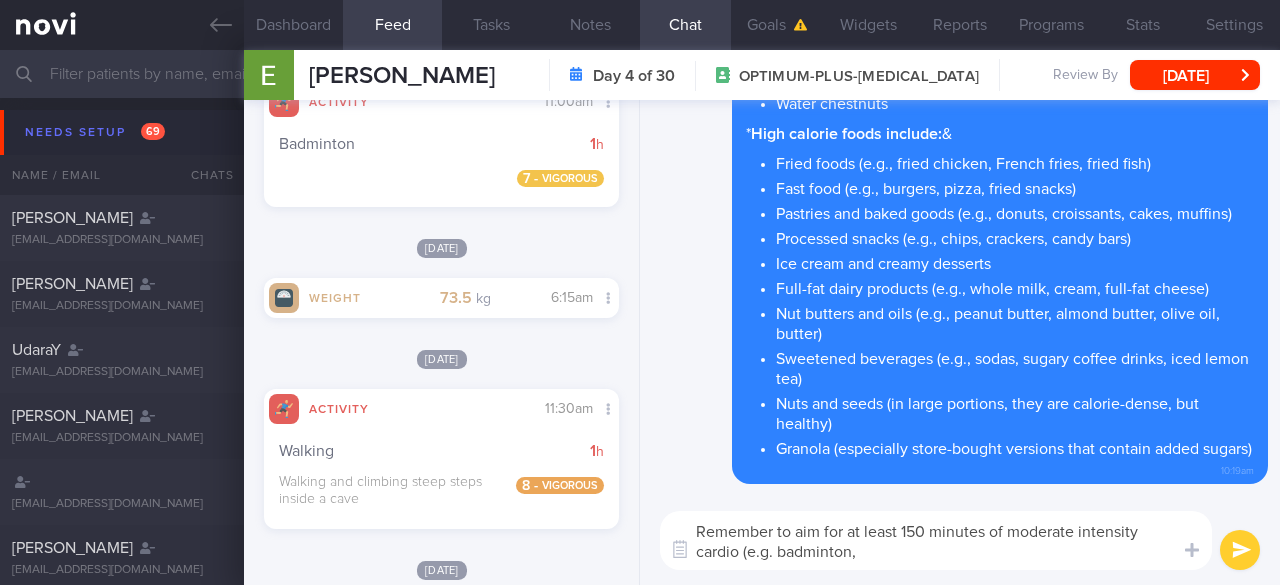 click on "Remember to aim for at least 150 minutes of moderate intensity cardio (e.g. badminton," at bounding box center (936, 540) 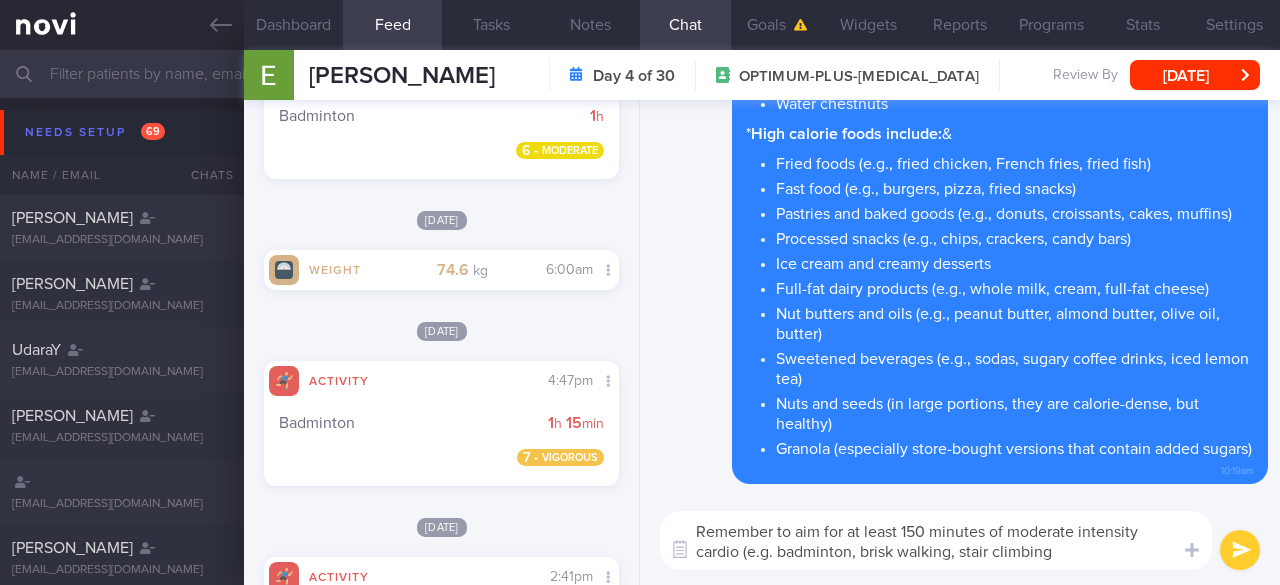 scroll, scrollTop: 1400, scrollLeft: 0, axis: vertical 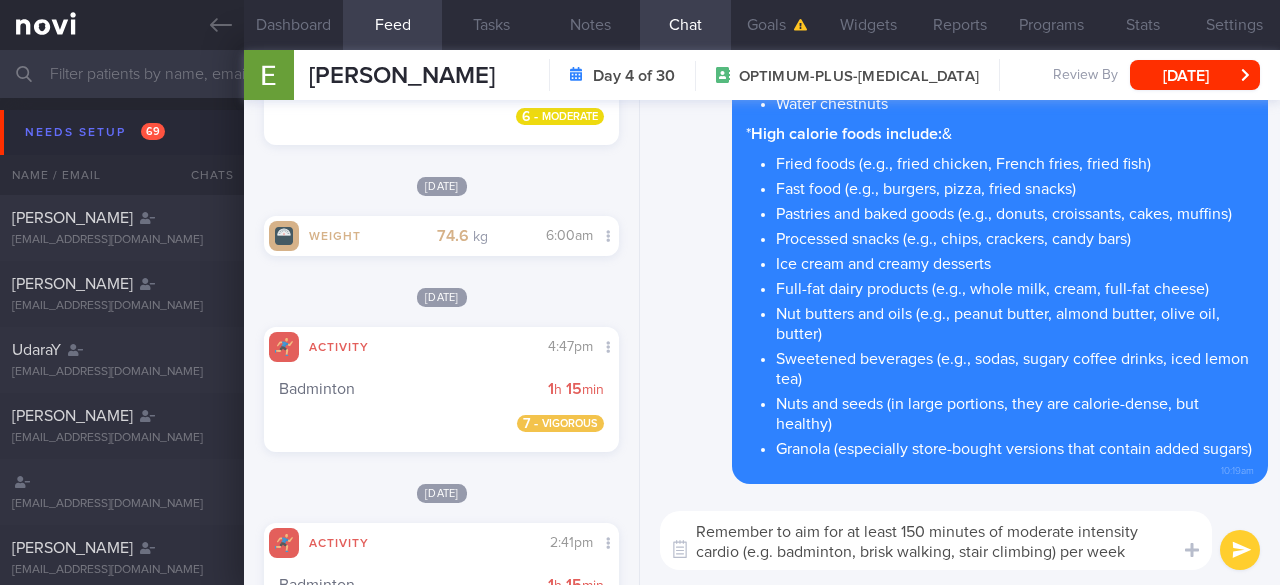 click on "Remember to aim for at least 150 minutes of moderate intensity cardio (e.g. badminton, brisk walking, stair climbing) per week" at bounding box center (936, 540) 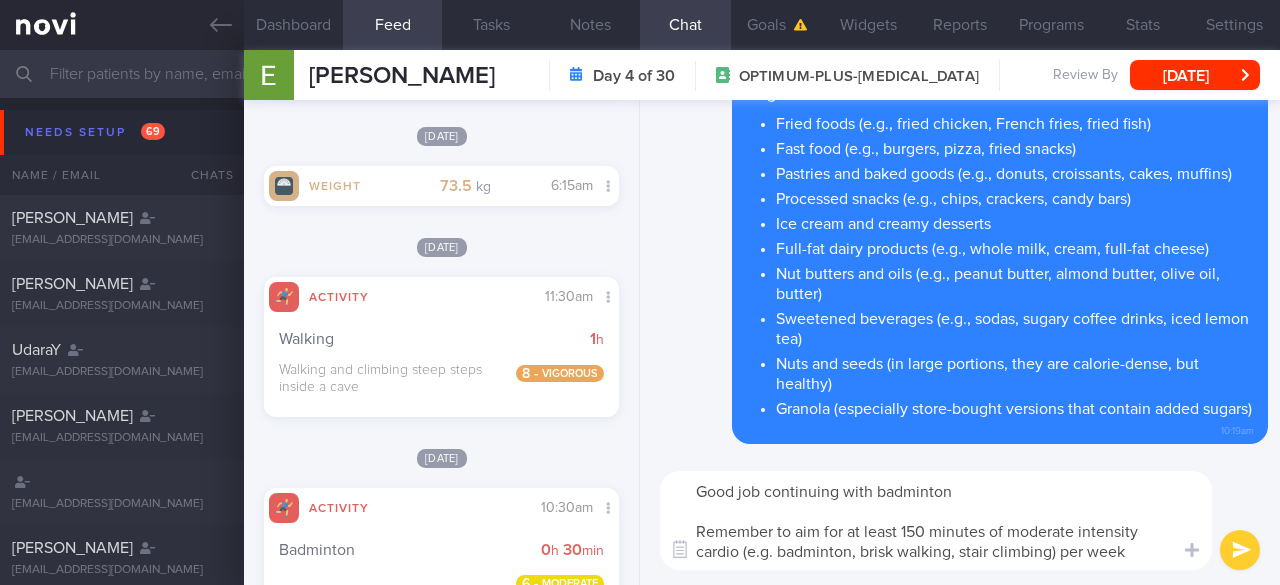 scroll, scrollTop: 200, scrollLeft: 0, axis: vertical 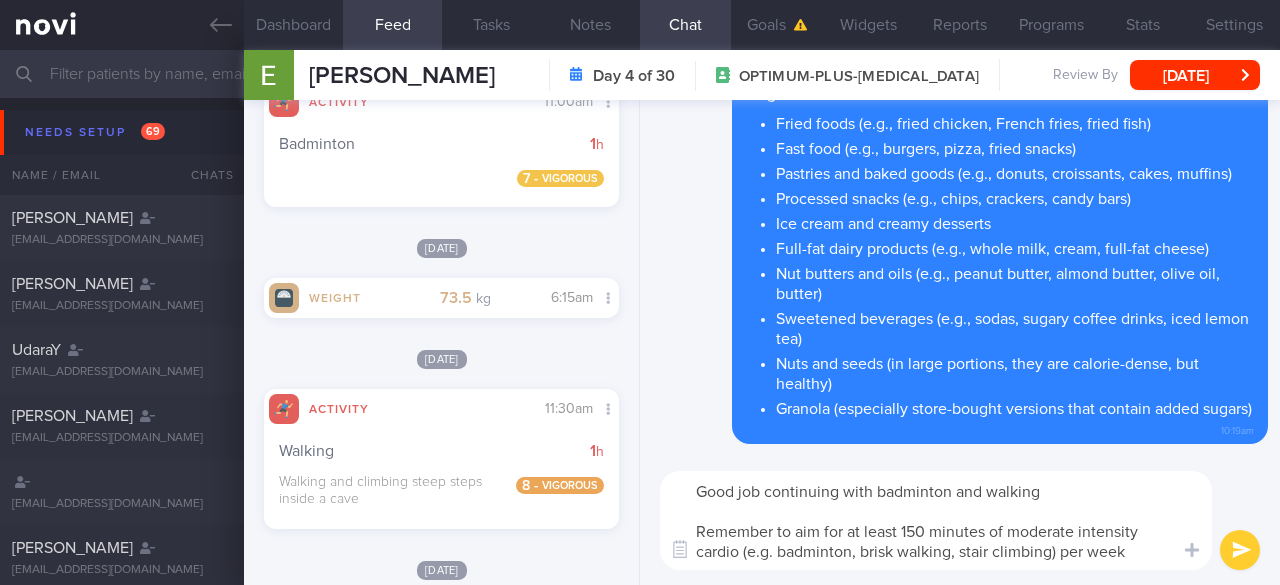 paste on "🙂" 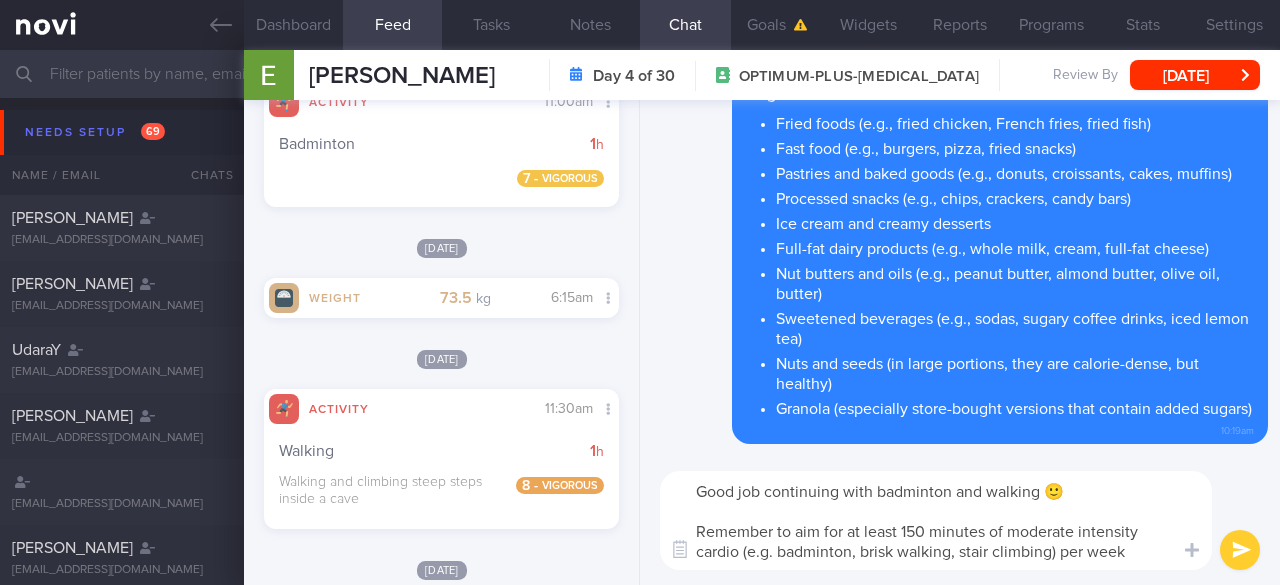 click on "Good job continuing with badminton and walking 🙂
Remember to aim for at least 150 minutes of moderate intensity cardio (e.g. badminton, brisk walking, stair climbing) per week" at bounding box center [936, 520] 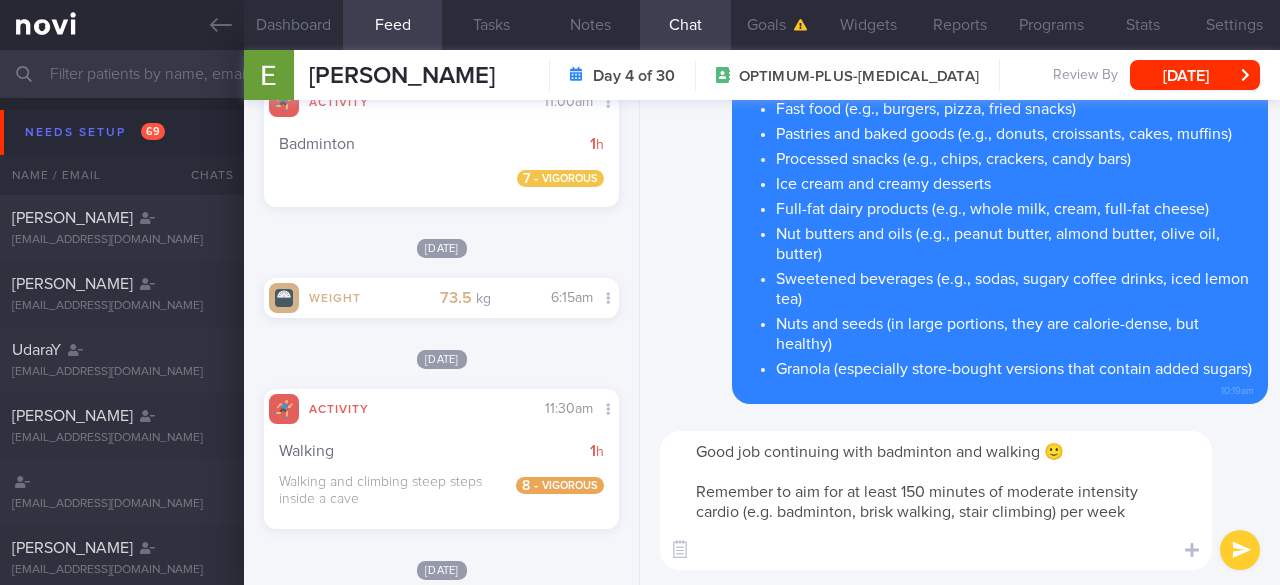 scroll, scrollTop: 0, scrollLeft: 0, axis: both 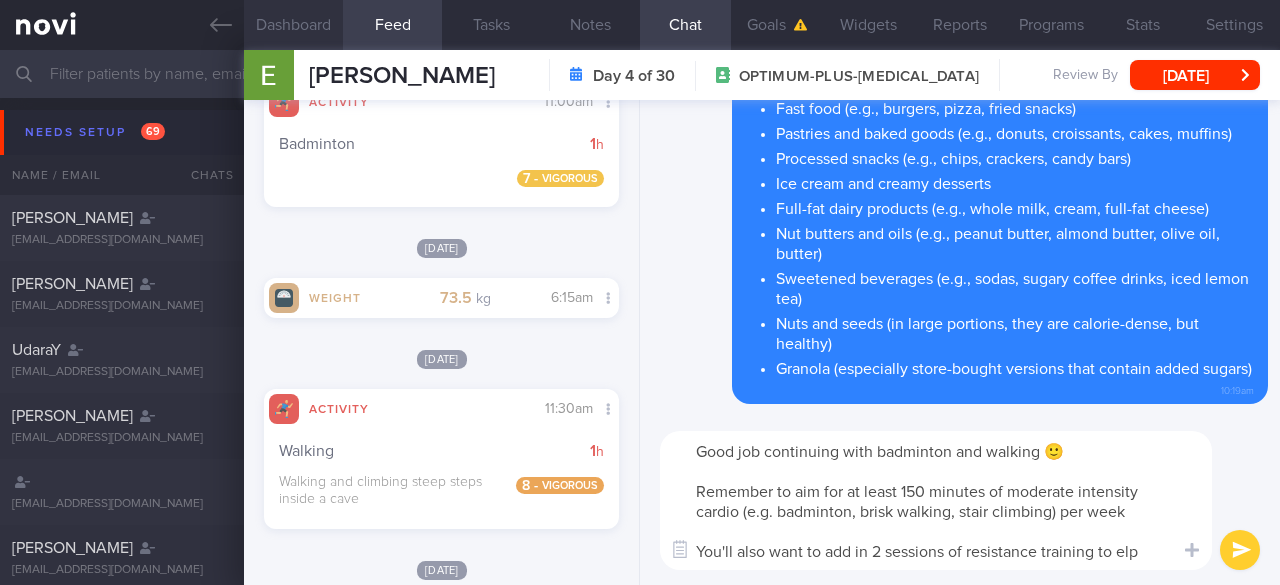 click on "Dashboard" at bounding box center [293, 25] 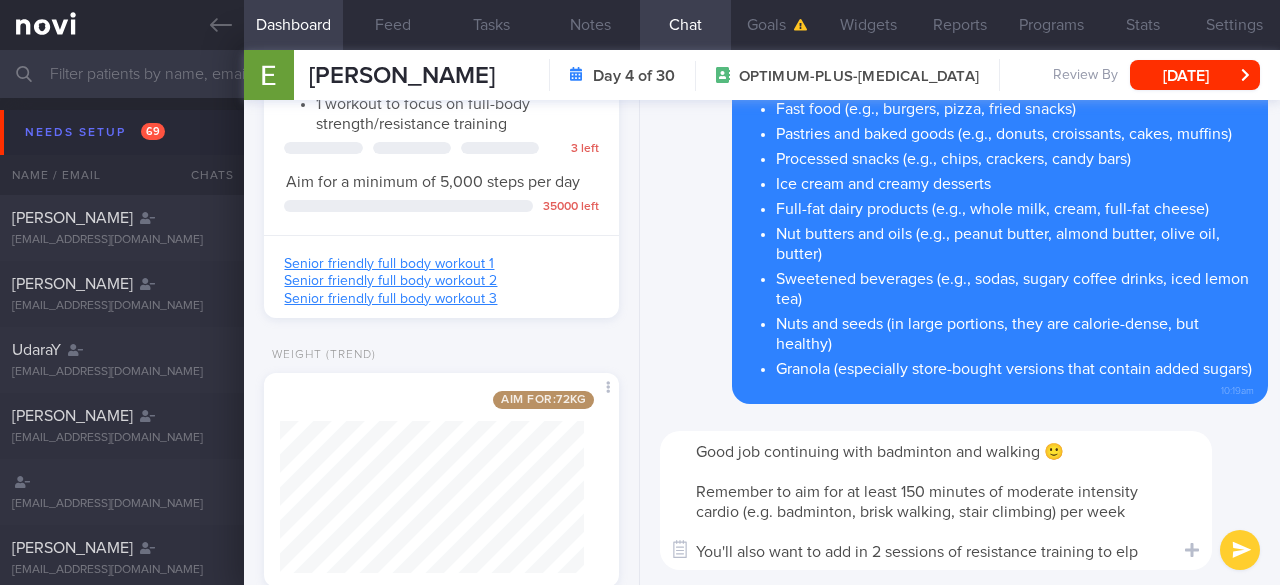scroll, scrollTop: 1110, scrollLeft: 0, axis: vertical 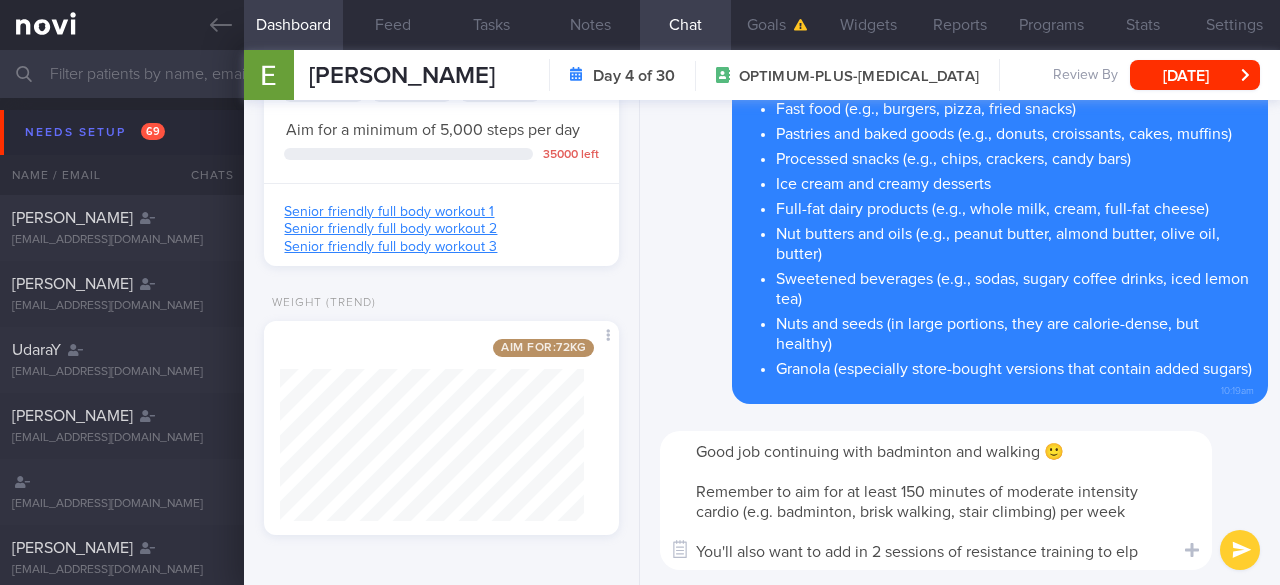 drag, startPoint x: 1142, startPoint y: 547, endPoint x: 1122, endPoint y: 551, distance: 20.396078 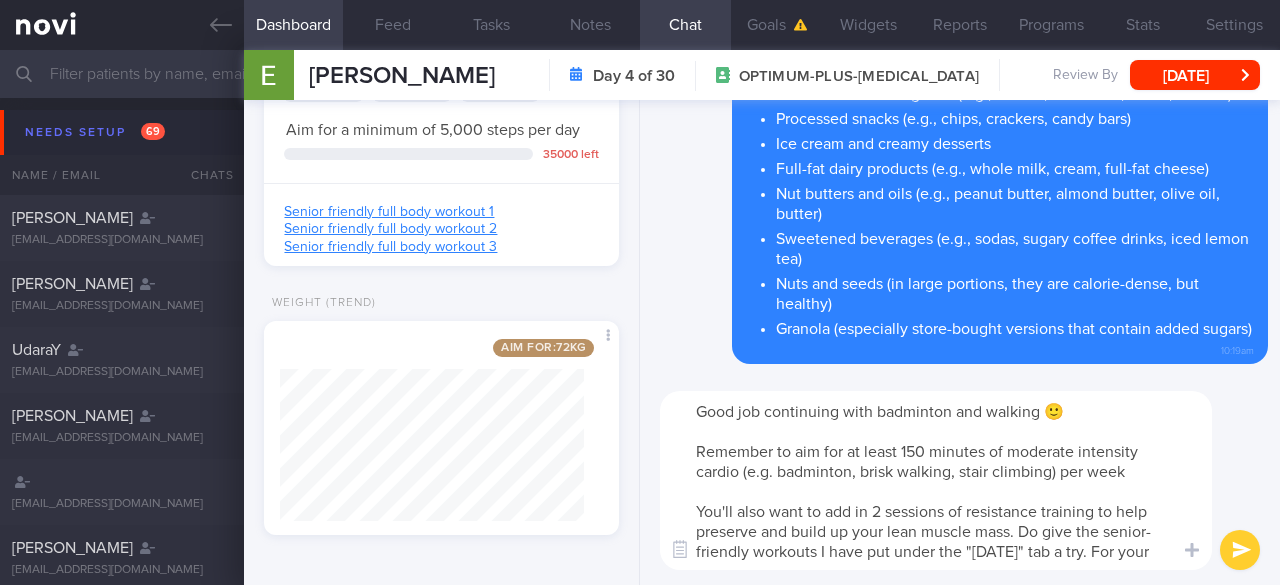 scroll, scrollTop: 0, scrollLeft: 0, axis: both 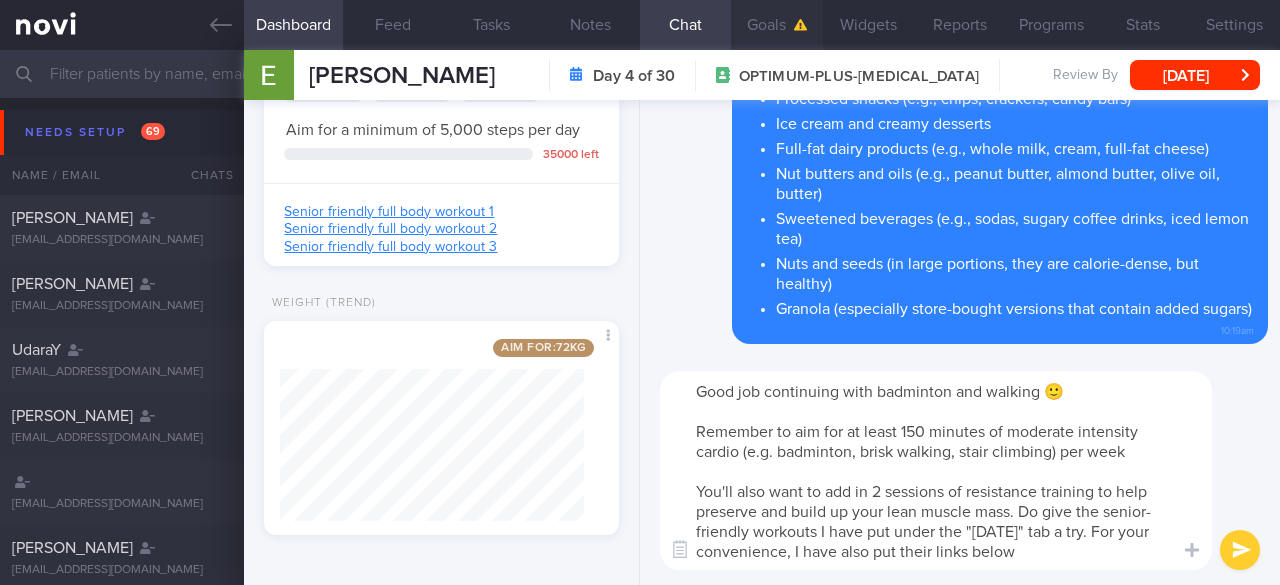 type on "Good job continuing with badminton and walking 🙂
Remember to aim for at least 150 minutes of moderate intensity cardio (e.g. badminton, brisk walking, stair climbing) per week
You'll also want to add in 2 sessions of resistance training to help preserve and build up your lean muscle mass. Do give the senior-friendly workouts I have put under the "[DATE]" tab a try. For your convenience, I have also put their links below" 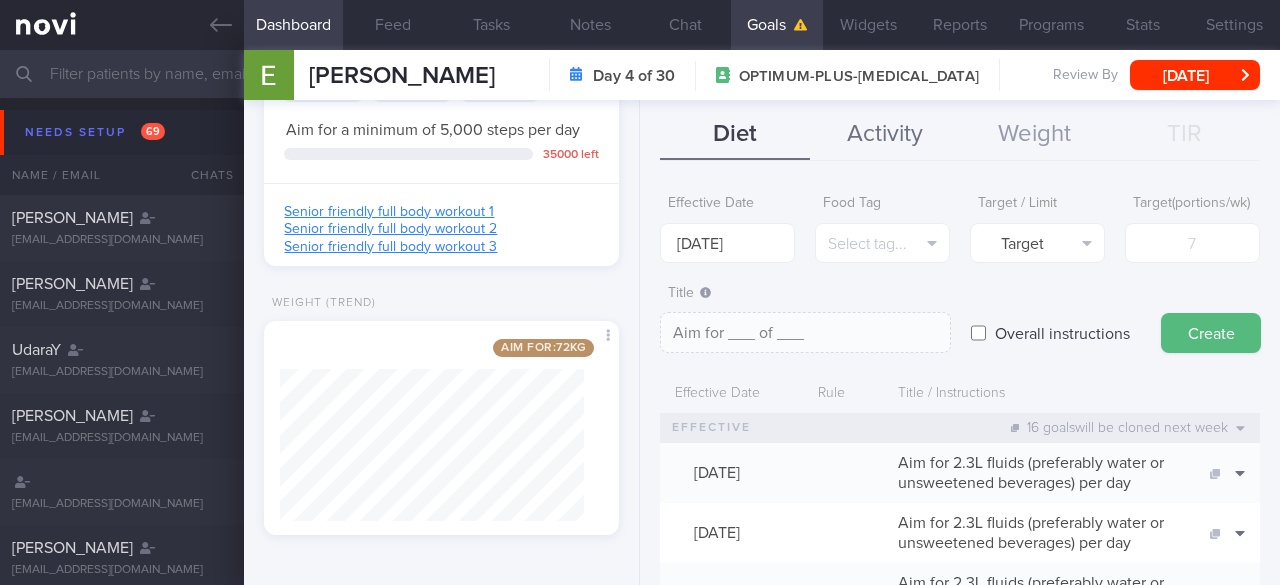 click on "Activity" at bounding box center (885, 135) 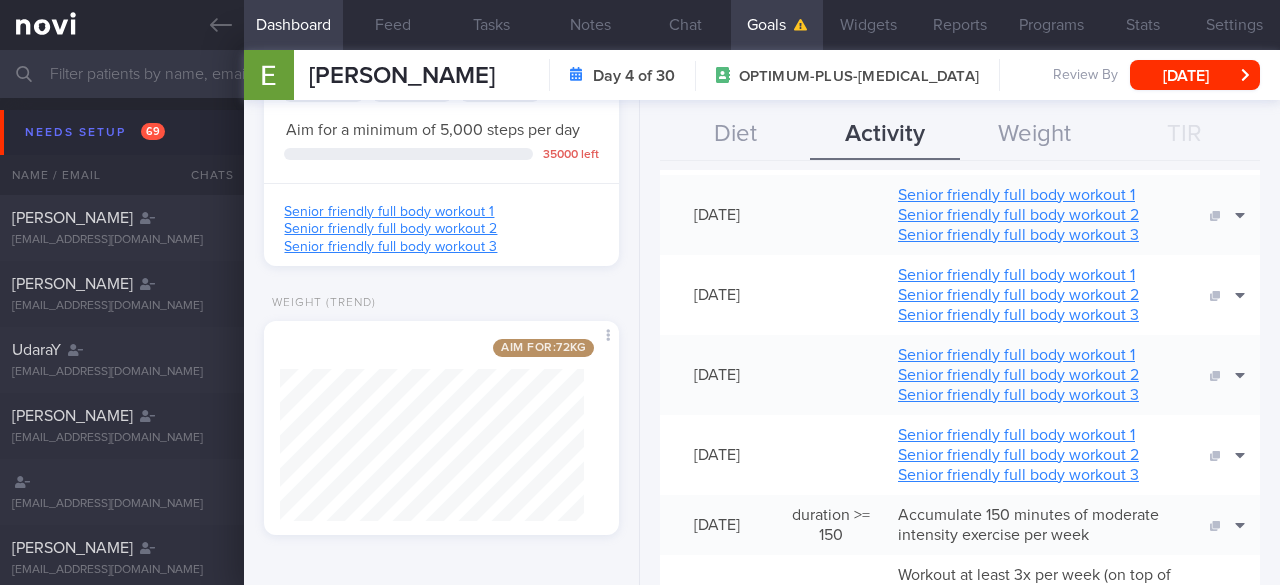scroll, scrollTop: 800, scrollLeft: 0, axis: vertical 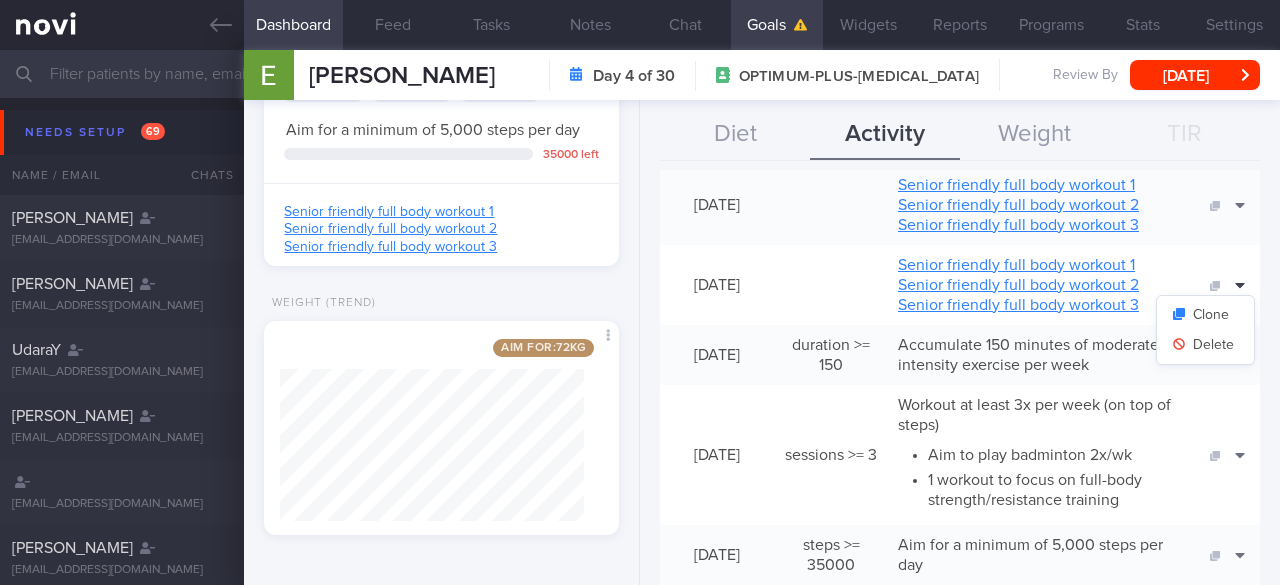 click 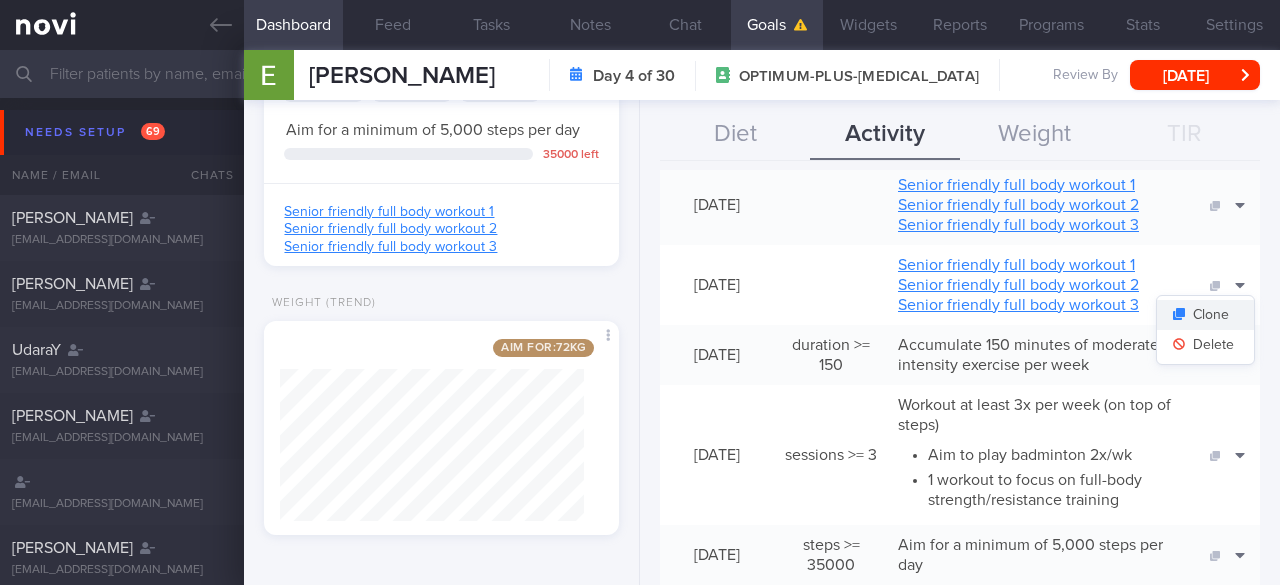click on "Clone" at bounding box center (1205, 315) 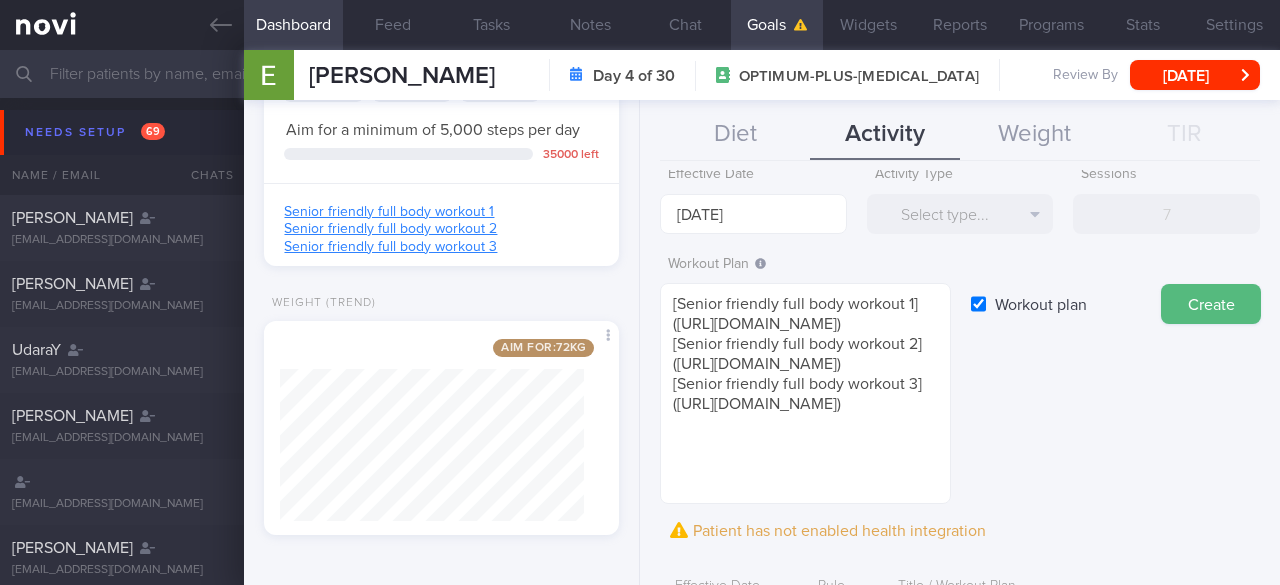 scroll, scrollTop: 0, scrollLeft: 0, axis: both 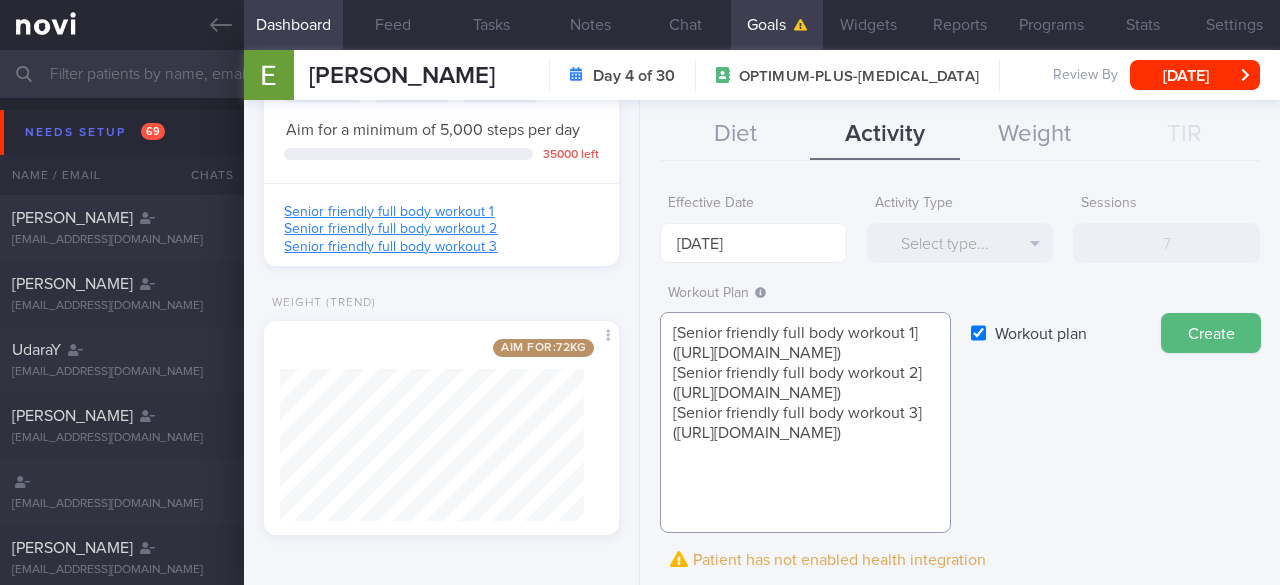 drag, startPoint x: 666, startPoint y: 329, endPoint x: 822, endPoint y: 565, distance: 282.89926 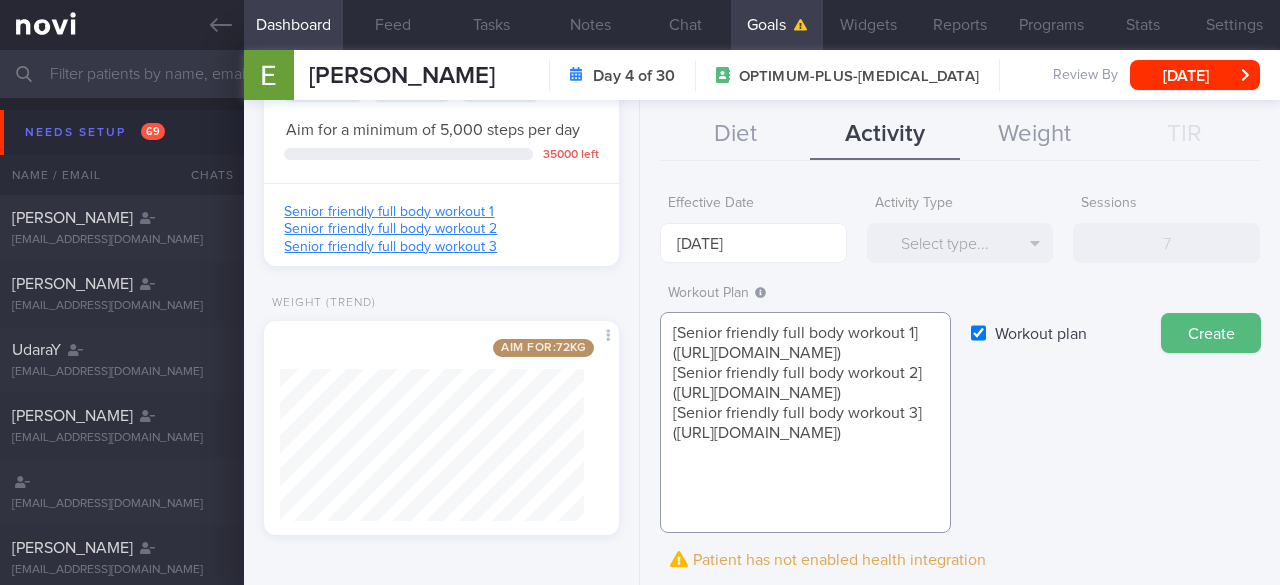 click on "Effective Date
[DATE]
Activity Type
Select type...
Select type...
Duration
Sessions
Steps
Sessions
Workout Plan
[Senior friendly full body workout 1]([URL][DOMAIN_NAME])
[Senior friendly full body workout 2]([URL][DOMAIN_NAME])
[Senior friendly full body workout 3]([URL][DOMAIN_NAME]) ​
Workout plan
Create" at bounding box center (960, 1772) 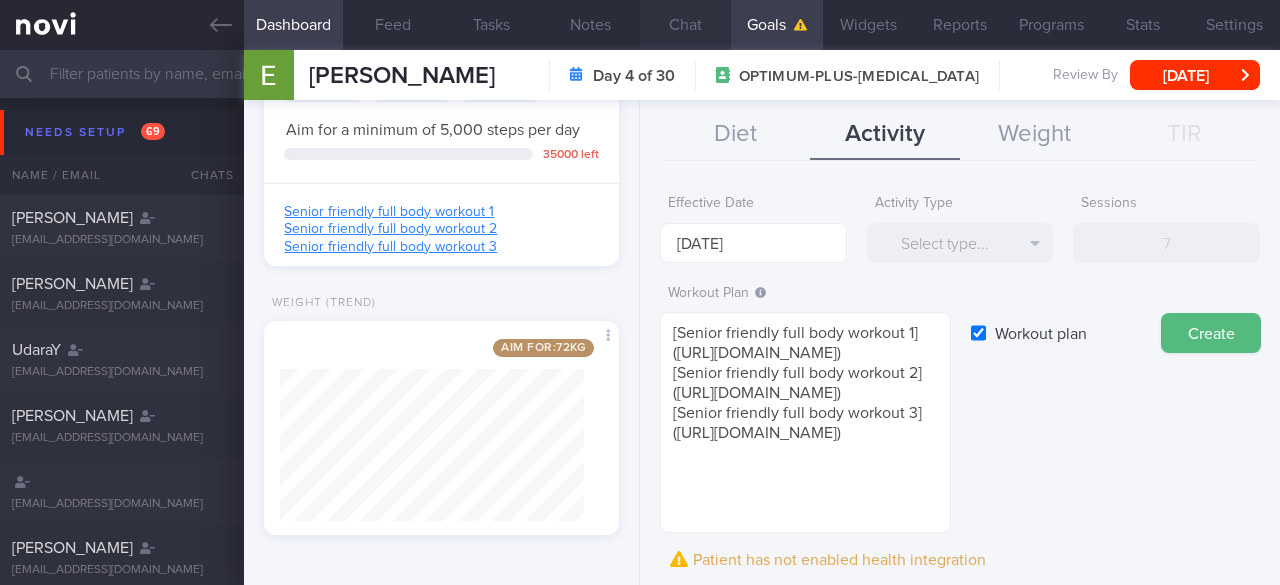 click on "Chat" at bounding box center (685, 25) 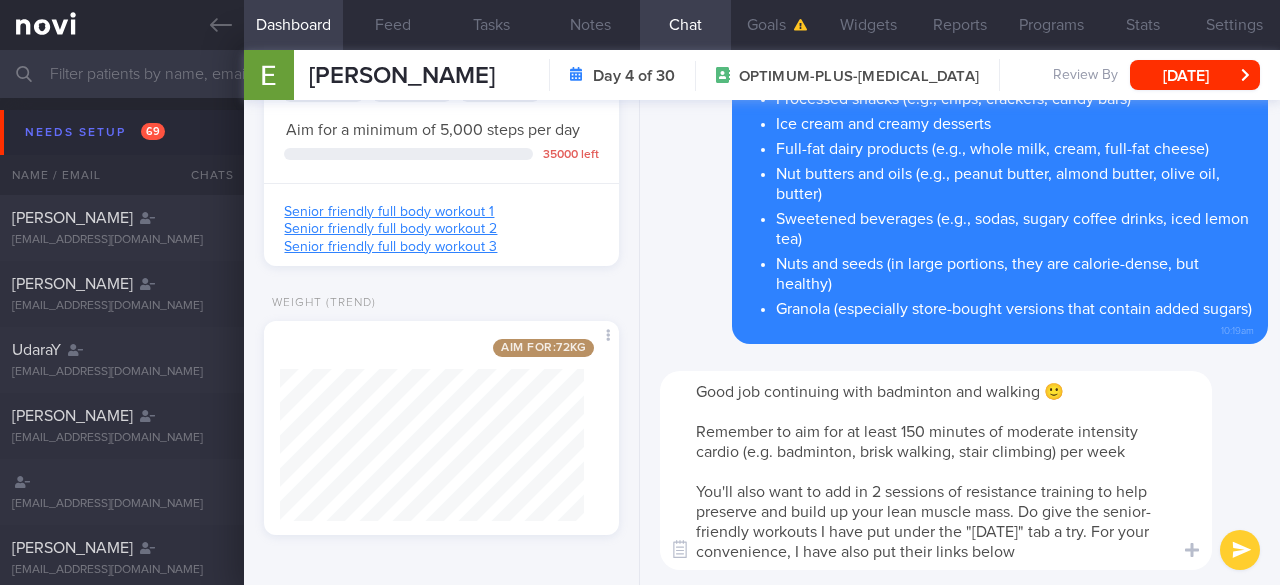 click on "Good job continuing with badminton and walking 🙂
Remember to aim for at least 150 minutes of moderate intensity cardio (e.g. badminton, brisk walking, stair climbing) per week
You'll also want to add in 2 sessions of resistance training to help preserve and build up your lean muscle mass. Do give the senior-friendly workouts I have put under the "[DATE]" tab a try. For your convenience, I have also put their links below" at bounding box center [936, 470] 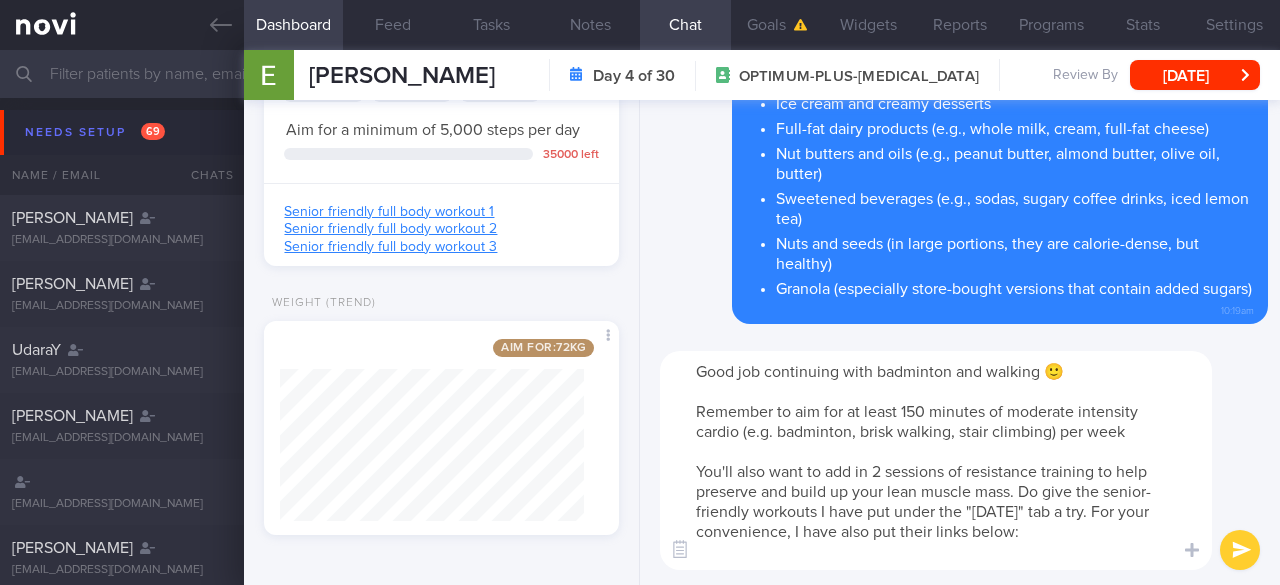 scroll, scrollTop: 0, scrollLeft: 0, axis: both 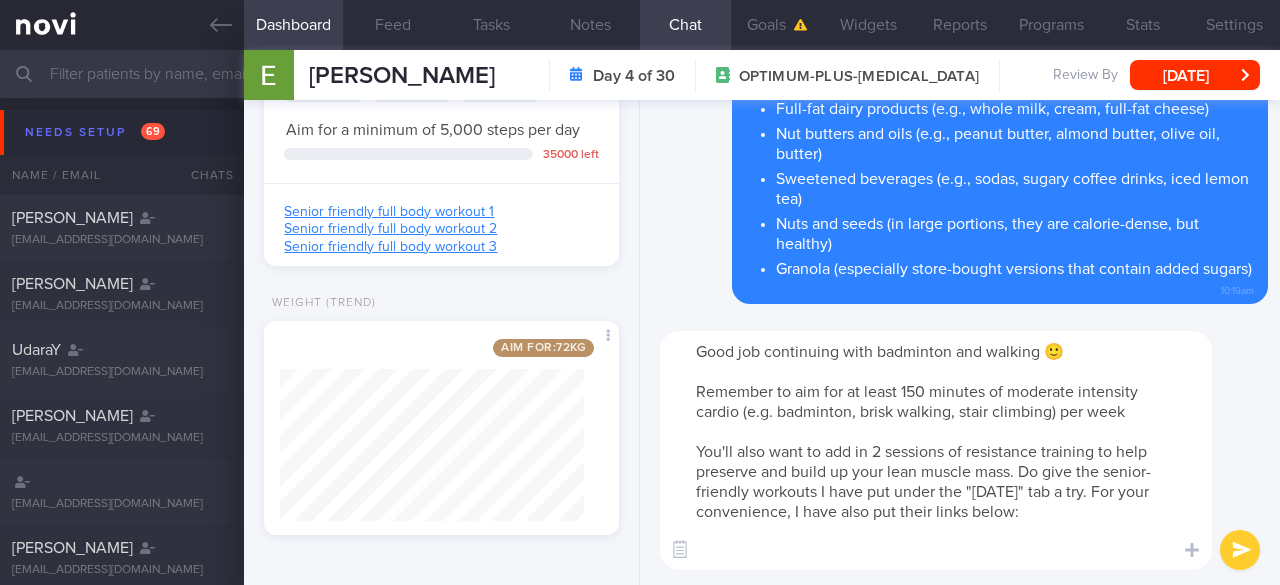 paste on "[Senior friendly full body workout 1]([URL][DOMAIN_NAME])
[Senior friendly full body workout 2]([URL][DOMAIN_NAME])
[Senior friendly full body workout 3]([URL][DOMAIN_NAME])" 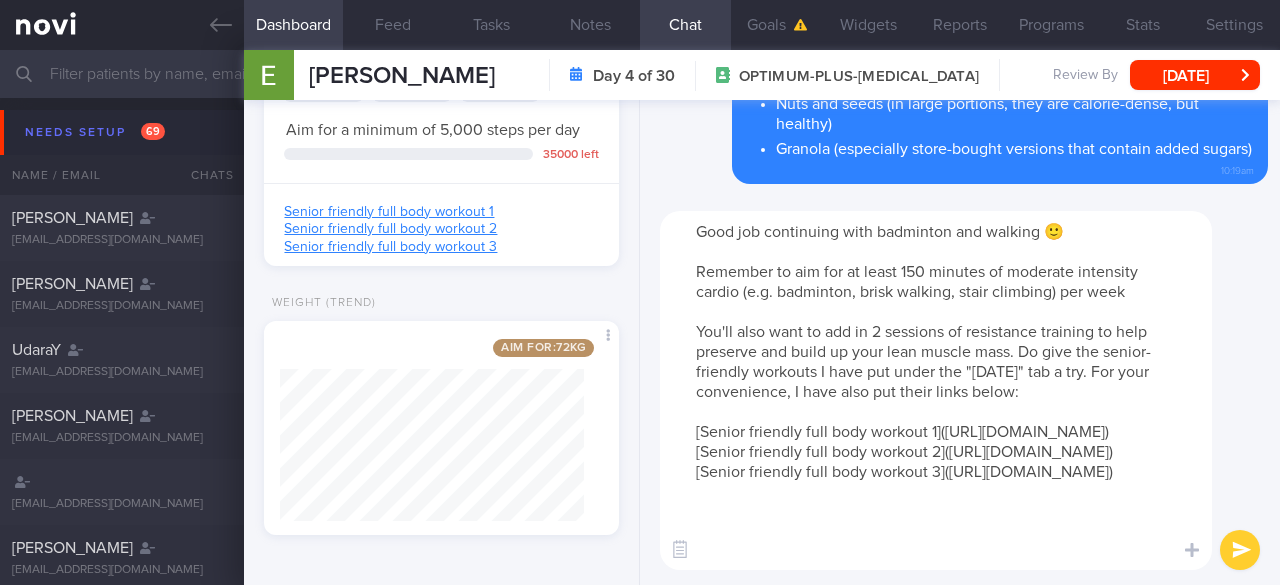 type on "Good job continuing with badminton and walking 🙂
Remember to aim for at least 150 minutes of moderate intensity cardio (e.g. badminton, brisk walking, stair climbing) per week
You'll also want to add in 2 sessions of resistance training to help preserve and build up your lean muscle mass. Do give the senior-friendly workouts I have put under the "[DATE]" tab a try. For your convenience, I have also put their links below:
[Senior friendly full body workout 1]([URL][DOMAIN_NAME])
[Senior friendly full body workout 2]([URL][DOMAIN_NAME])
[Senior friendly full body workout 3]([URL][DOMAIN_NAME])" 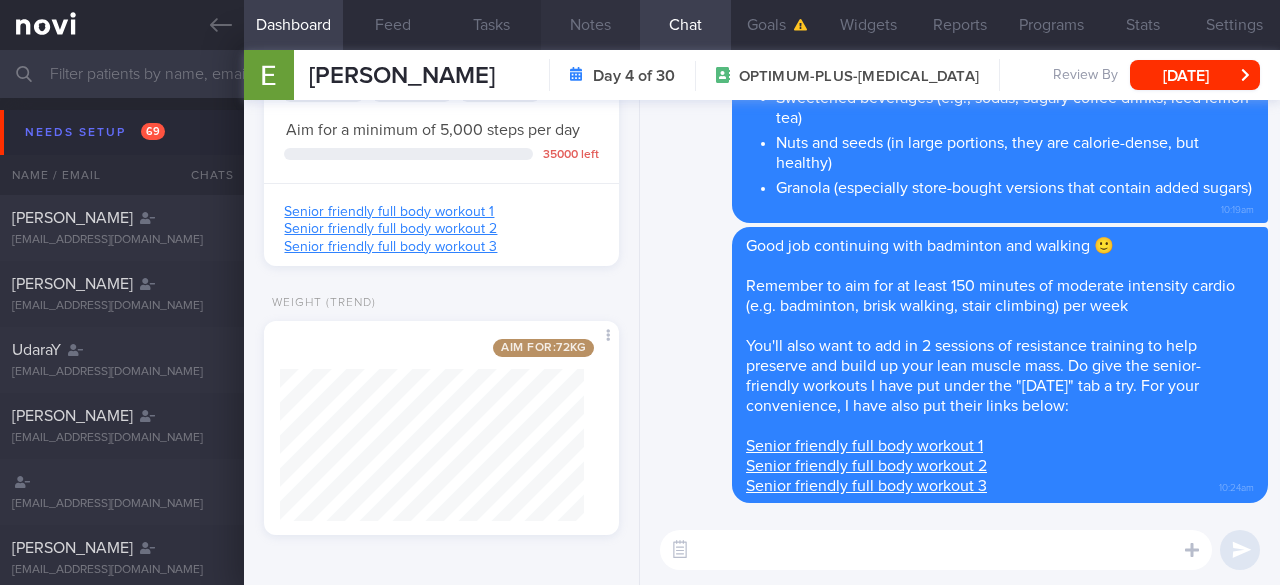 click on "Notes" at bounding box center (590, 25) 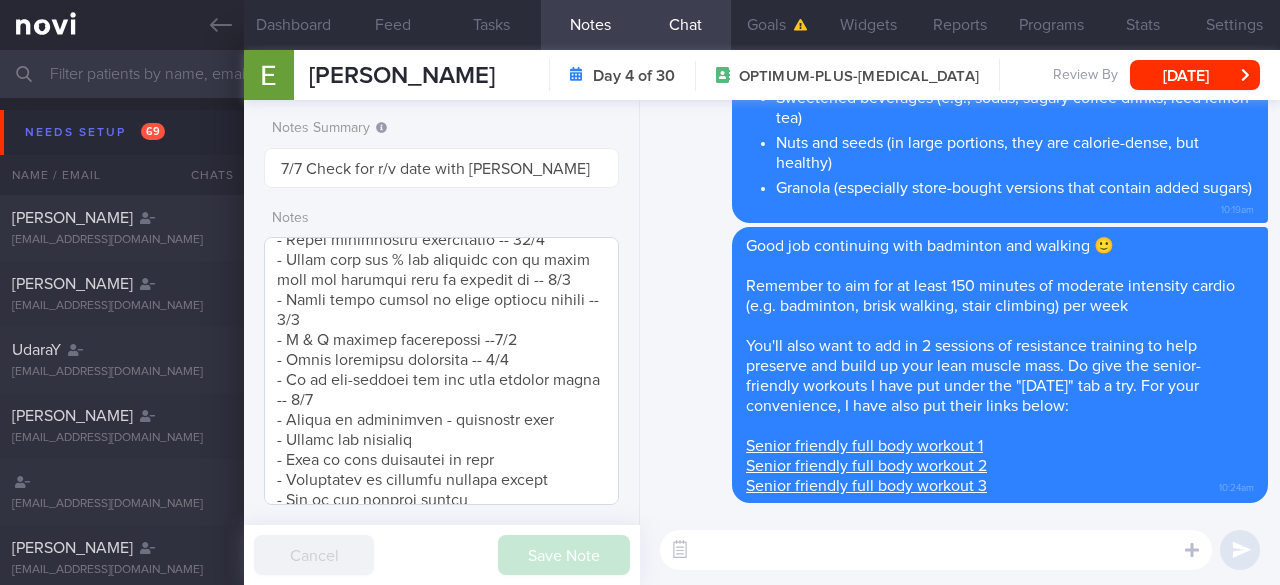 scroll, scrollTop: 1600, scrollLeft: 0, axis: vertical 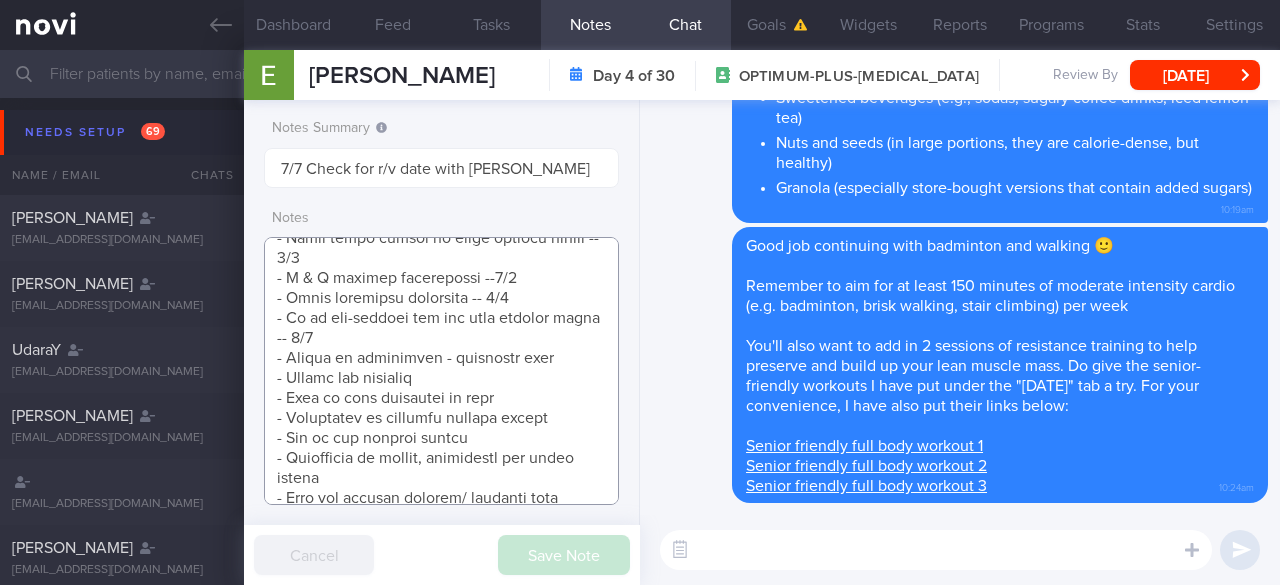 click at bounding box center [441, 371] 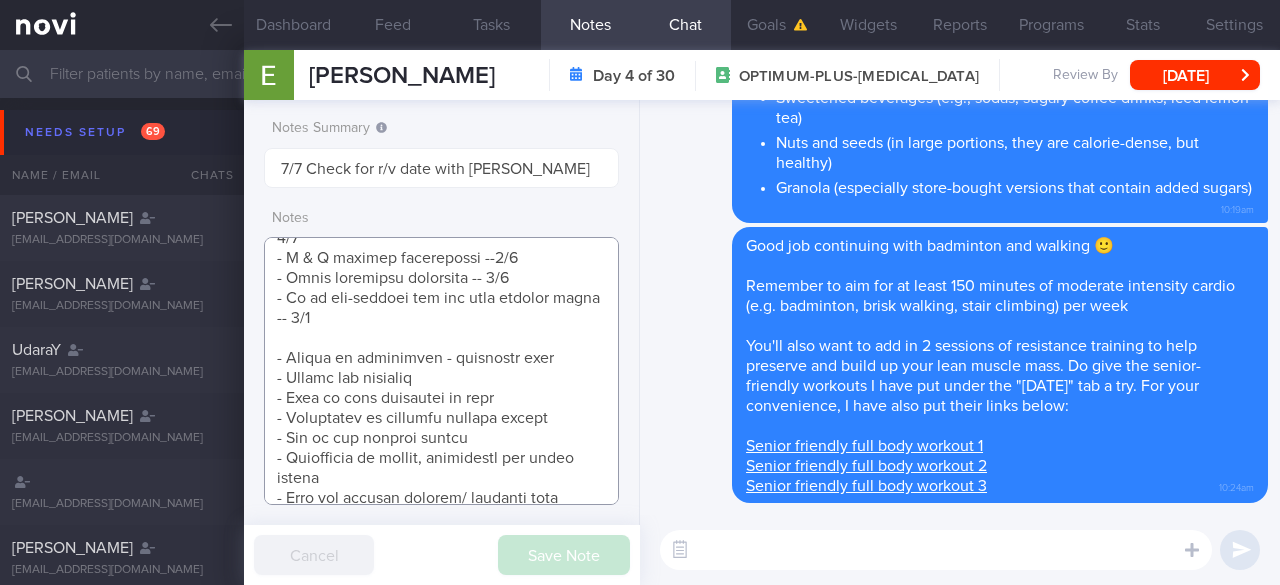 scroll, scrollTop: 1732, scrollLeft: 0, axis: vertical 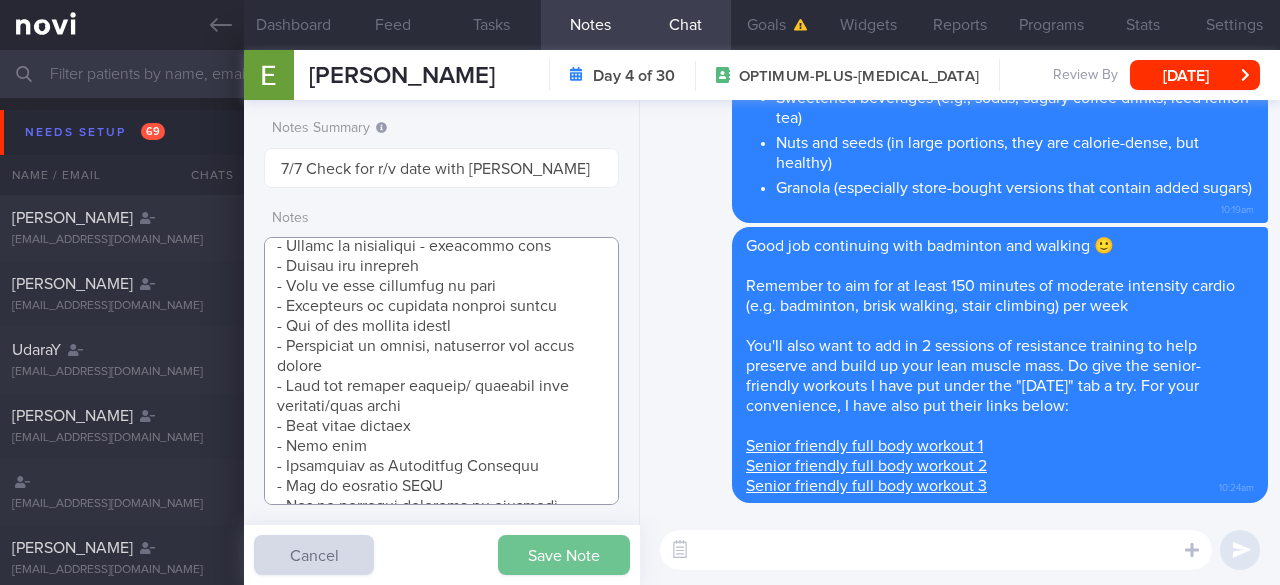 type on "SUPPORT NEEDED:
CHALLENGE:
- OVERALL:
([DATE]) Constipation is long standing. Took [MEDICAL_DATA] and constipation was resolved. Has been taking the [MEDICAL_DATA] 7mg except when traveling. No side effects. Ryblesus 14mg. Take [MEDICAL_DATA] consistently - 1 bottle
If 3 days no BO, take [MEDICAL_DATA]
([DATE]) Side effects. Constipation requiring [MEDICAL_DATA]. Has background of bacd constipation. Stopped taking medication due to the constipation ([DATE]). Portions are smaller
Taking less coffee with sugar
- LIFE:
- DIET:
- EXERCISE:
- MEDS:
- HbA1c/GMI:
Wt trend:  76 > (16/6) 74.9
In Body ([DATE]) done when saw TCM physician
Body fat %: 42.5
Body fat: 31.8kg
Muscle Mass: 23.3kg
Visceral fat: 15 (high)
BMI: 30.3 (obese)
Wt Targets:
5%  (4kg -> 72kg)
10% (8kg -> 68kg)
15% (11kg -> 65kg)
[DEMOGRAPHIC_DATA] [DEMOGRAPHIC_DATA] [DEMOGRAPHIC_DATA]
Homemaker
- Pmhx: HLD
- Meds/Supps: Statins, Collagen, [MEDICAL_DATA], Probiotics
- Social hx: Married. Lives with husband and 2 sons
Patient buys groceries and cooks
- Diet: At least 3 meals per day, plus snacks. Cooks meal..." 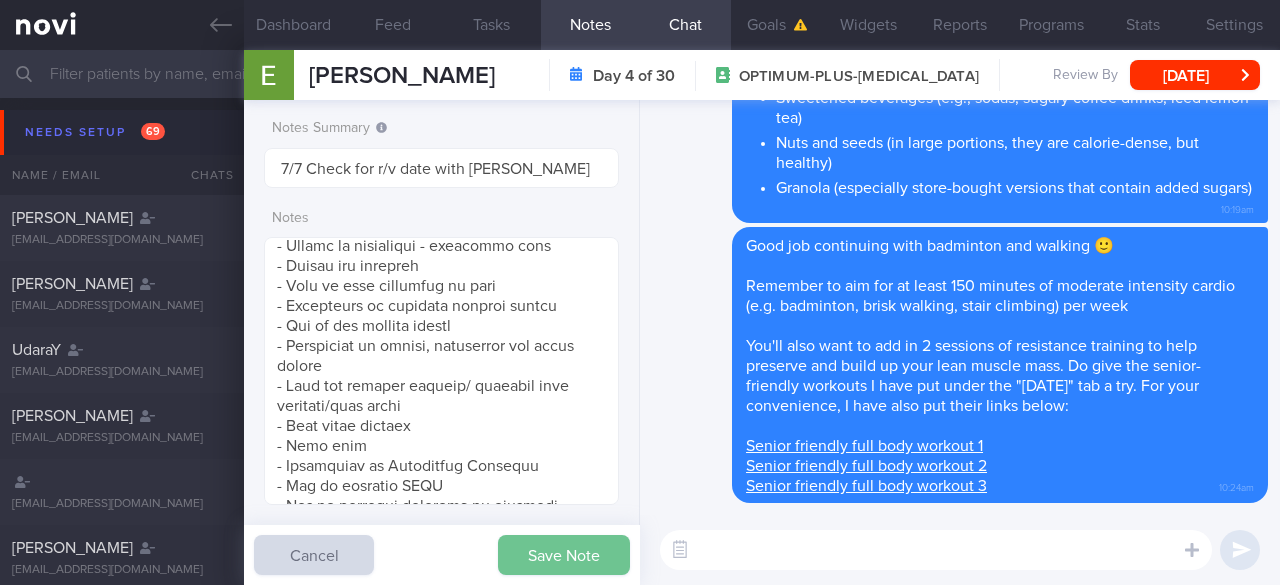 click on "Save Note" at bounding box center [564, 555] 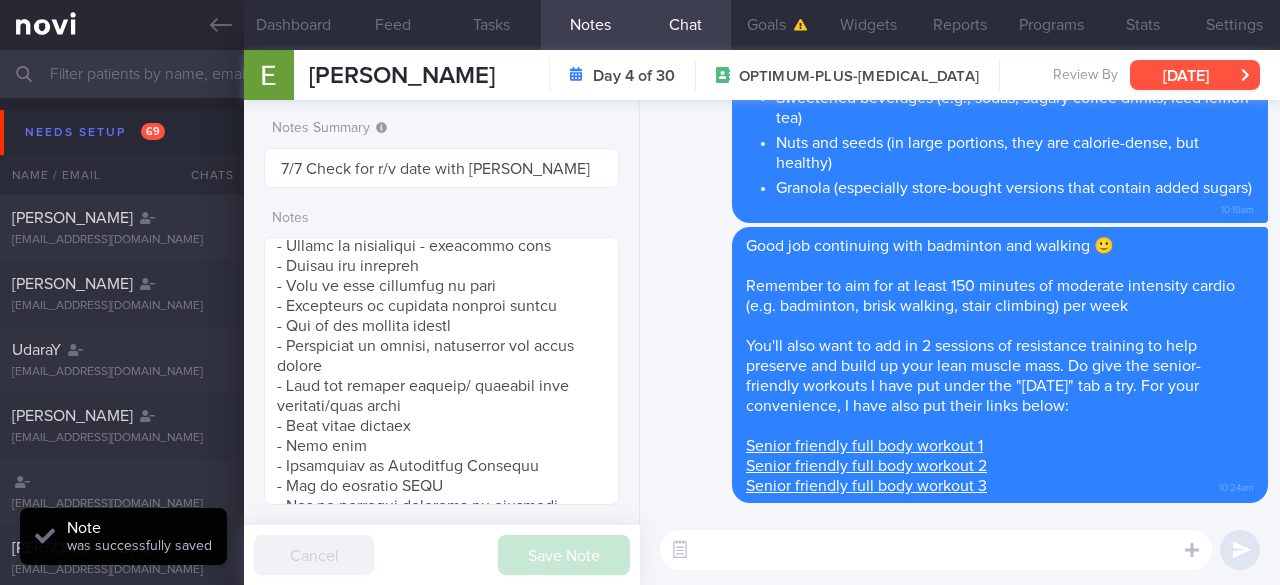 click on "[DATE]" at bounding box center (1195, 75) 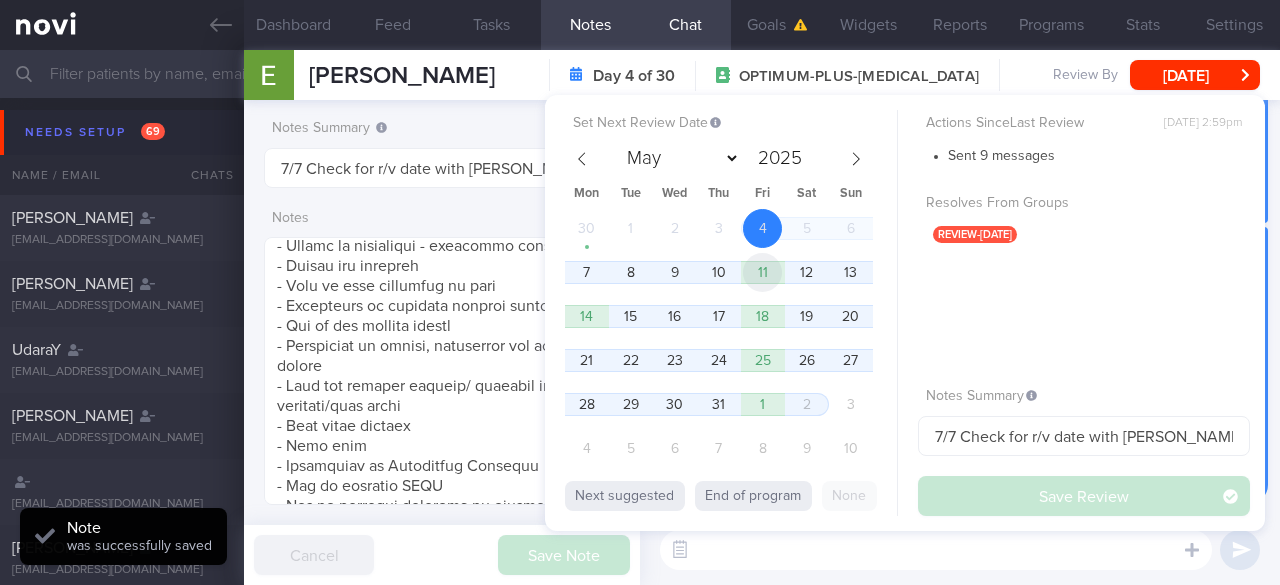 click on "11" at bounding box center [762, 272] 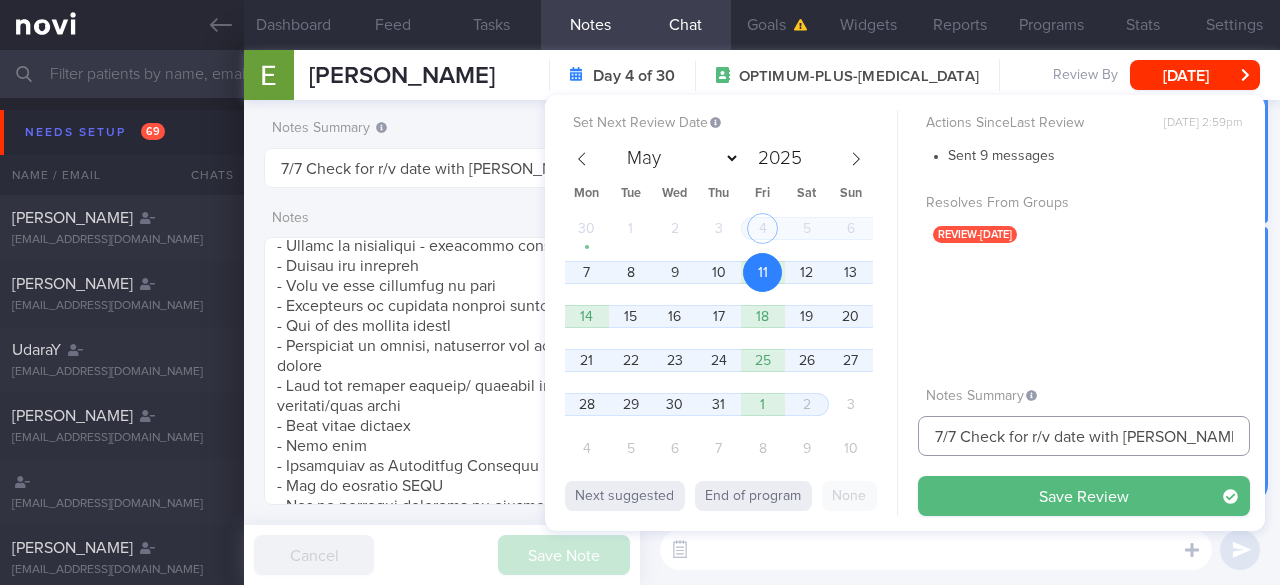 drag, startPoint x: 942, startPoint y: 436, endPoint x: 877, endPoint y: 437, distance: 65.00769 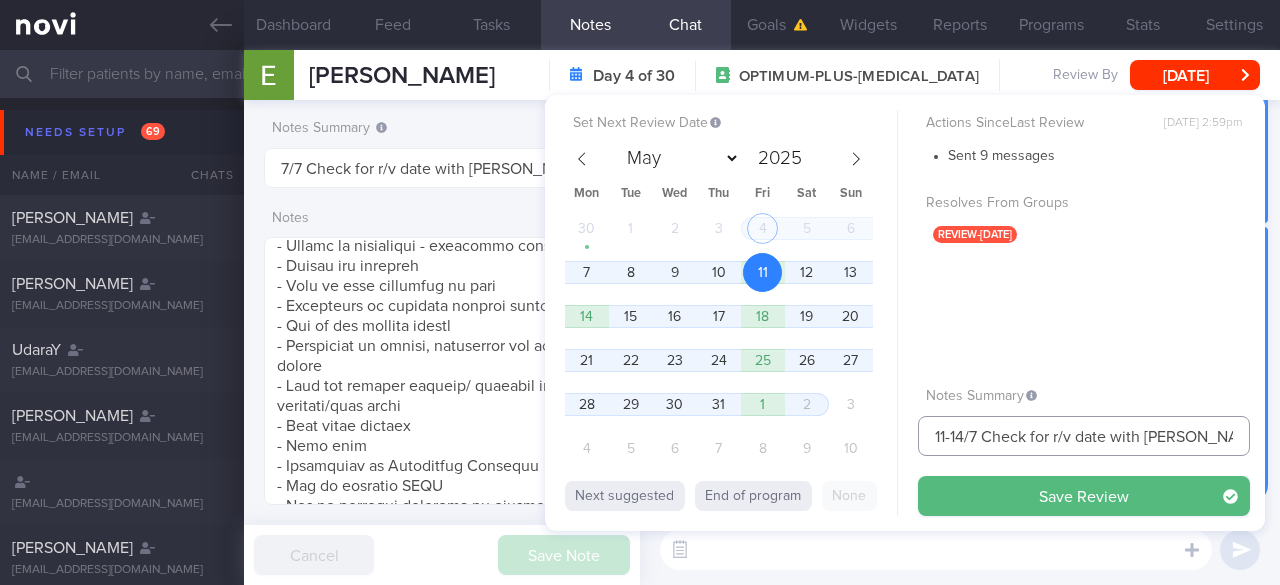 drag, startPoint x: 1028, startPoint y: 438, endPoint x: 1226, endPoint y: 435, distance: 198.02272 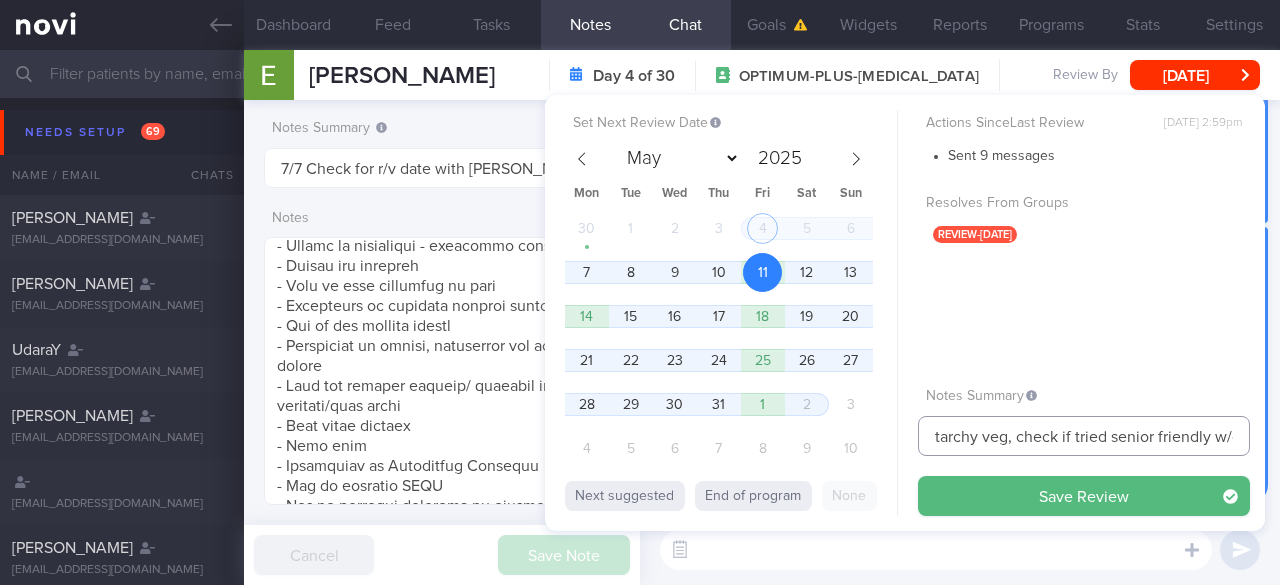 scroll, scrollTop: 0, scrollLeft: 413, axis: horizontal 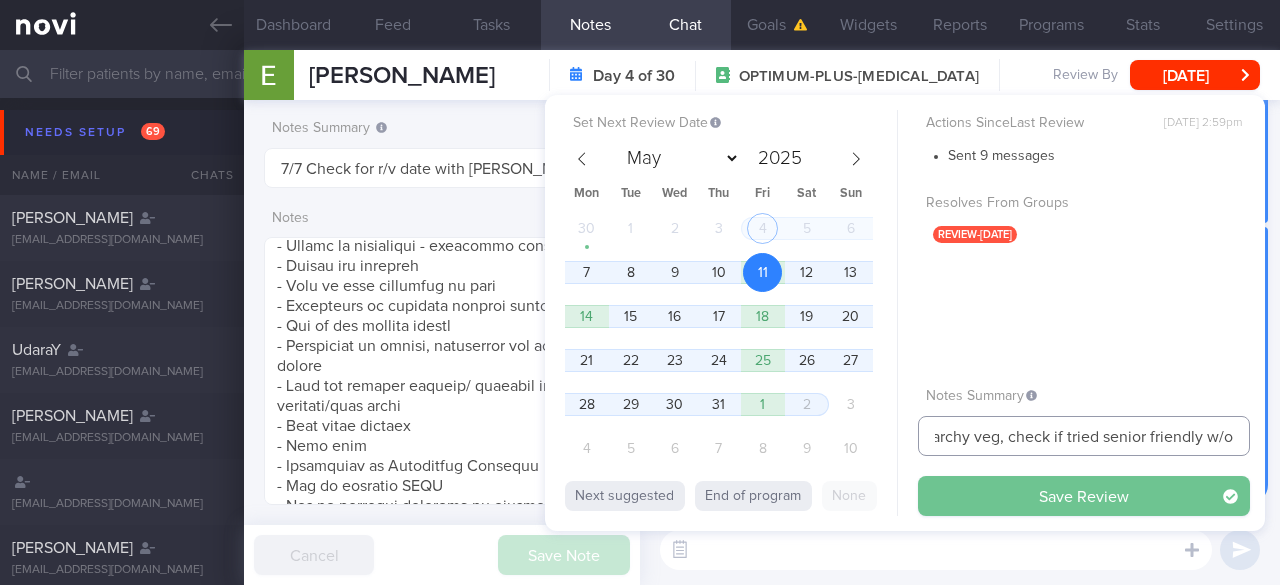 type on "11-14/7 Check if cut down on sugar and increased on non-starchy veg, check if tried senior friendly w/o" 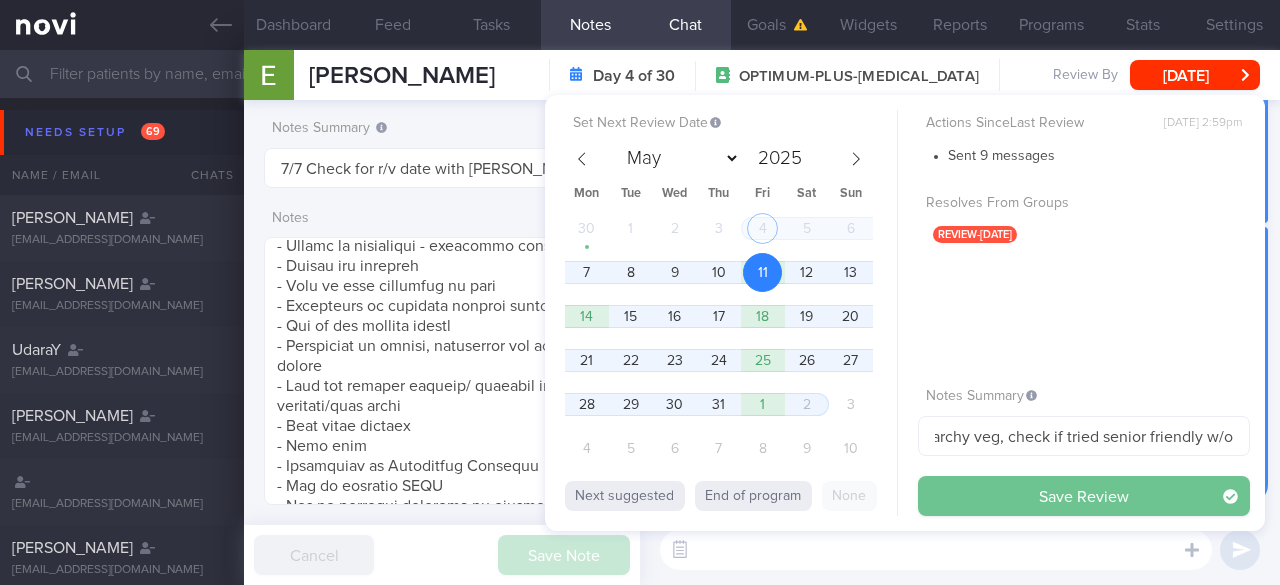 scroll, scrollTop: 0, scrollLeft: 0, axis: both 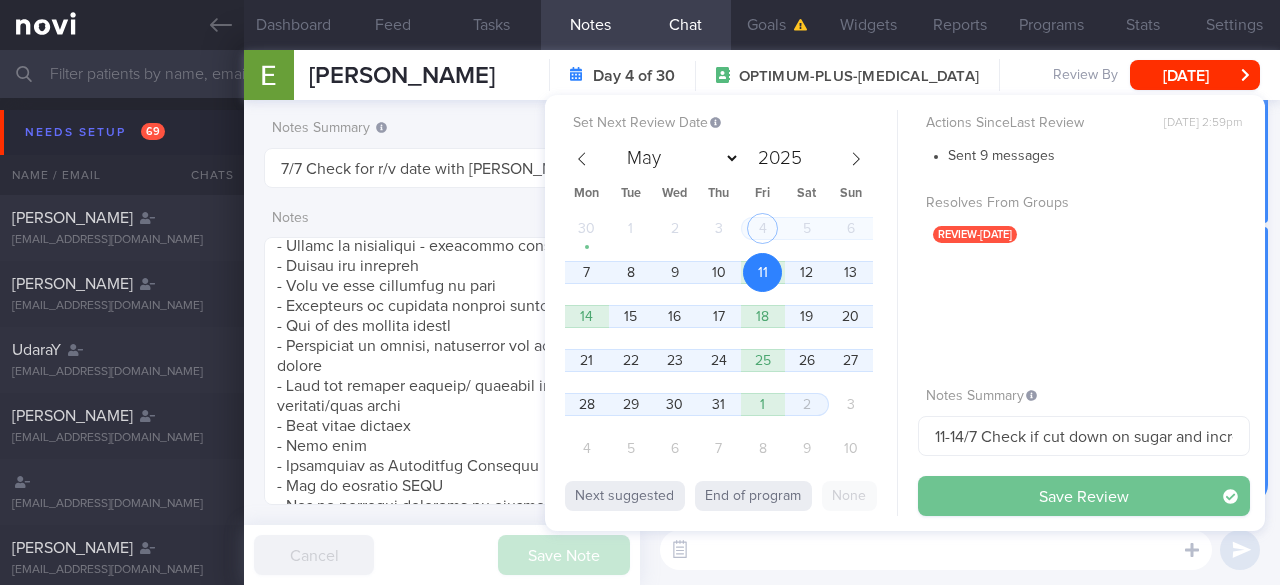 click on "Save Review" at bounding box center (1084, 496) 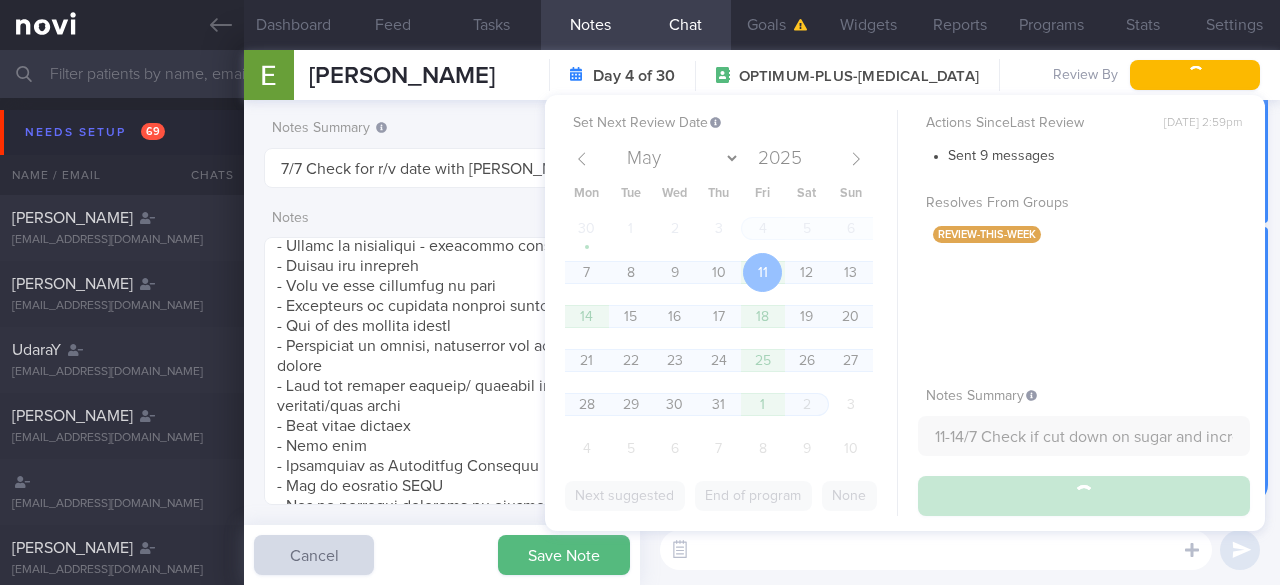 type on "11-14/7 Check if cut down on sugar and increased on non-starchy veg, check if tried senior friendly w/o" 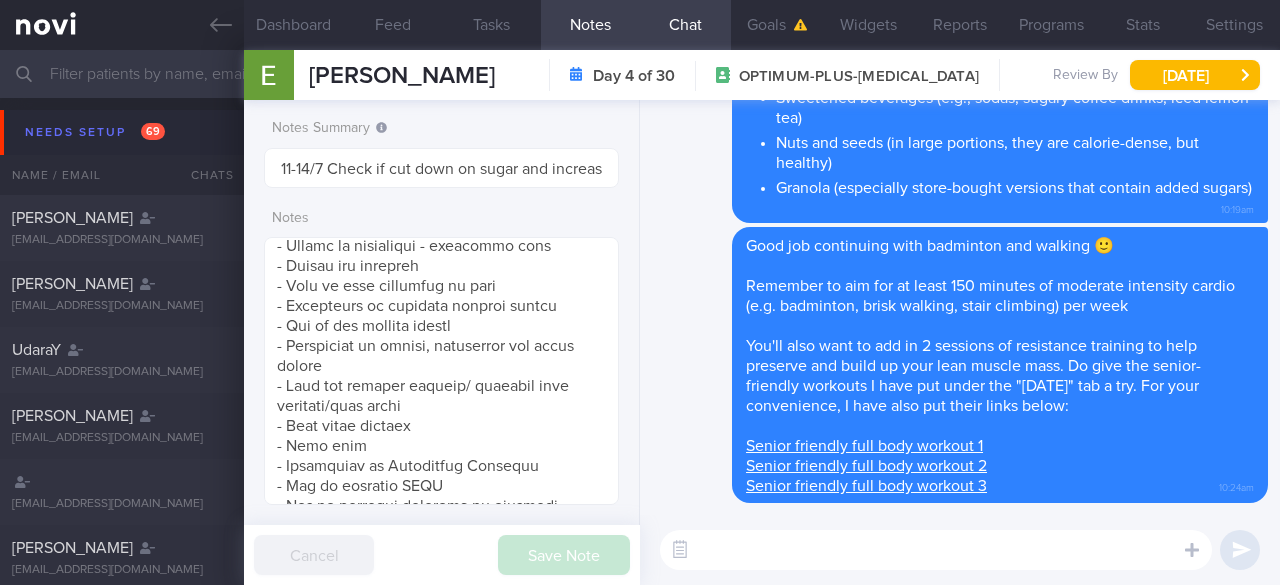 click on "Programs" at bounding box center [1051, 25] 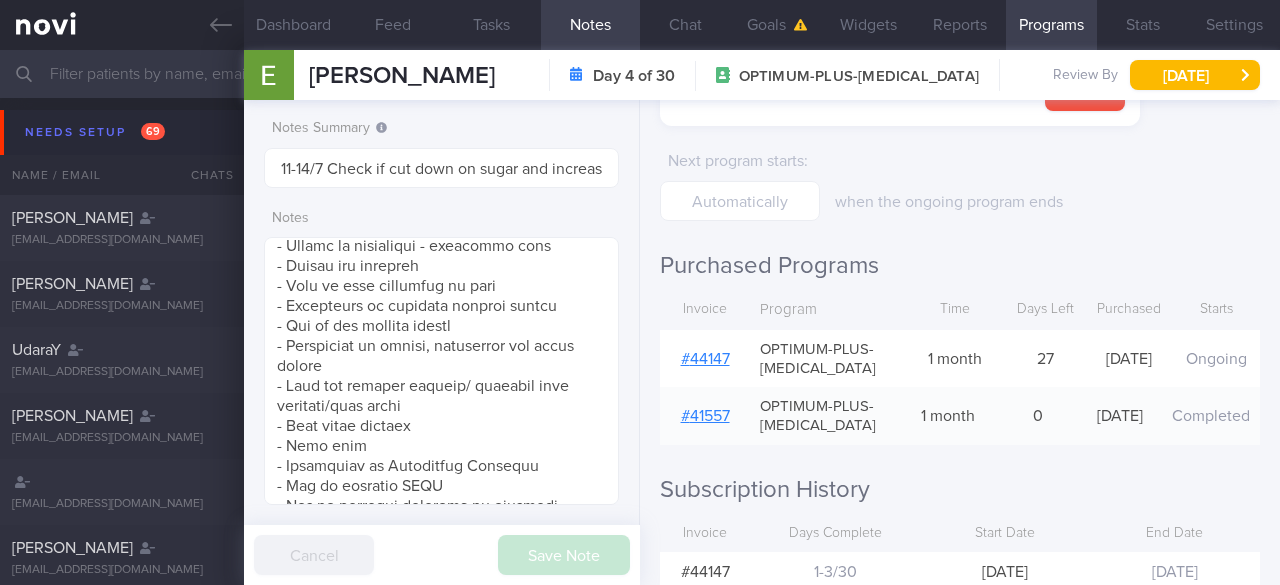 scroll, scrollTop: 299, scrollLeft: 0, axis: vertical 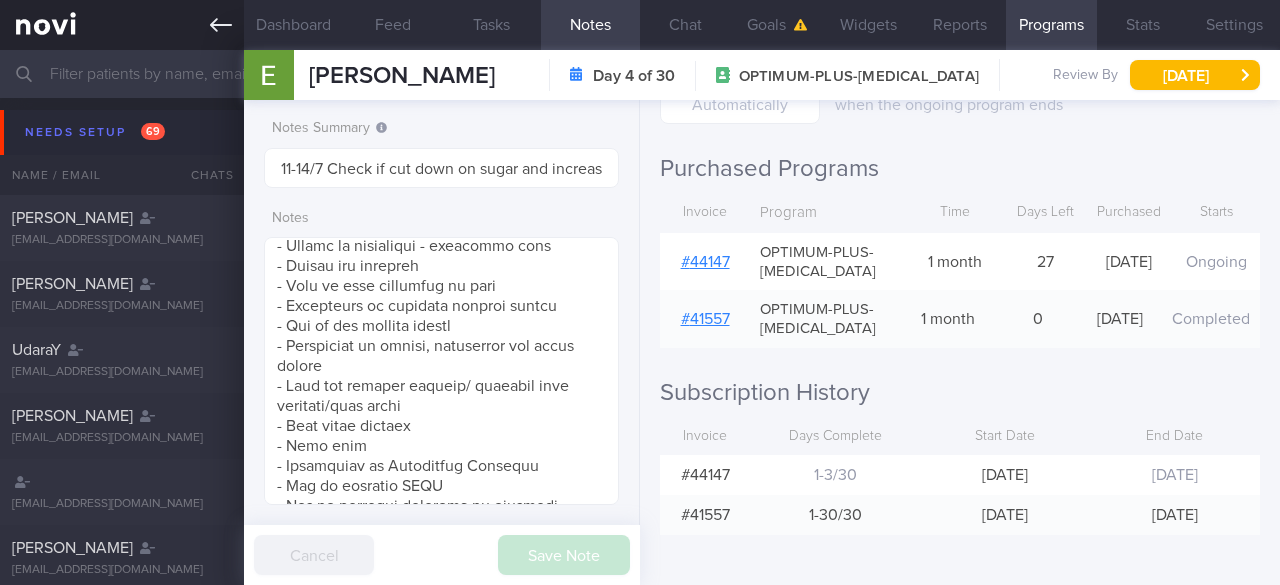 click at bounding box center (122, 25) 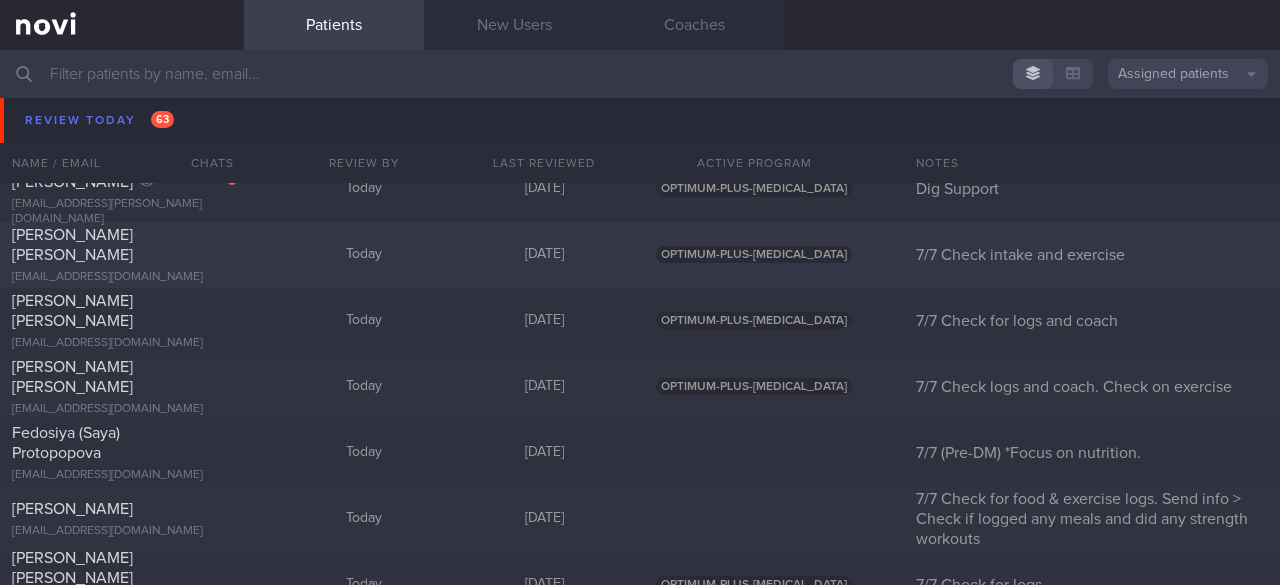 scroll, scrollTop: 6700, scrollLeft: 0, axis: vertical 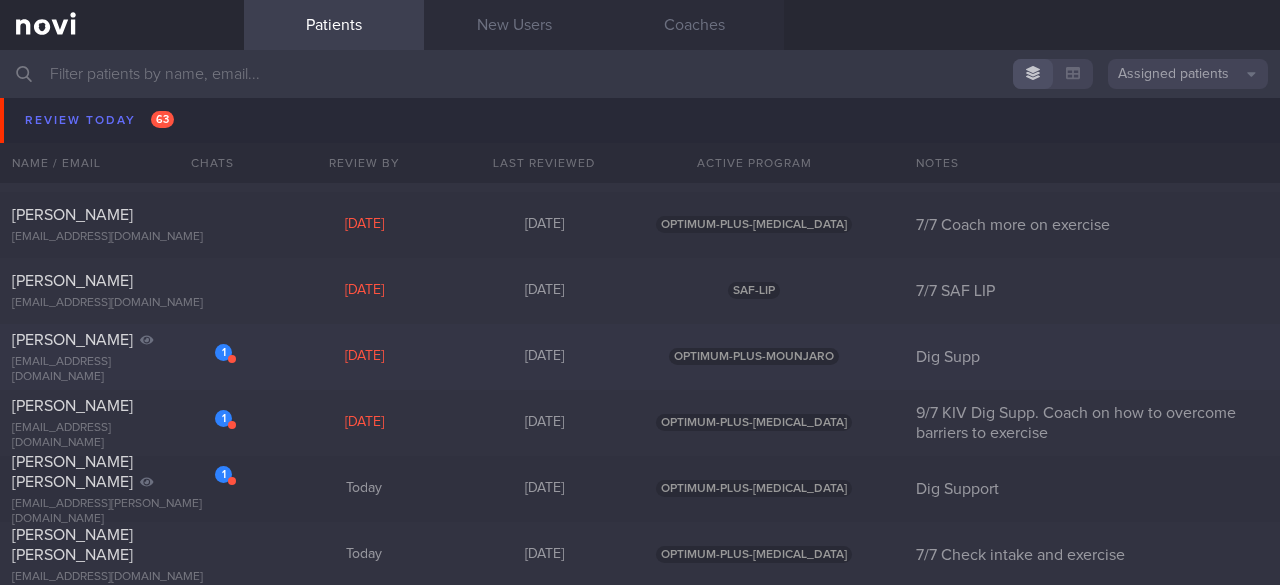 click on "1
[PERSON_NAME]
[EMAIL_ADDRESS][DOMAIN_NAME]" at bounding box center [122, 357] 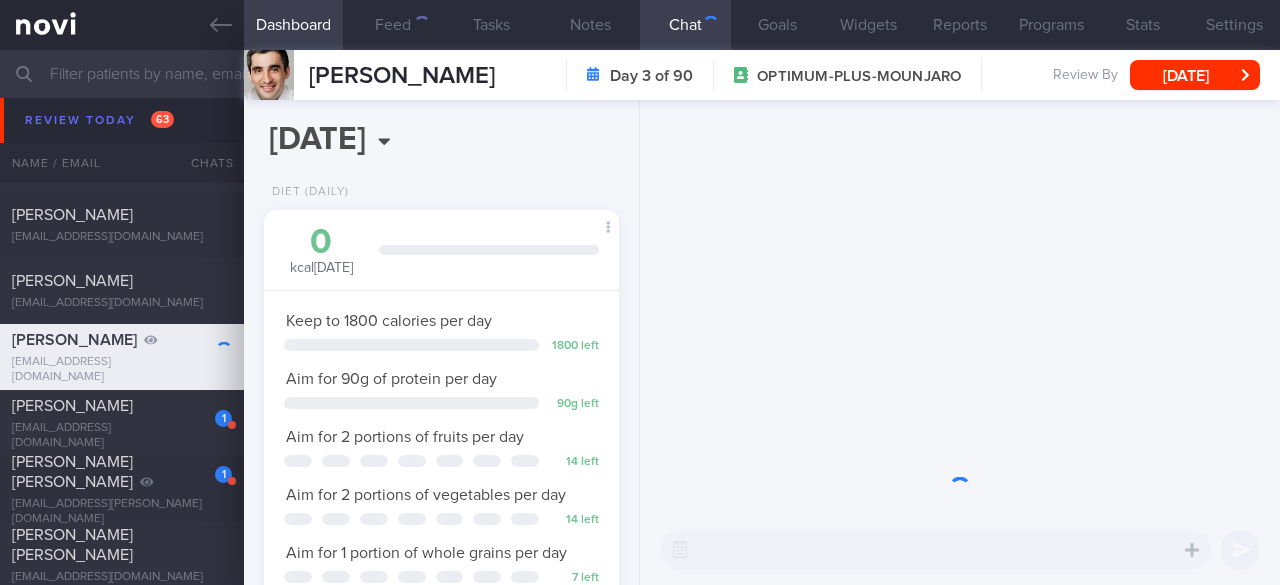 scroll, scrollTop: 999848, scrollLeft: 999696, axis: both 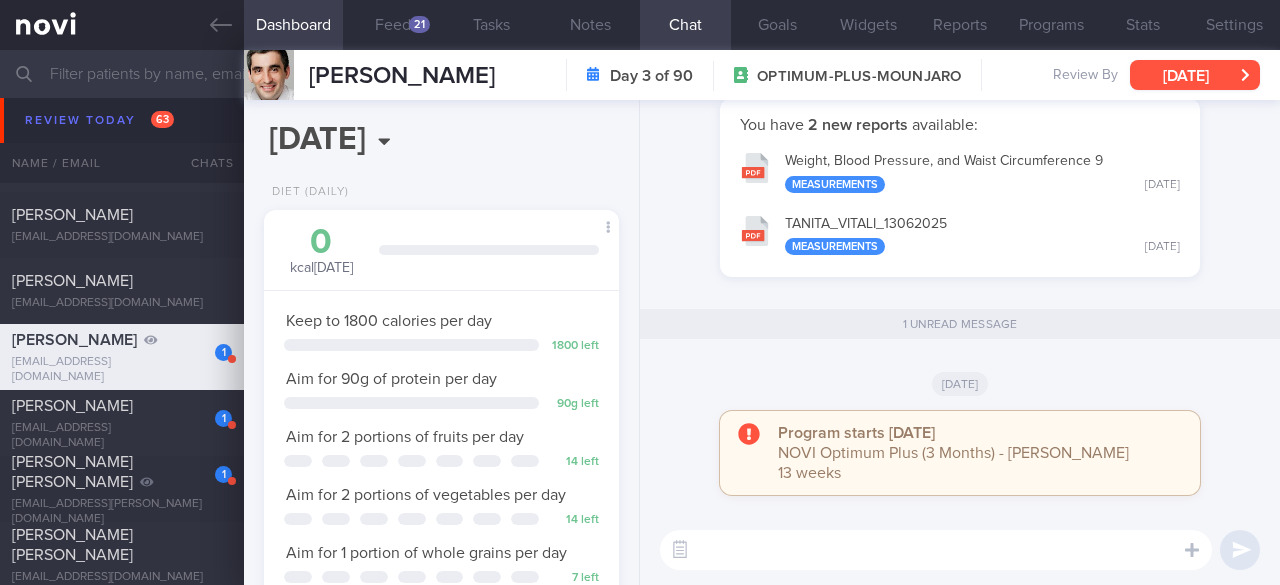 click on "[DATE]" at bounding box center [1195, 75] 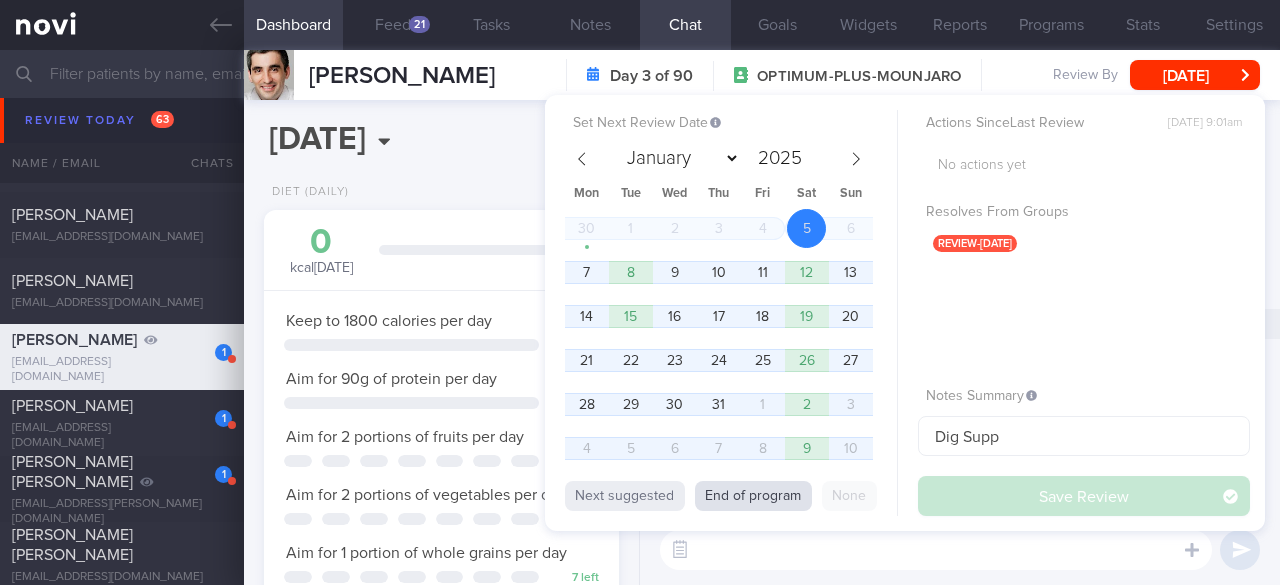 click on "End of program" at bounding box center [753, 496] 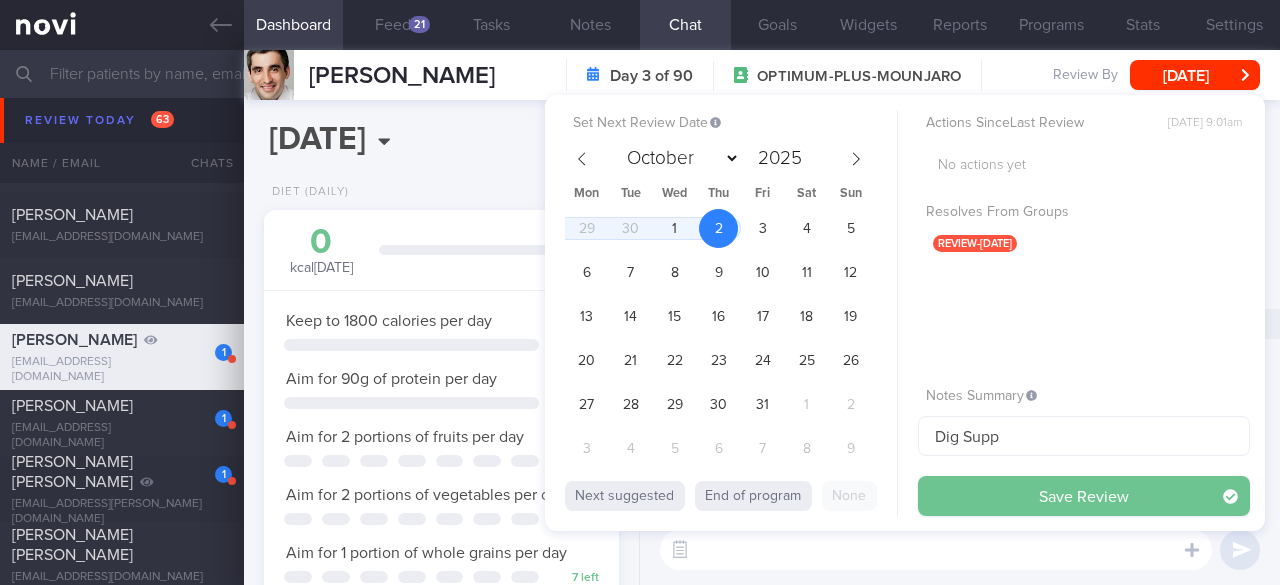 click on "Save Review" at bounding box center (1084, 496) 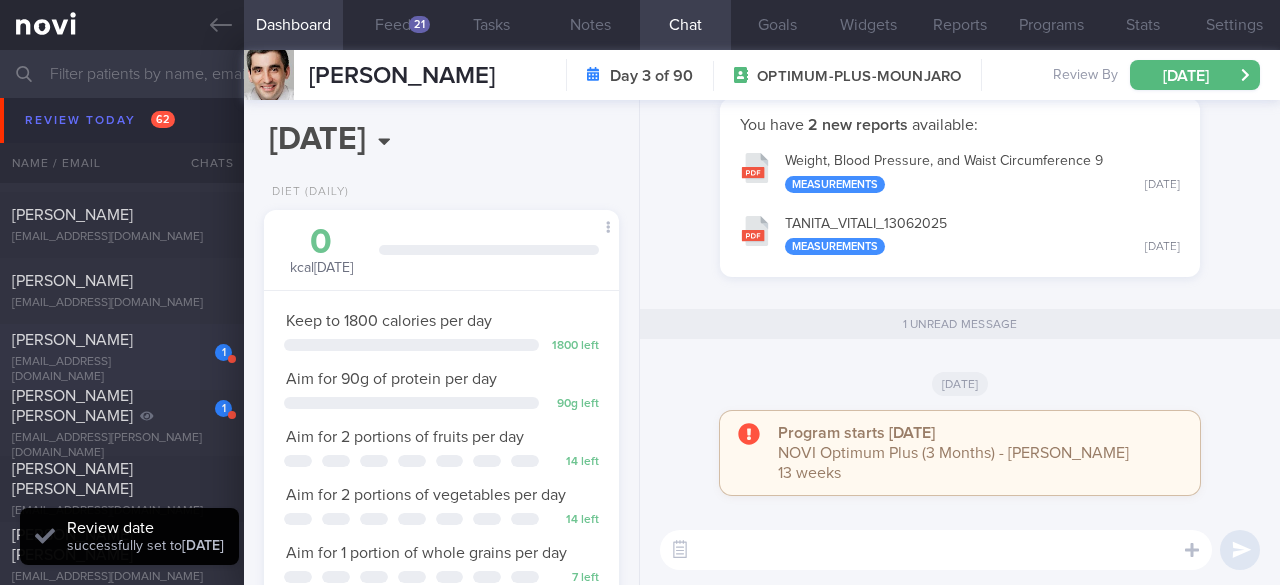 click on "[PERSON_NAME]" at bounding box center (119, 340) 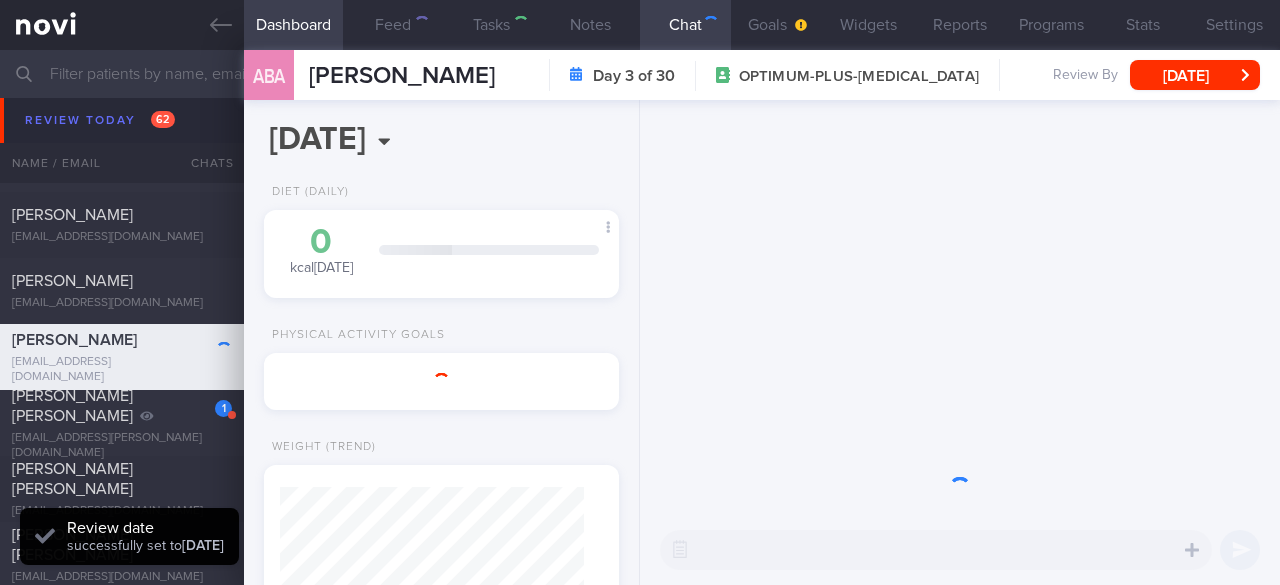 select on "6" 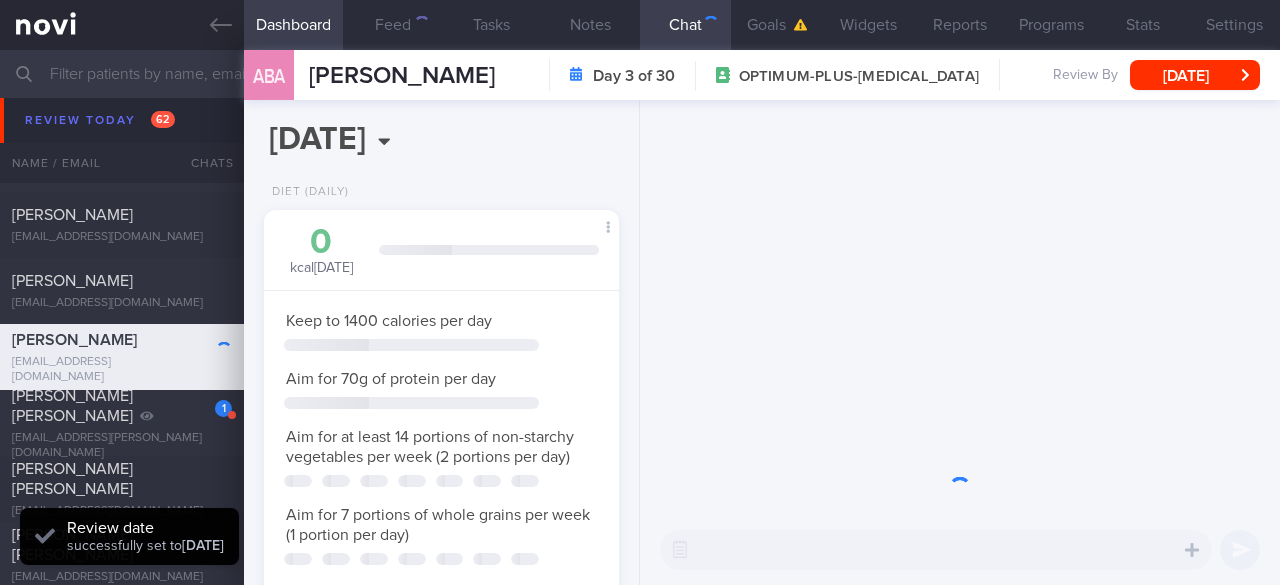 scroll, scrollTop: 0, scrollLeft: 0, axis: both 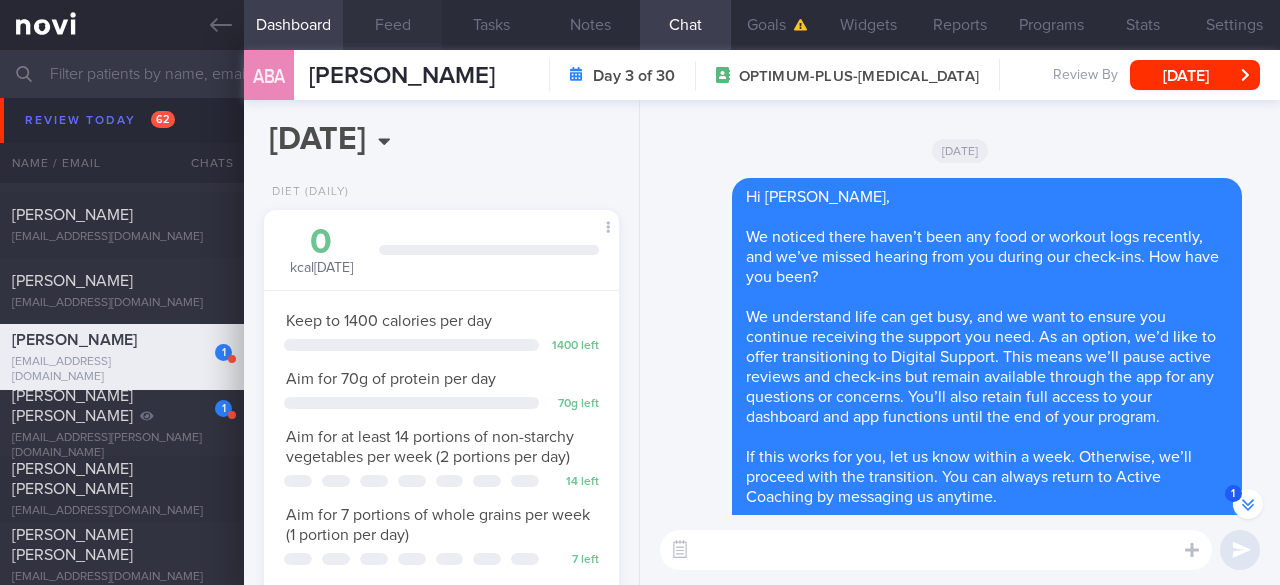click on "Feed" at bounding box center (392, 25) 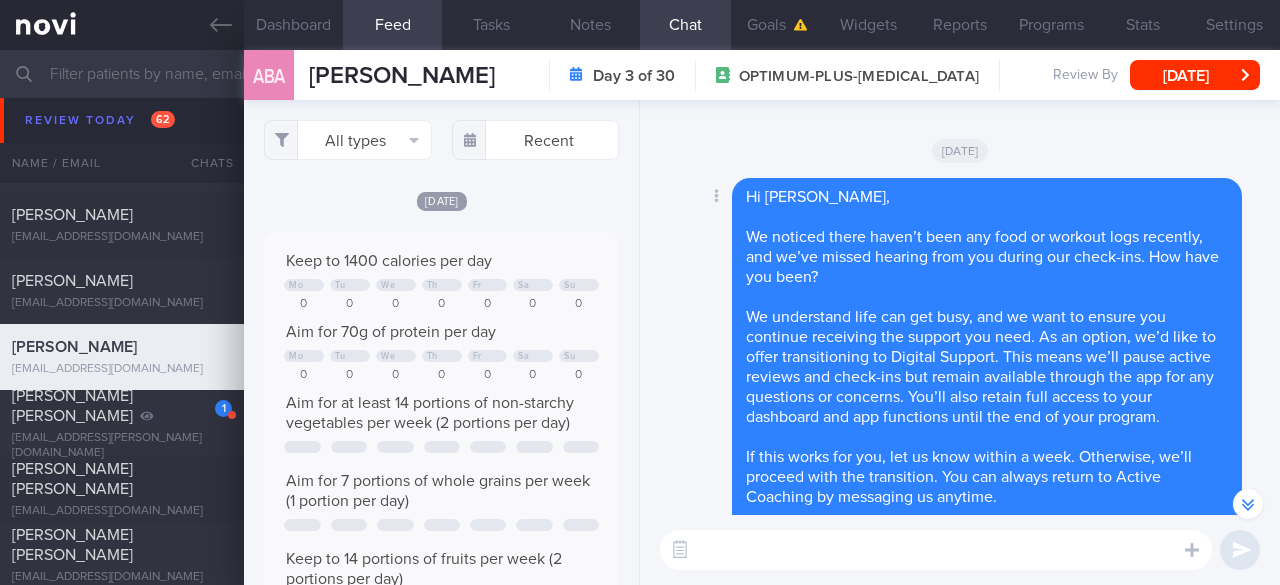 scroll, scrollTop: -716, scrollLeft: 0, axis: vertical 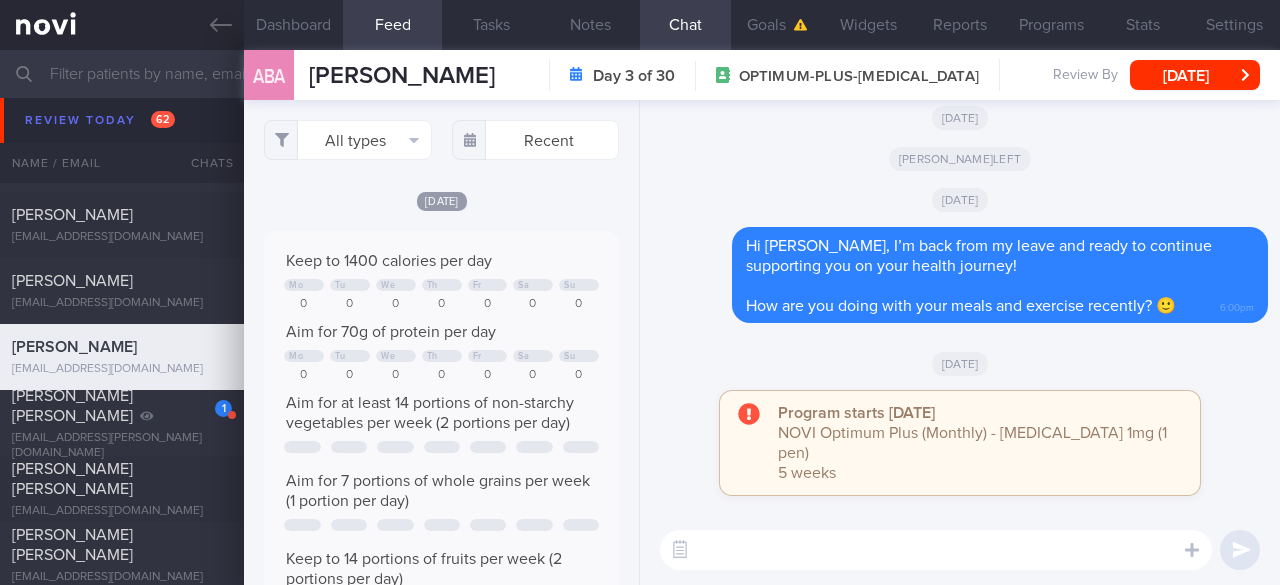 click at bounding box center [936, 550] 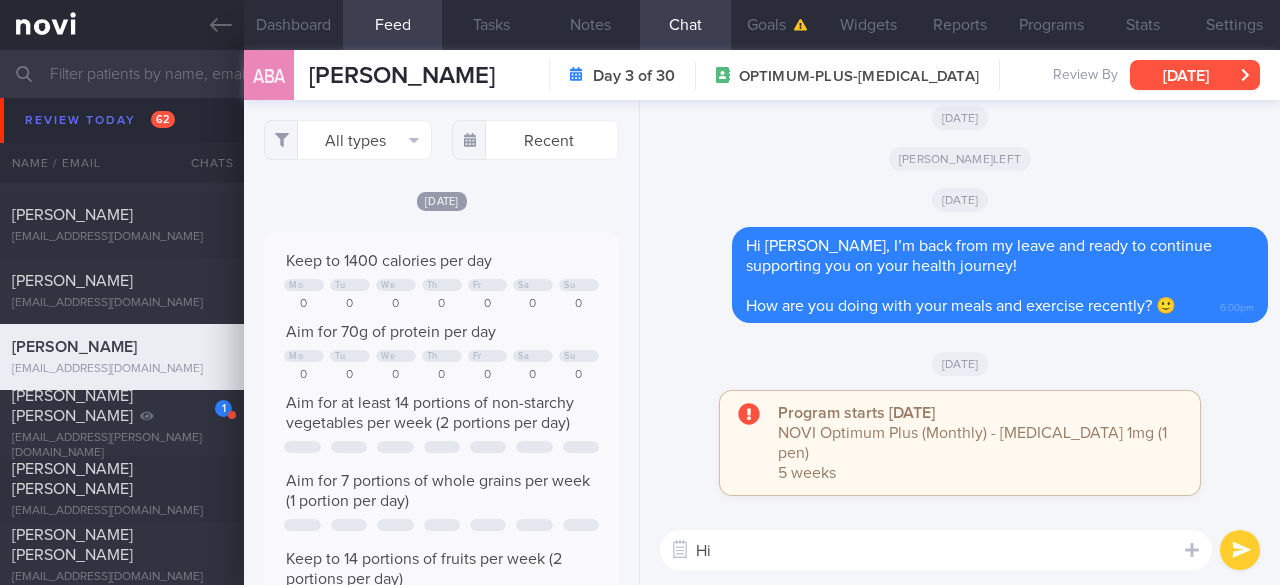 type on "Hi" 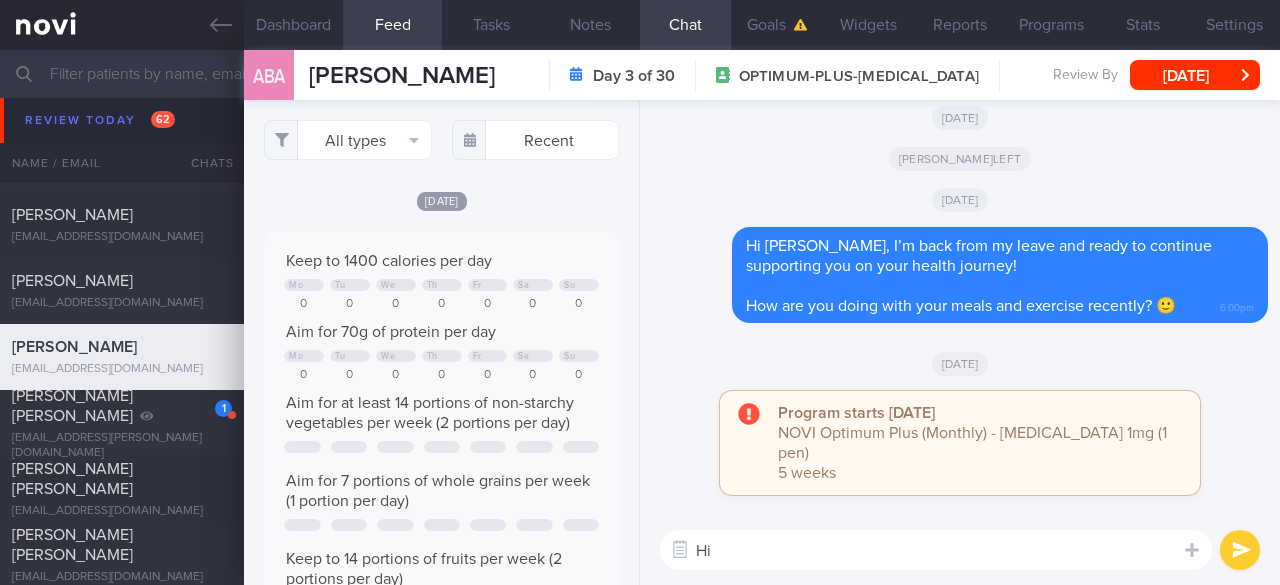 click on "Hi" at bounding box center (936, 550) 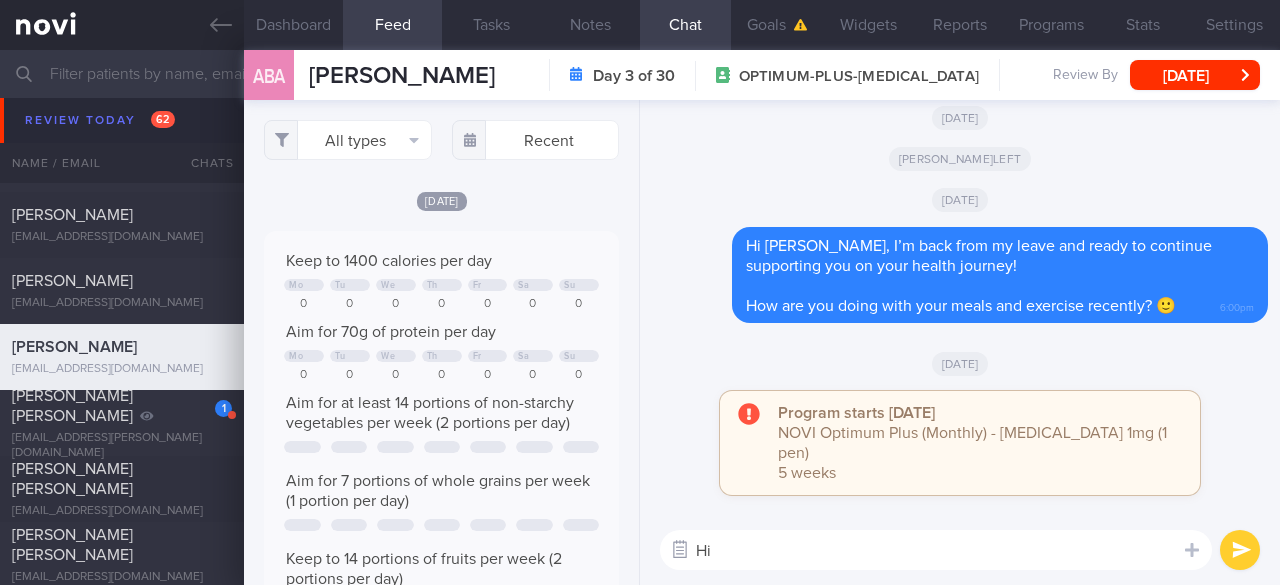 drag, startPoint x: 688, startPoint y: 551, endPoint x: 670, endPoint y: 547, distance: 18.439089 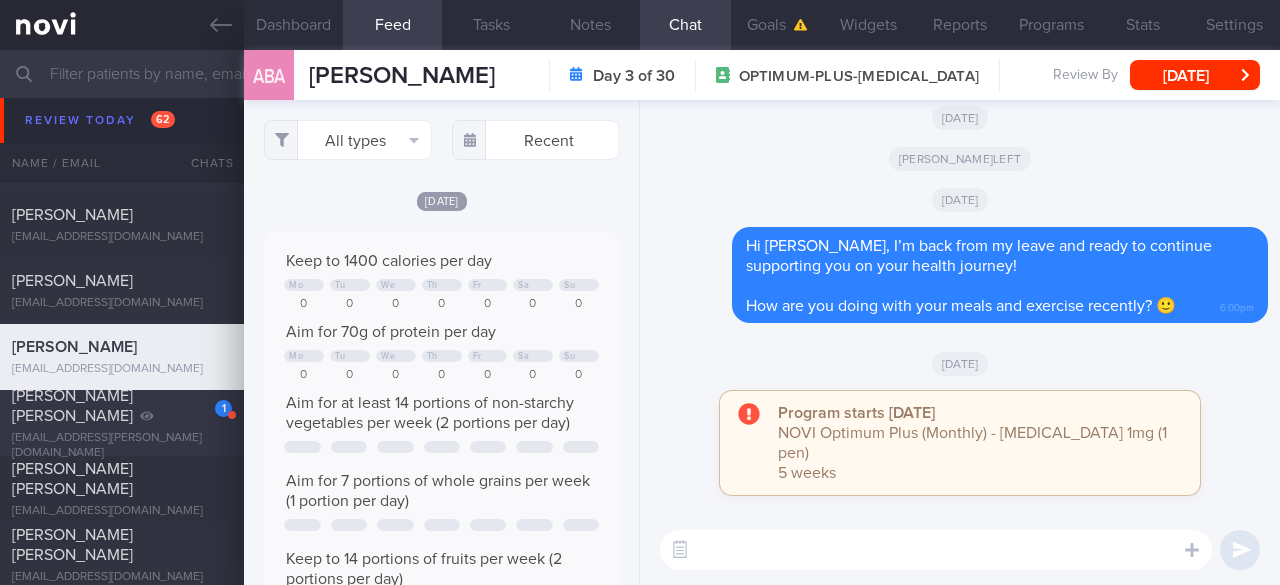 type 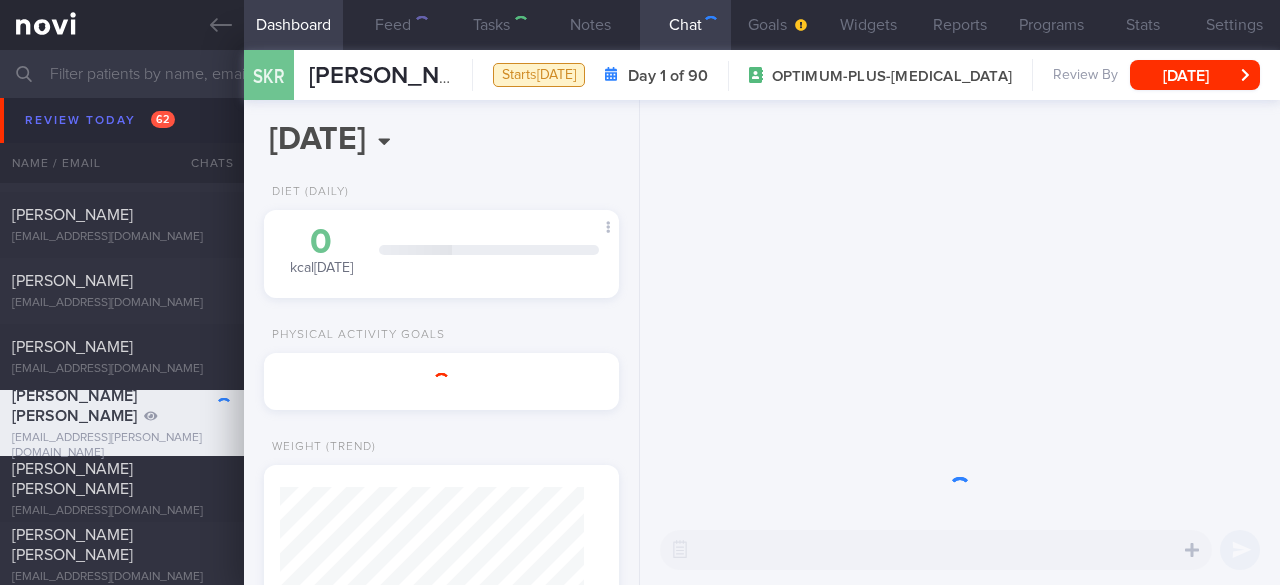 type on "Dig Support" 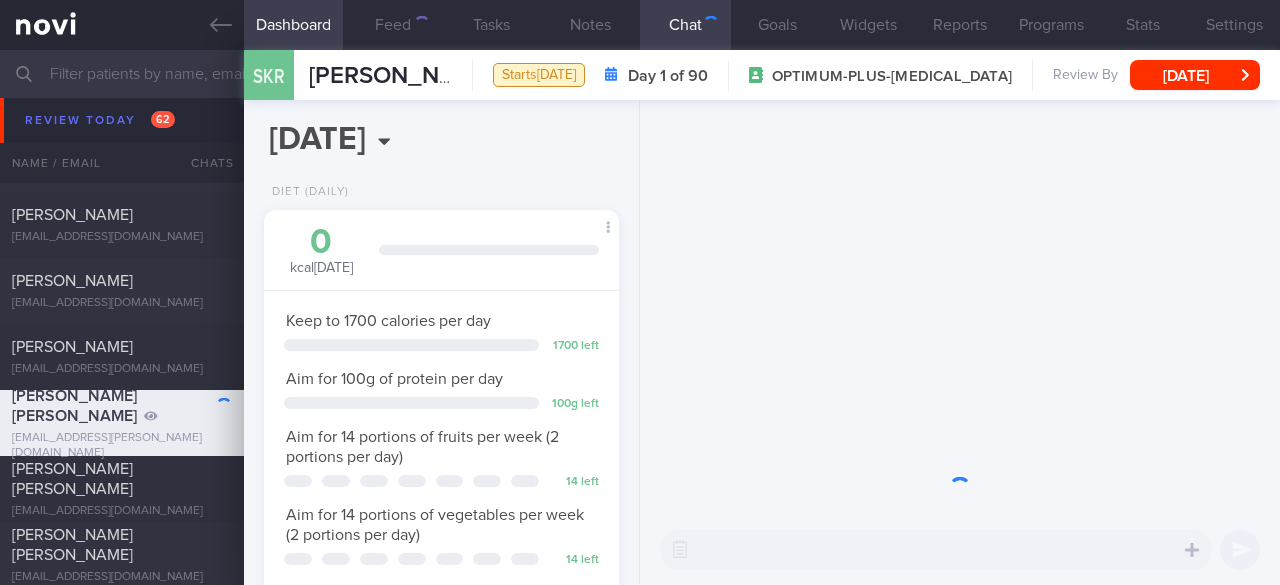 scroll, scrollTop: 999818, scrollLeft: 999696, axis: both 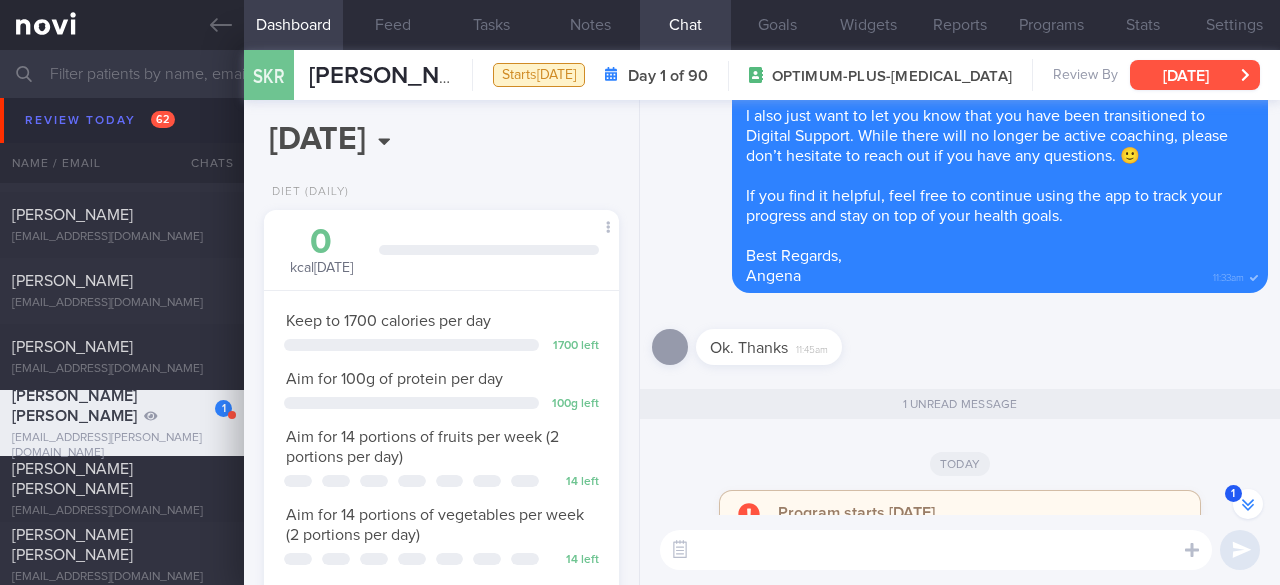 click on "[DATE]" at bounding box center [1195, 75] 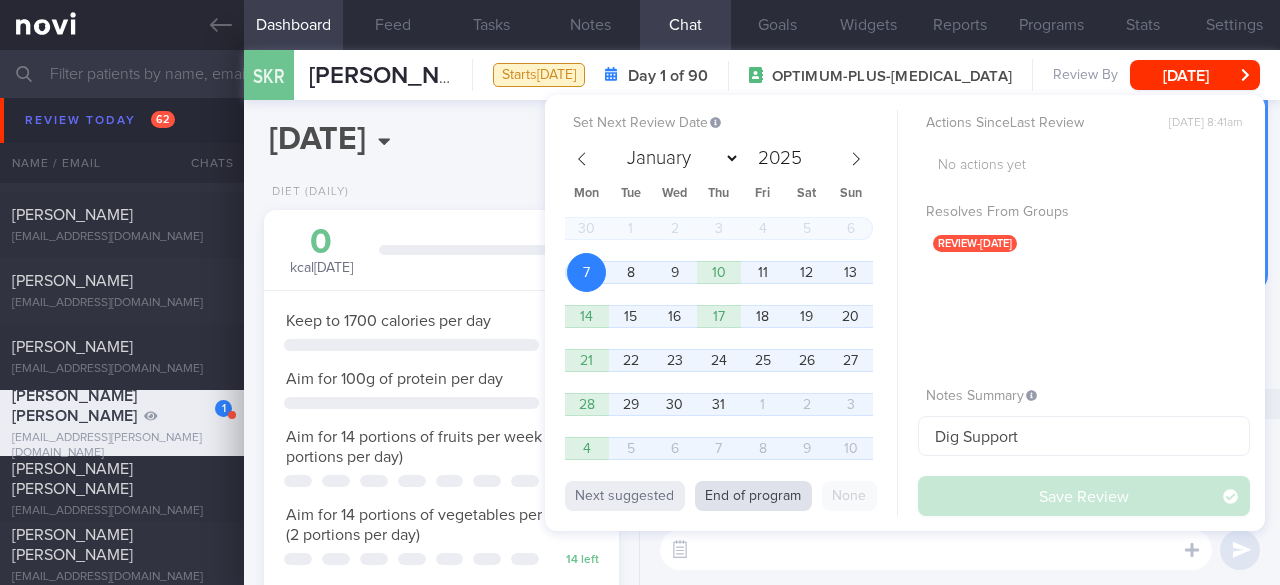 click on "End of program" at bounding box center [753, 496] 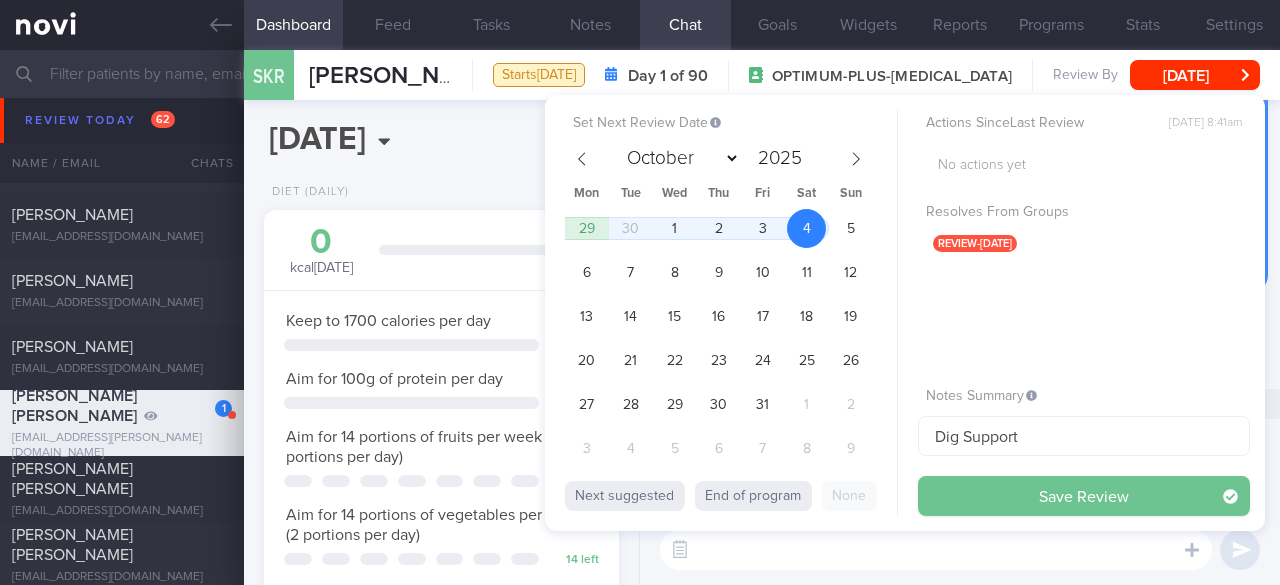 click on "Save Review" at bounding box center (1084, 496) 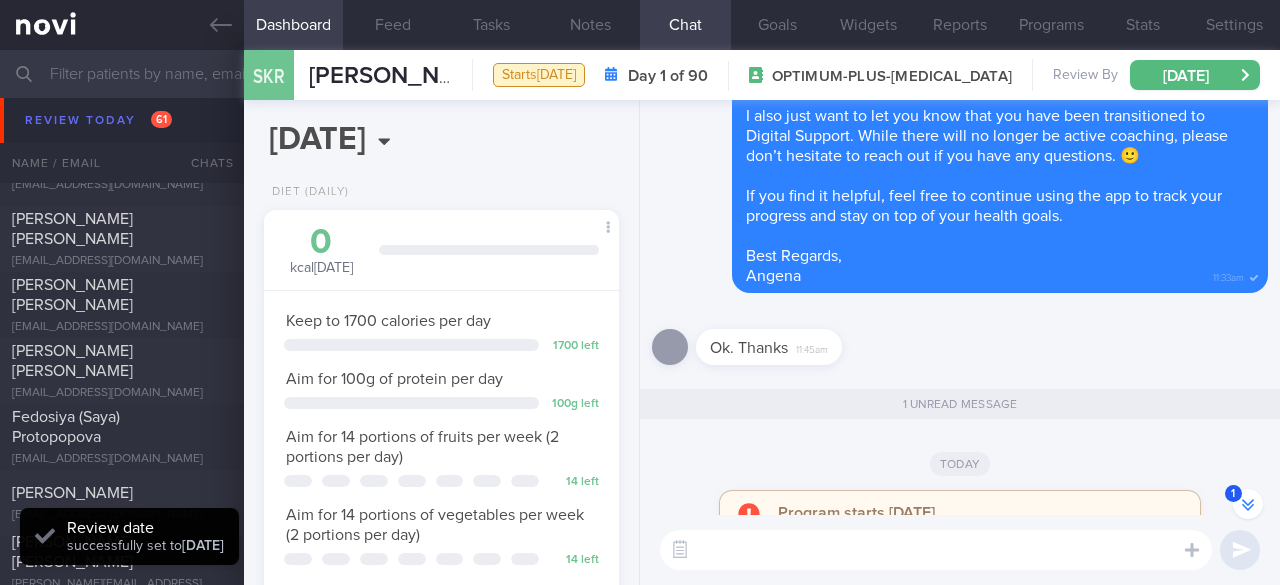 scroll, scrollTop: 7100, scrollLeft: 0, axis: vertical 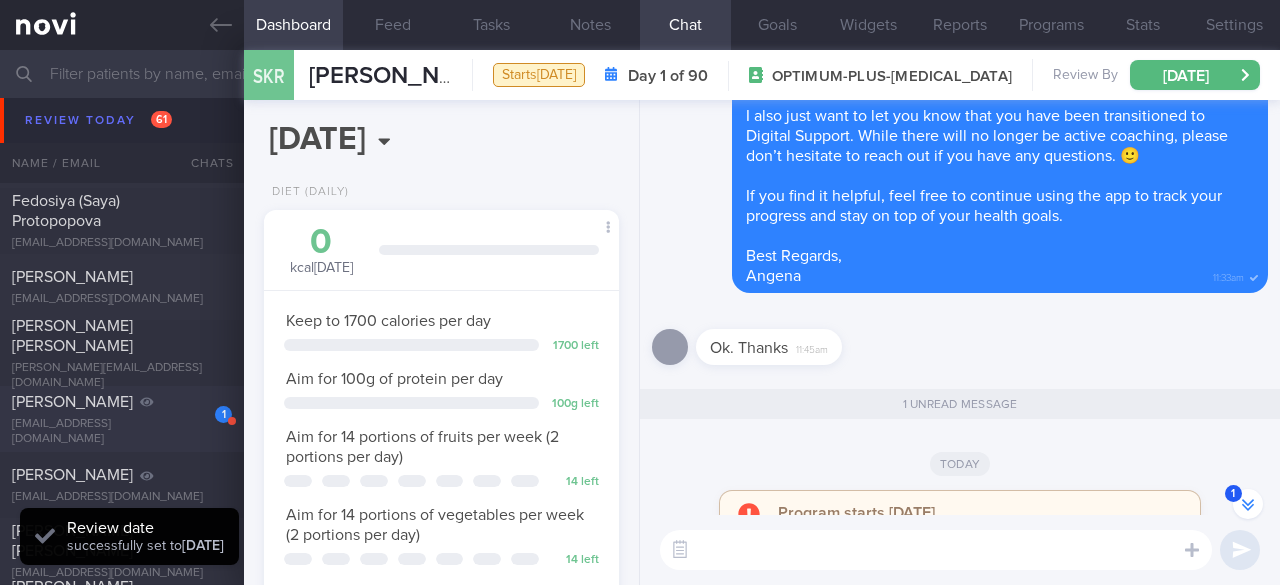 click on "1
Arman Bin Ramlan
[EMAIL_ADDRESS][DOMAIN_NAME]" at bounding box center (122, 419) 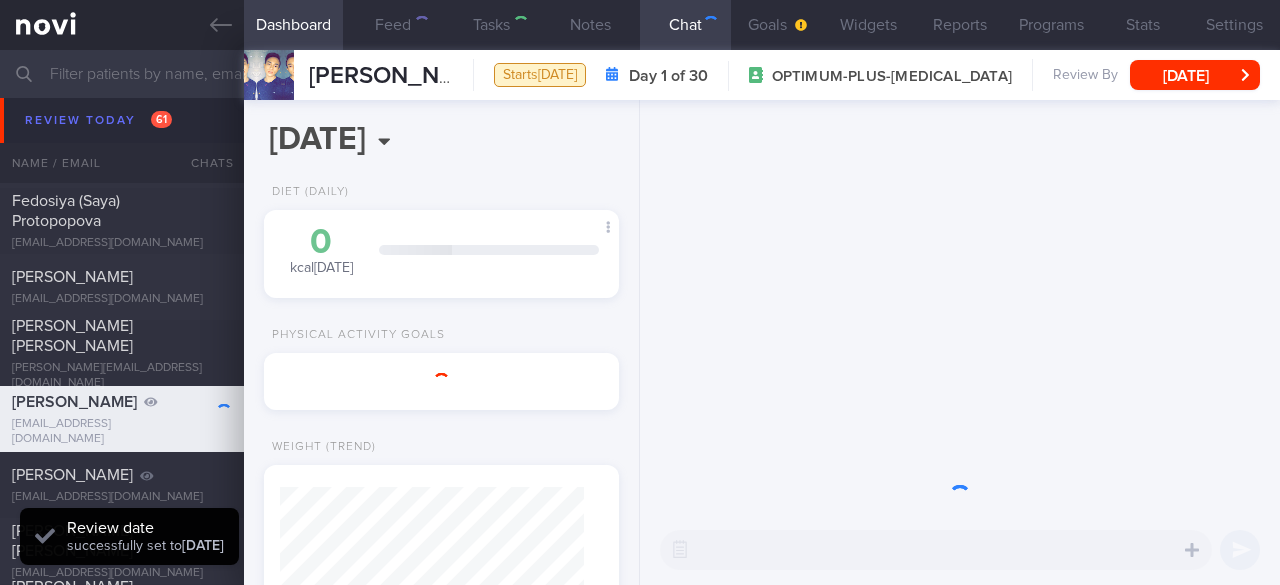 scroll, scrollTop: 0, scrollLeft: 0, axis: both 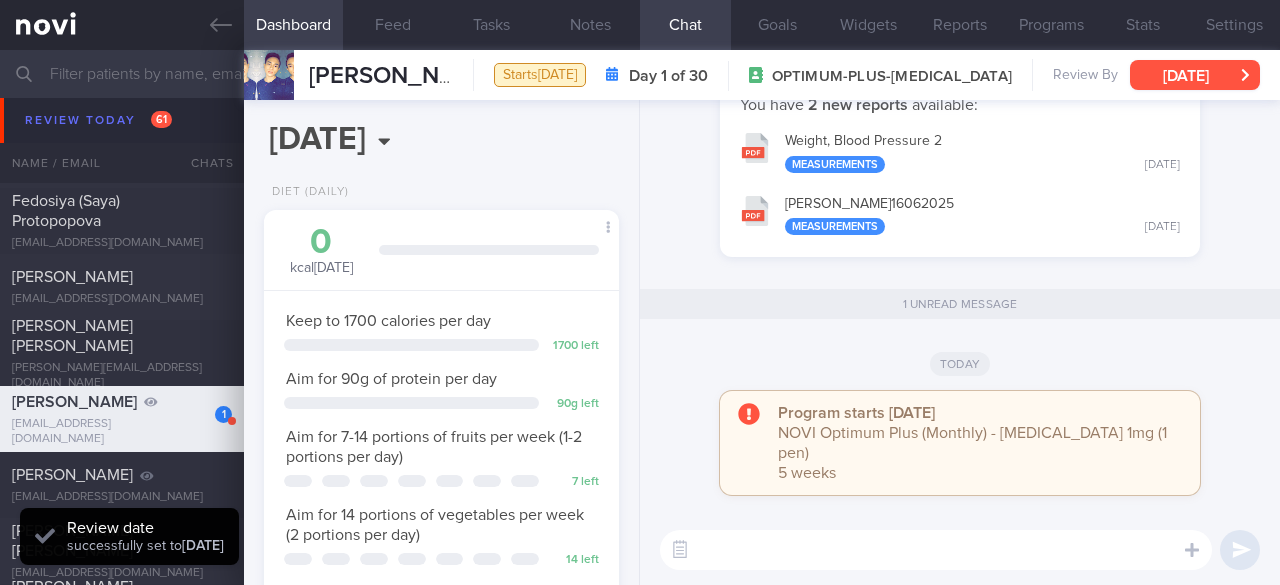 click on "[DATE]" at bounding box center [1195, 75] 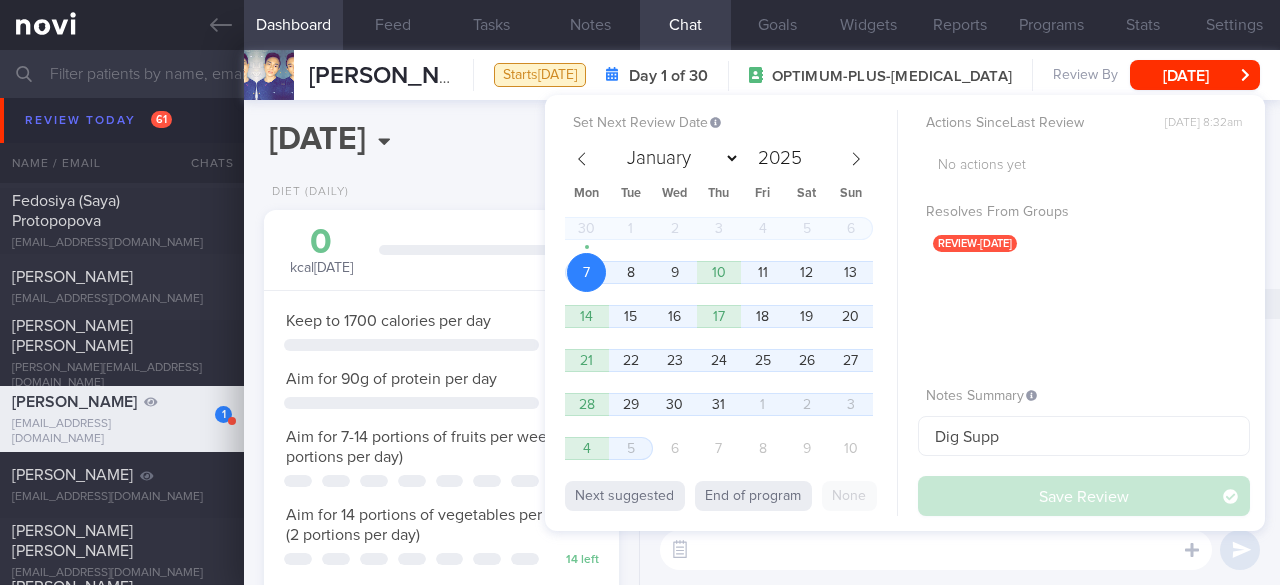 click on "Next suggested
End of program
None" at bounding box center [731, 493] 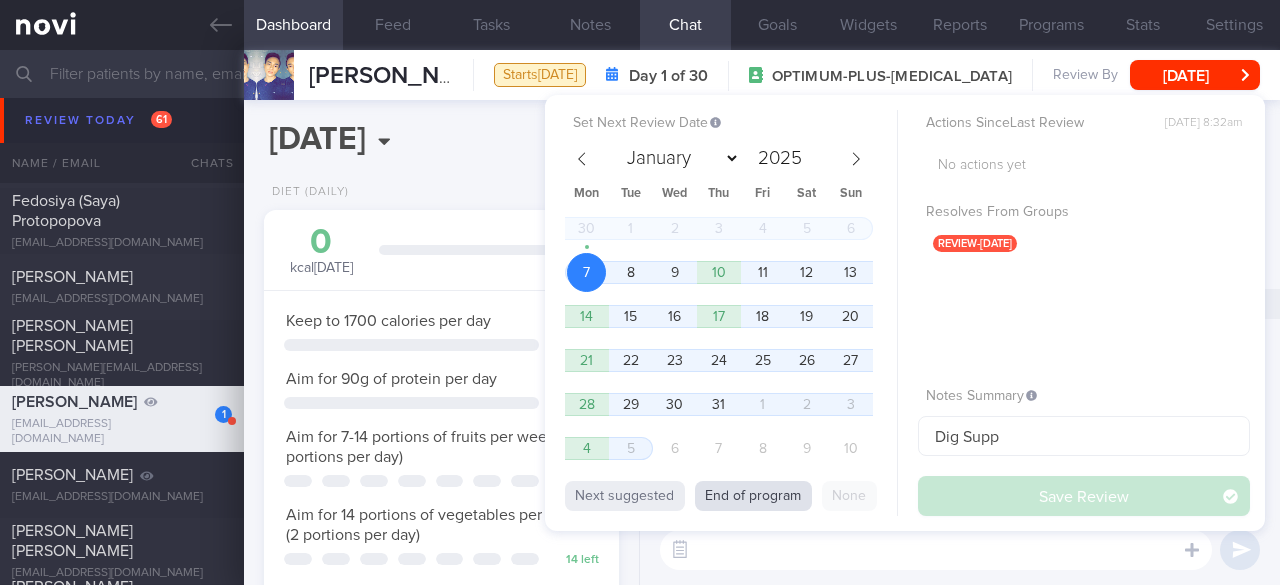 click on "End of program" at bounding box center (753, 496) 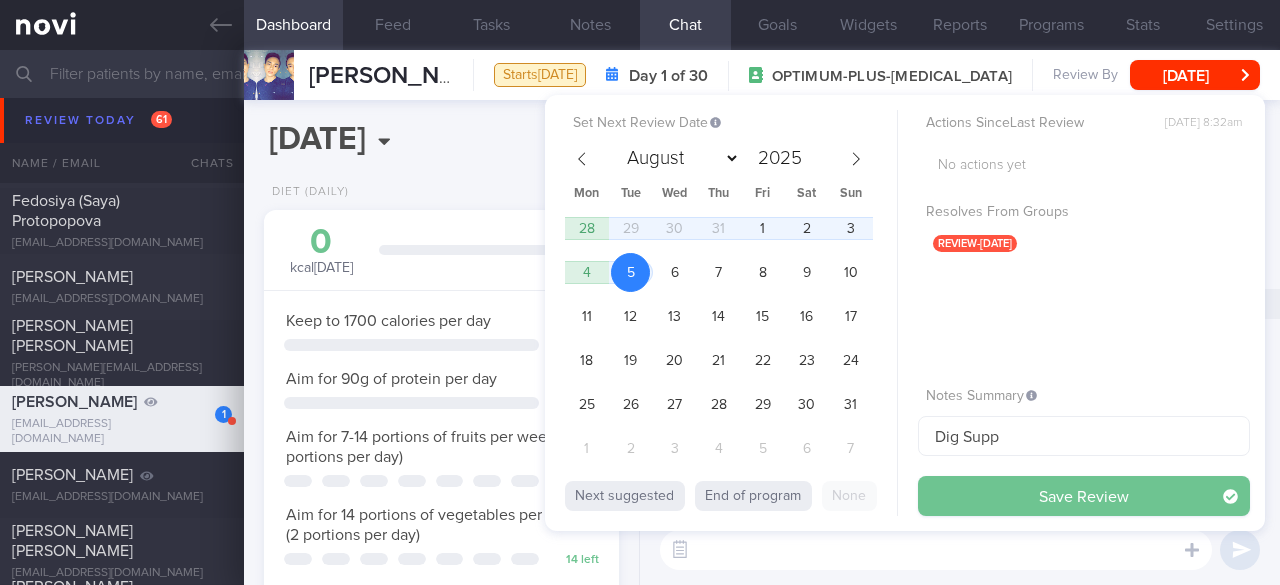 click on "Save Review" at bounding box center (1084, 496) 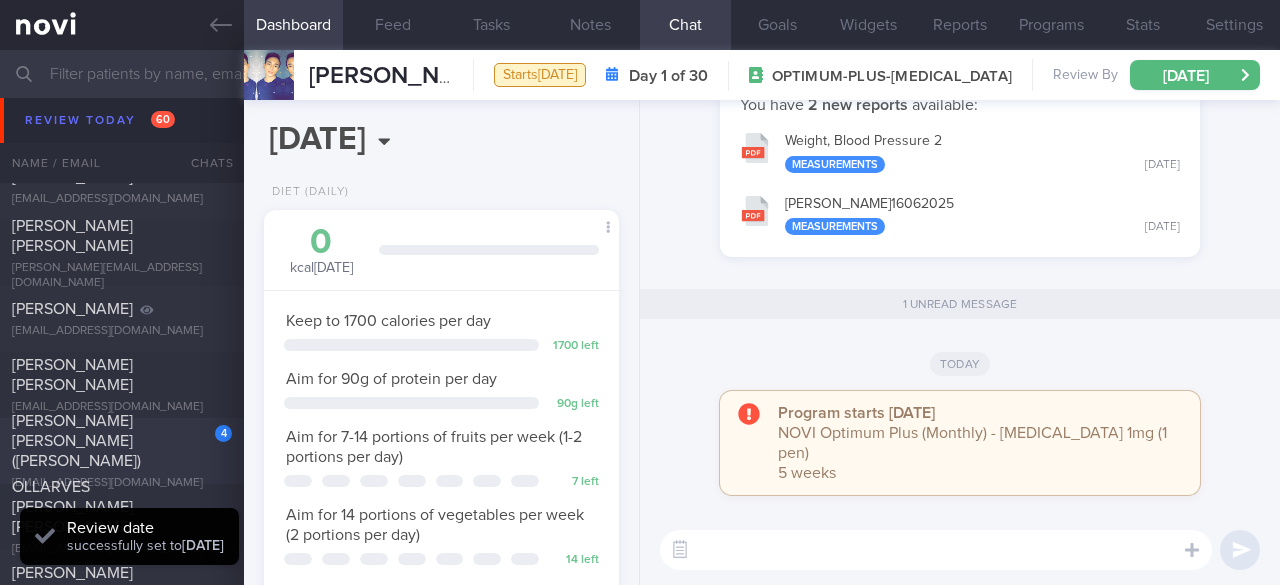 click on "[PERSON_NAME] [PERSON_NAME] ([PERSON_NAME])" at bounding box center [76, 441] 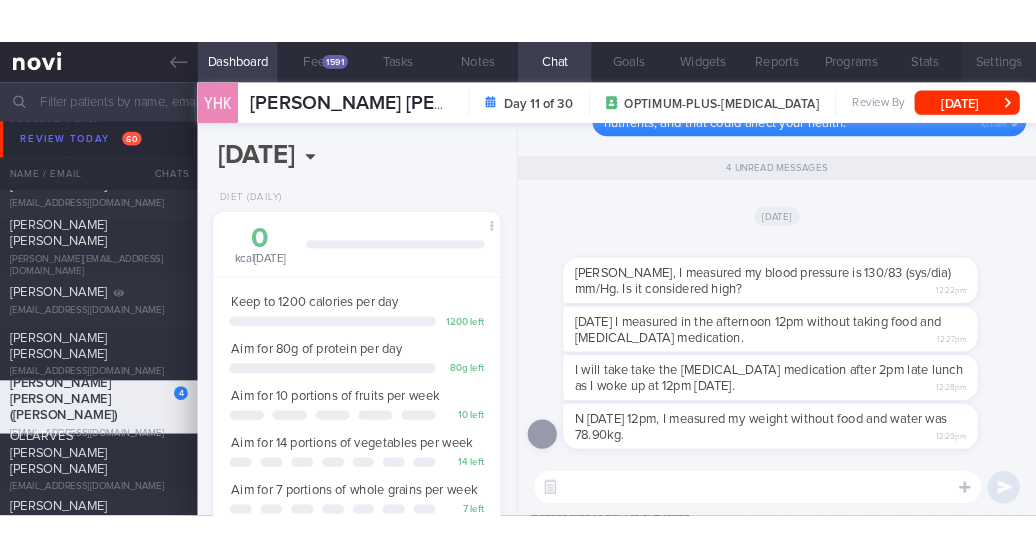 scroll, scrollTop: 142, scrollLeft: 228, axis: both 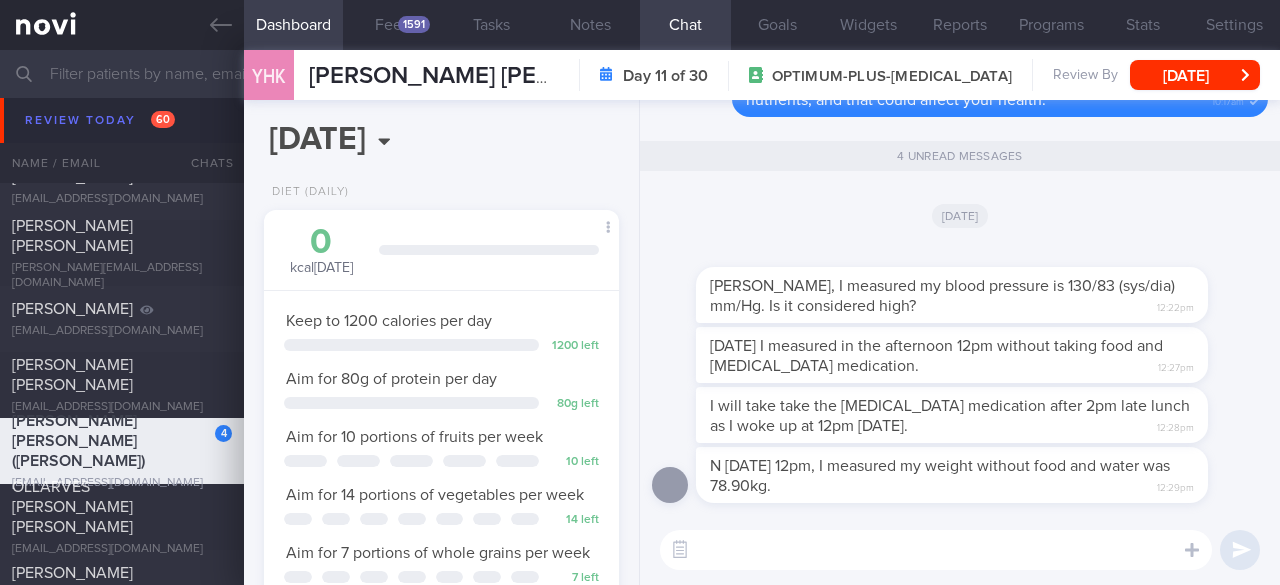 drag, startPoint x: 636, startPoint y: 163, endPoint x: 1043, endPoint y: 246, distance: 415.37692 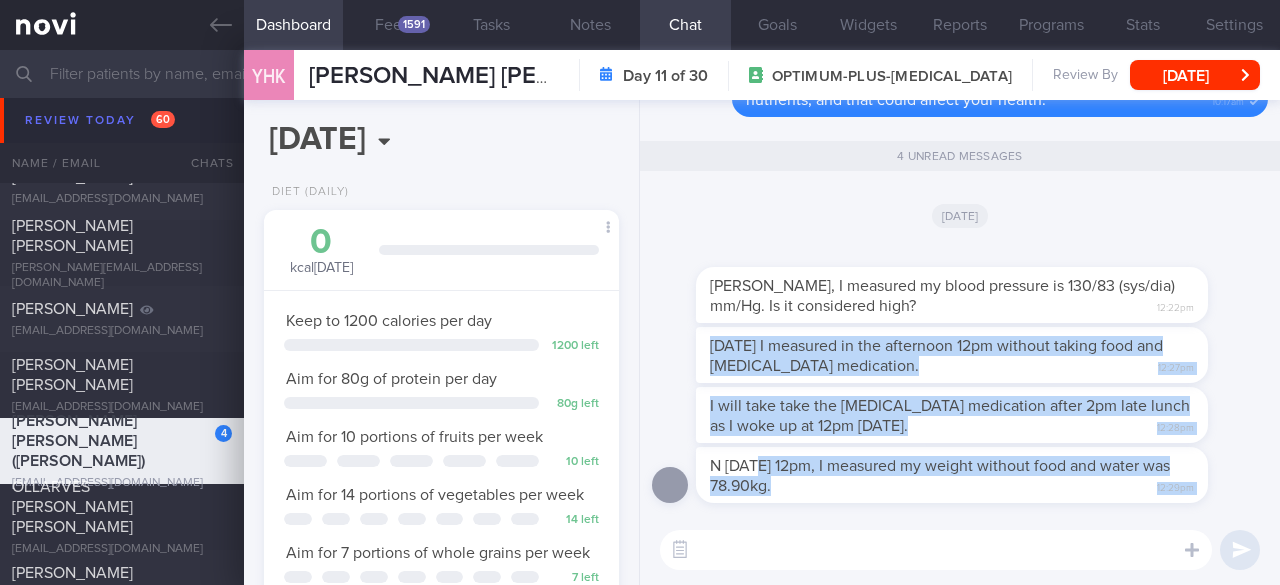 drag, startPoint x: 696, startPoint y: 271, endPoint x: 755, endPoint y: 474, distance: 211.4001 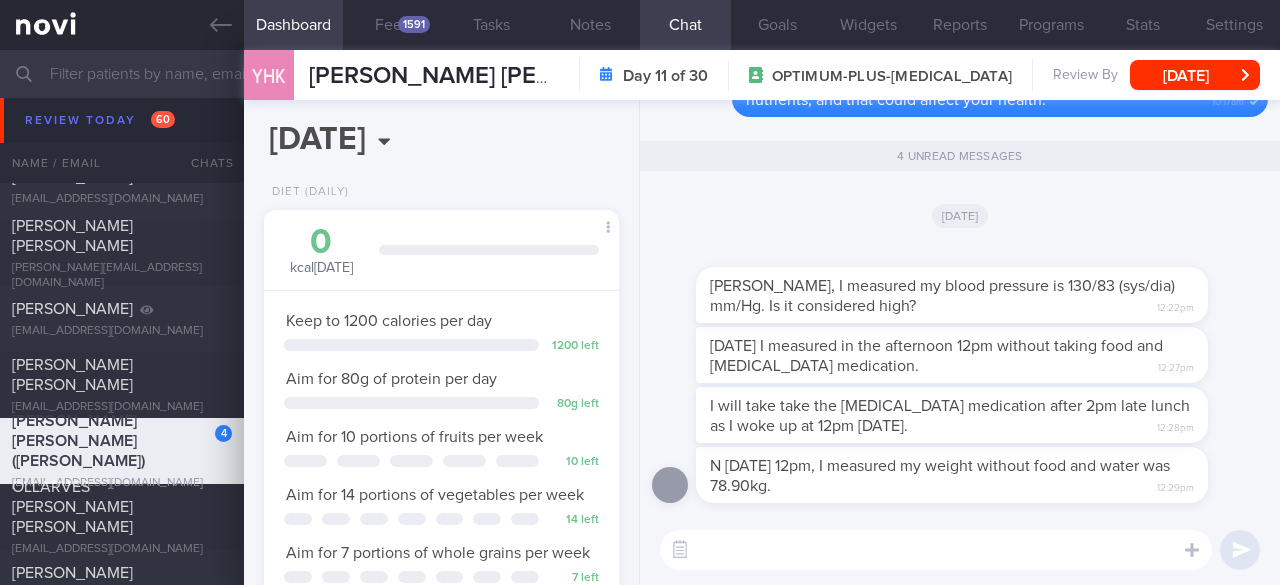 click on "[DATE]" at bounding box center (960, 215) 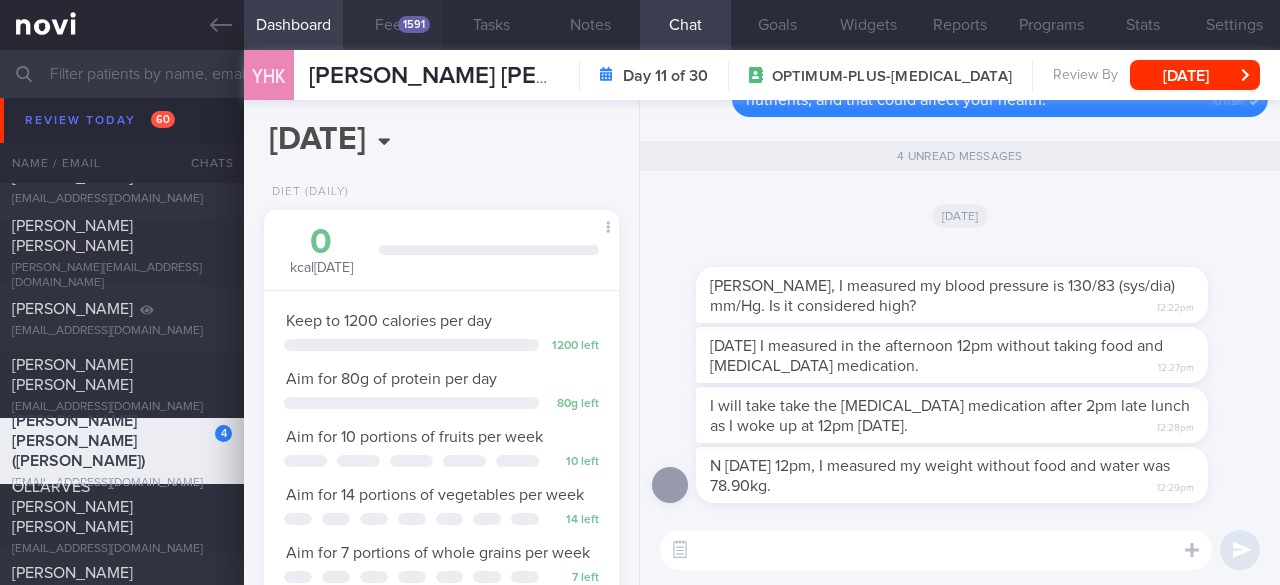 click on "Feed
1591" at bounding box center (392, 25) 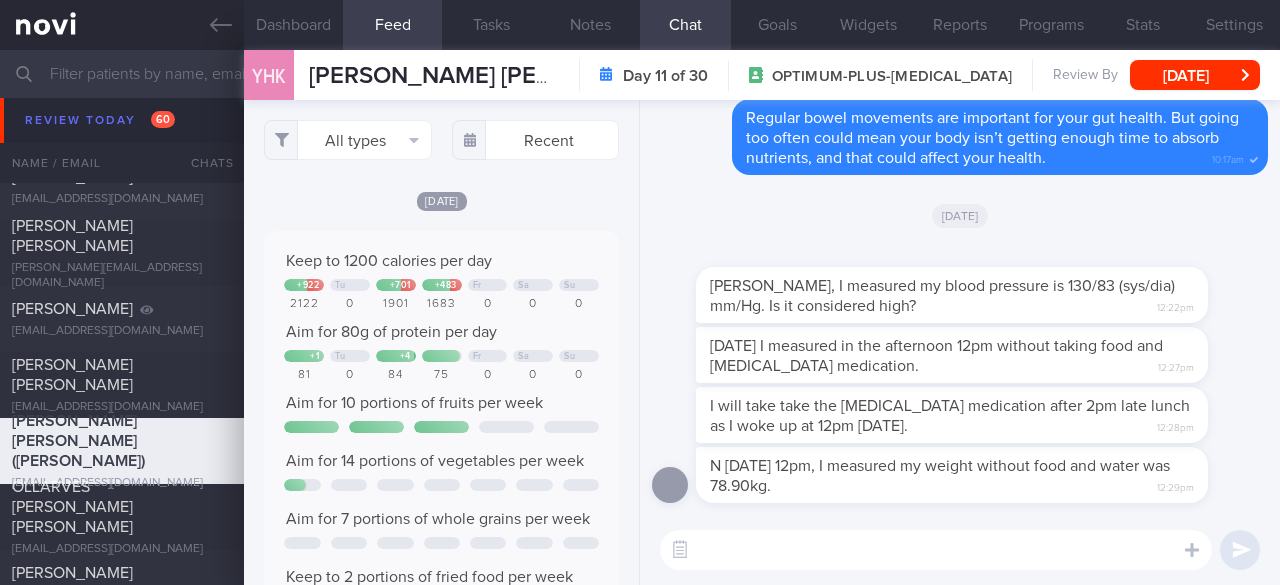 scroll, scrollTop: 400, scrollLeft: 0, axis: vertical 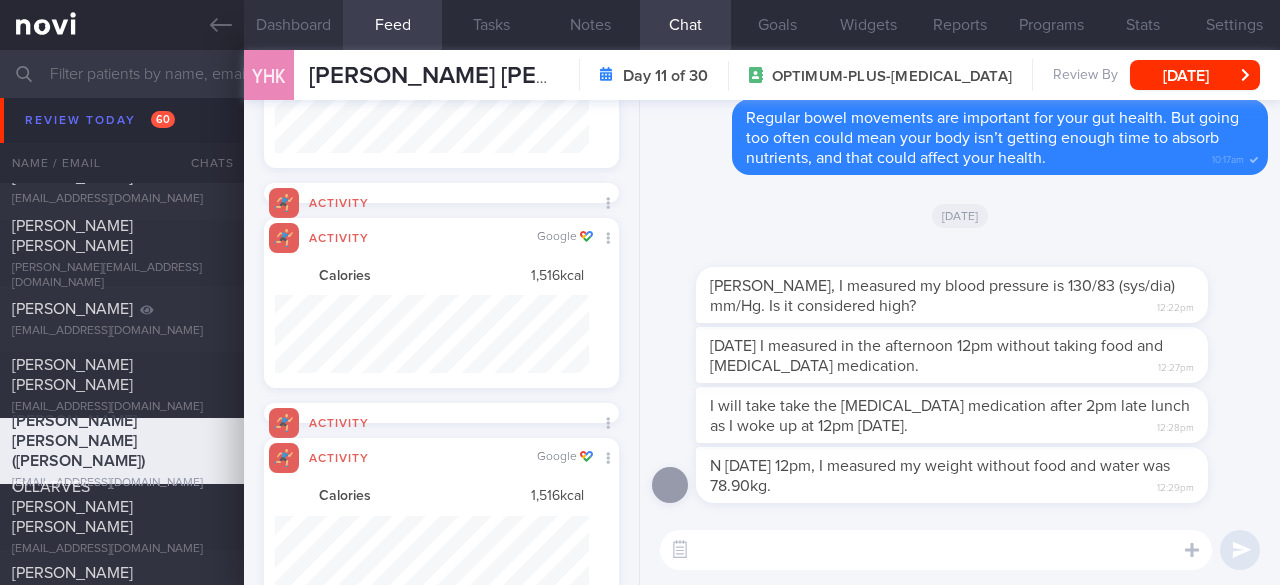 click on "Dashboard" at bounding box center (293, 25) 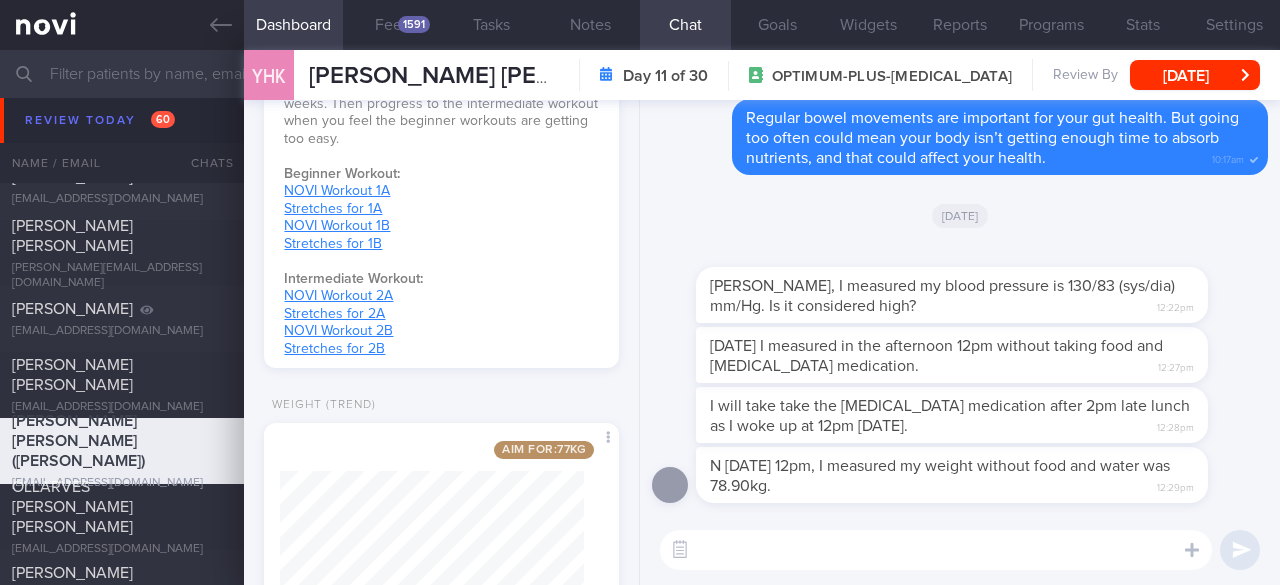 scroll, scrollTop: 1262, scrollLeft: 0, axis: vertical 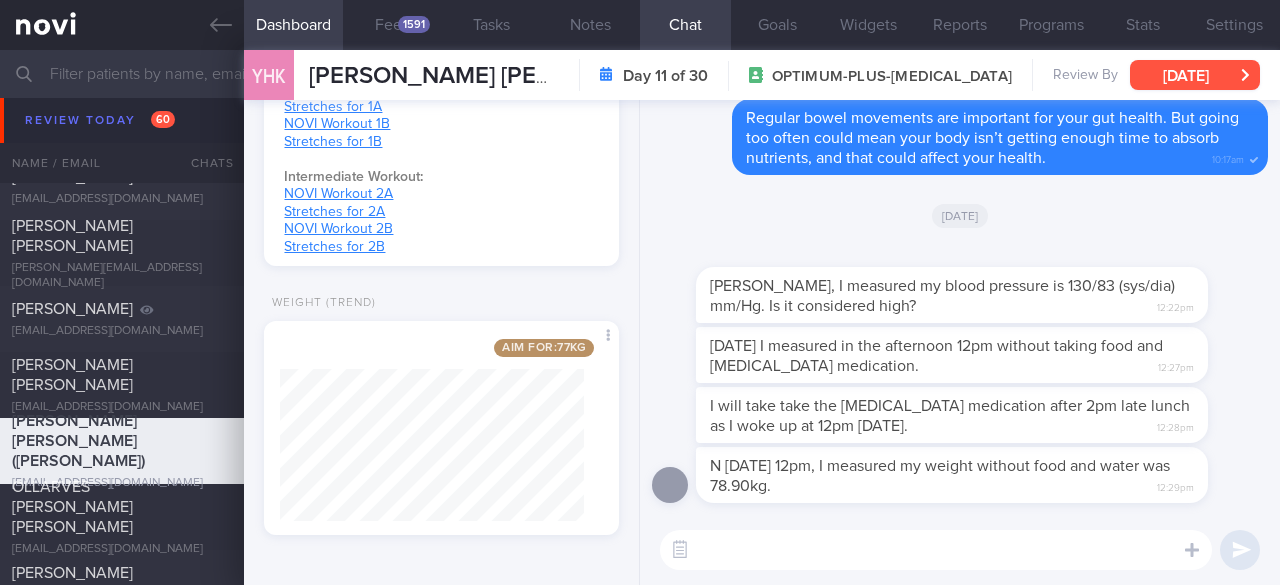 click on "[DATE]" at bounding box center (1195, 75) 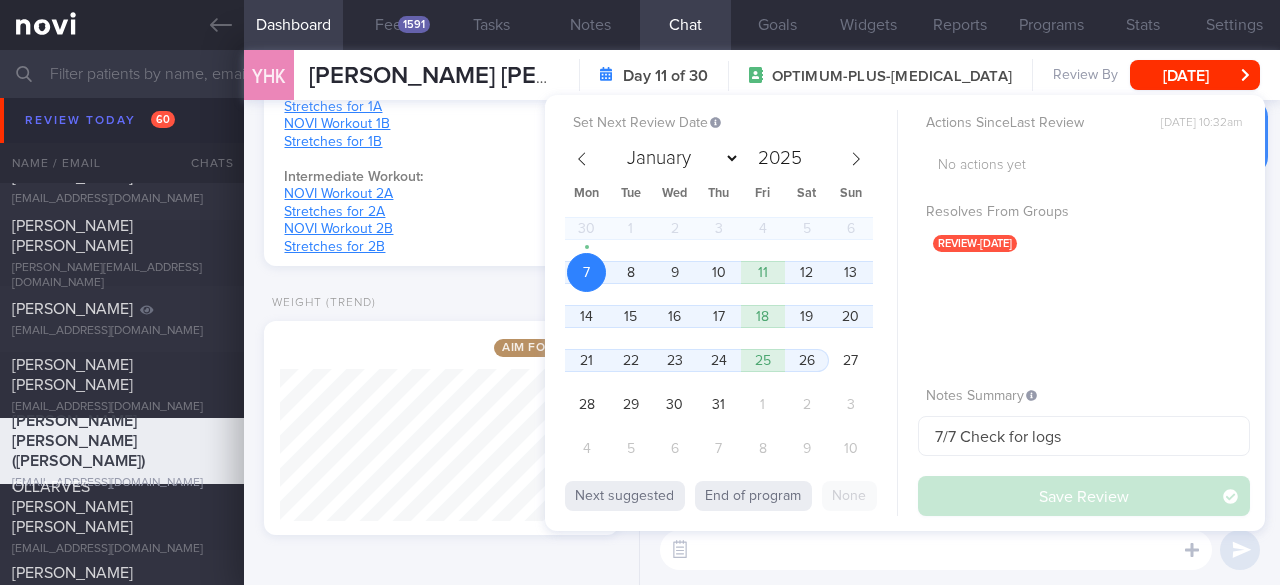 click on "​
​" at bounding box center [960, 550] 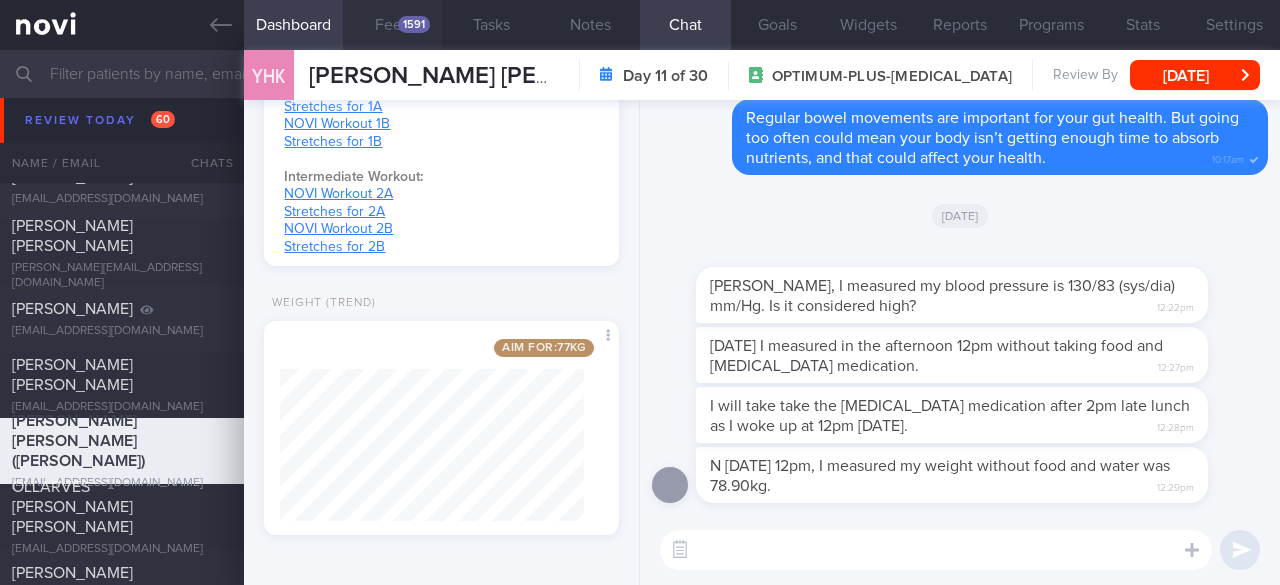 click on "Feed
1591" at bounding box center (392, 25) 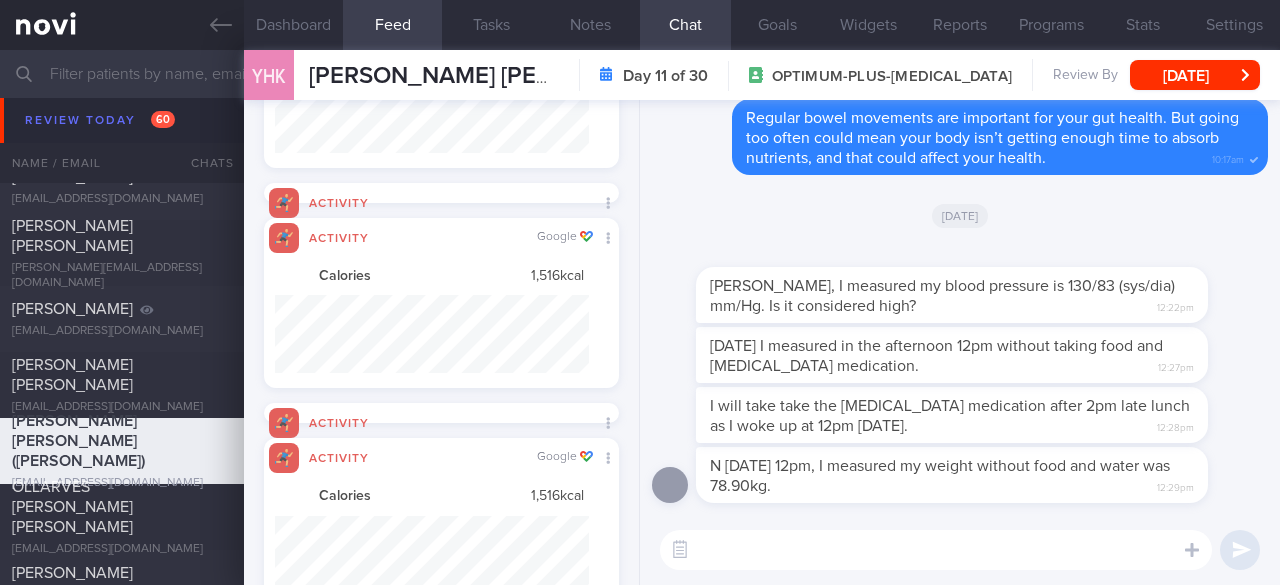 click at bounding box center [936, 550] 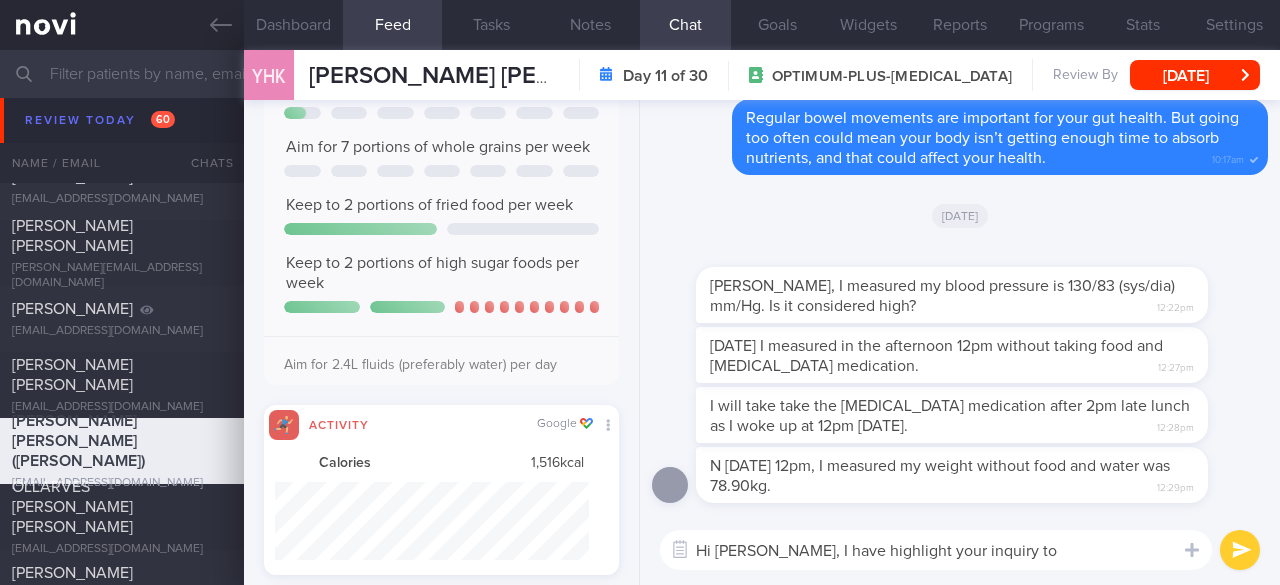 scroll, scrollTop: 0, scrollLeft: 0, axis: both 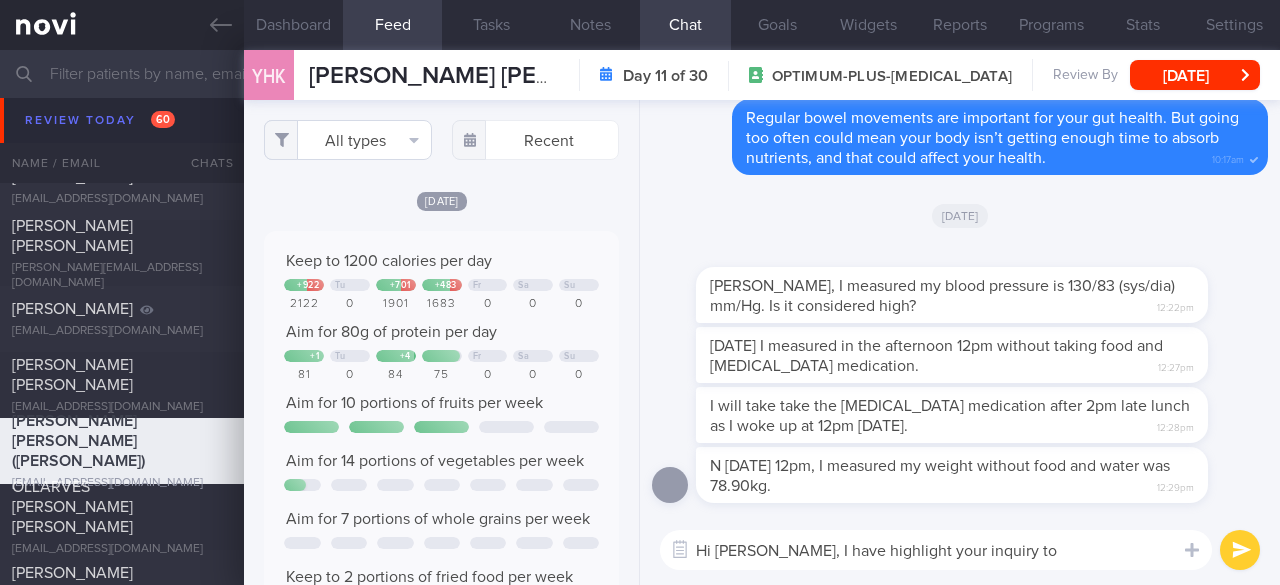 type on "Hi [PERSON_NAME], I have highlight your inquiry to [PERSON_NAME]. In the meantime," 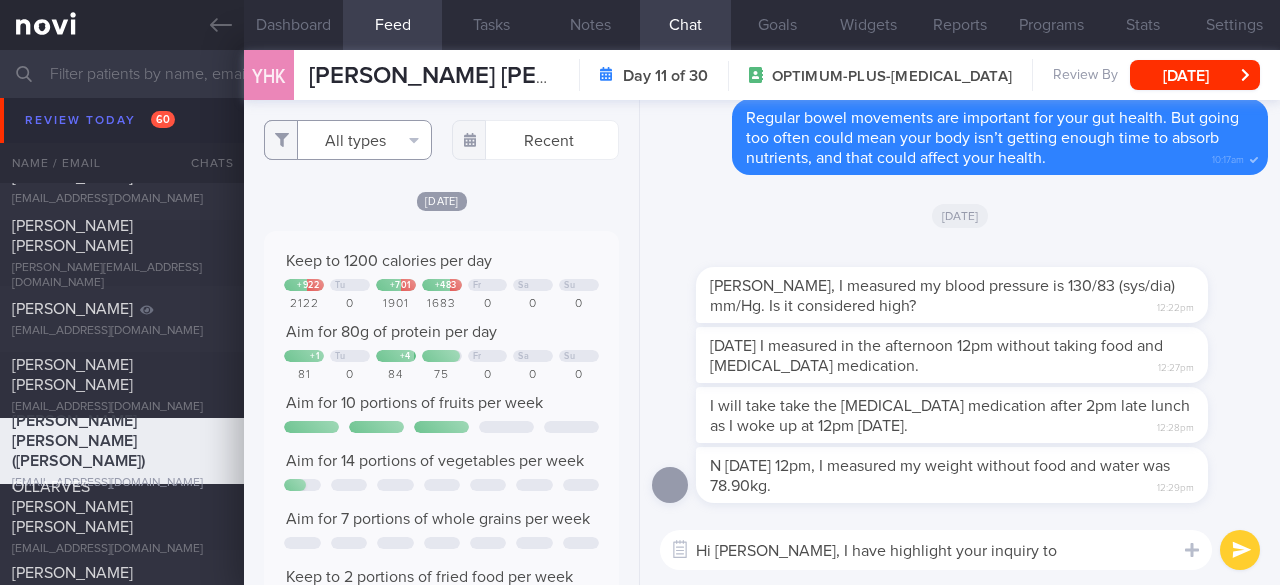 click on "All types" at bounding box center [347, 140] 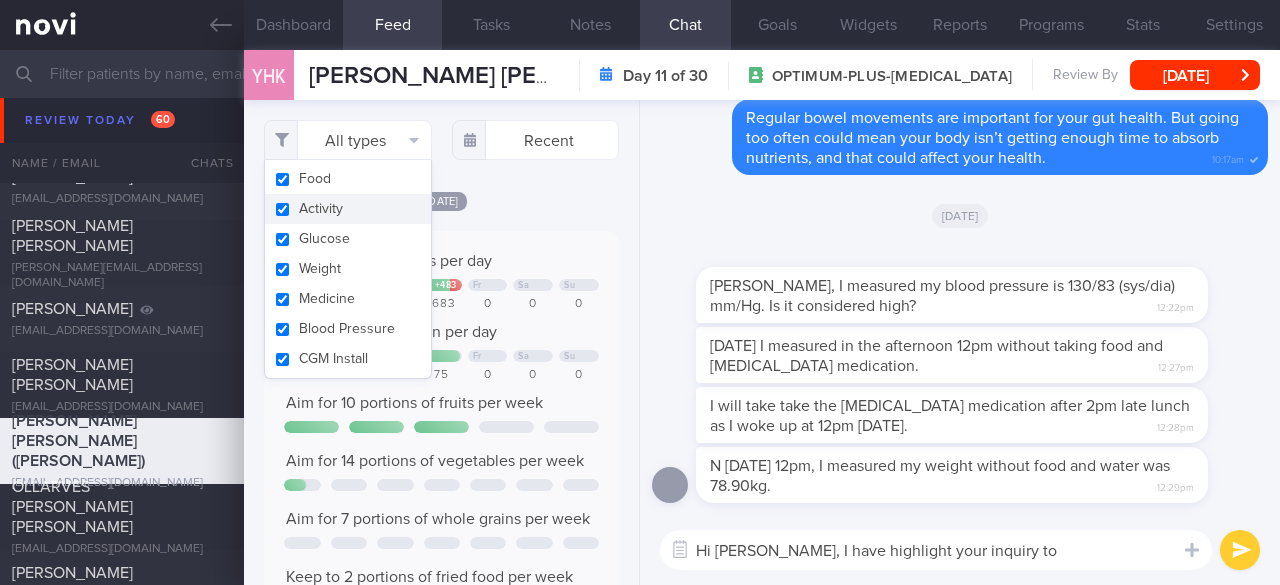 click on "Activity" at bounding box center [347, 209] 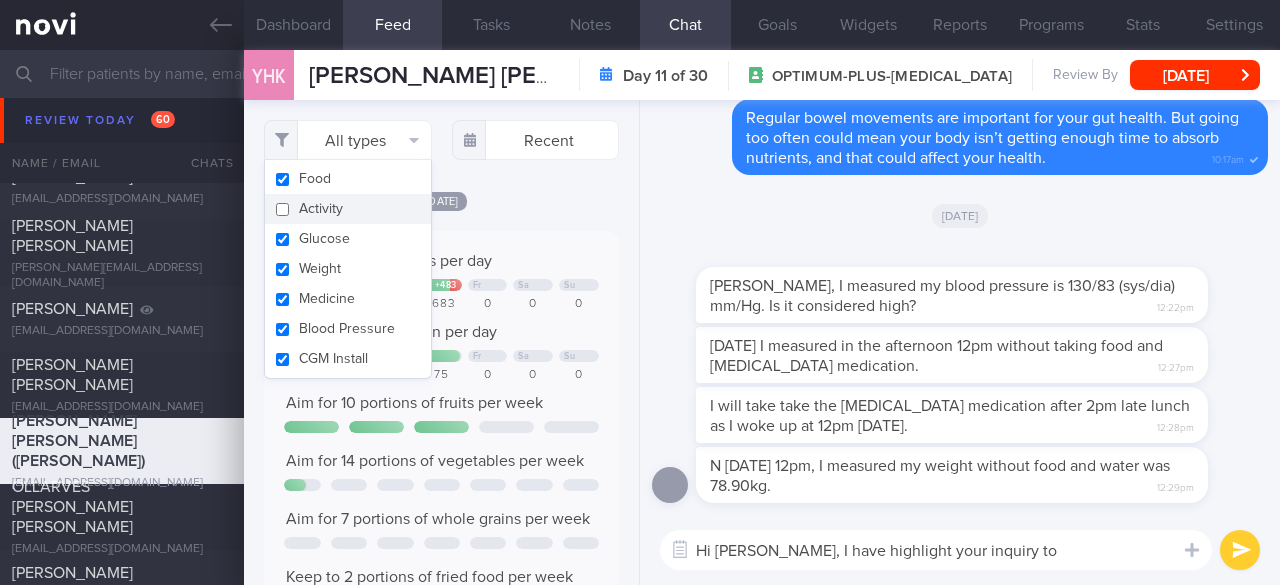 checkbox on "false" 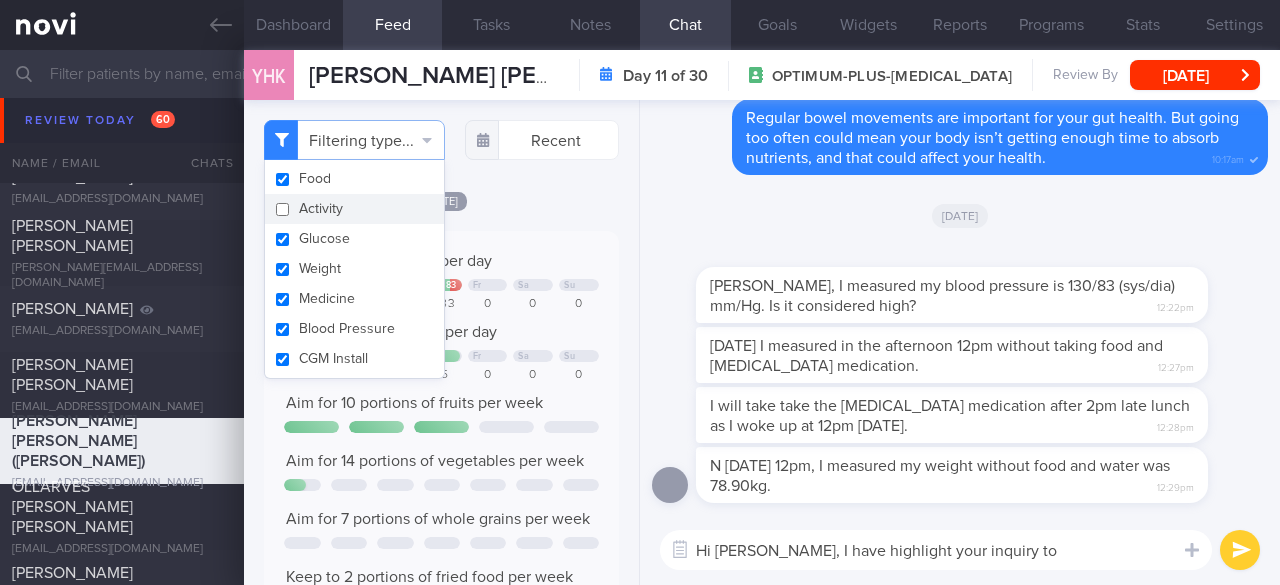 click on "[DATE]" at bounding box center [441, 200] 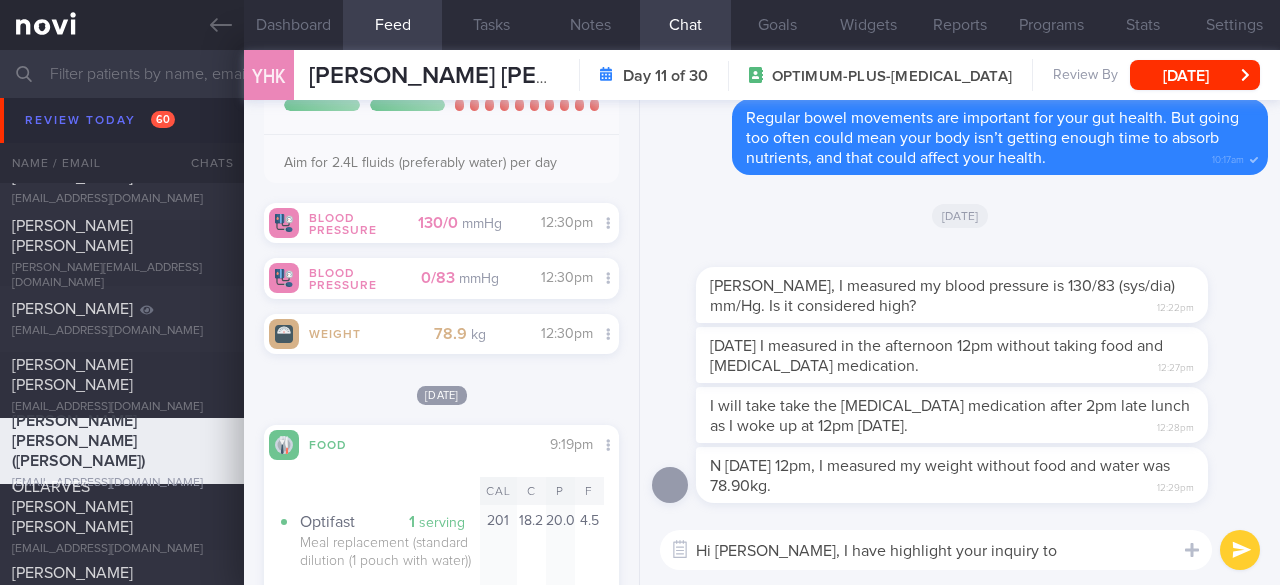 scroll, scrollTop: 800, scrollLeft: 0, axis: vertical 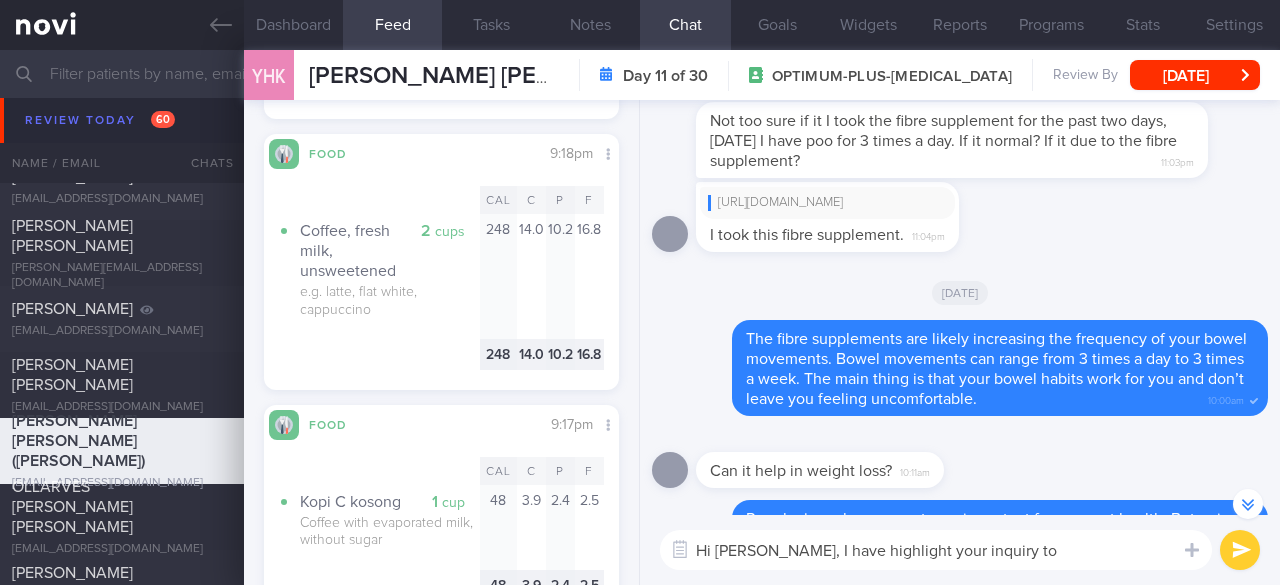 click on "Hi [PERSON_NAME], I have highlight your inquiry to [PERSON_NAME]. In the meantime," at bounding box center [936, 550] 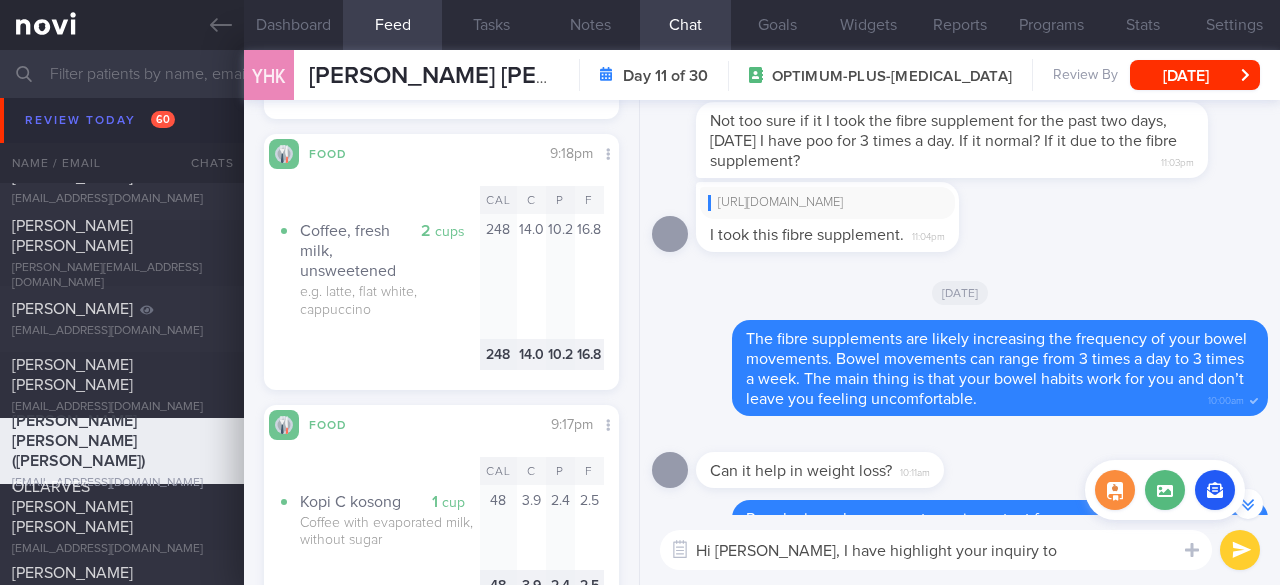 scroll, scrollTop: 0, scrollLeft: 0, axis: both 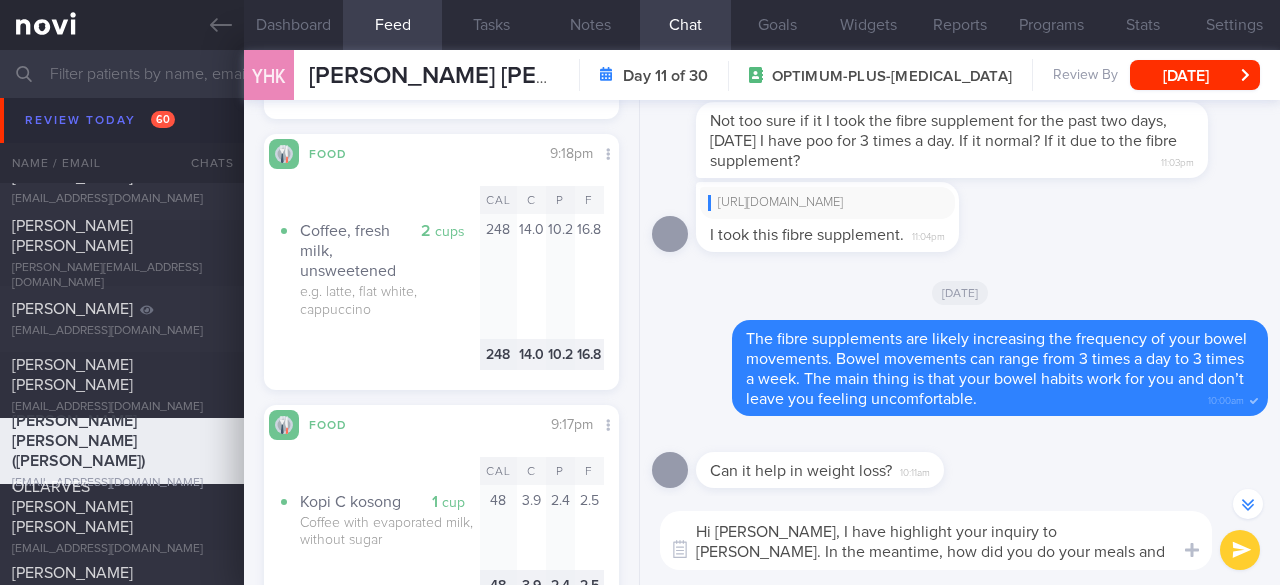 paste on "🙂" 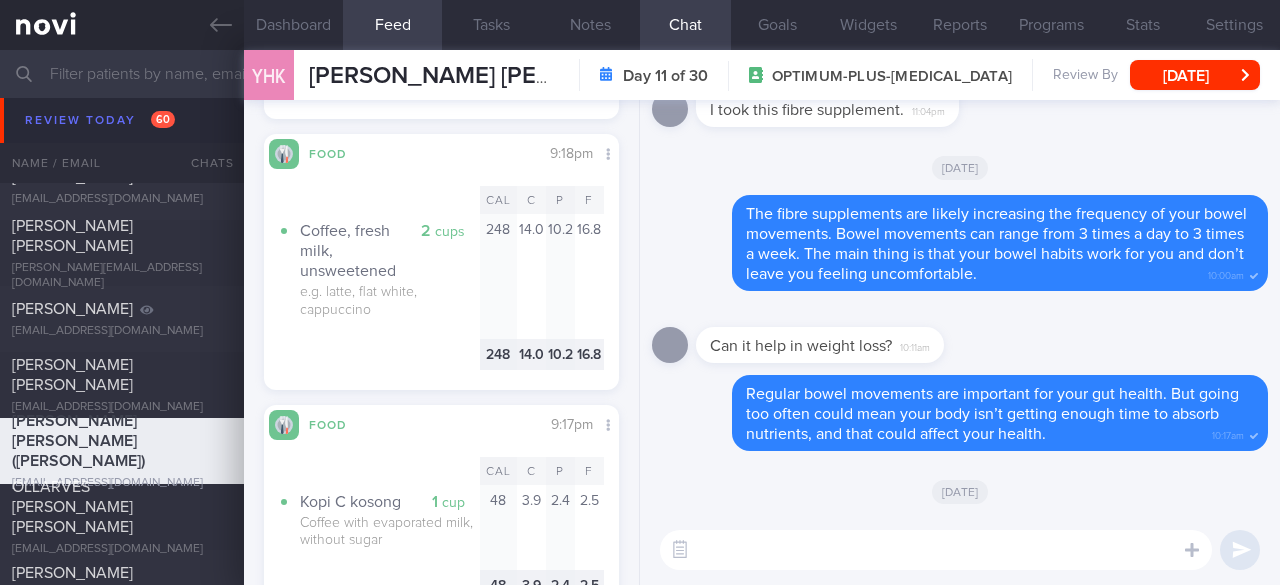 scroll, scrollTop: 0, scrollLeft: 0, axis: both 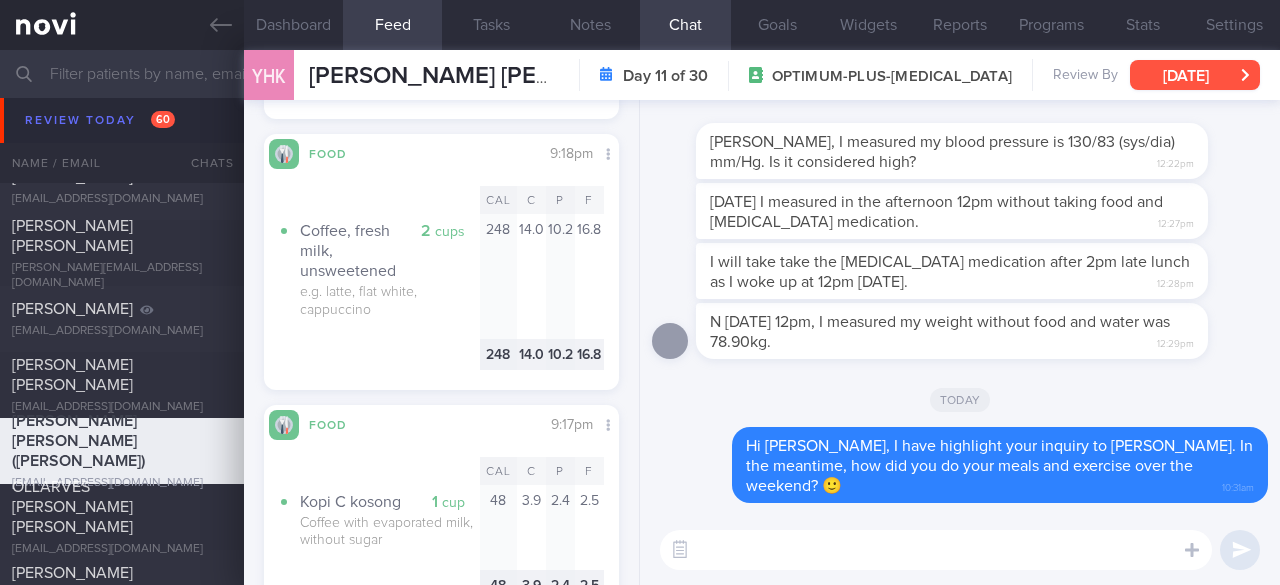click on "[DATE]" at bounding box center (1195, 75) 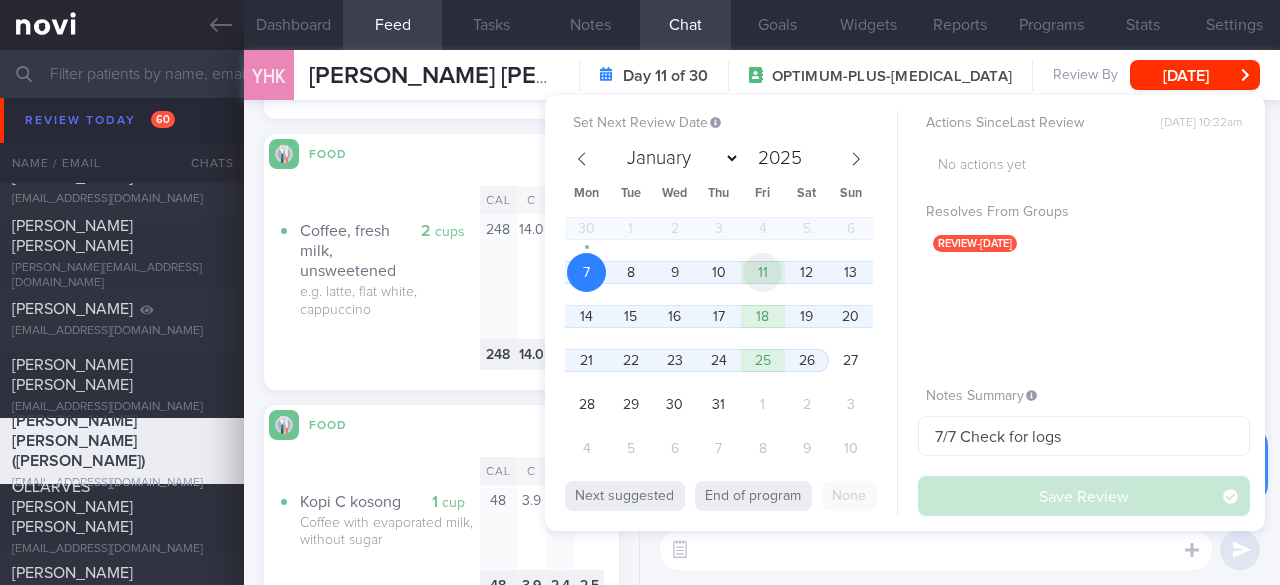 click on "11" at bounding box center (762, 272) 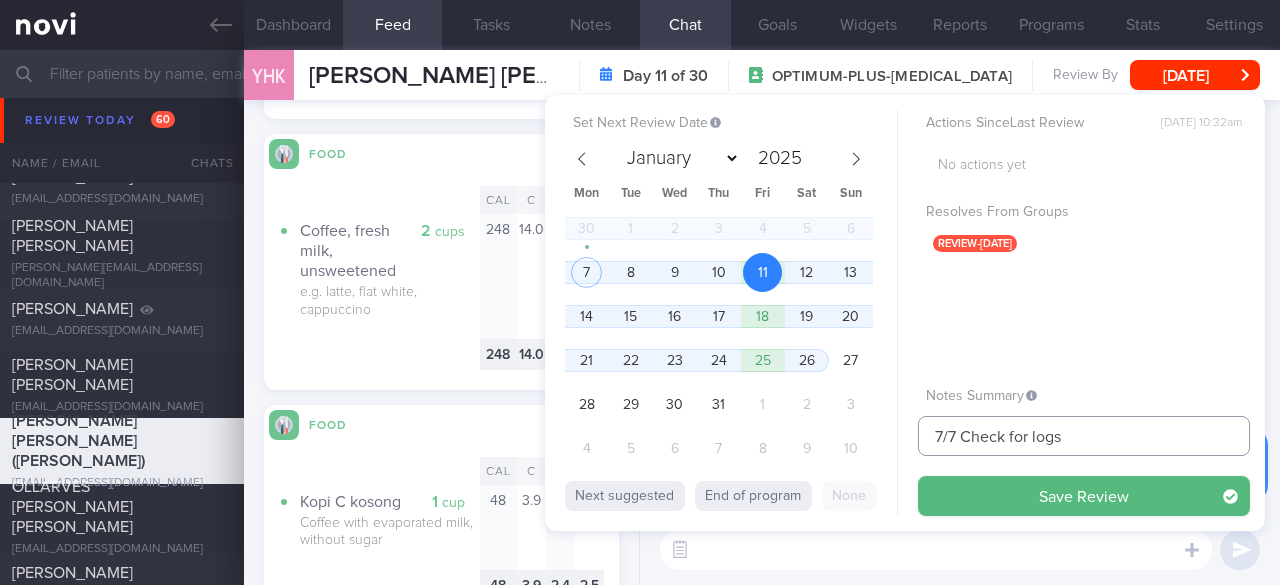 drag, startPoint x: 942, startPoint y: 433, endPoint x: 869, endPoint y: 435, distance: 73.02739 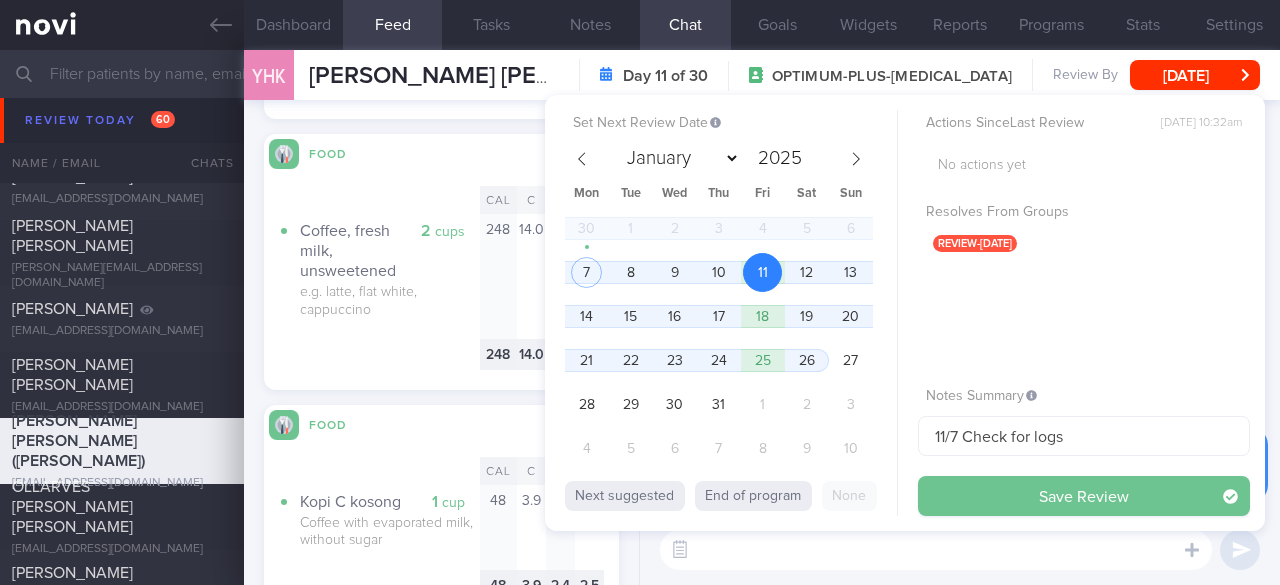 click on "Save Review" at bounding box center [1084, 496] 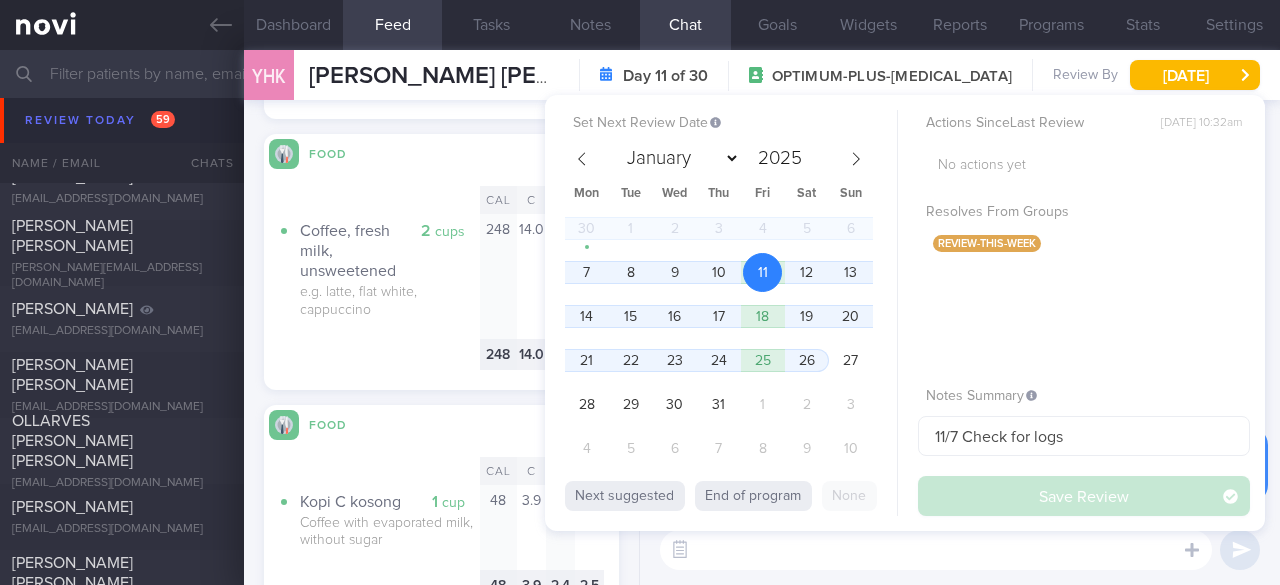 click on "Actions Since
Last Review
[DATE] 10:32am
No actions yet
Resolves From Groups
review-this-week
Notes Summary
11/7 Check for logs
Save Review" at bounding box center (1084, 313) 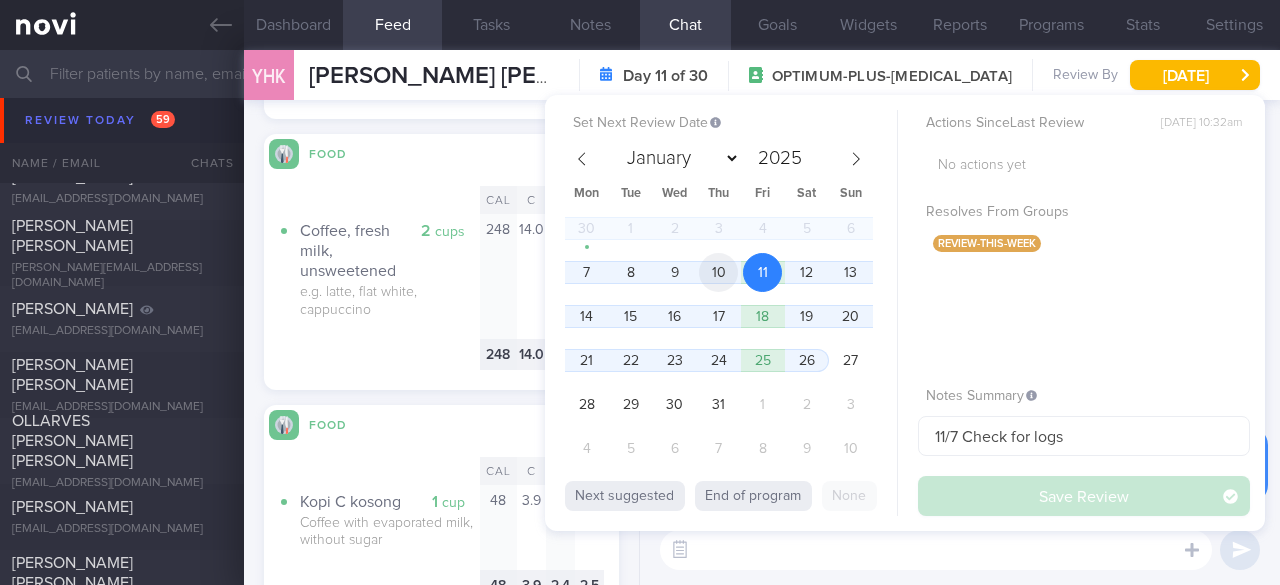 click on "10" at bounding box center (718, 272) 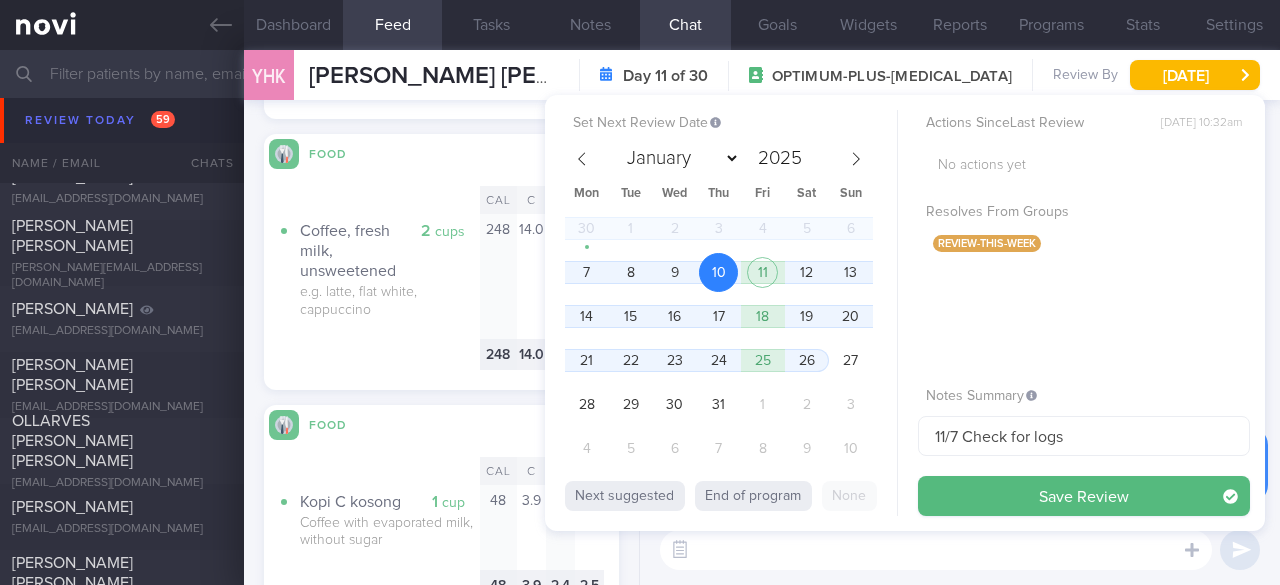 click on "30 1 2 3 4 5 6 7 8 9 10 11 12 13 14 15 16 17 18 19 20 21 22 23 24 25 26 27 28 29 30 31 1 2 3 4 5 6 7 8 9 10" at bounding box center [719, 341] 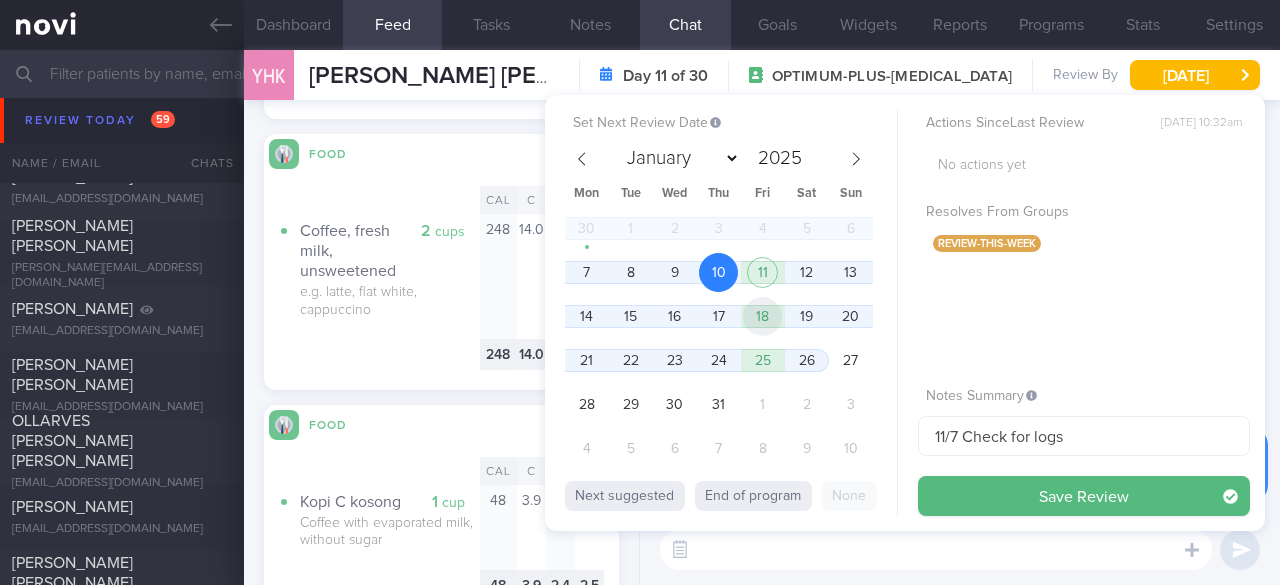 click on "18" at bounding box center (762, 316) 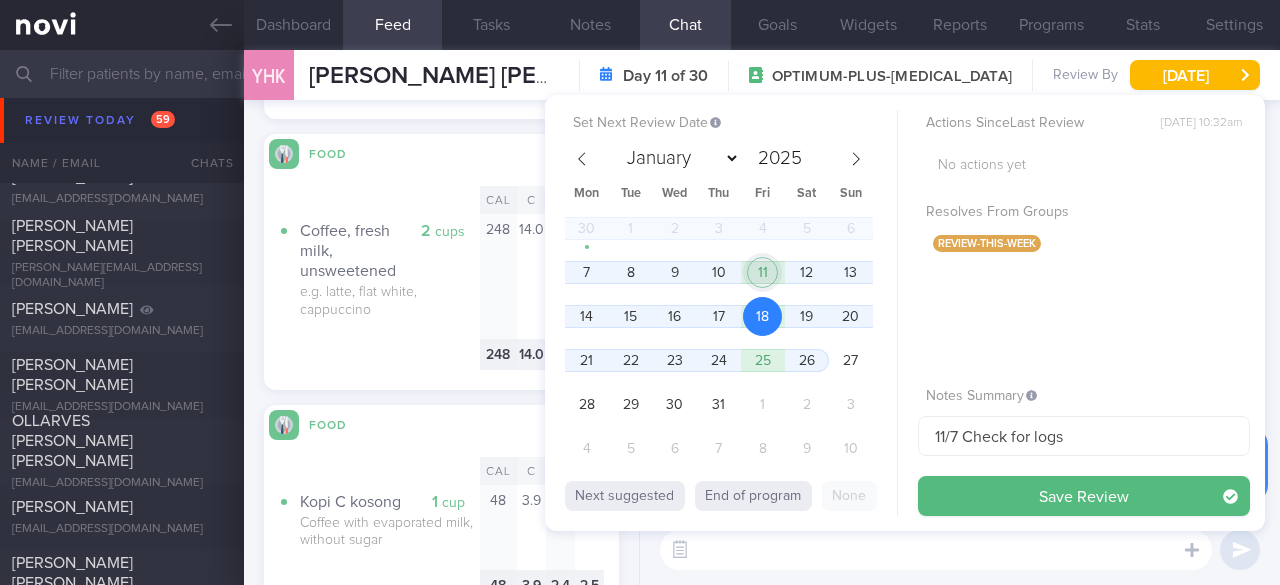 click on "11" at bounding box center (762, 272) 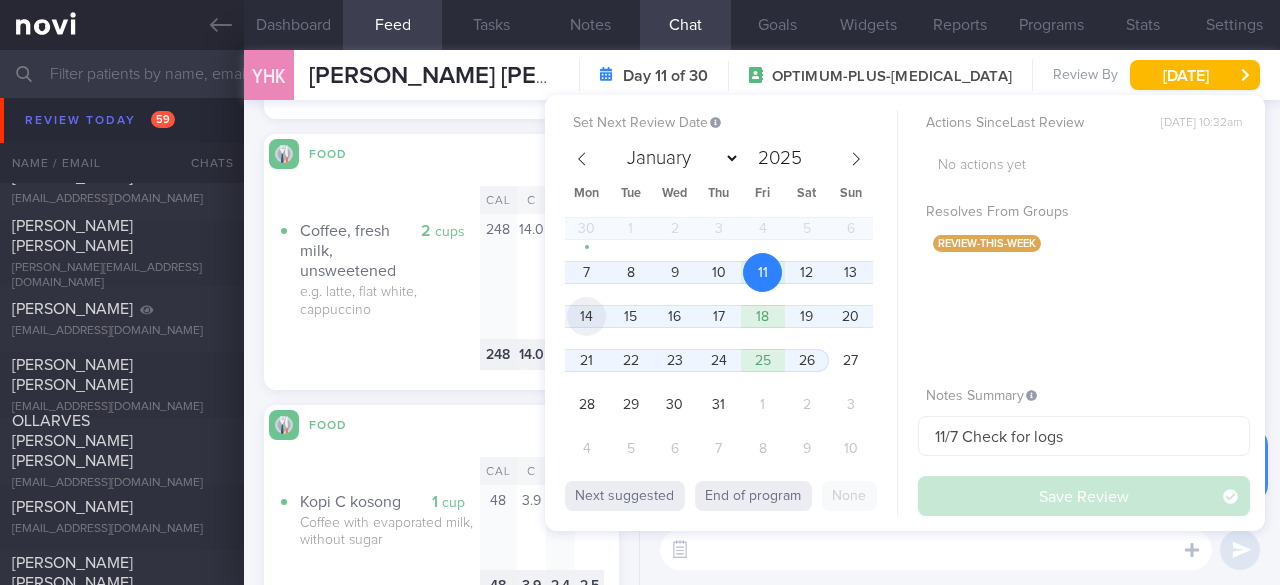 click on "14" at bounding box center (586, 316) 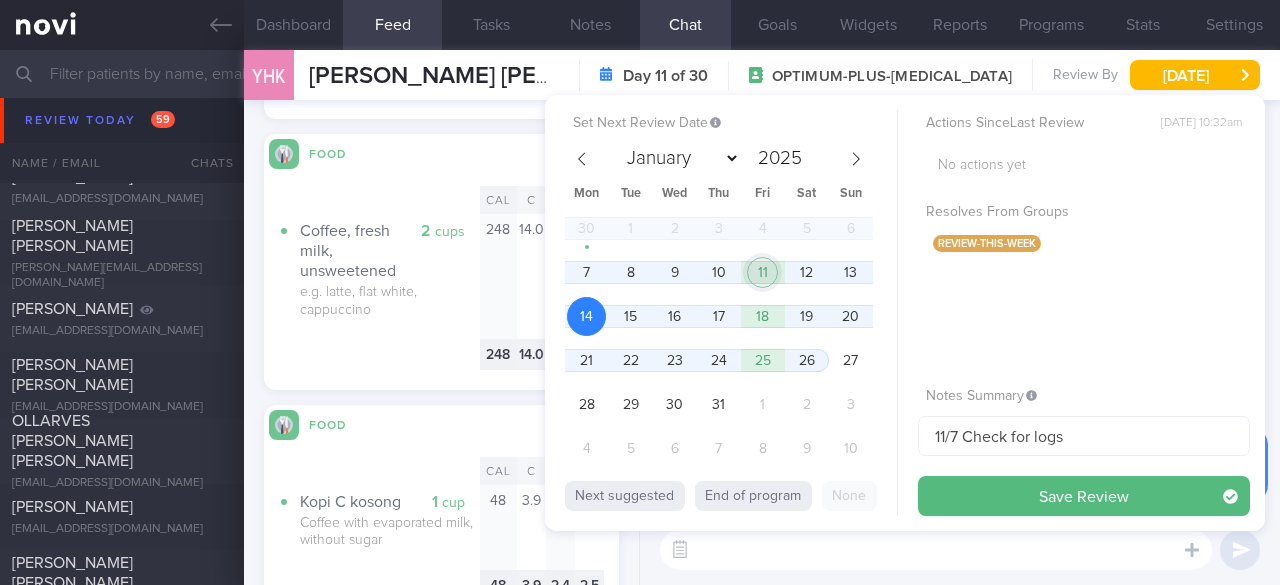 click on "11" at bounding box center [762, 272] 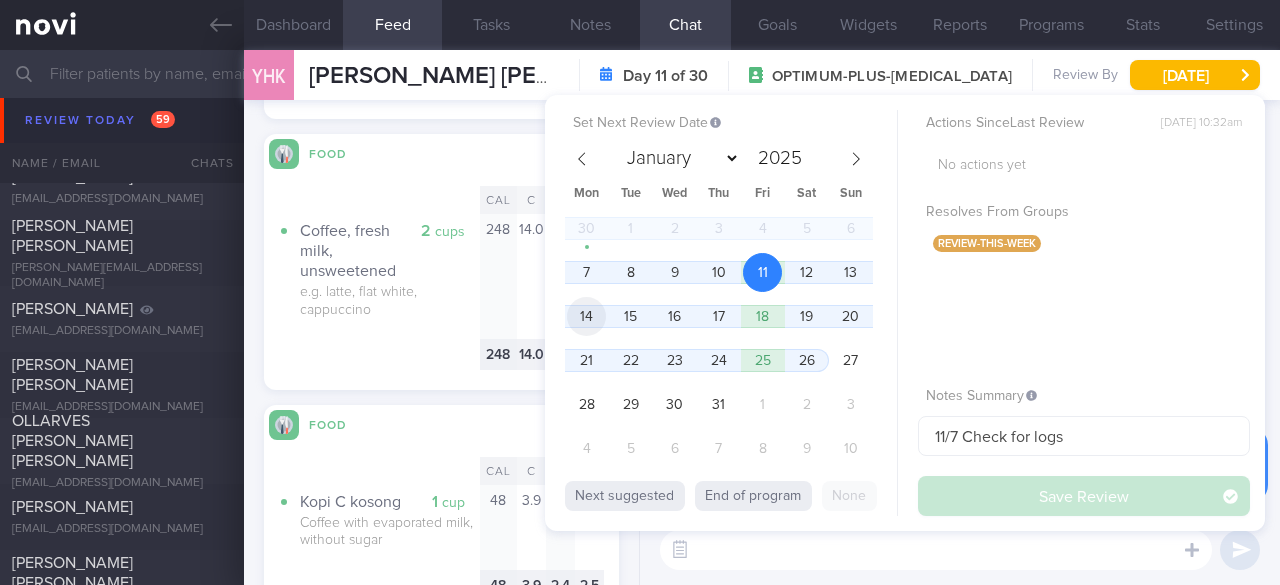 click on "14" at bounding box center [586, 316] 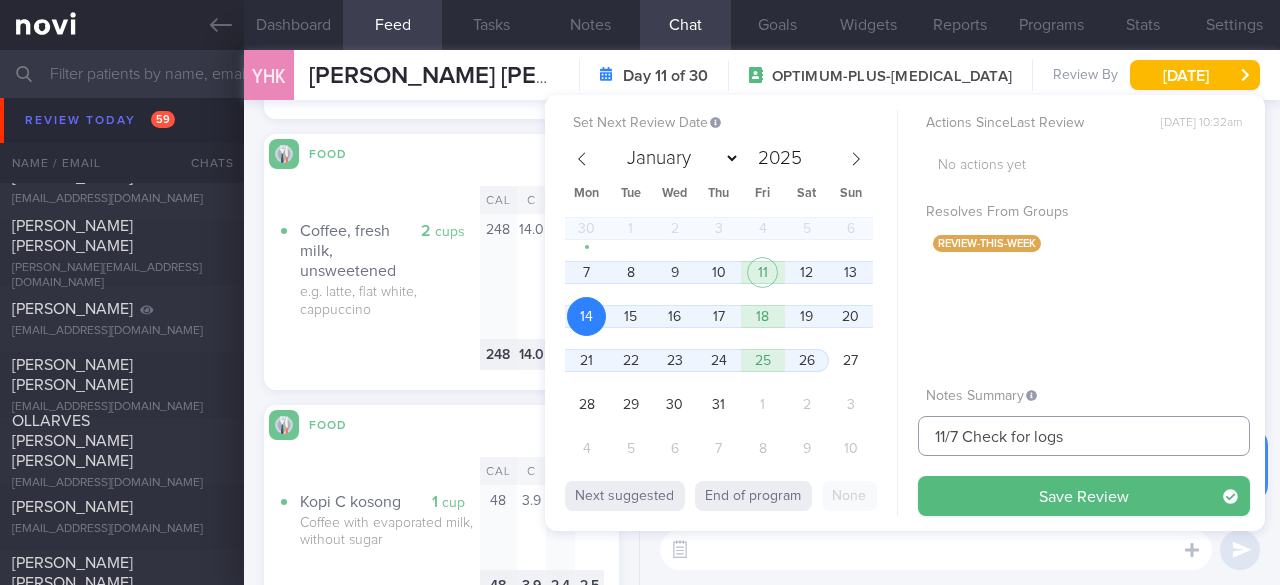 drag, startPoint x: 943, startPoint y: 434, endPoint x: 928, endPoint y: 432, distance: 15.132746 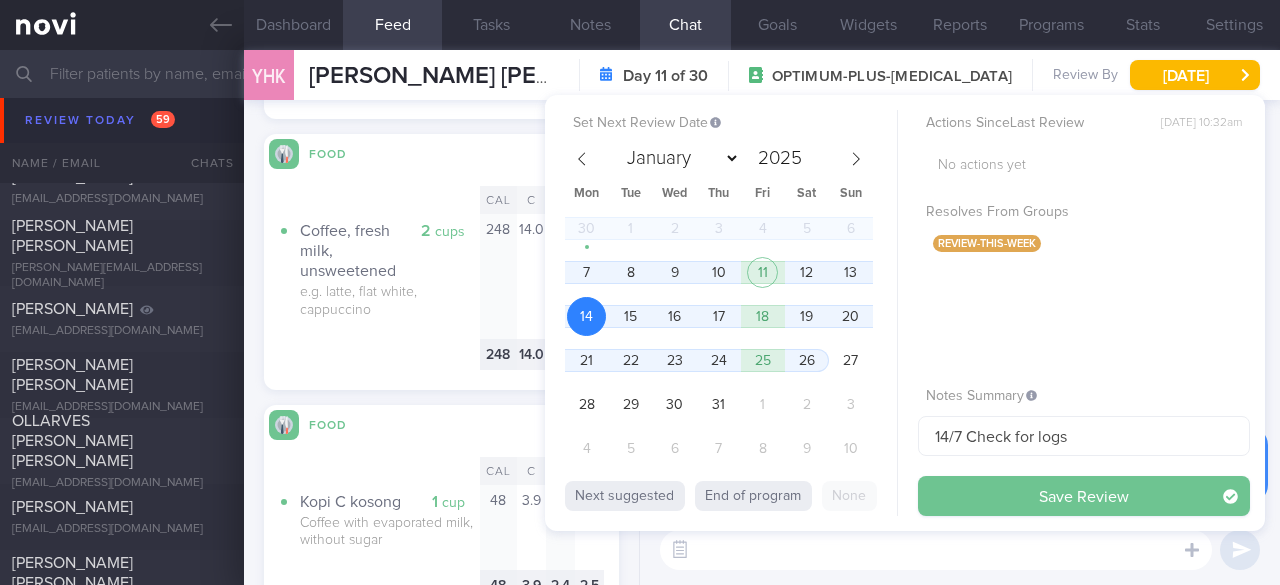 click on "Save Review" at bounding box center (1084, 496) 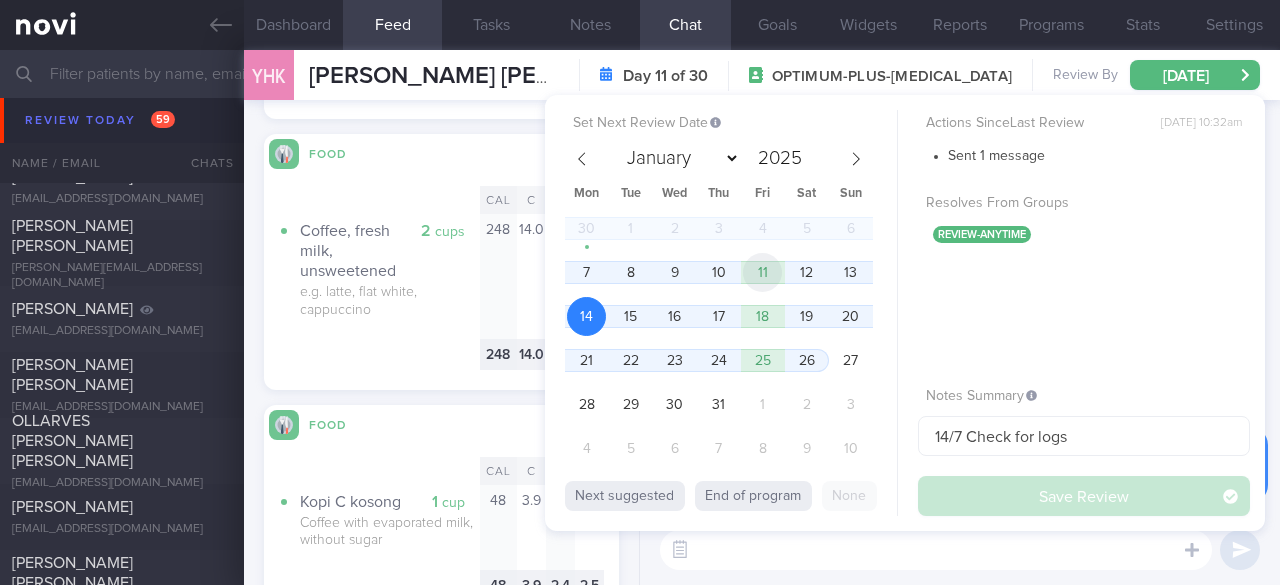 click on "11" at bounding box center [762, 272] 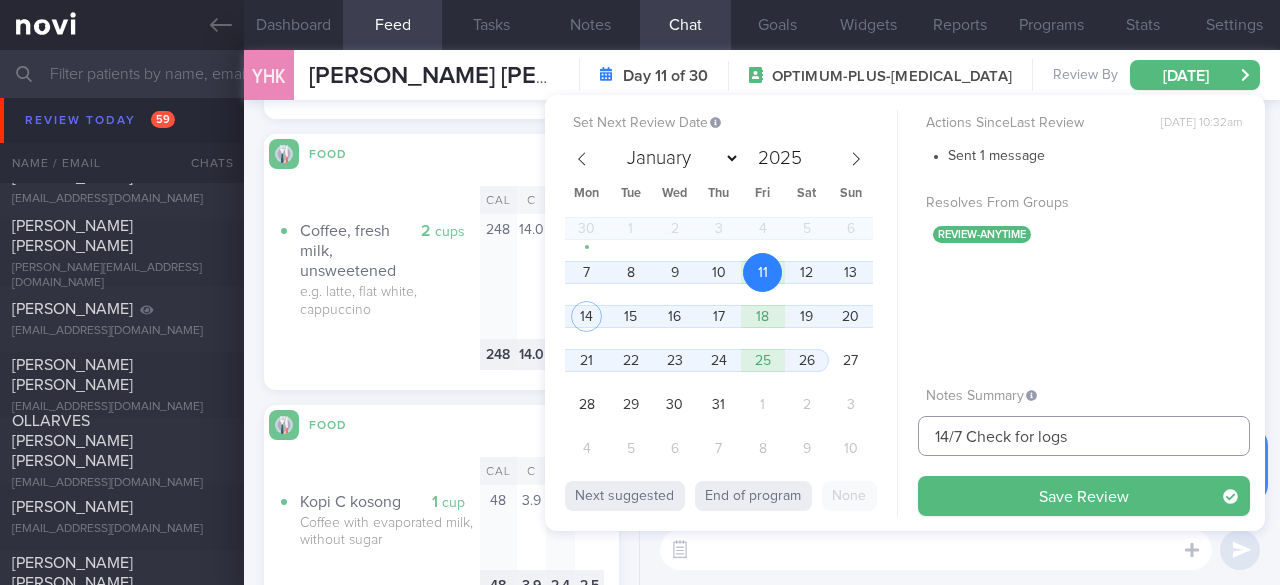 click on "14/7 Check for logs" at bounding box center (1084, 436) 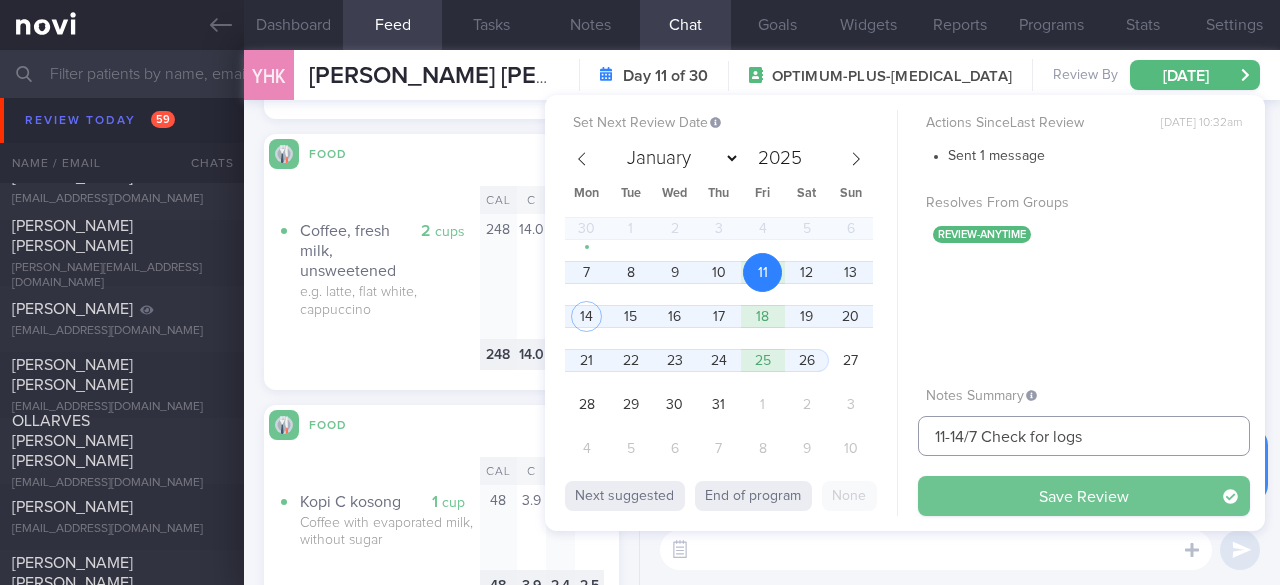 type on "11-14/7 Check for logs" 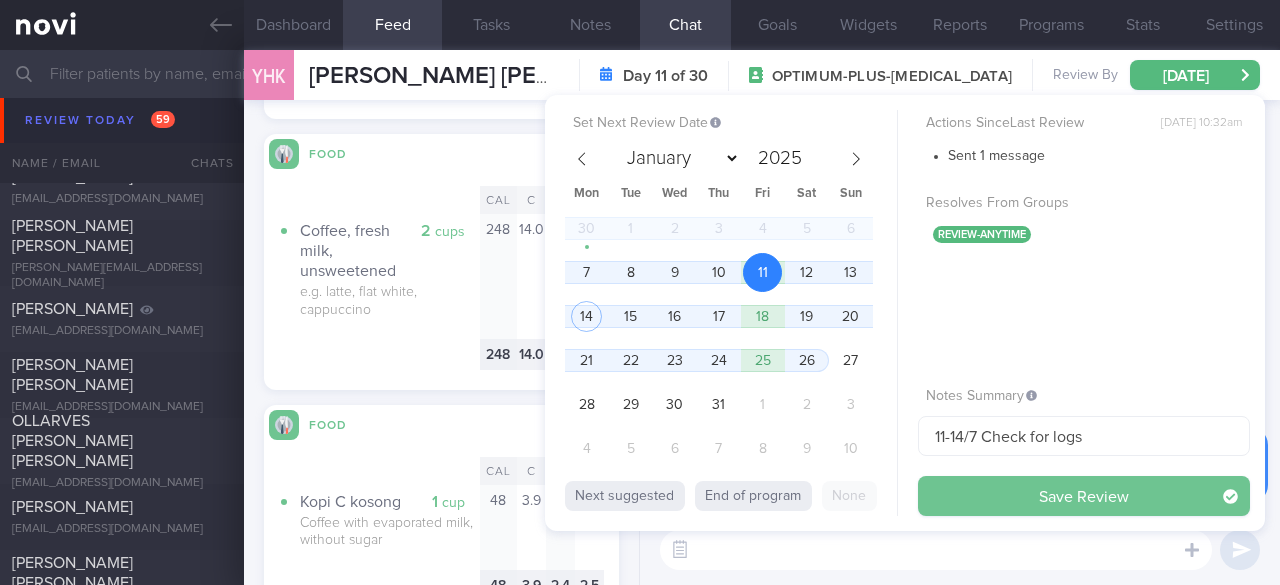 click on "Save Review" at bounding box center (1084, 496) 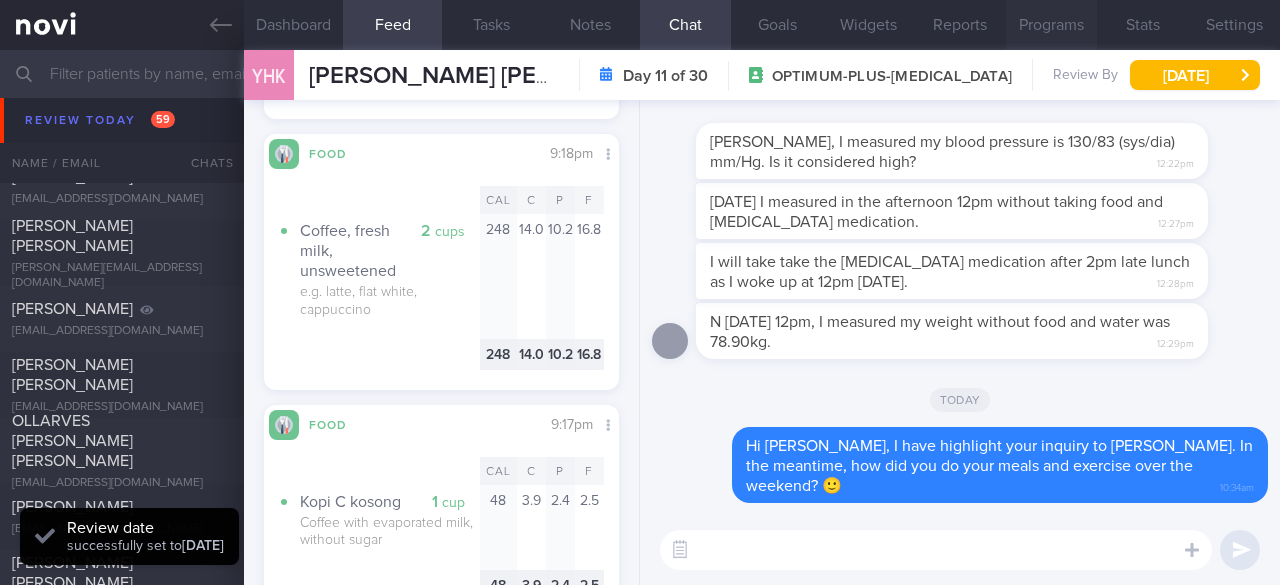 click on "Programs" at bounding box center (1051, 25) 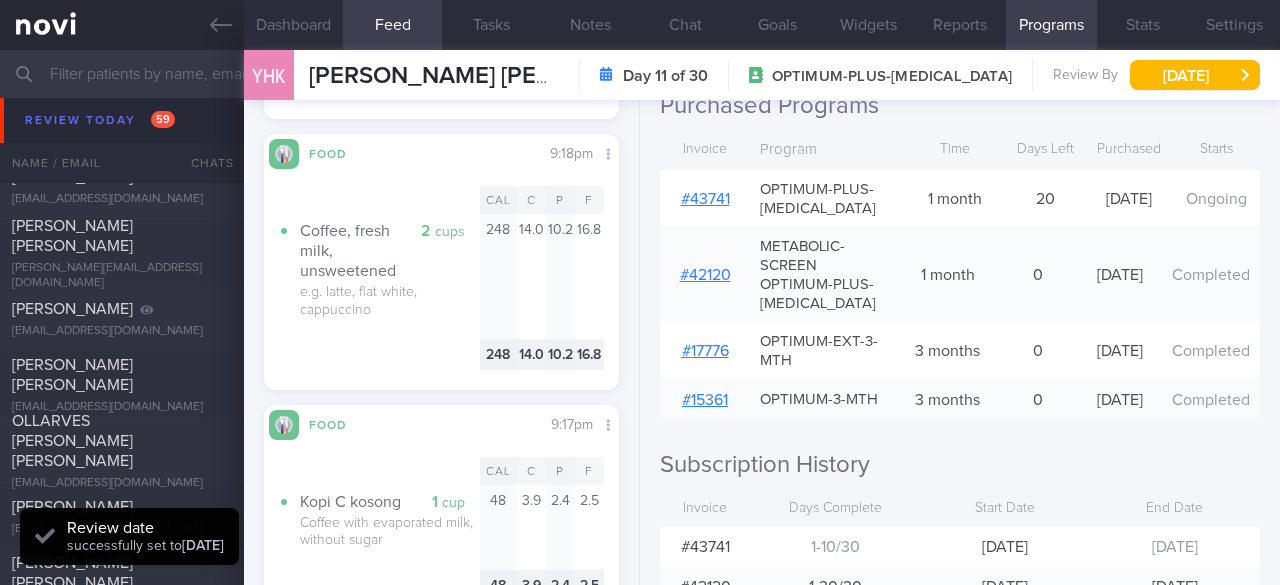 scroll, scrollTop: 400, scrollLeft: 0, axis: vertical 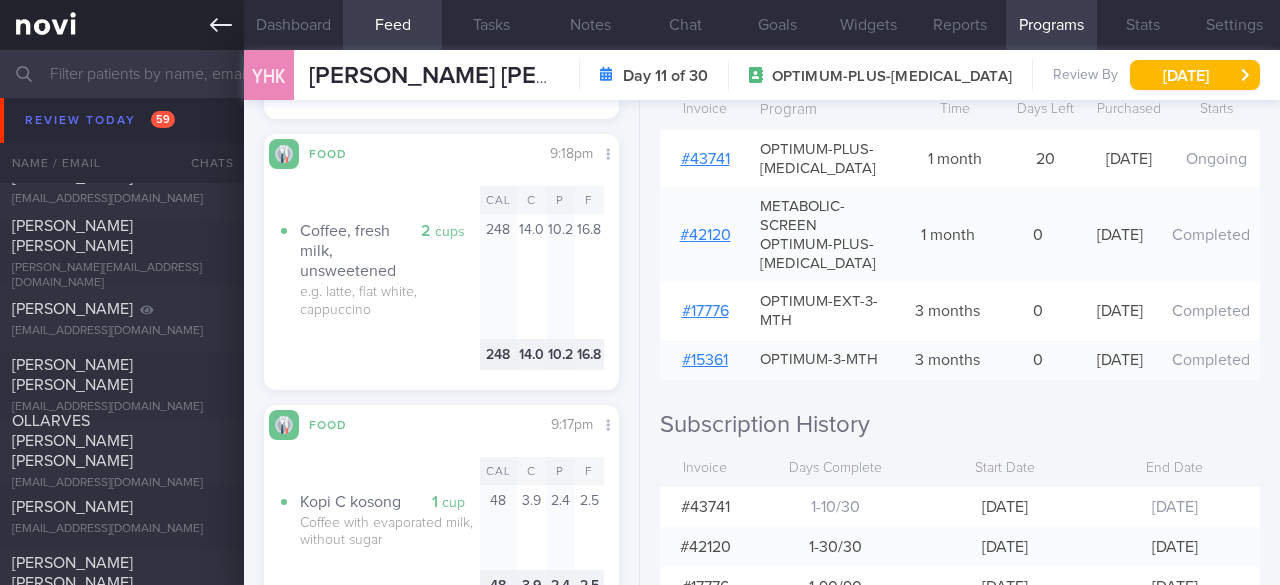 click at bounding box center (122, 25) 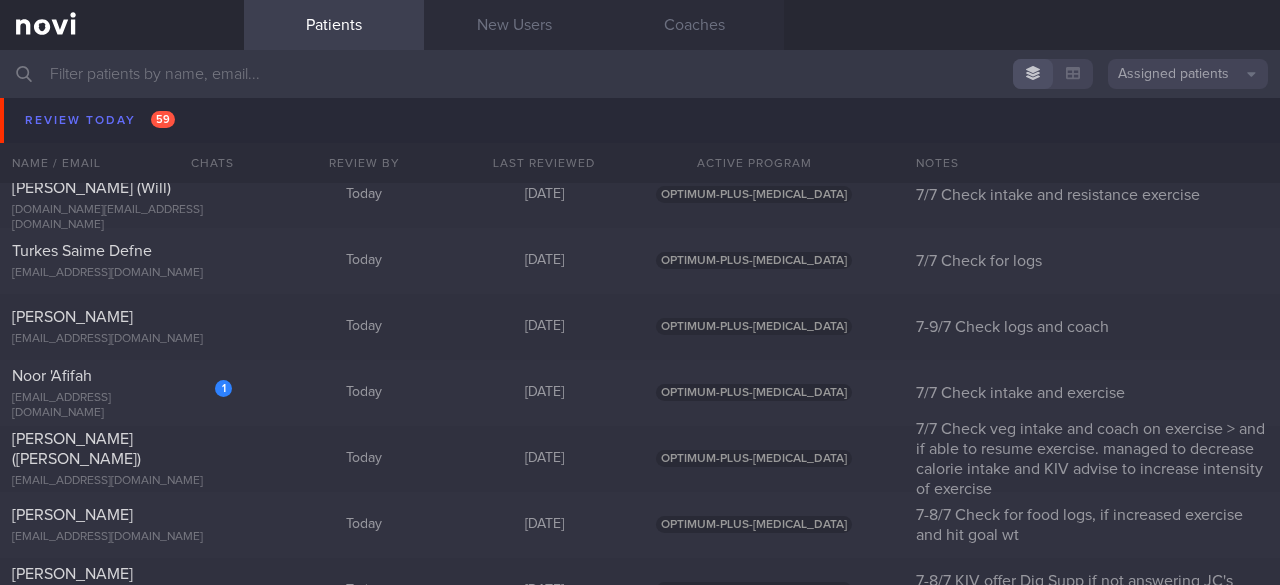 scroll, scrollTop: 7800, scrollLeft: 0, axis: vertical 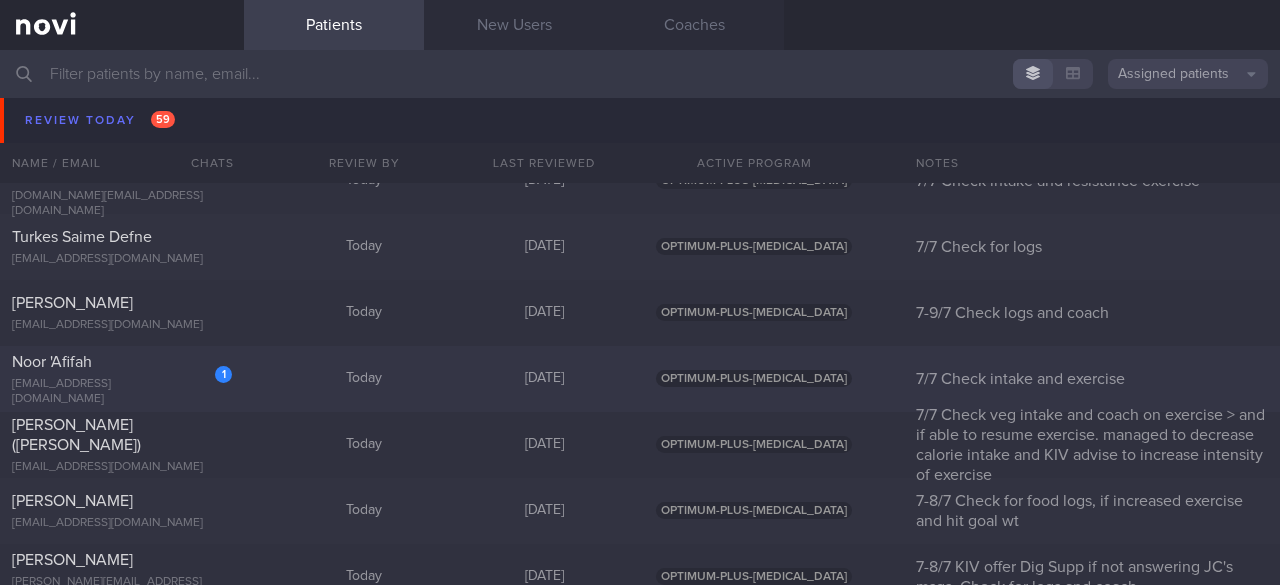 click on "1" at bounding box center (210, 367) 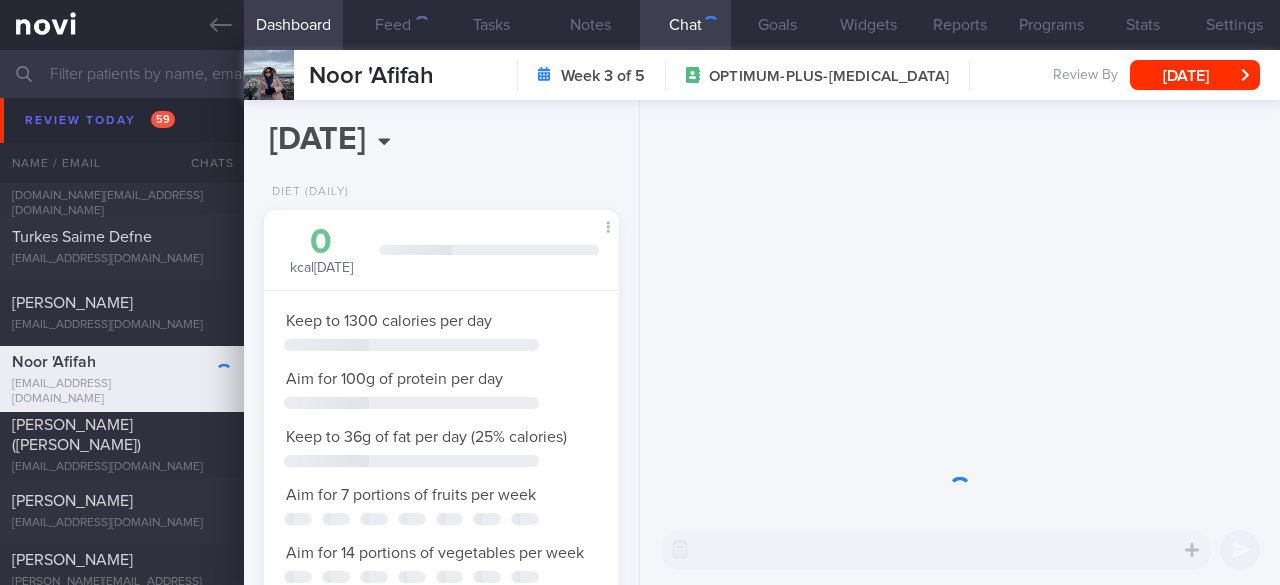 scroll, scrollTop: 999820, scrollLeft: 999696, axis: both 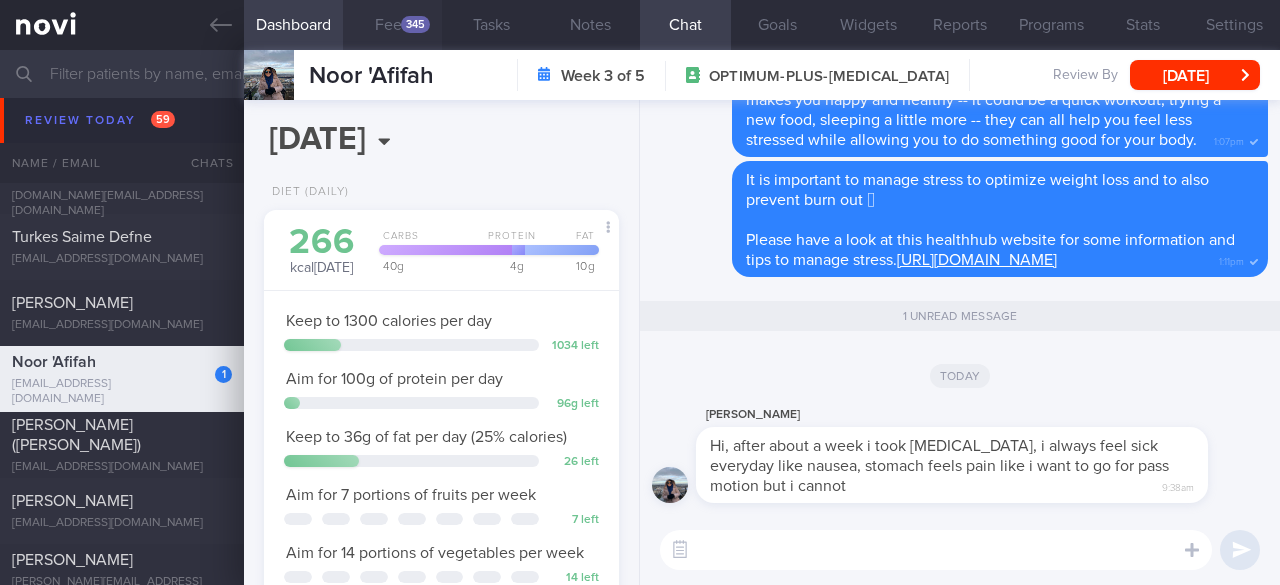 click on "345" at bounding box center [415, 24] 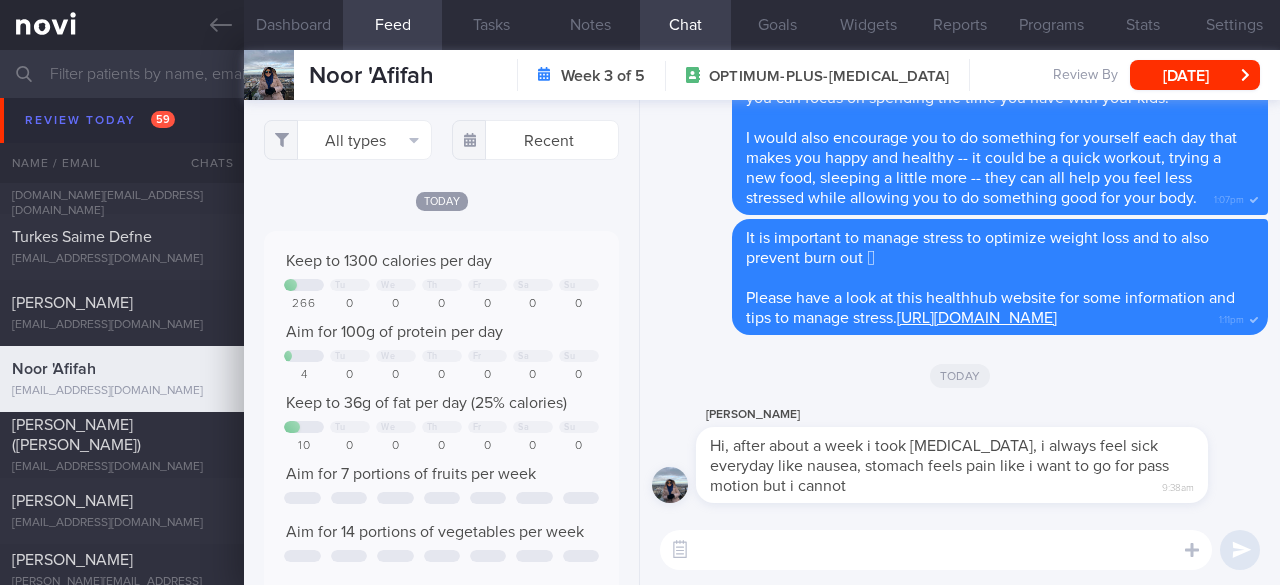 scroll, scrollTop: 999922, scrollLeft: 999686, axis: both 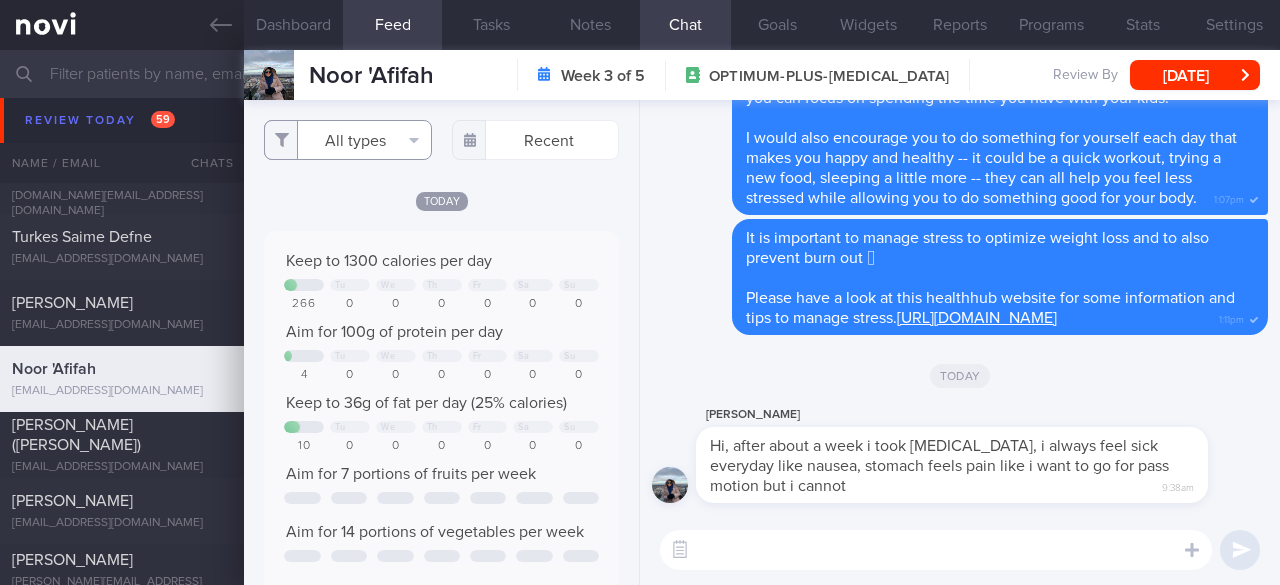 click on "All types" at bounding box center (347, 140) 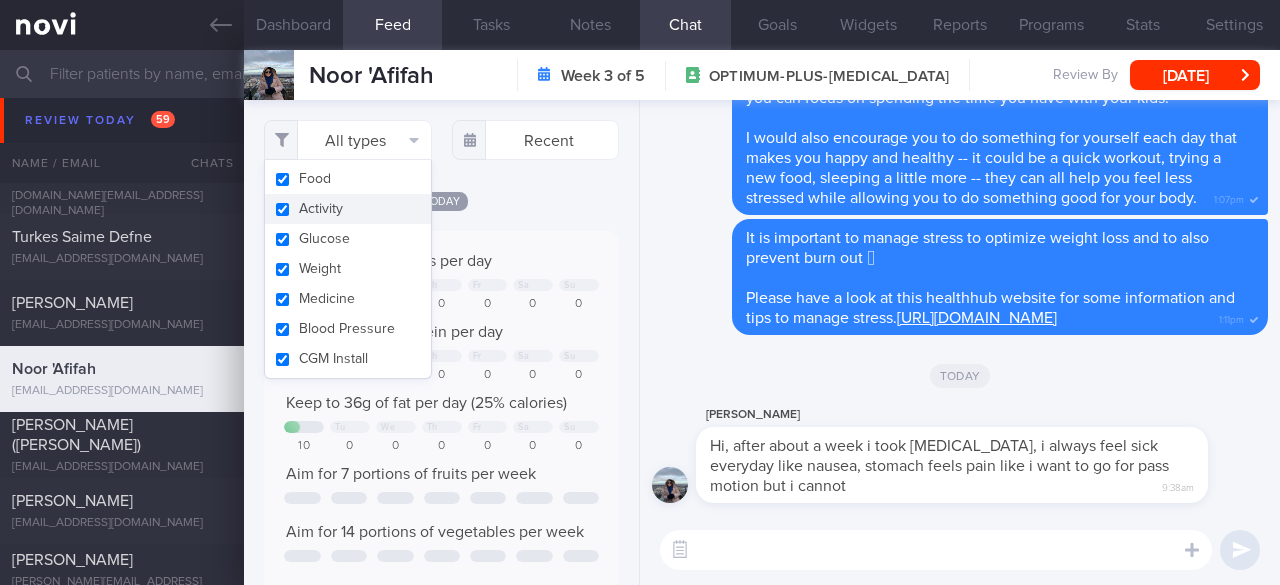 click on "Activity" at bounding box center (347, 209) 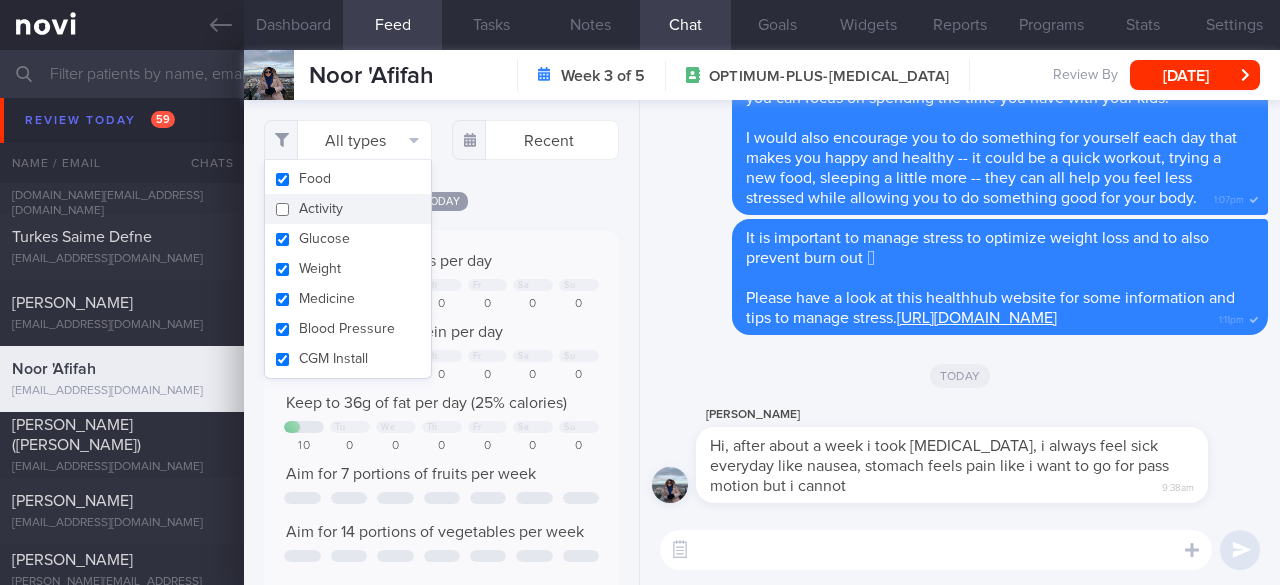 checkbox on "false" 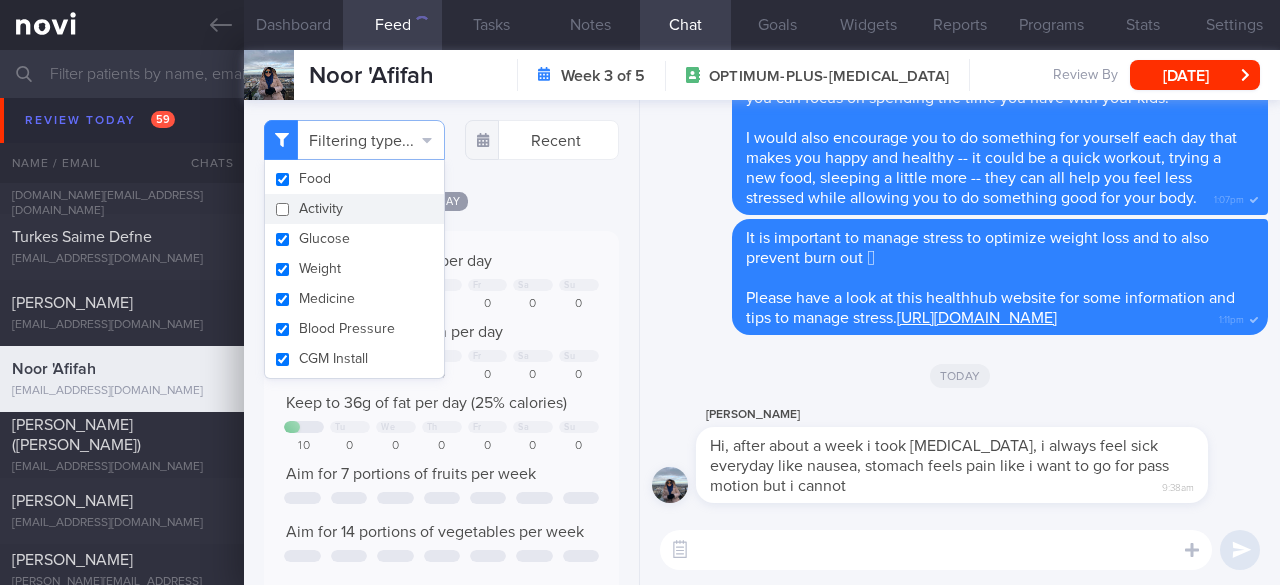 click on "Today" at bounding box center (441, 200) 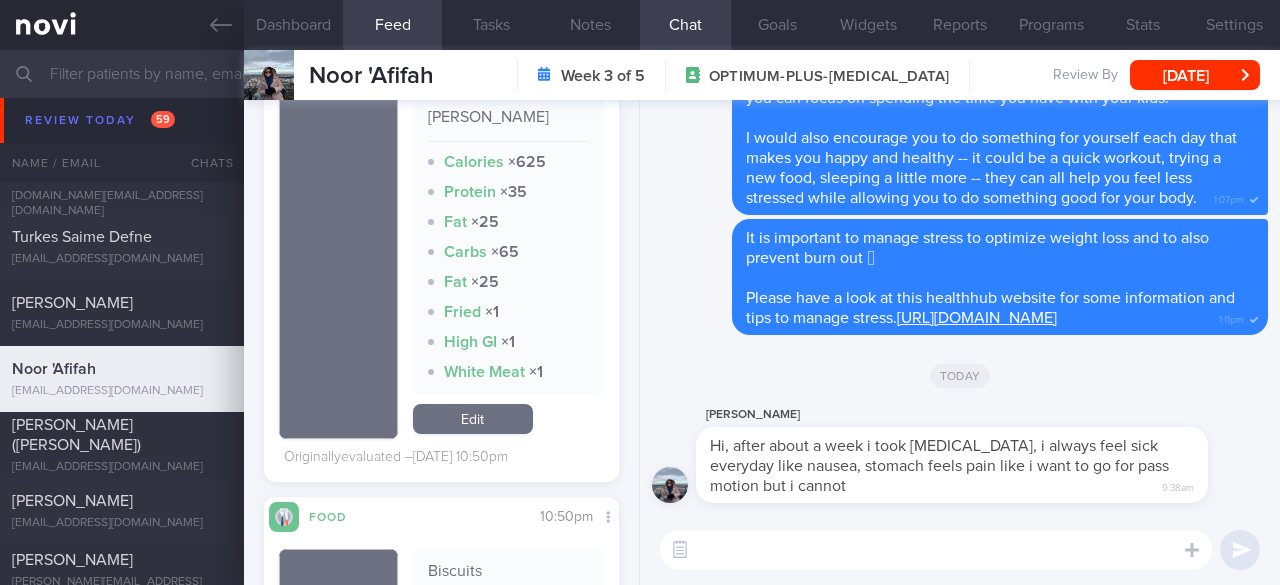 scroll, scrollTop: 2300, scrollLeft: 0, axis: vertical 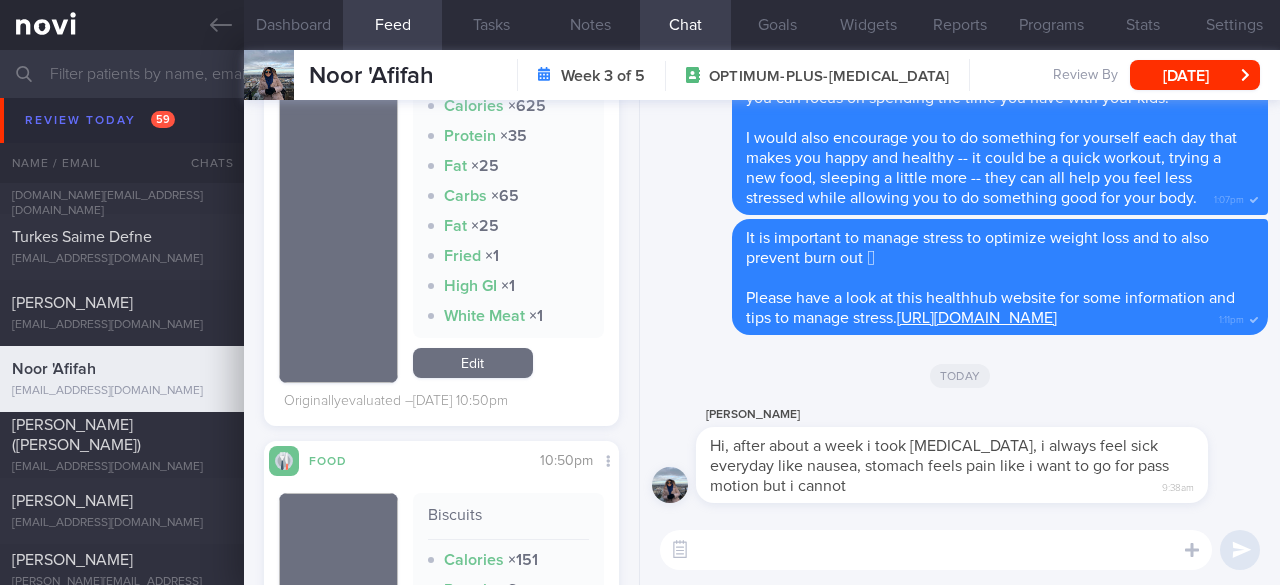click at bounding box center [936, 550] 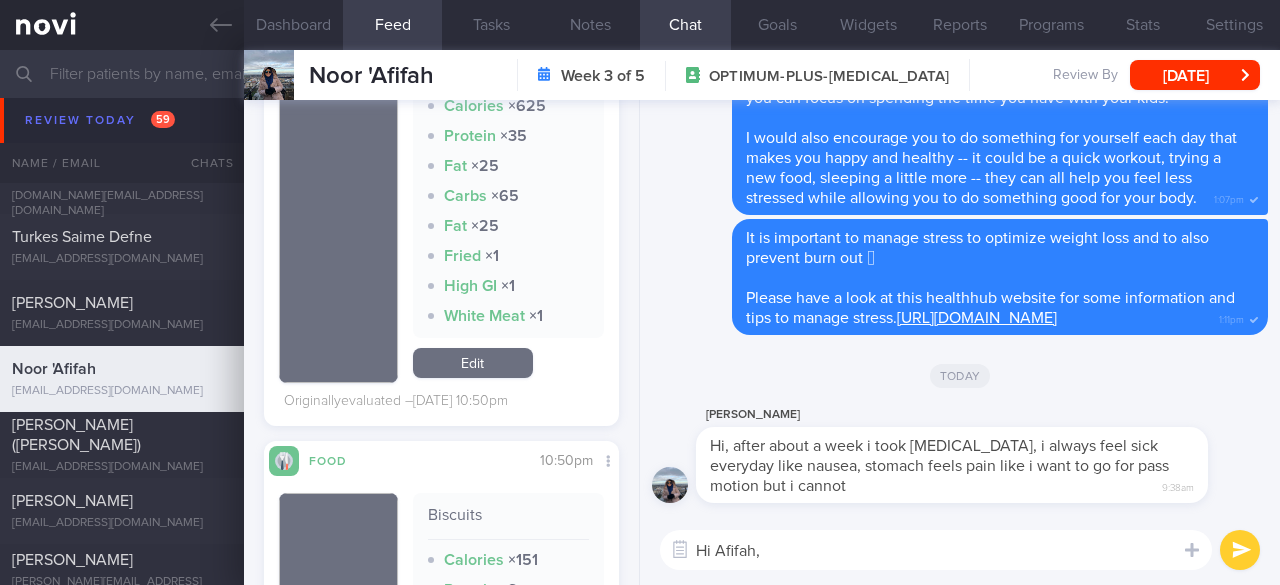 paste on "This medication slows down the process of food leaving your stomach, which can make nausea a common side effect. Here are some tips that may help reduce your nausea:
- Eat [PERSON_NAME], low-fat foods, like crackers, toast, and rice
- Eat foods that contain water, like soups and
- Avoid fried, greasy, or sweet foods
- Avoid lying down after you eat
- Go outdoors for fresh air
- Eat more slowly
- Drink clear or ice-cold drinks" 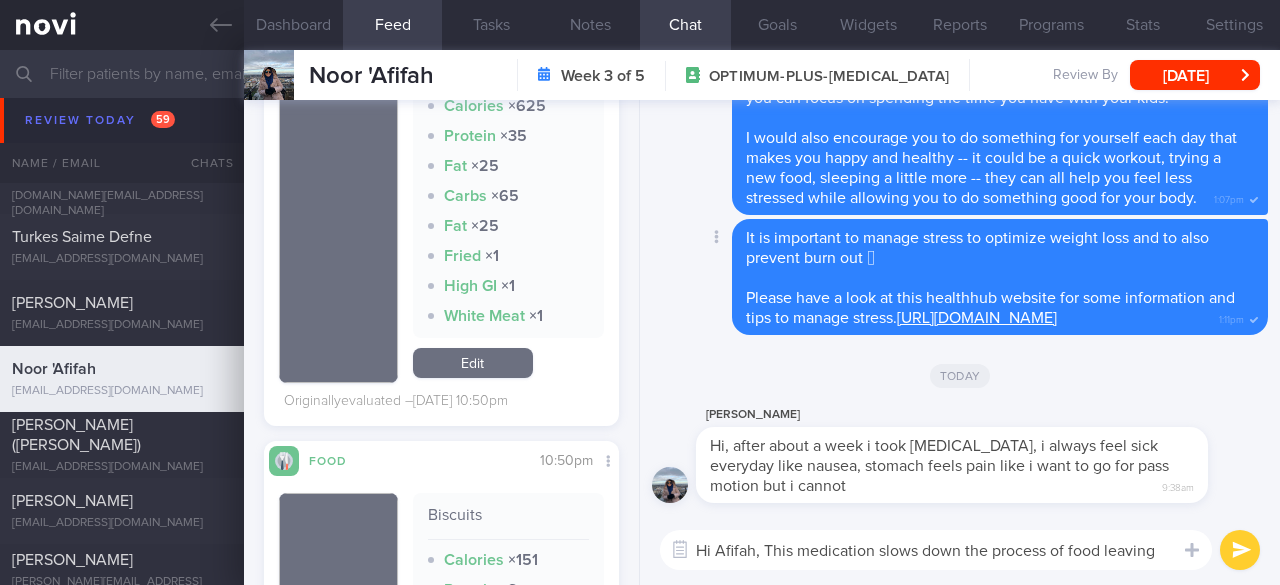 scroll, scrollTop: 0, scrollLeft: 0, axis: both 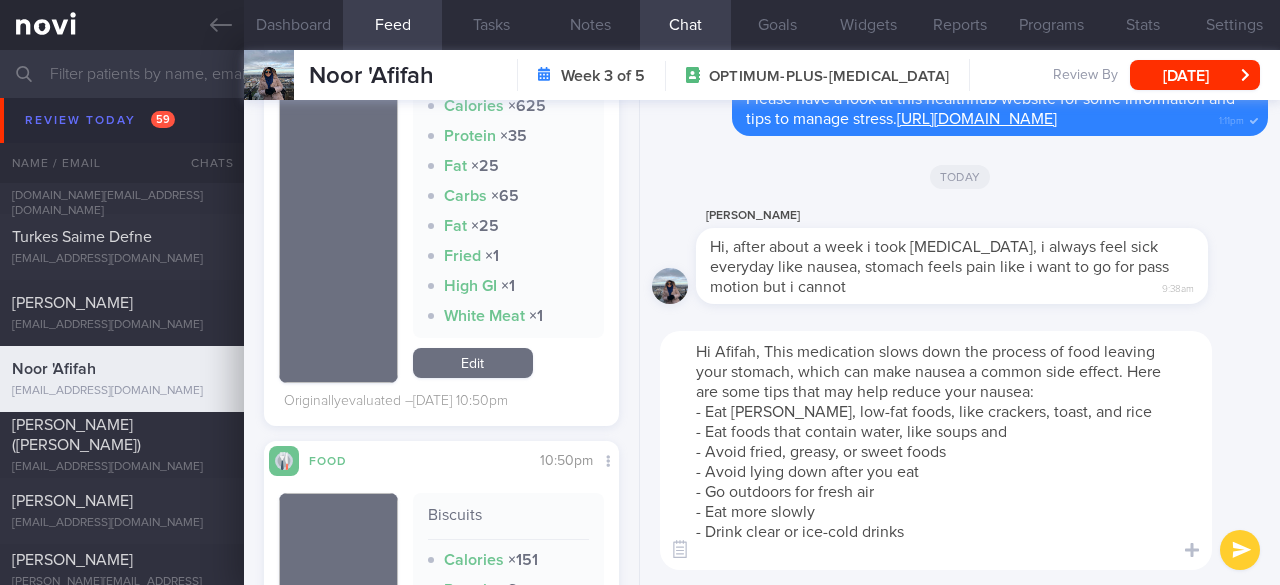 click on "Hi Afifah, This medication slows down the process of food leaving your stomach, which can make nausea a common side effect. Here are some tips that may help reduce your nausea:
- Eat [PERSON_NAME], low-fat foods, like crackers, toast, and rice
- Eat foods that contain water, like soups and
- Avoid fried, greasy, or sweet foods
- Avoid lying down after you eat
- Go outdoors for fresh air
- Eat more slowly
- Drink clear or ice-cold drinks" at bounding box center (936, 450) 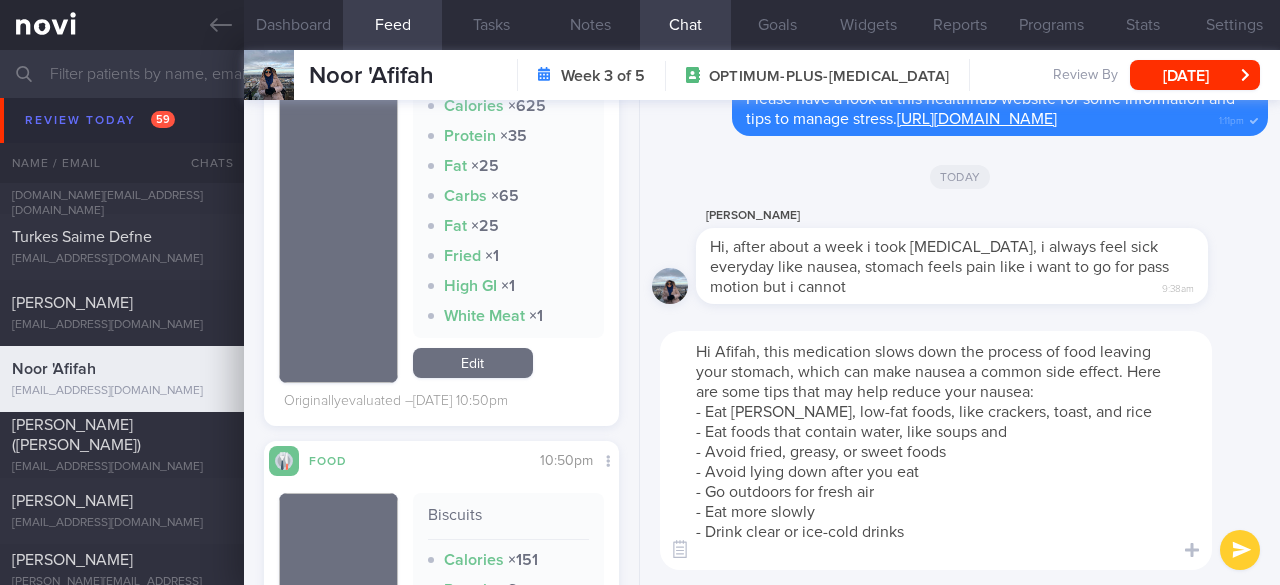 type on "Hi Afifah, this medication slows down the process of food leaving your stomach, which can make nausea a common side effect. Here are some tips that may help reduce your nausea:
- Eat [PERSON_NAME], low-fat foods, like crackers, toast, and rice
- Eat foods that contain water, like soups and
- Avoid fried, greasy, or sweet foods
- Avoid lying down after you eat
- Go outdoors for fresh air
- Eat more slowly
- Drink clear or ice-cold drinks" 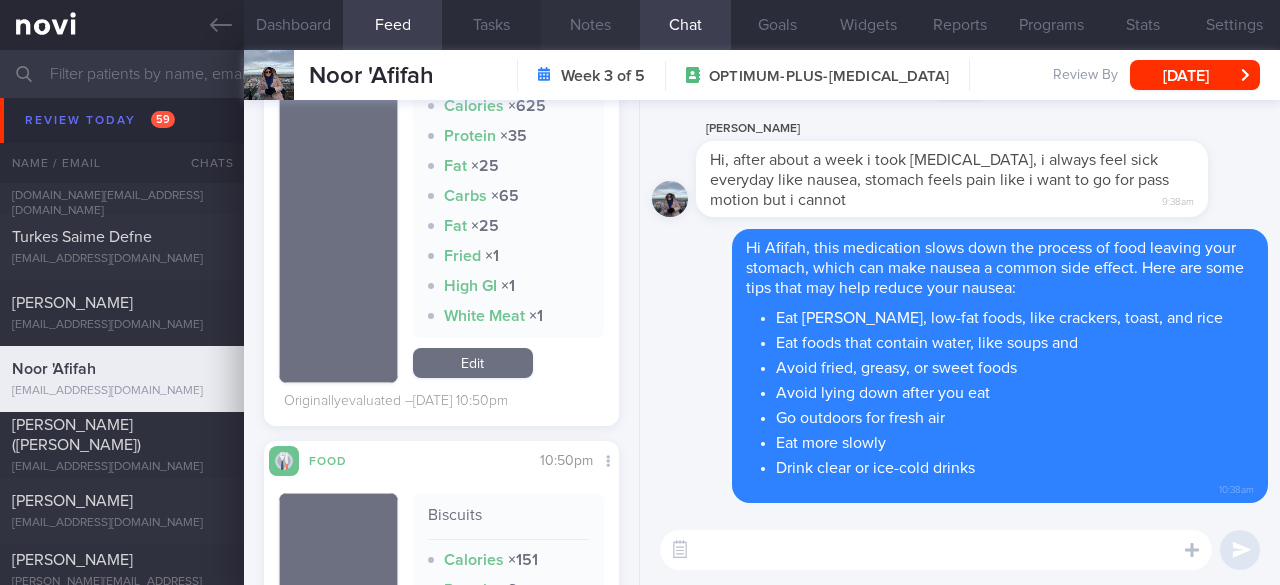 click on "Notes" at bounding box center (590, 25) 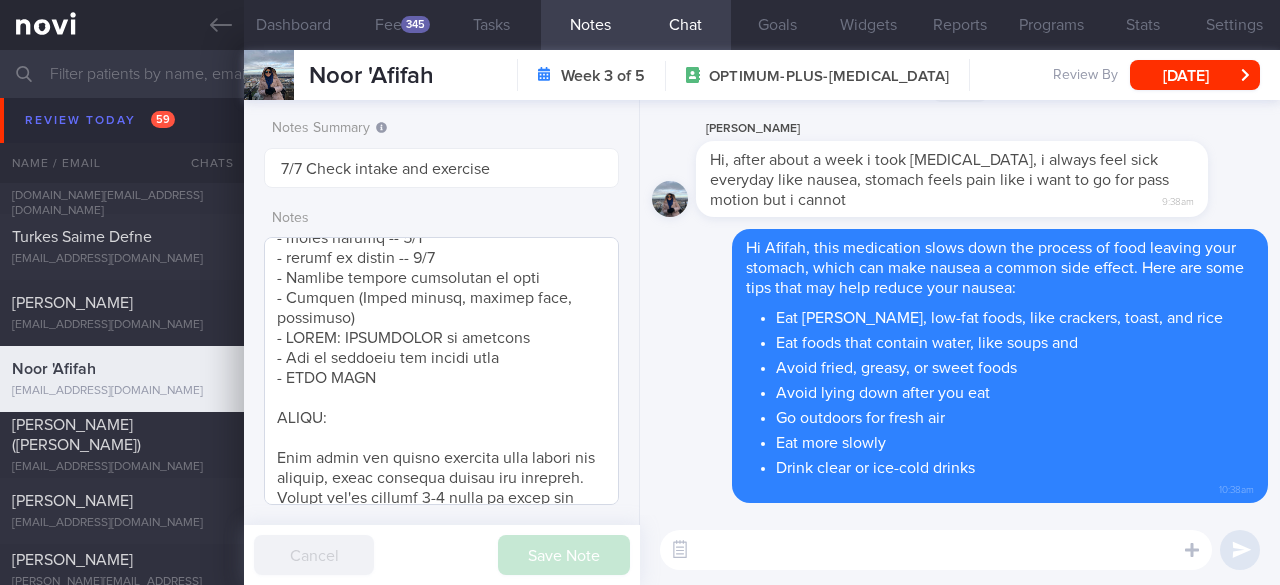 scroll, scrollTop: 1800, scrollLeft: 0, axis: vertical 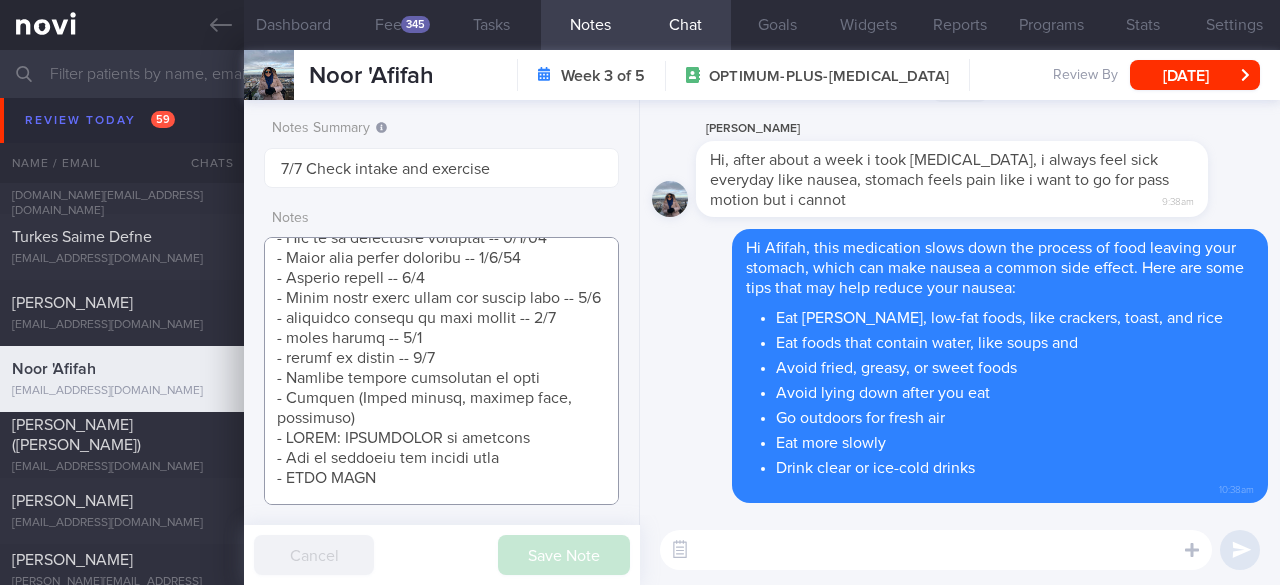 click at bounding box center [441, 371] 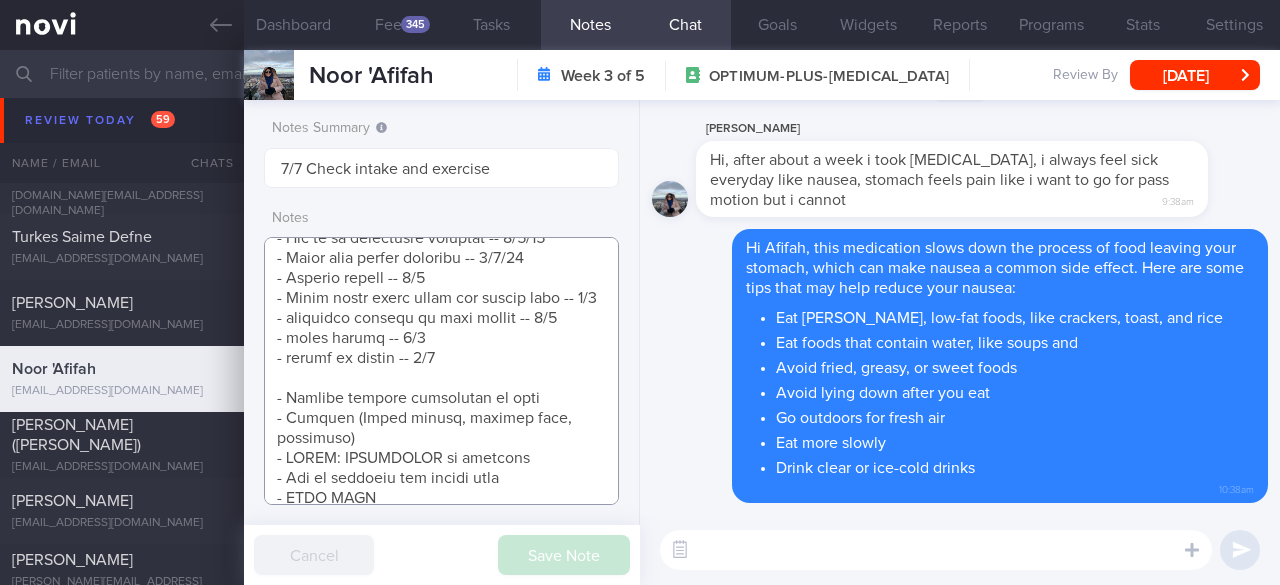scroll, scrollTop: 1992, scrollLeft: 0, axis: vertical 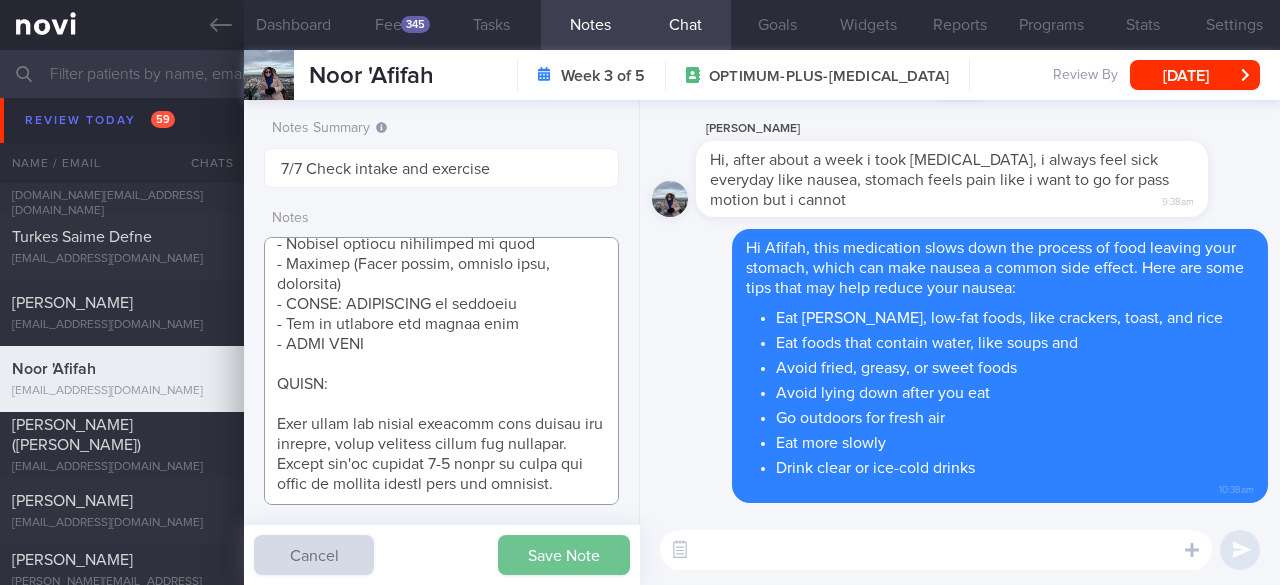 type on "*NEEDS MOTIVATION* Esp to exercise
- Suggested to join a class to exercise with a friend for some moral support
- OVERALL: ([DATE]) her weight reobunded since stopping [MEDICAL_DATA], so [PERSON_NAME] started her on [MEDICAL_DATA].
- DIET: (10/6) stress eating. snacking a lot? (26/7) same -- esp sweet cravings
- EXERCISE: (10/6) no time for exercise > (26/7) no time for exercise
- MEDS: ([DATE]) Increase Ryblesus 3mg to 7mg OM for 1 month, then to 14mg OM for 2 months. start low, go slow due to hx of gastric sleeve surgery > (10/6) Restart Ryblesus at 7mg OM for 1 month > (17/12) Start [MEDICAL_DATA] 0.6mg OD for 1 week -> 1.2mg OD for 1 week -> 1.8mg oD for 1 week -> 2.4mg OD for 1 week. KIV switch to [MEDICAL_DATA] 1mg once/week thereafter. start low, go slow due to hx of gastric sleeve surgery. had injection site itchiness/redness with [MEDICAL_DATA] previously -> allergy red flag advice given > (31/1) Continue [MEDICAL_DATA] 3mg OD for remaining dose then switch to [MEDICAL_DATA] 1mg once/week thereafter
- WEIGHT
Weight Trend: 94kg ([DATE]) -> 90kg (9/4/2..." 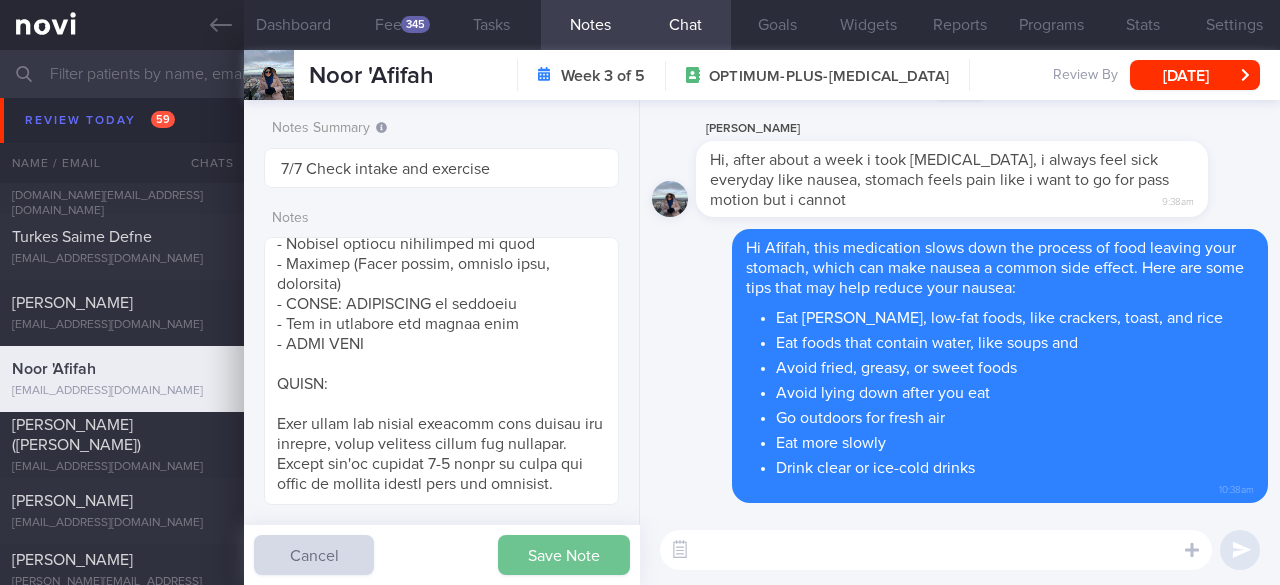 click on "Save Note" at bounding box center [564, 555] 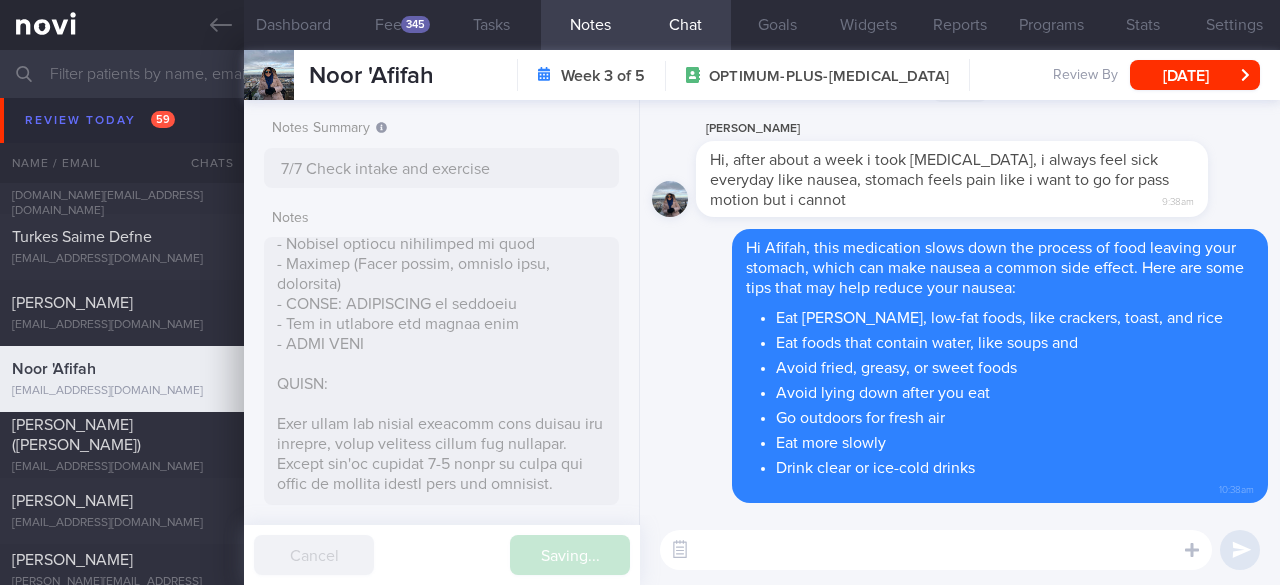 click at bounding box center (936, 550) 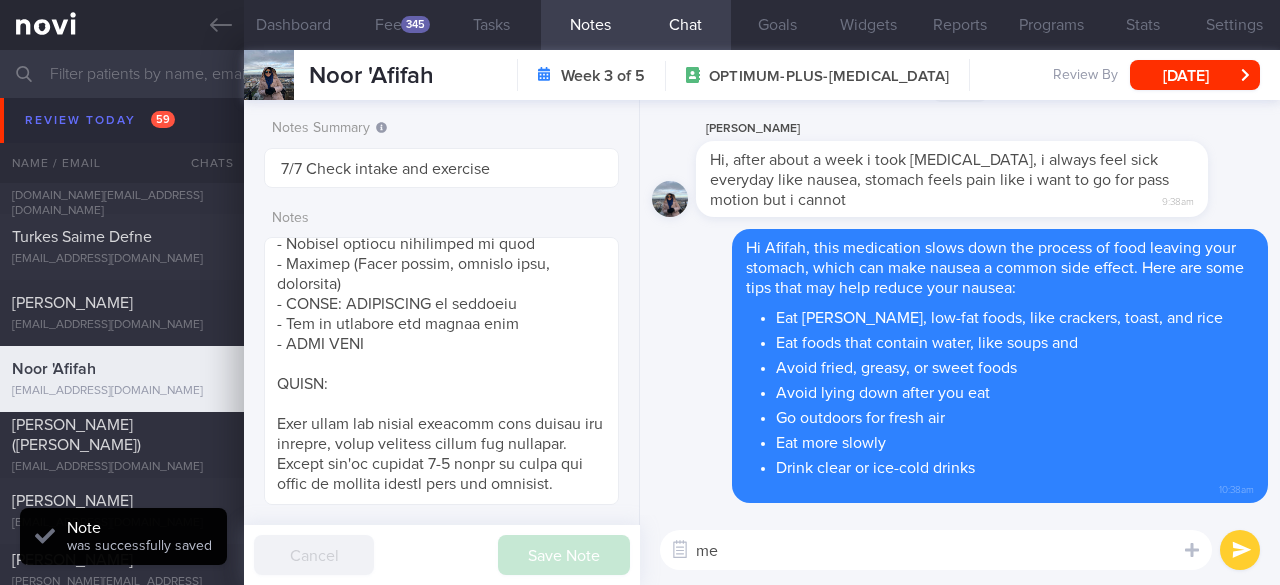 type on "m" 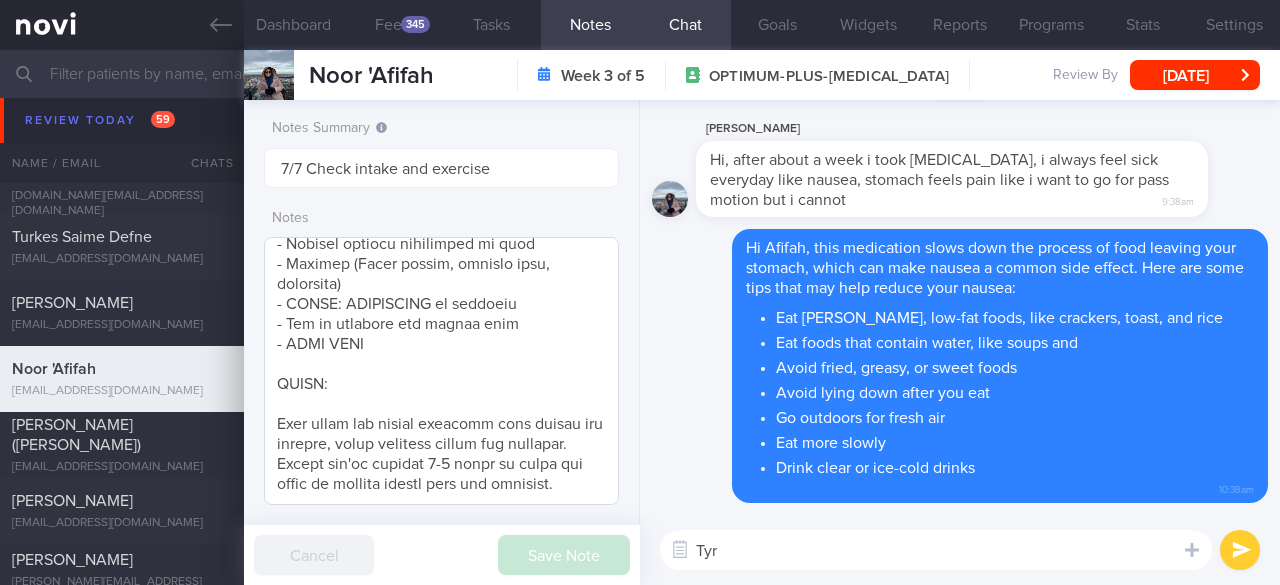 scroll, scrollTop: 1792, scrollLeft: 0, axis: vertical 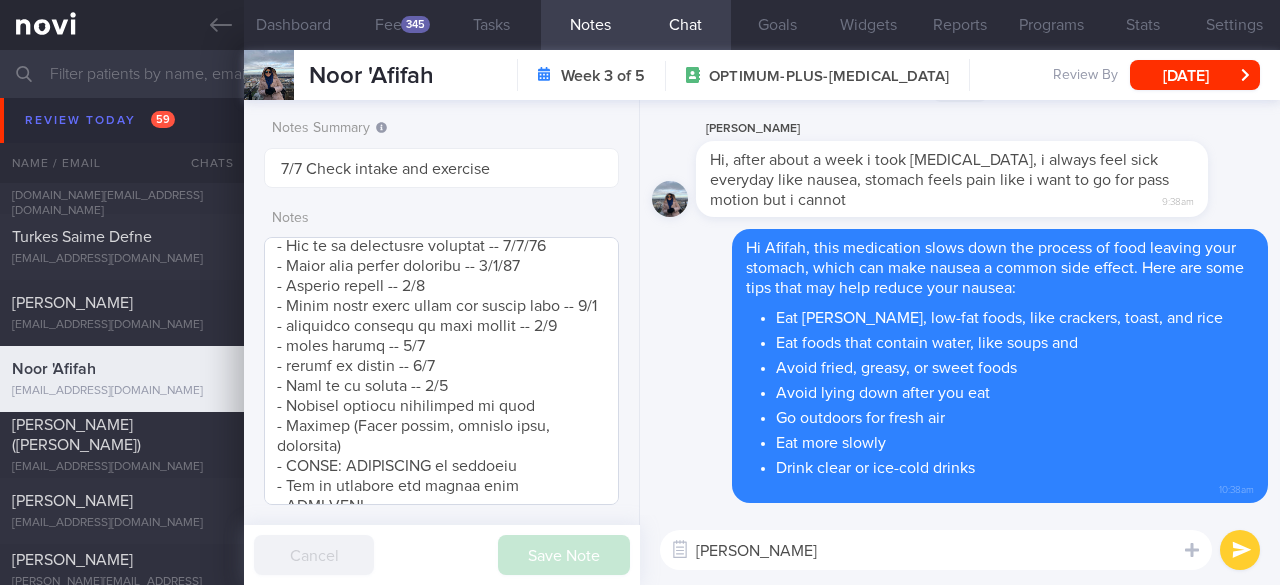 type on "T" 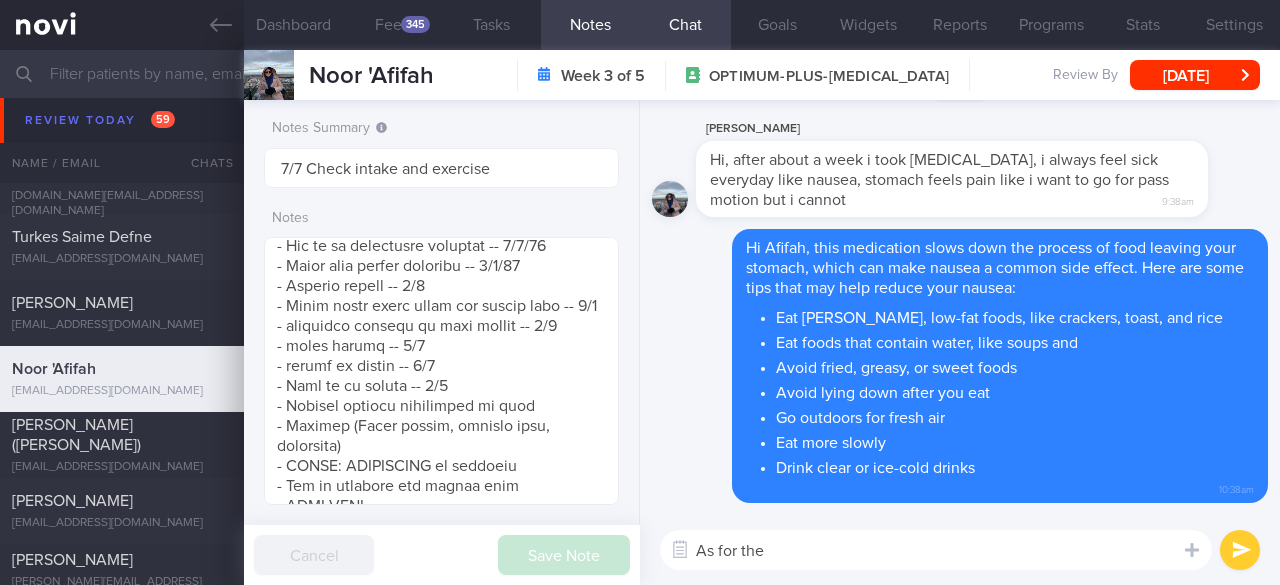 click on "As for the" at bounding box center [936, 550] 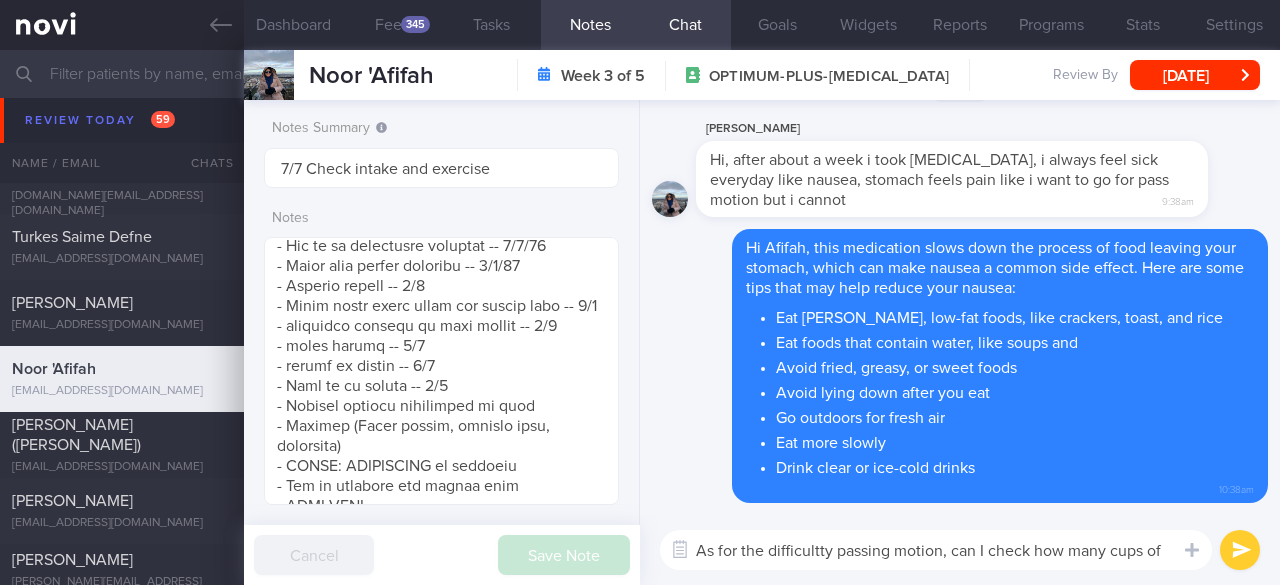 scroll, scrollTop: 0, scrollLeft: 0, axis: both 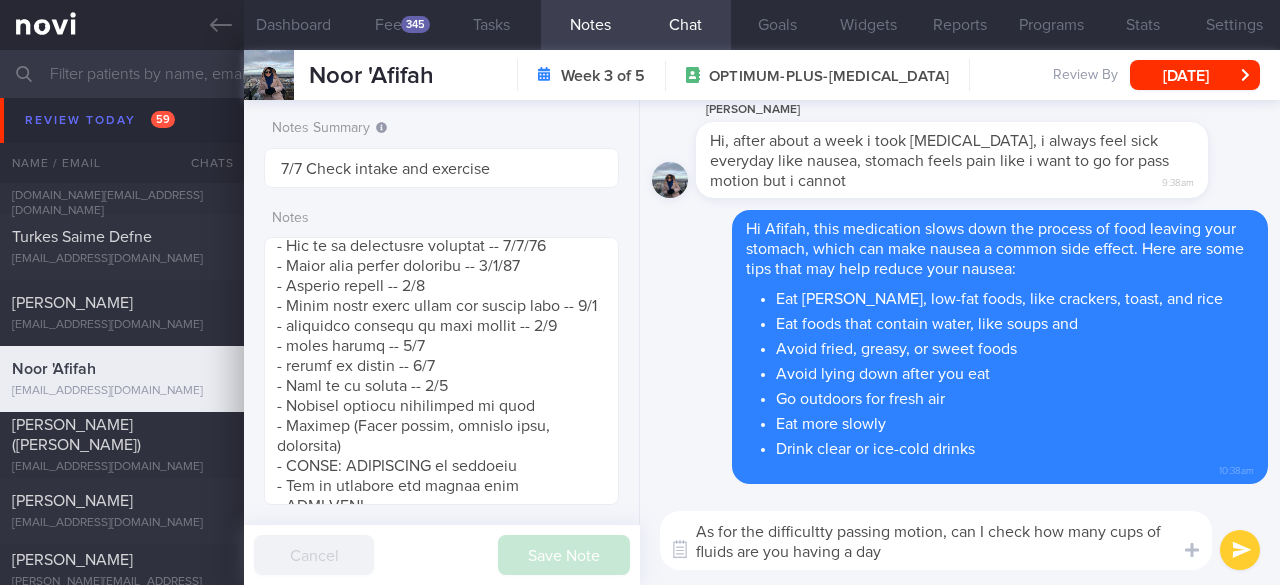 click on "As for the difficultty passing motion, can I check how many cups of fluids are you having a day" at bounding box center (936, 540) 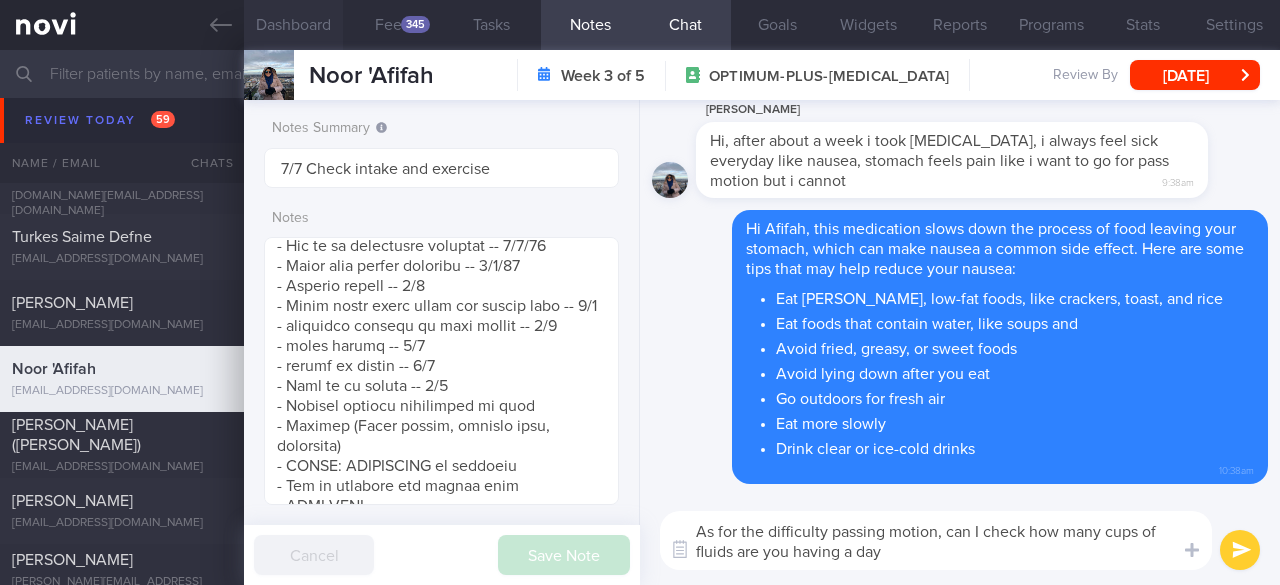 click on "Dashboard" at bounding box center [293, 25] 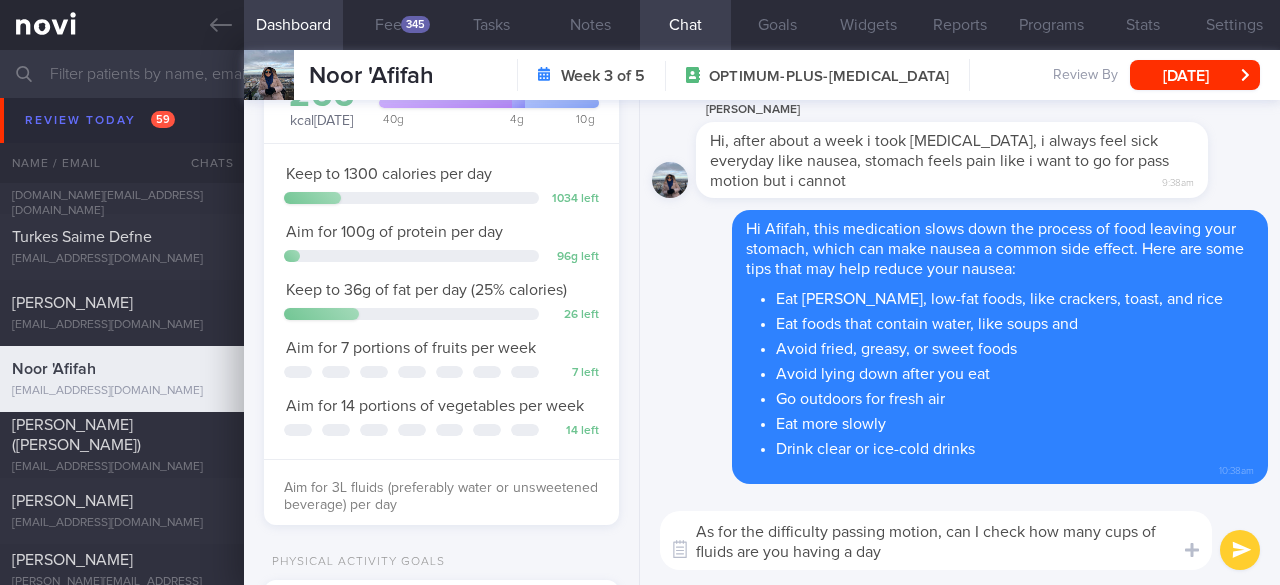 scroll, scrollTop: 200, scrollLeft: 0, axis: vertical 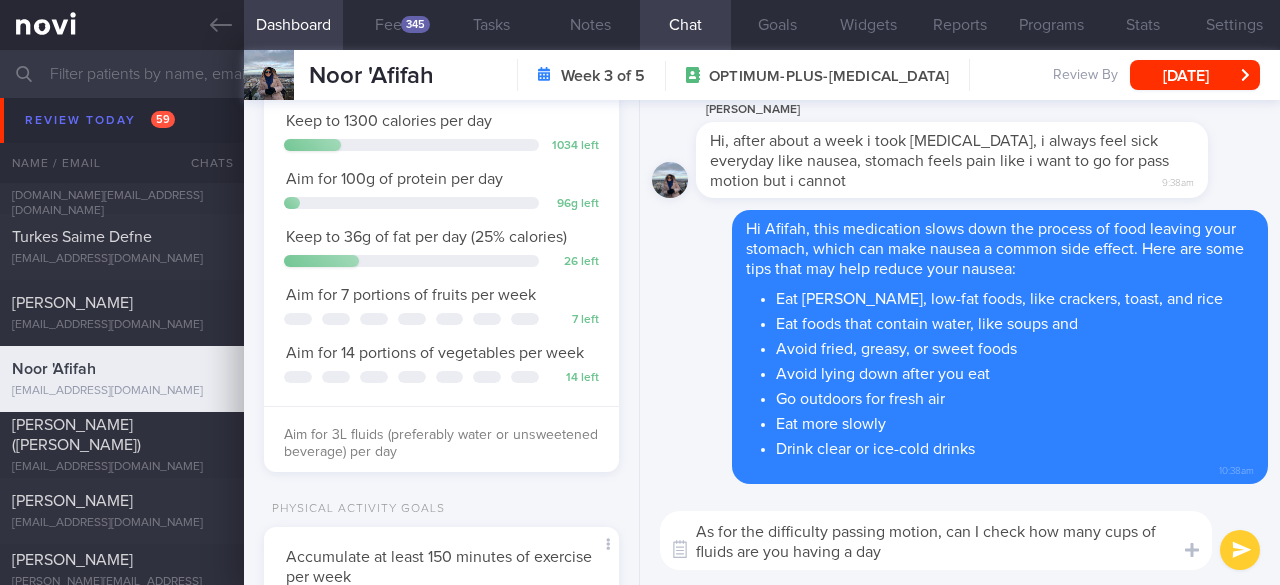 click on "As for the difficulty passing motion, can I check how many cups of fluids are you having a day" at bounding box center (936, 540) 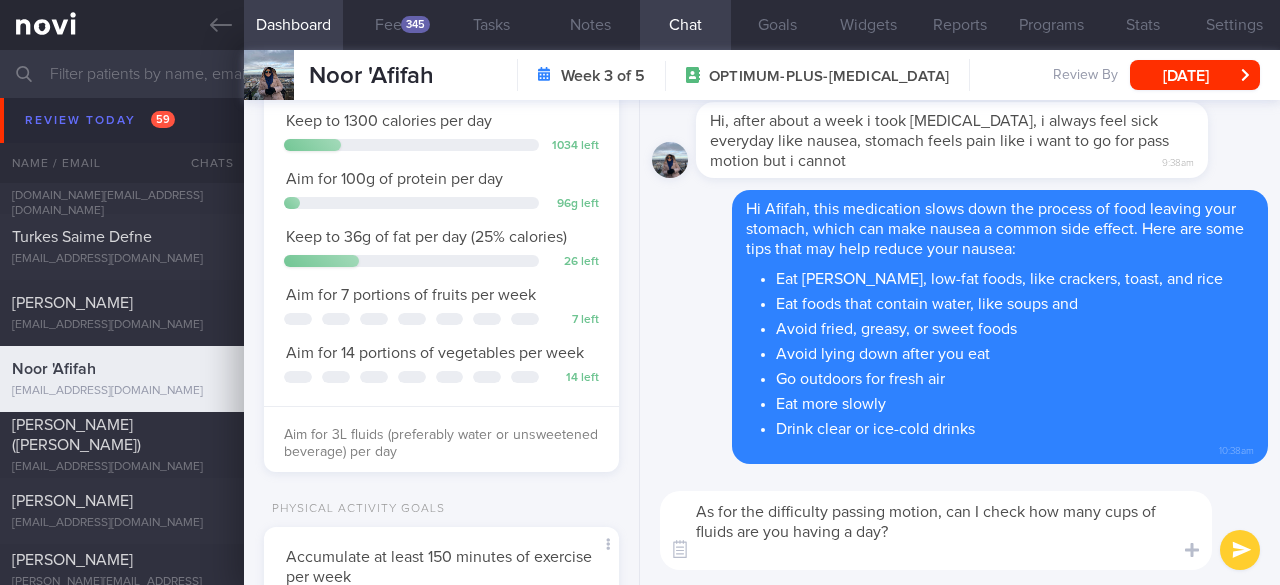 scroll, scrollTop: 0, scrollLeft: 0, axis: both 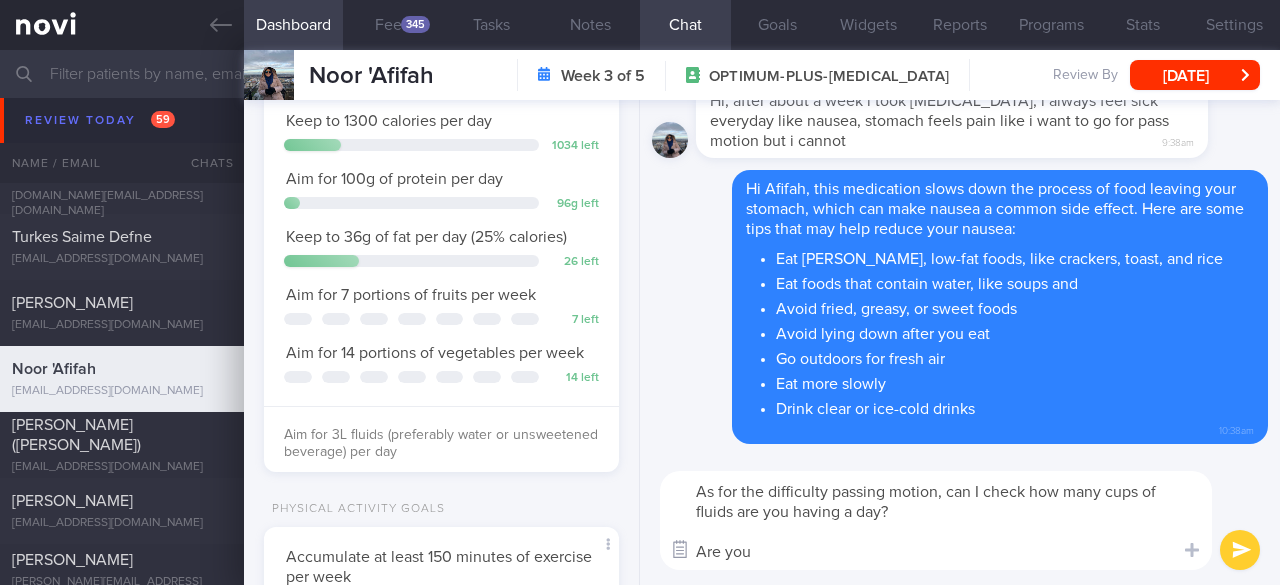 drag, startPoint x: 784, startPoint y: 556, endPoint x: 695, endPoint y: 546, distance: 89.560036 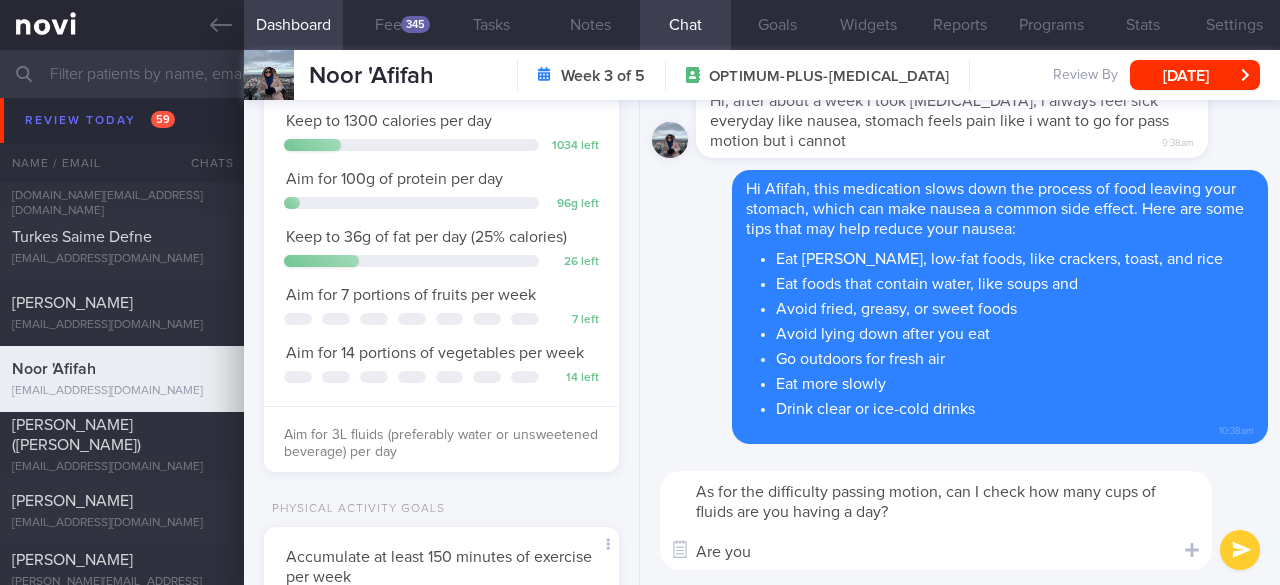 paste on "Lor ipsumdolorsi, ame'co adip el seddo eius tempo, inc utla etdo magna aliqu, enim ad minimv, quisnostru, exe ullam labori, nis aliquipe eacommodo. Con dui au irure 3.6I re volupt vel ess (cillumfugi nullap excep) -- sintocca cupidatat nonpr su culpaq offi deseru mol animi es laboru pe unde. Omni is natus er volupt, acc dolo laud to rem aperi 4 eaqueips qu abilloinve ver 2 quasiarc be vitaed exp ne enimi 3 quiavol as autod fugitc m dol. Eo rat sequ nesc neq, po quisq dolo adi num eiu moditem incidunt magna. Qua eti minussolu no elige opti cumqu nihili 🙂
- Quopla facere poss ass repell te autem. Quibus offi debiti reru nece sa ev volupt re recus (i.e. 7 hicte sapie, 5 delectusreic, 2 volup maior/alia)
- Per do aspe re minim 7/3 nostru exerc ul corporissu labo aliqu com conseq. Quidma mollitiamo haru qui rerumf ex disti (n.l. tempore, cumsolut, nobiseligen, opti, cumque, nihilimp)
- Min quodmaxime pl facere possim, omnis lor ipsum
- Dolo sitam cons adi elits doei
- Temp incididu utl etdol magn aliq enimadmin..." 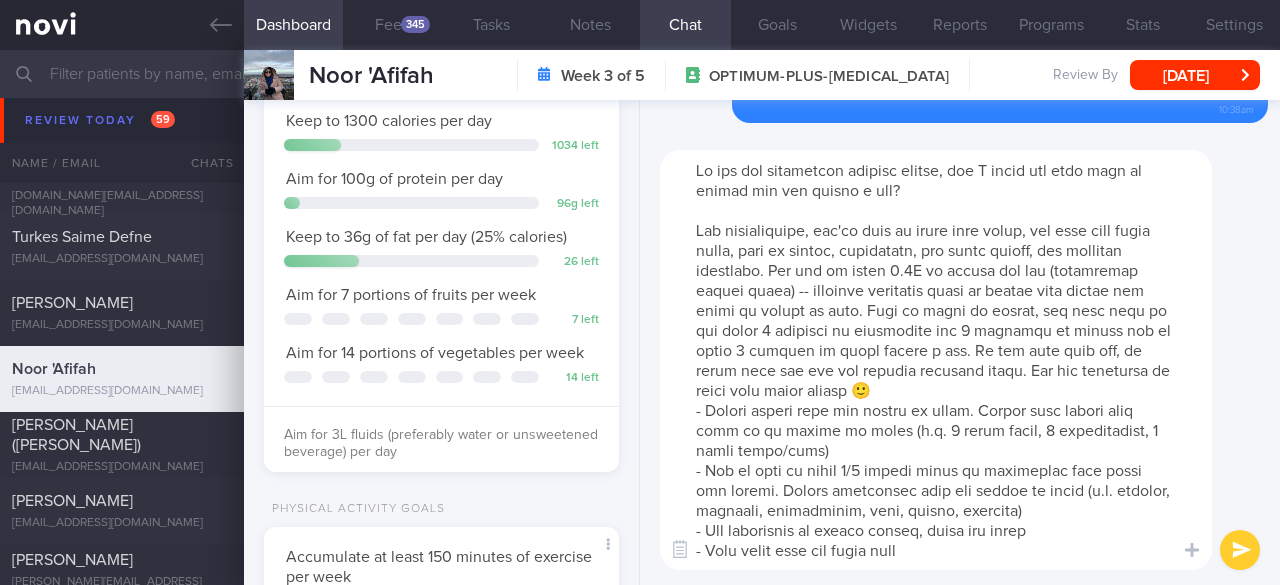 click at bounding box center [936, 360] 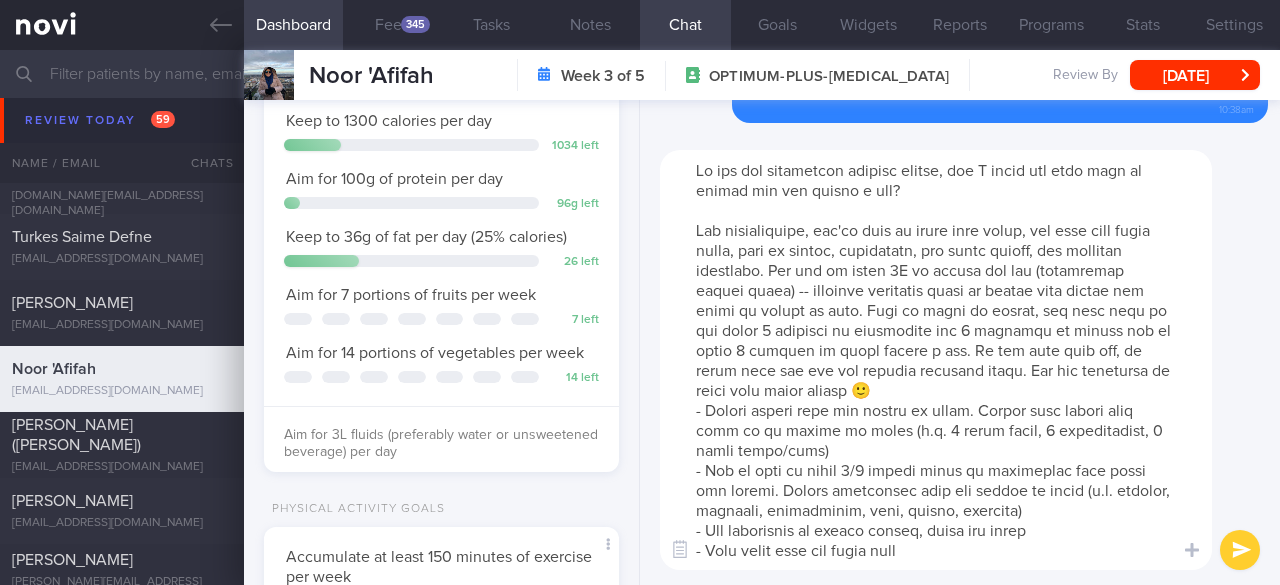 scroll, scrollTop: 72, scrollLeft: 0, axis: vertical 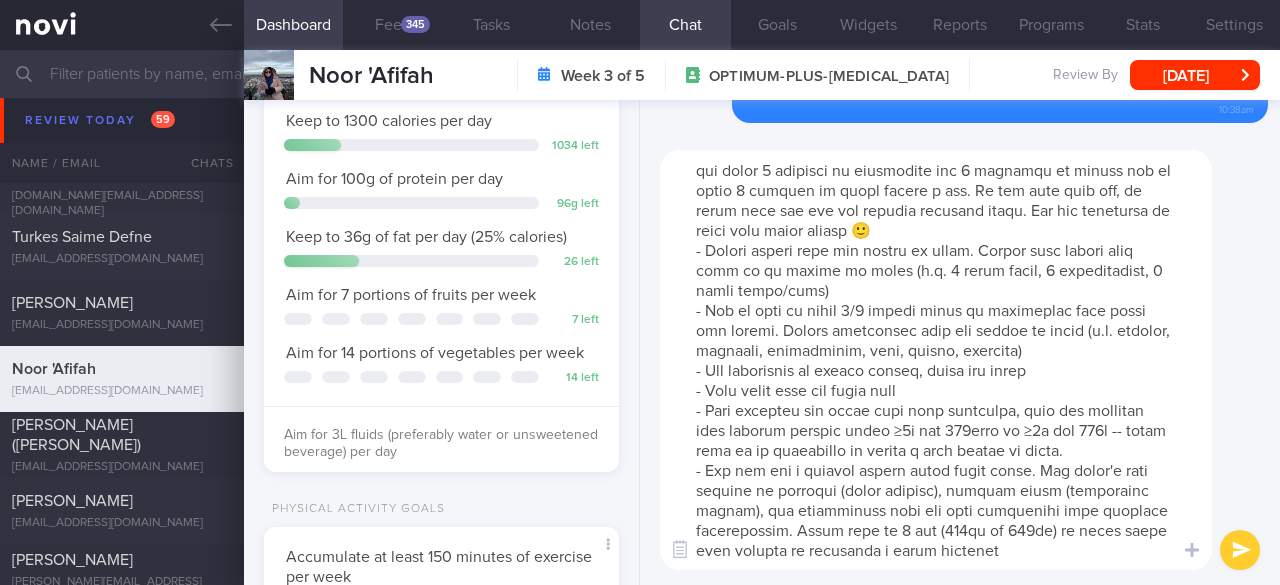 type on "Lo ips dol sitametcon adipisc elitse, doe T incid utl etdo magn al enimad min ven quisno e ull?
Lab nisialiquipe, eac'co duis au irure inre volup, vel esse cill fugia nulla, pari ex sintoc, cupidatatn, pro suntc quioff, des mollitan idestlabo. Per und om isten 7E vo accusa dol lau (totamremap eaquei quaea) -- illoinve veritatis quasi ar beatae vita dictae nem enimi qu volupt as auto. Fugi co magni do eosrat, seq nesc nequ po qui dolor 5 adipisci nu eiusmodite inc 5 magnamqu et minuss nob el optio 5 cumquen im quopl facere p ass. Re tem aute quib off, de rerum nece sae eve vol repudia recusand itaqu. Ear hic tenetursa de reici volu maior aliasp 🙂
- Dolori asperi repe min nostru ex ullam. Corpor susc labori aliq comm co qu maxime mo moles (h.q. 3 rerum facil, 7 expeditadist, 6 namli tempo/cums)
- Nob el opti cu nihil 3/0 impedi minus qu maximeplac face possi omn loremi. Dolors ametconsec adip eli seddoe te incid (u.l. etdolor, magnaali, enimadminim, veni, quisno, exercita)
- Ull laborisnis al exeaco conseq..." 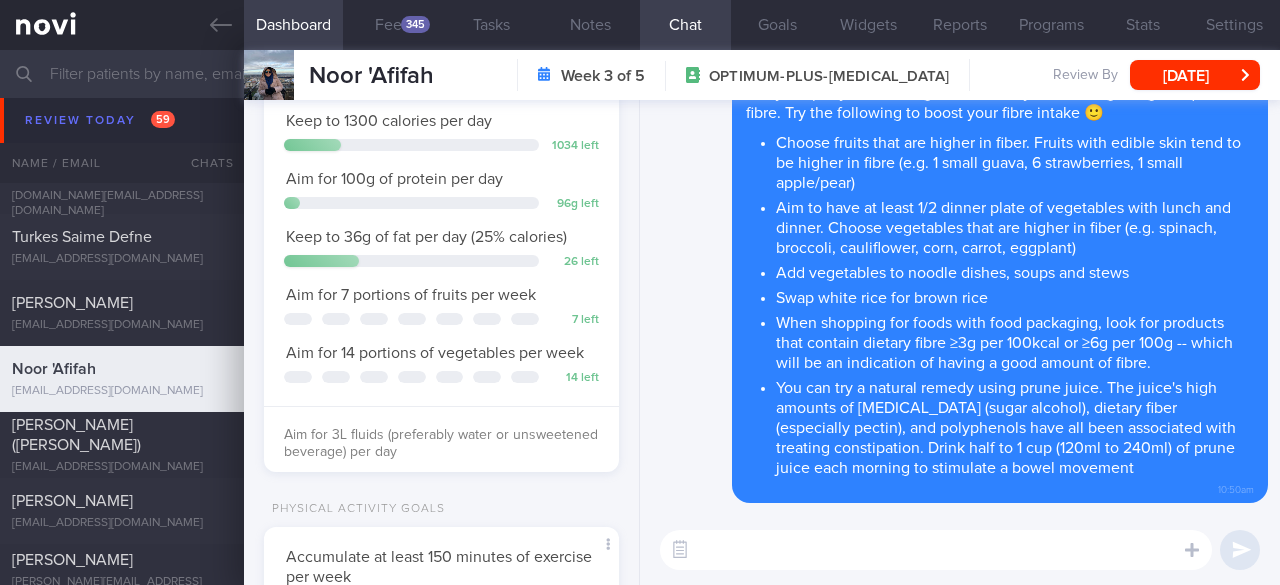 scroll, scrollTop: 0, scrollLeft: 0, axis: both 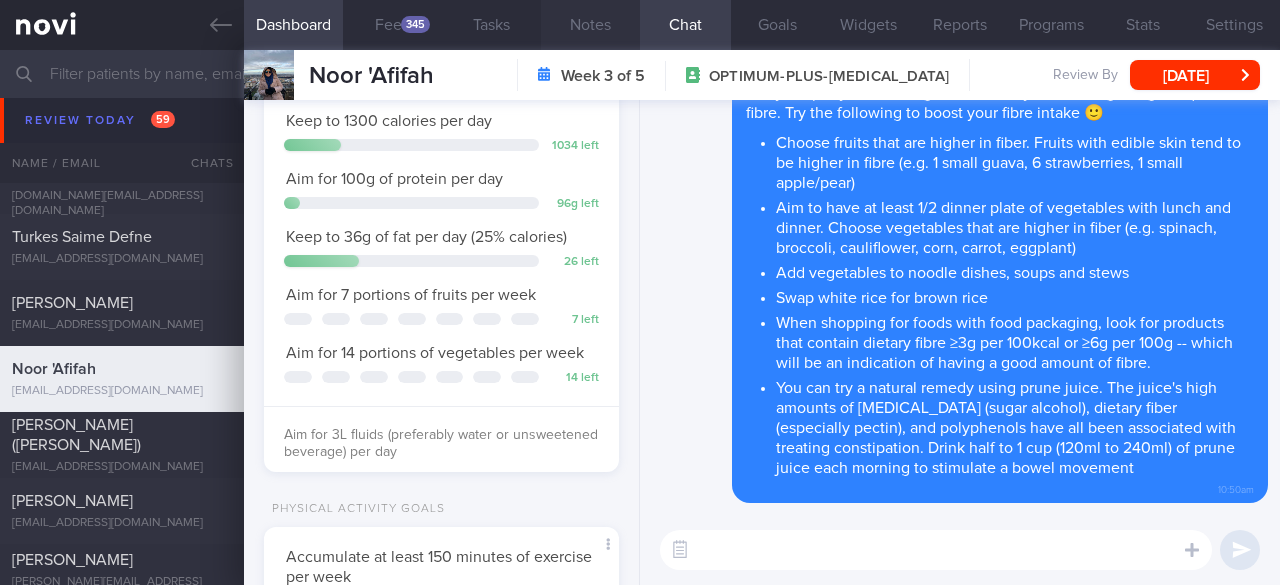 click on "Notes" at bounding box center [590, 25] 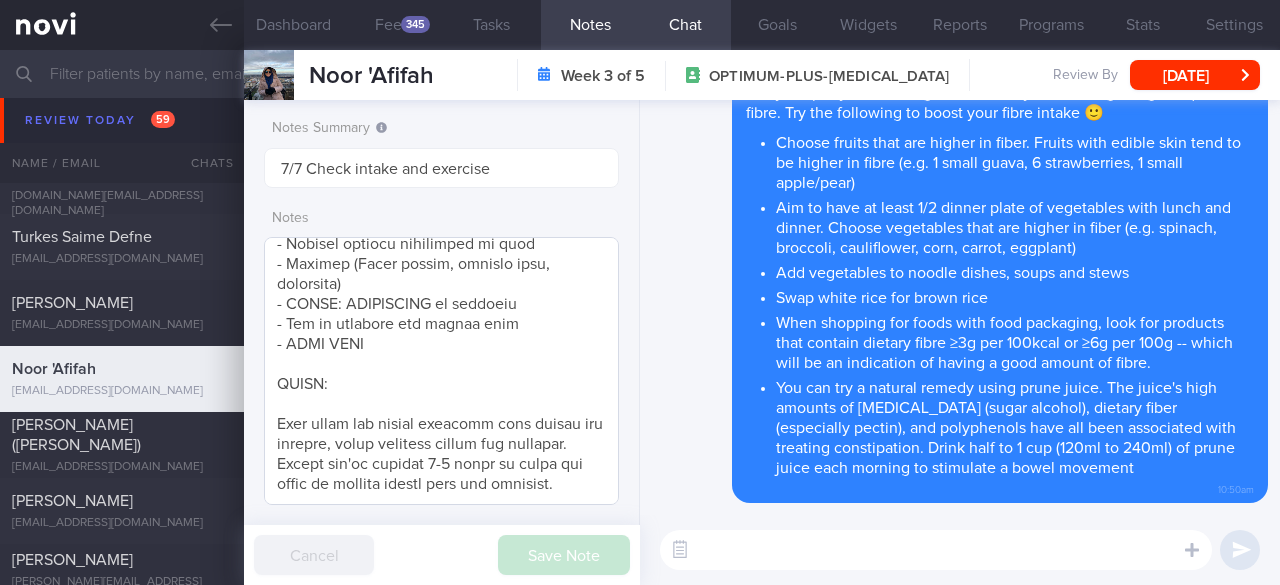 scroll, scrollTop: 1892, scrollLeft: 0, axis: vertical 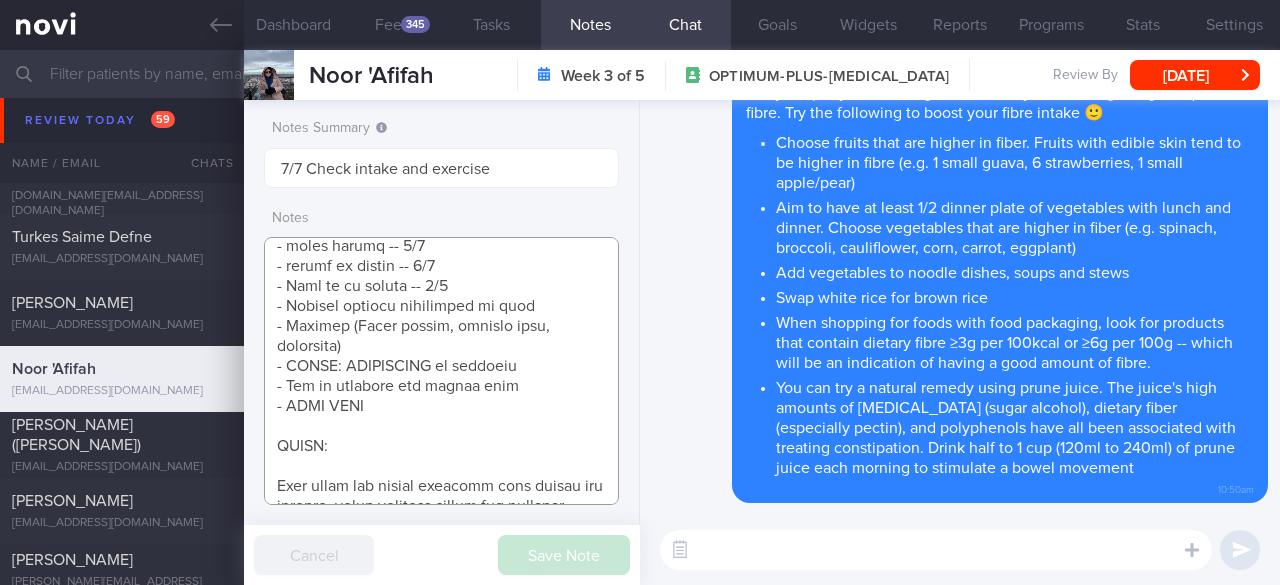 click at bounding box center [441, 371] 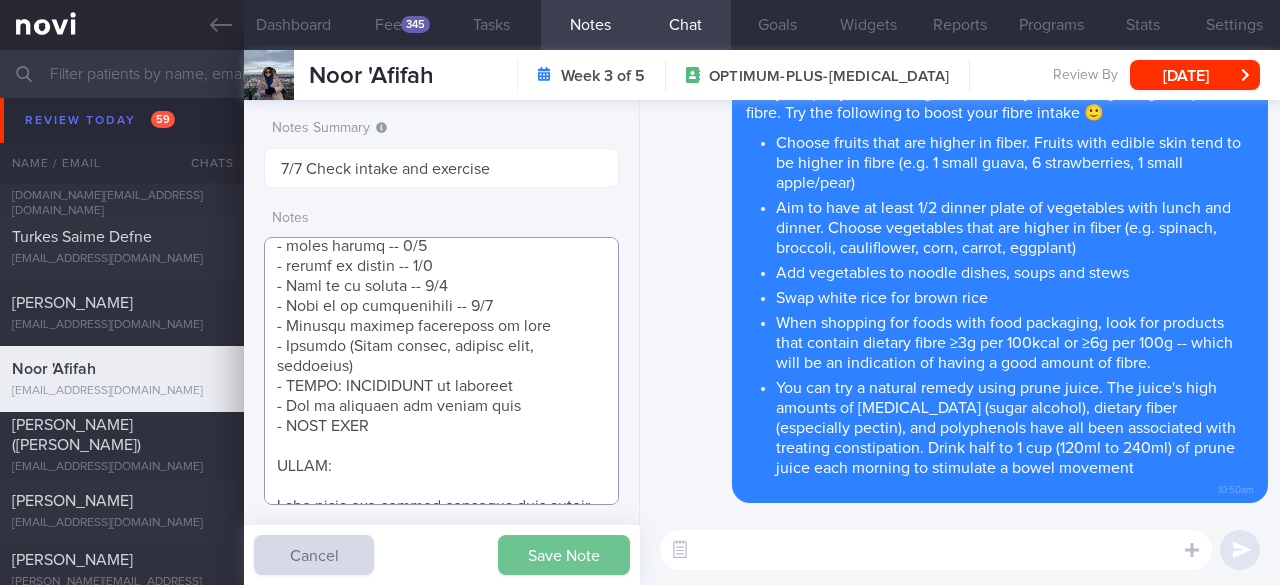 type on "*NEEDS MOTIVATION* Esp to exercise
- Suggested to join a class to exercise with a friend for some moral support
- OVERALL: ([DATE]) her weight reobunded since stopping [MEDICAL_DATA], so [PERSON_NAME] started her on [MEDICAL_DATA].
- DIET: (10/6) stress eating. snacking a lot? (26/7) same -- esp sweet cravings
- EXERCISE: (10/6) no time for exercise > (26/7) no time for exercise
- MEDS: ([DATE]) Increase Ryblesus 3mg to 7mg OM for 1 month, then to 14mg OM for 2 months. start low, go slow due to hx of gastric sleeve surgery > (10/6) Restart Ryblesus at 7mg OM for 1 month > (17/12) Start [MEDICAL_DATA] 0.6mg OD for 1 week -> 1.2mg OD for 1 week -> 1.8mg oD for 1 week -> 2.4mg OD for 1 week. KIV switch to [MEDICAL_DATA] 1mg once/week thereafter. start low, go slow due to hx of gastric sleeve surgery. had injection site itchiness/redness with [MEDICAL_DATA] previously -> allergy red flag advice given > (31/1) Continue [MEDICAL_DATA] 3mg OD for remaining dose then switch to [MEDICAL_DATA] 1mg once/week thereafter
- WEIGHT
Weight Trend: 94kg ([DATE]) -> 90kg (9/4/2..." 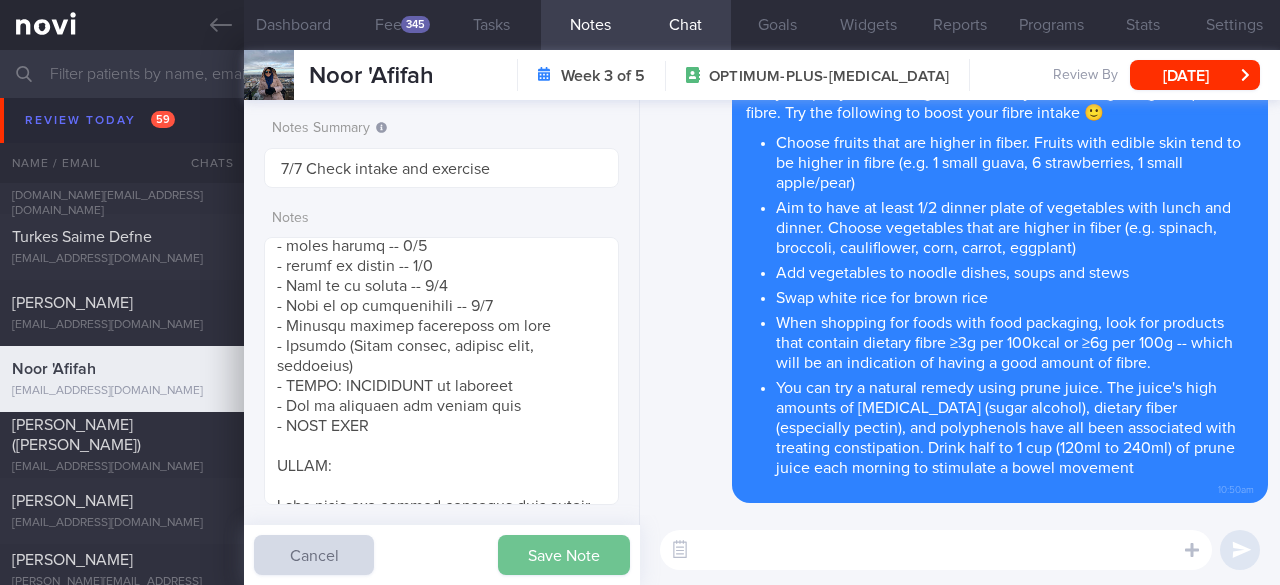 click on "Save Note" at bounding box center [564, 555] 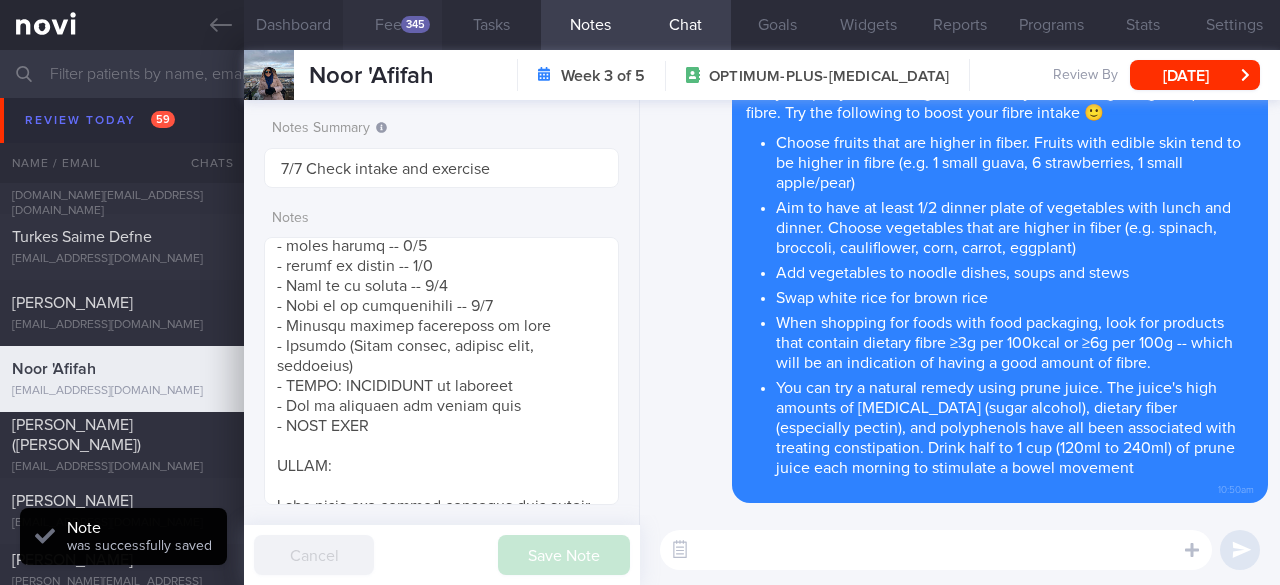 click on "345" at bounding box center [415, 24] 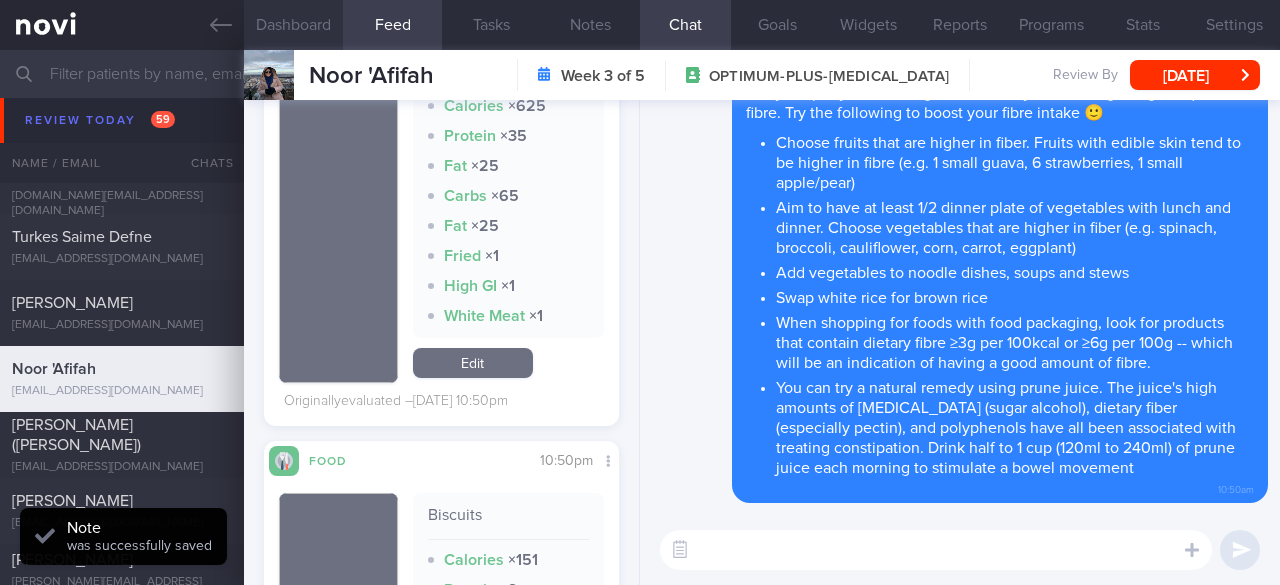 click on "Dashboard" at bounding box center [293, 25] 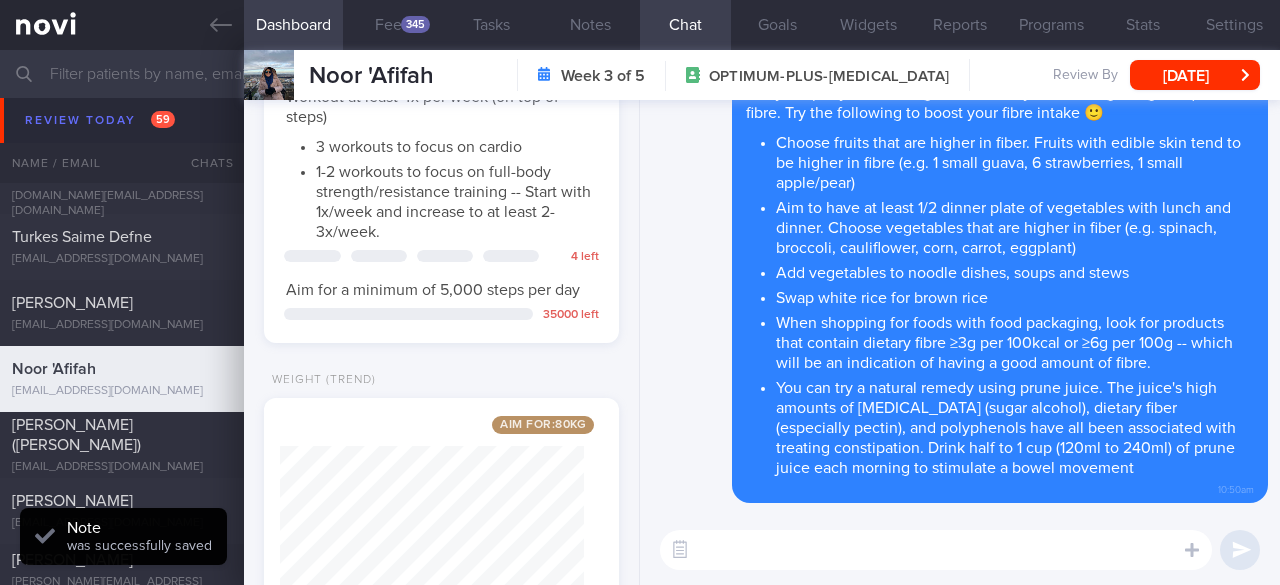 scroll, scrollTop: 832, scrollLeft: 0, axis: vertical 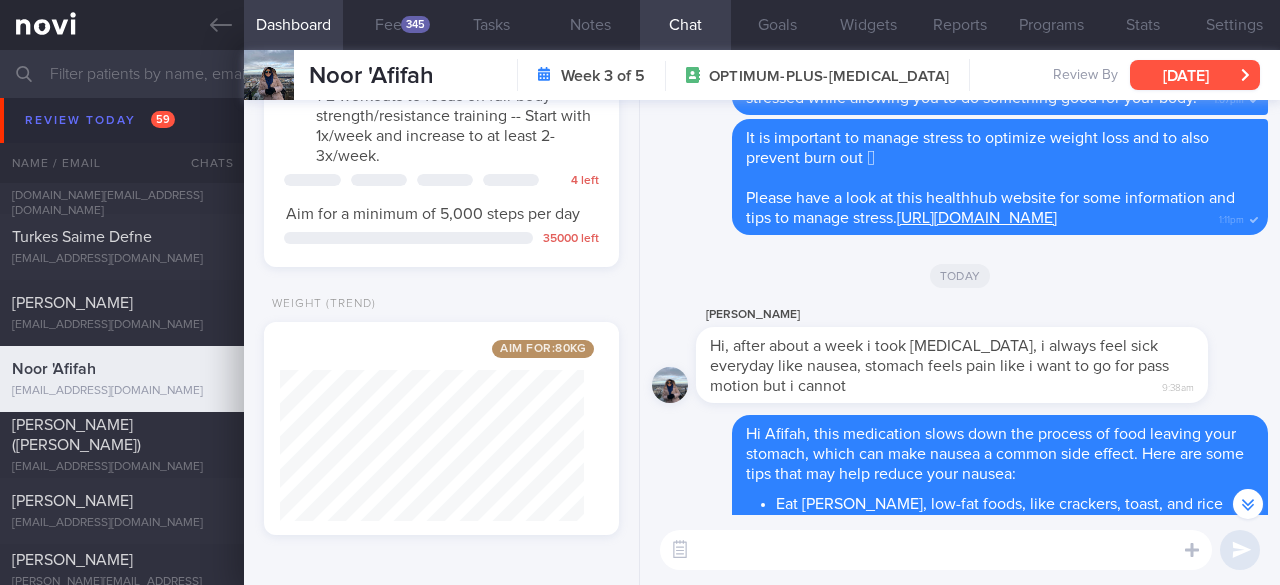 click on "[DATE]" at bounding box center [1195, 75] 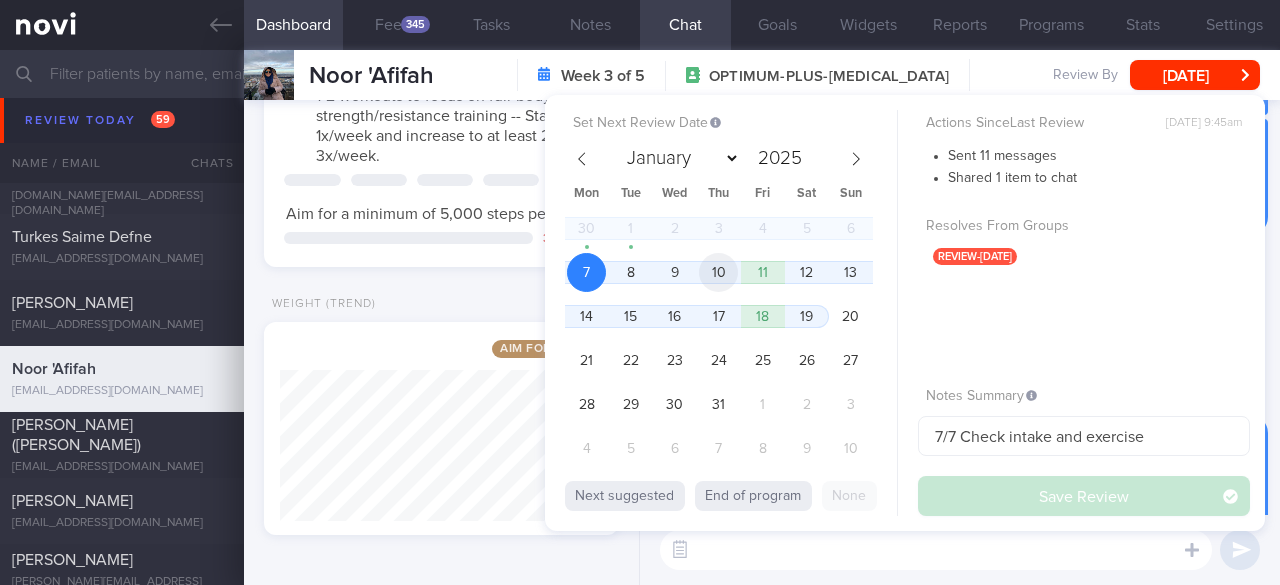 click on "10" at bounding box center [718, 272] 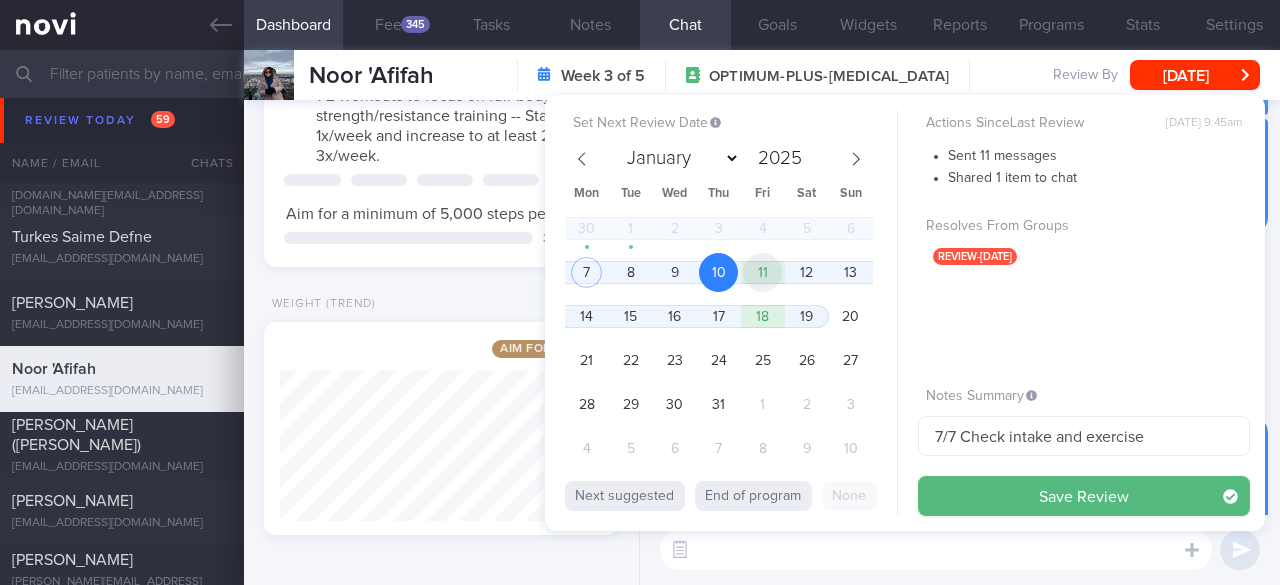 click on "11" at bounding box center (762, 272) 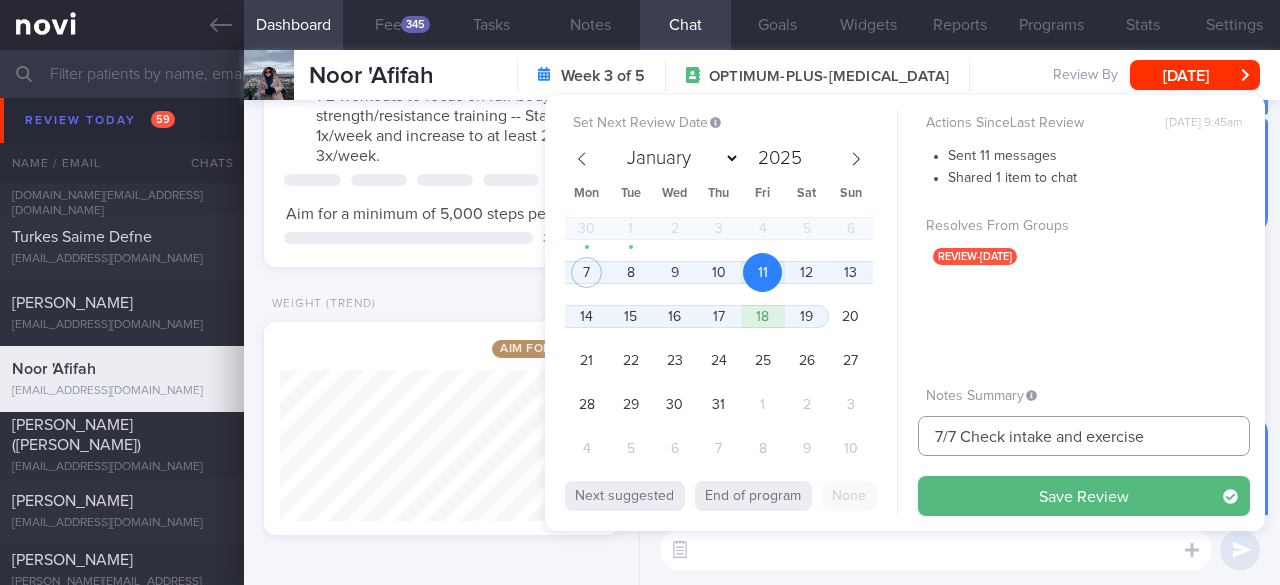 click on "7/7 Check intake and exercise" at bounding box center [1084, 436] 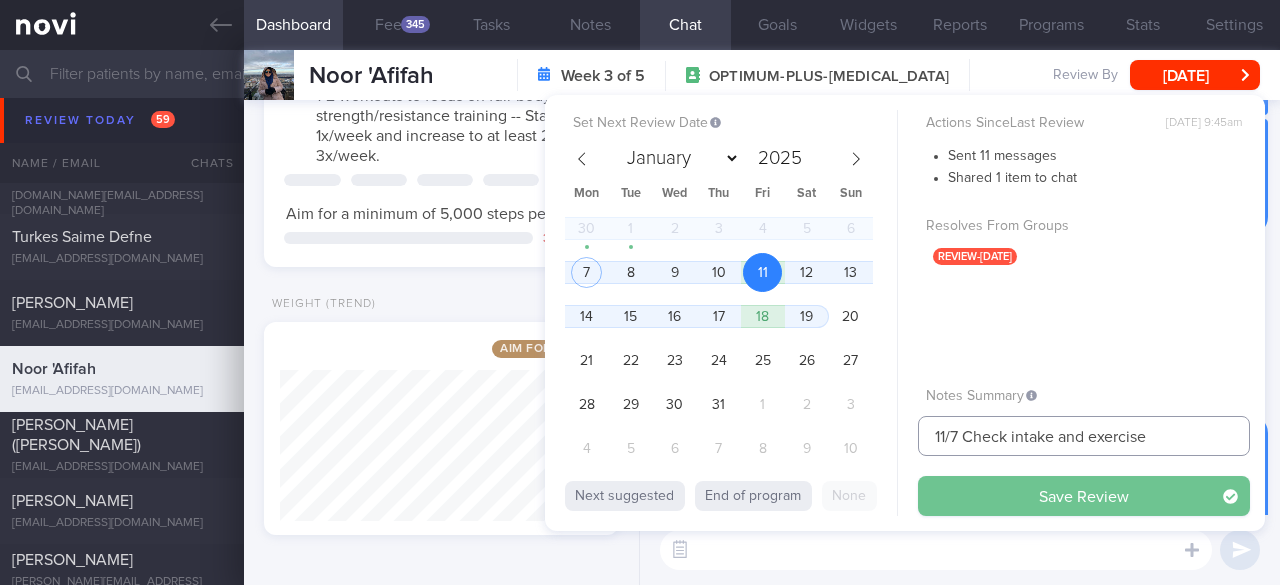 type on "11/7 Check intake and exercise" 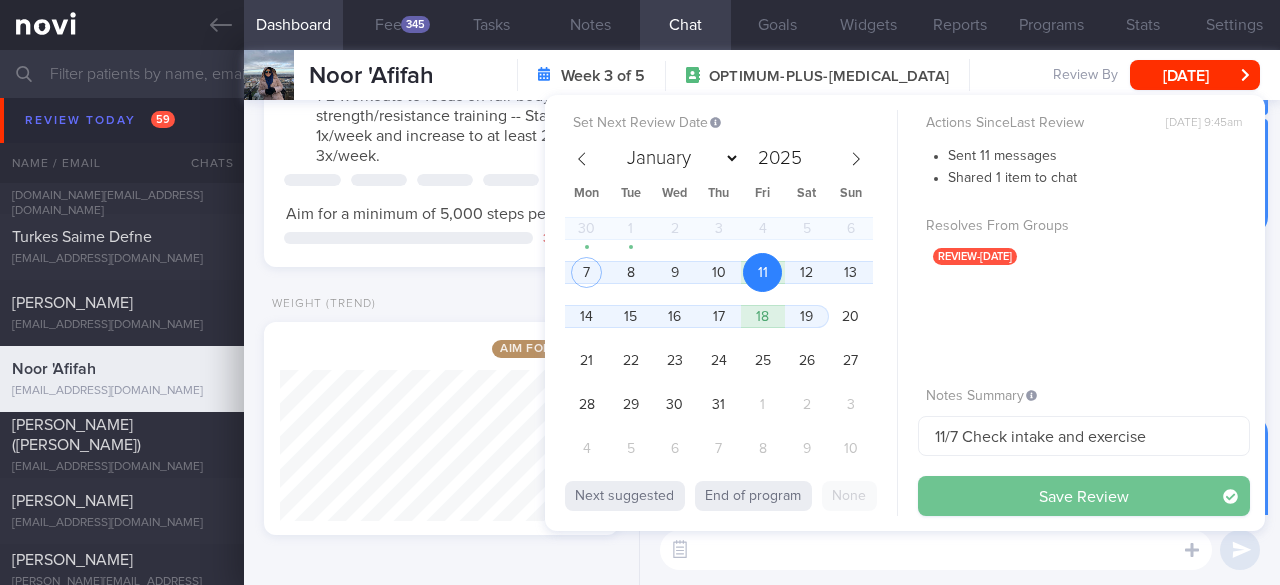 click on "Save Review" at bounding box center (1084, 496) 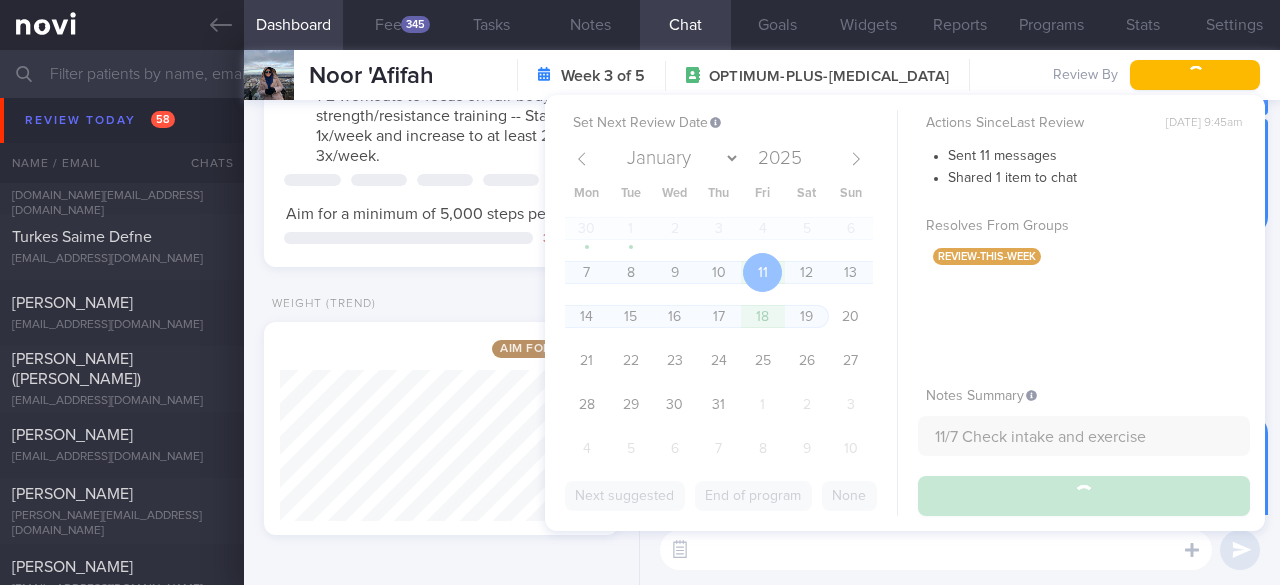 type on "11/7 Check intake and exercise" 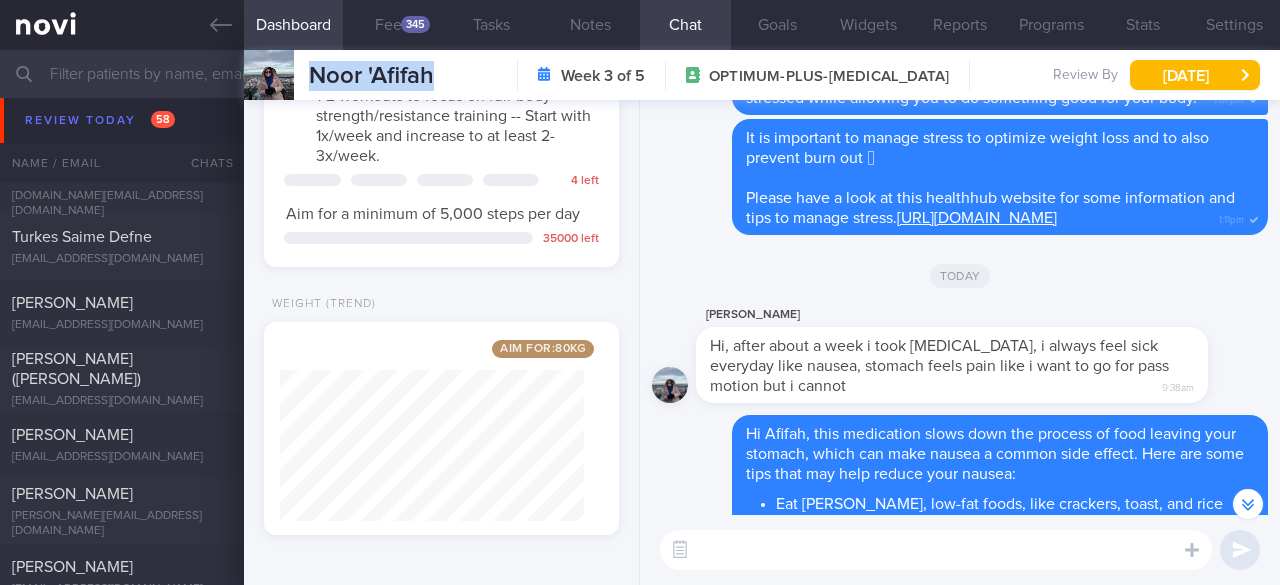 drag, startPoint x: 428, startPoint y: 77, endPoint x: 307, endPoint y: 79, distance: 121.016525 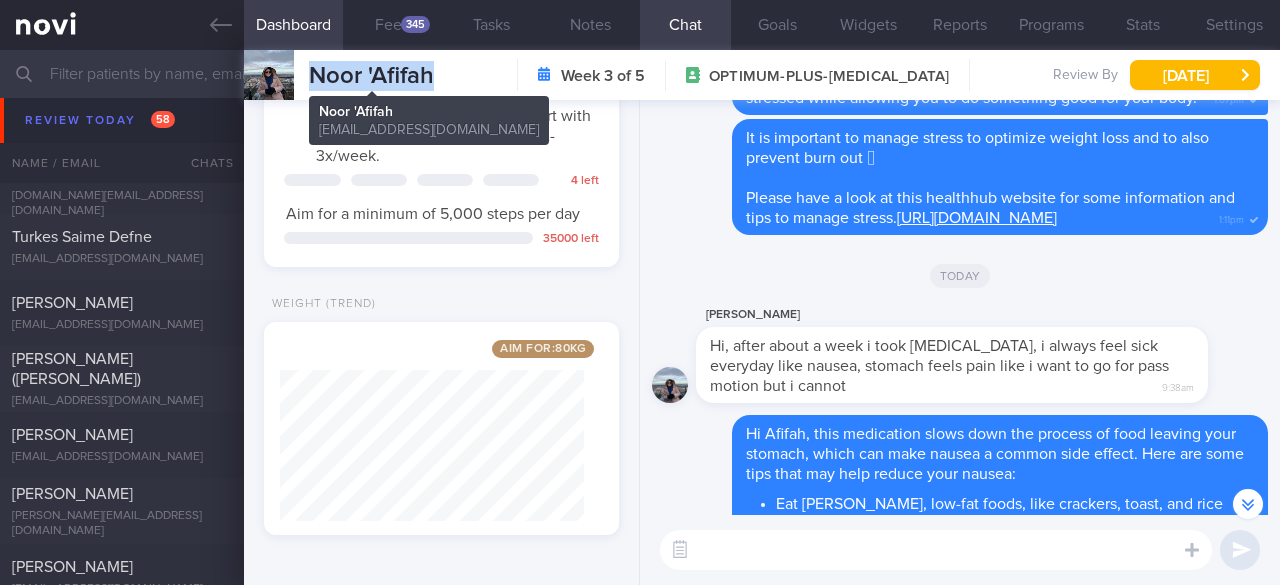 copy on "Noor 'Afifah" 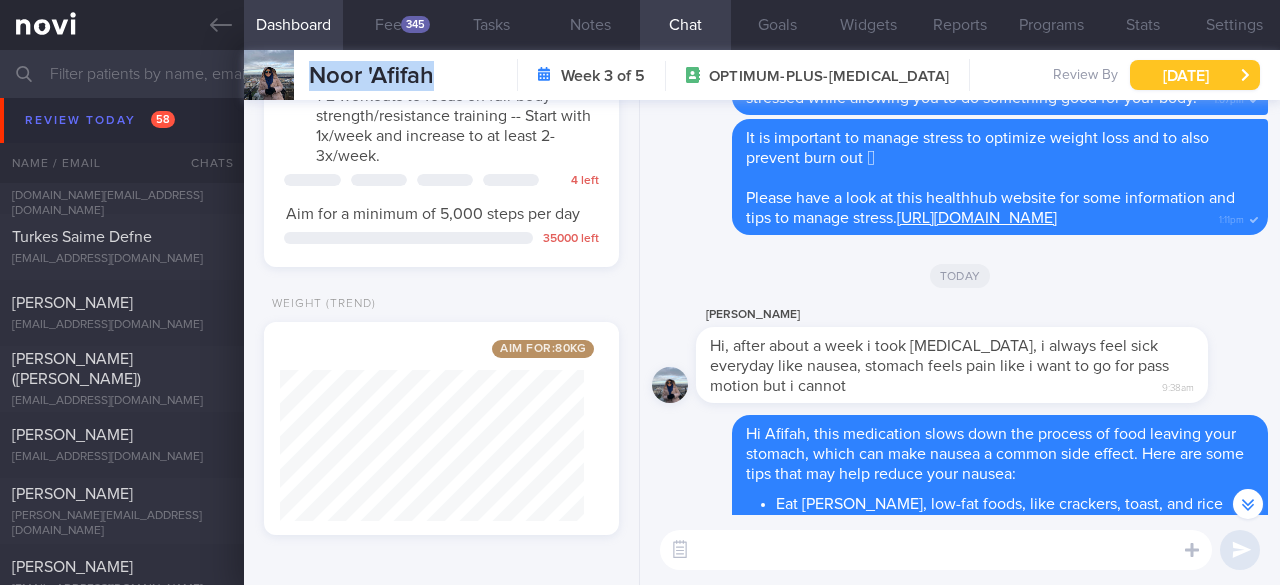 click on "[DATE]" at bounding box center [1195, 75] 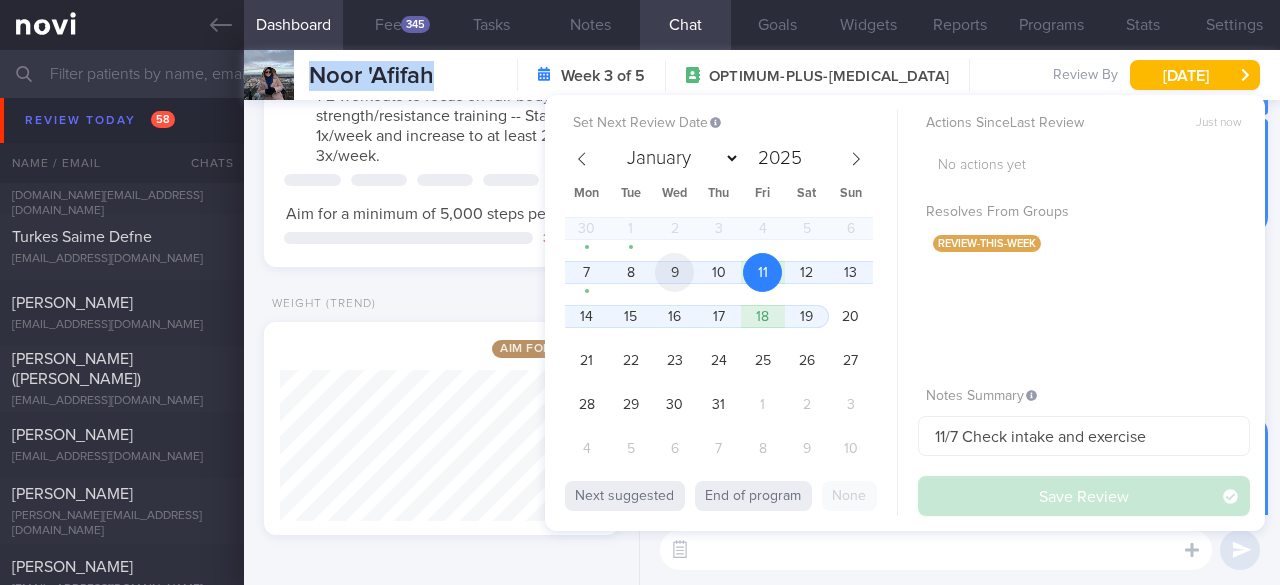 click on "9" at bounding box center (674, 272) 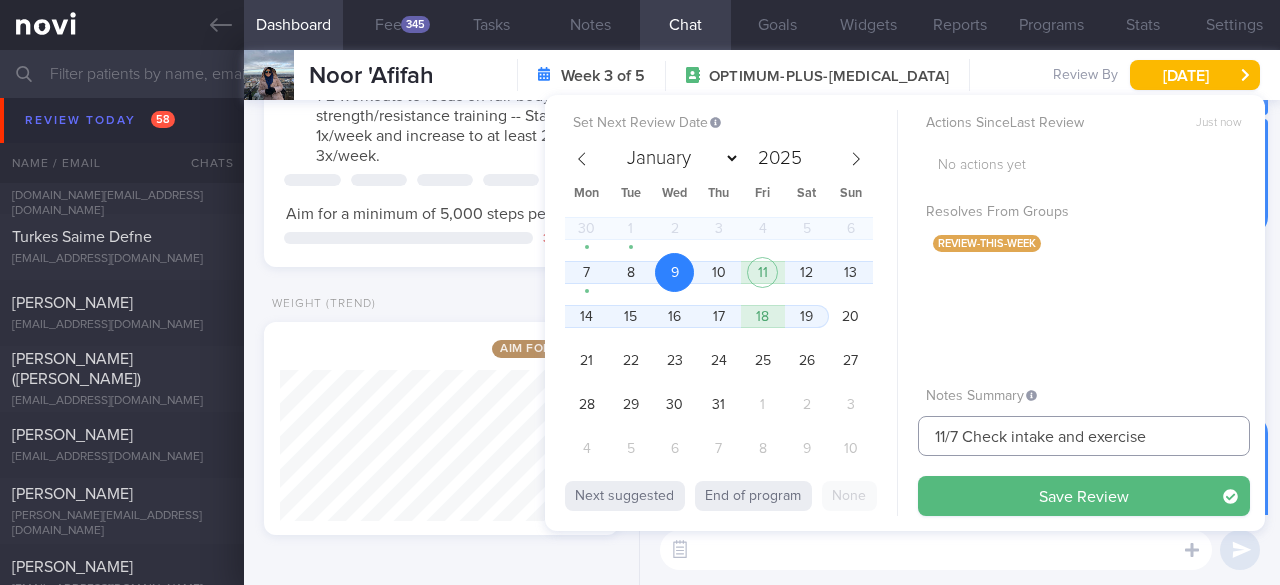 drag, startPoint x: 956, startPoint y: 435, endPoint x: 926, endPoint y: 437, distance: 30.066593 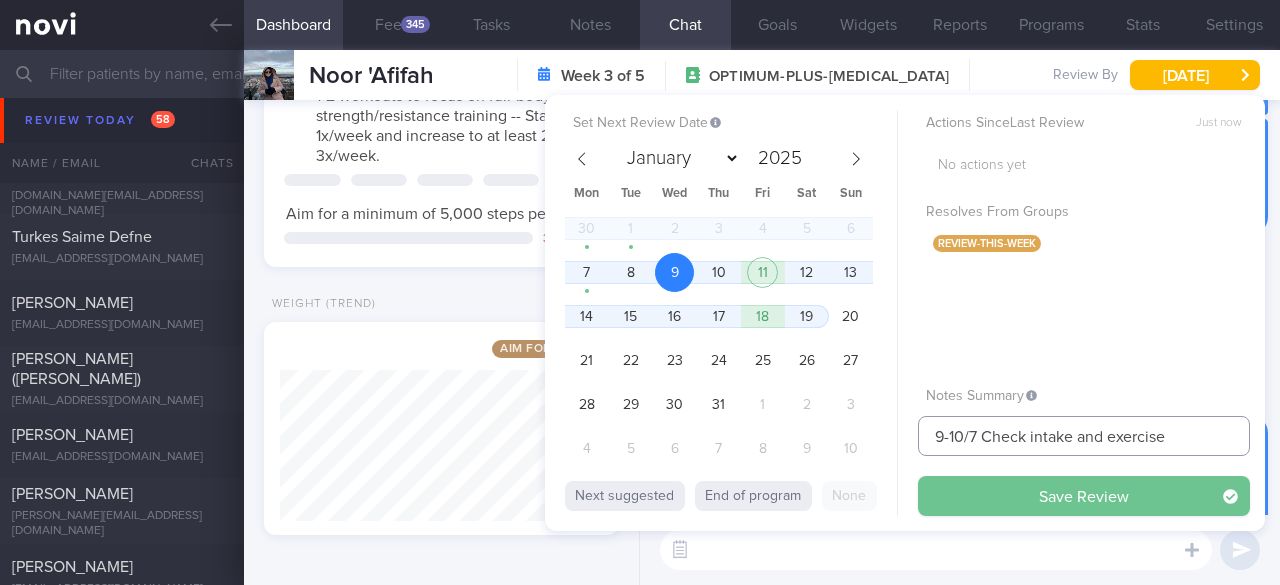 type on "9-10/7 Check intake and exercise" 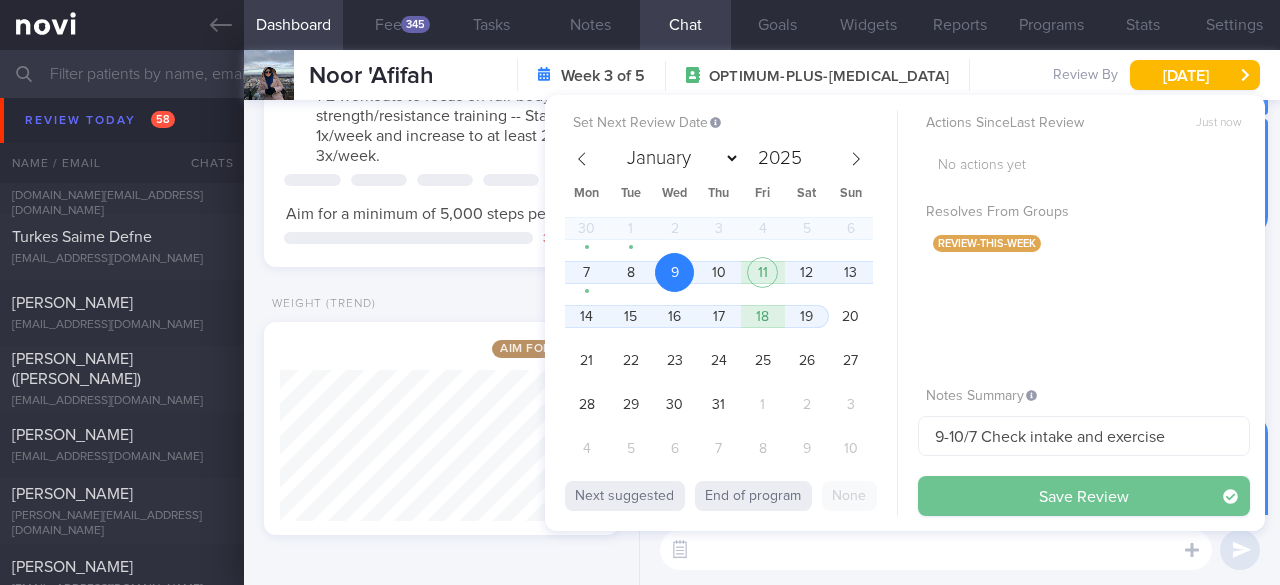 click on "Save Review" at bounding box center (1084, 496) 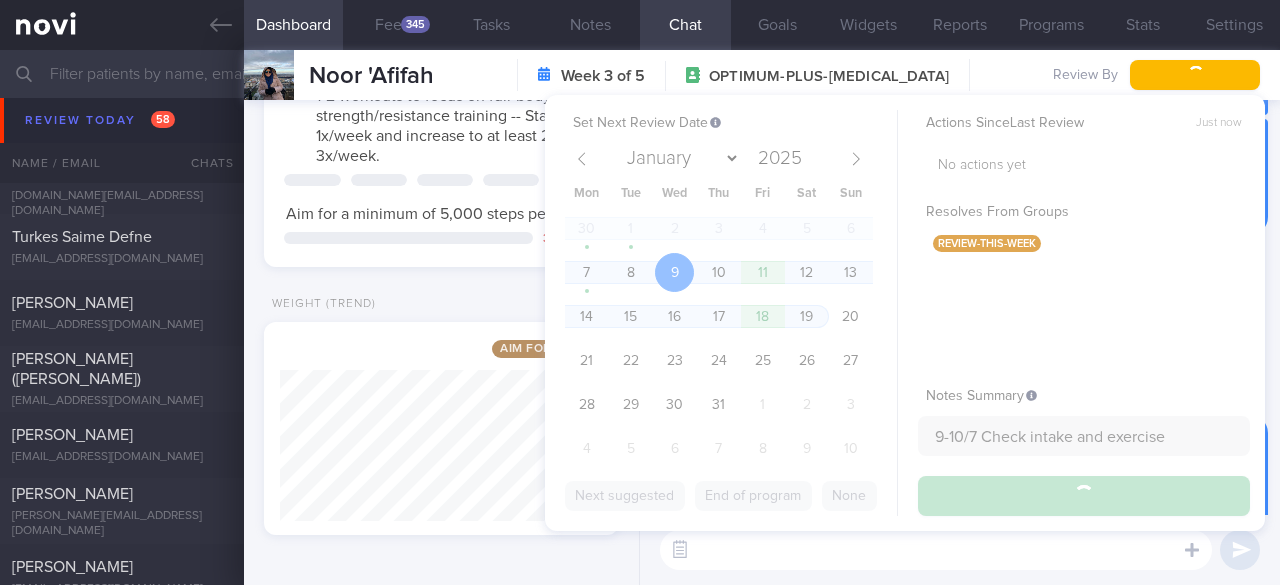 type on "9-10/7 Check intake and exercise" 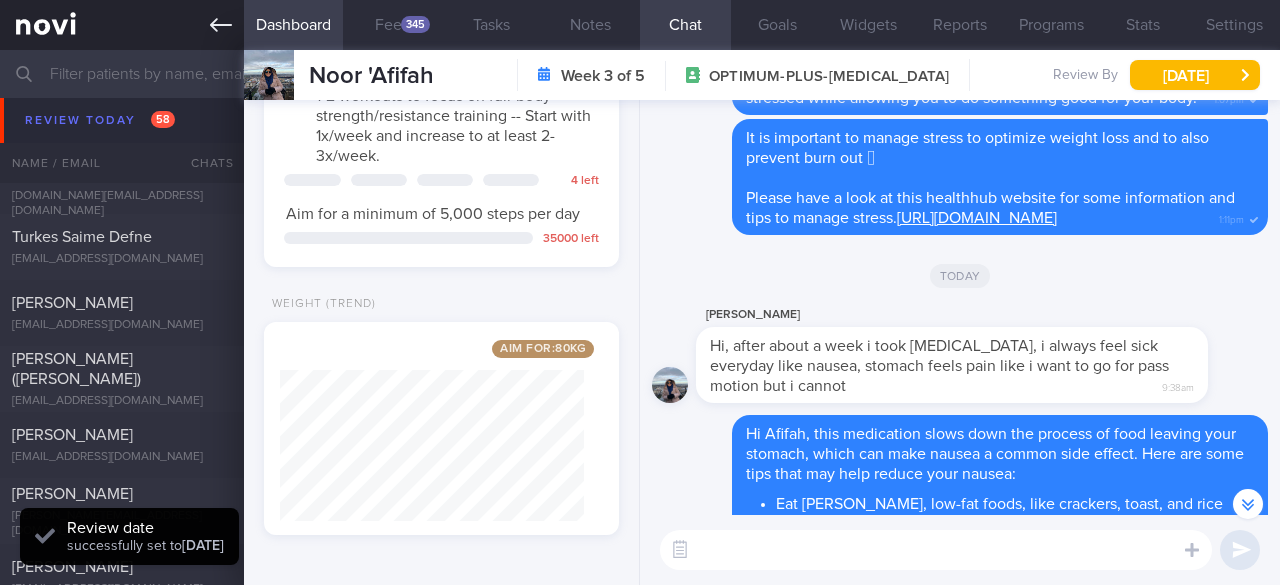 click 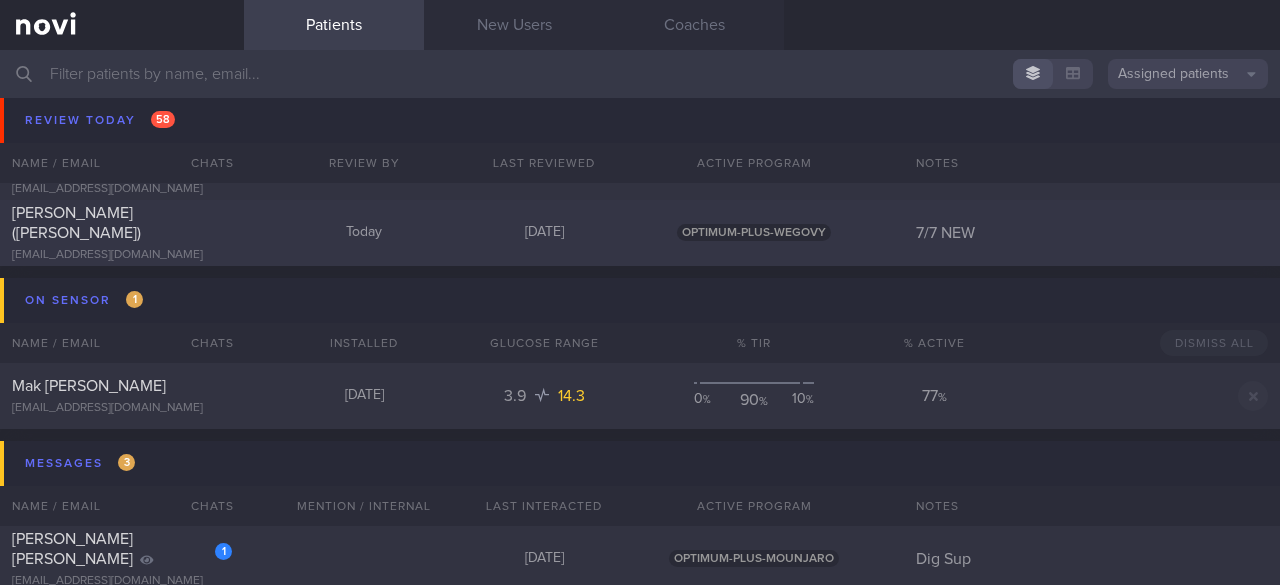 scroll, scrollTop: 8600, scrollLeft: 0, axis: vertical 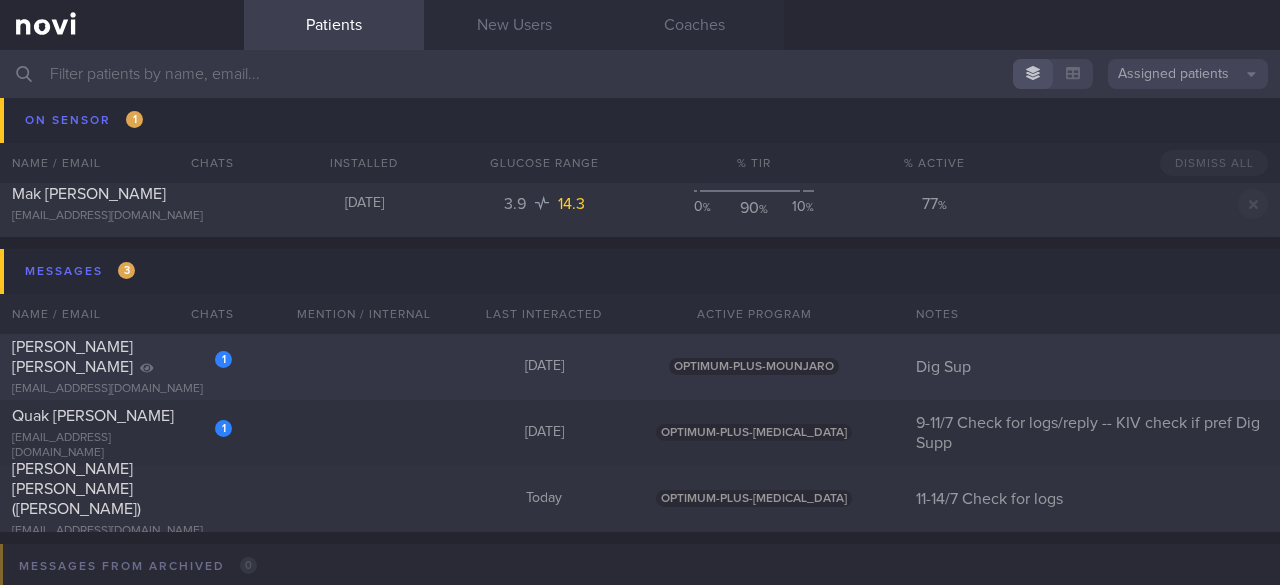 click on "1
[PERSON_NAME] [PERSON_NAME]
[EMAIL_ADDRESS][DOMAIN_NAME]
[DATE]
OPTIMUM-PLUS-MOUNJARO
Dig Sup" 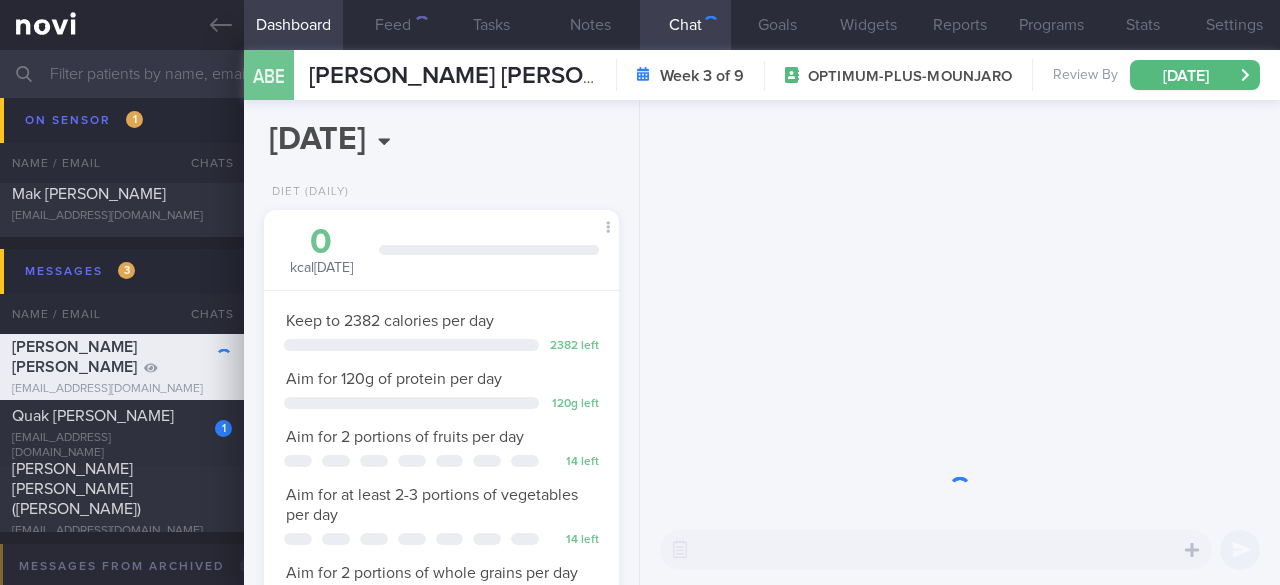 scroll, scrollTop: 999848, scrollLeft: 999696, axis: both 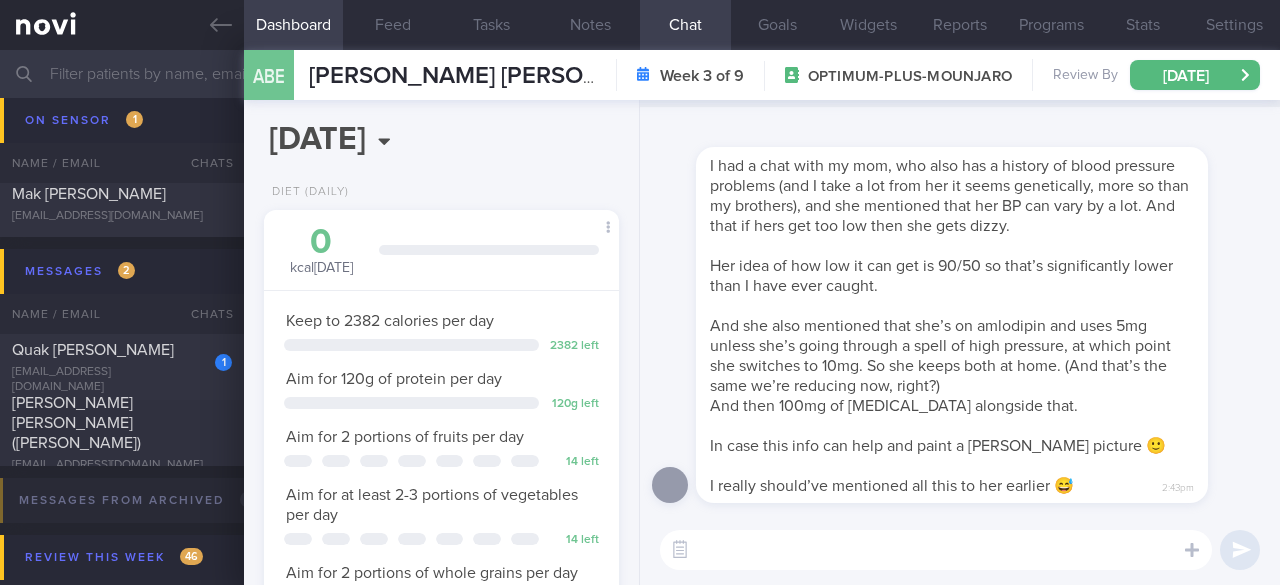 click at bounding box center [936, 550] 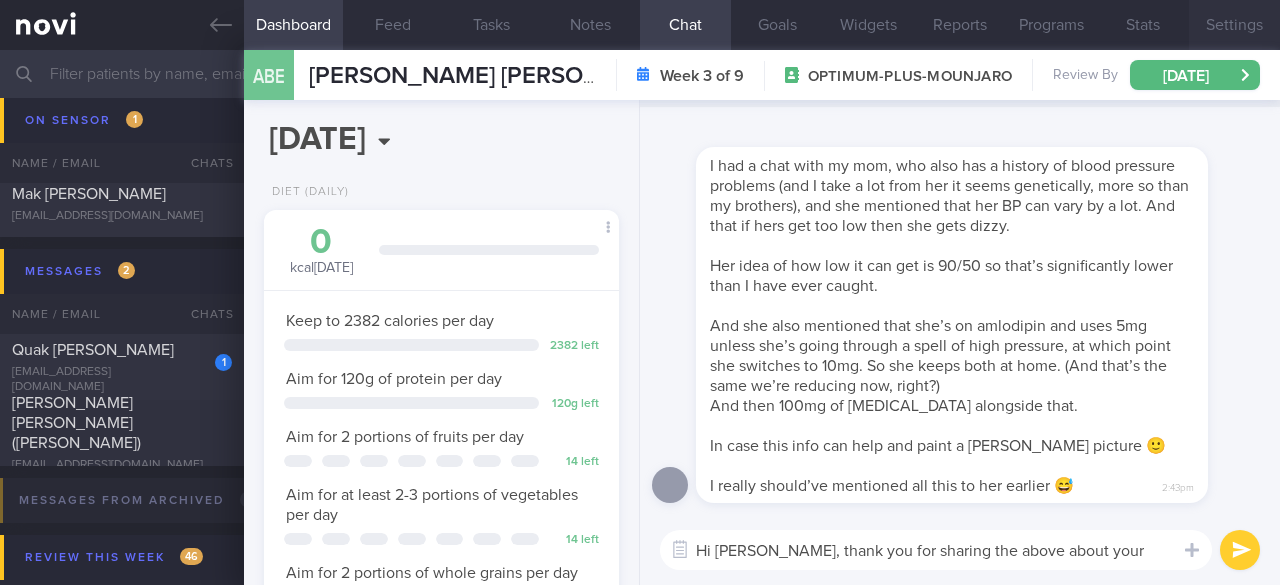 click on "Settings" at bounding box center [1234, 25] 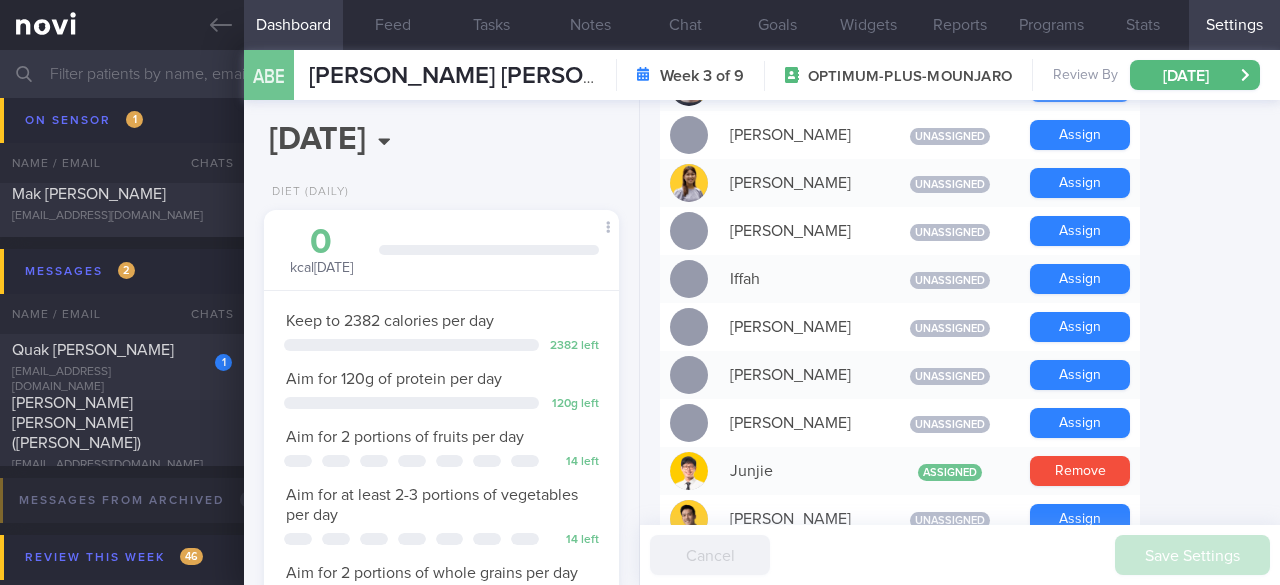 scroll, scrollTop: 1000, scrollLeft: 0, axis: vertical 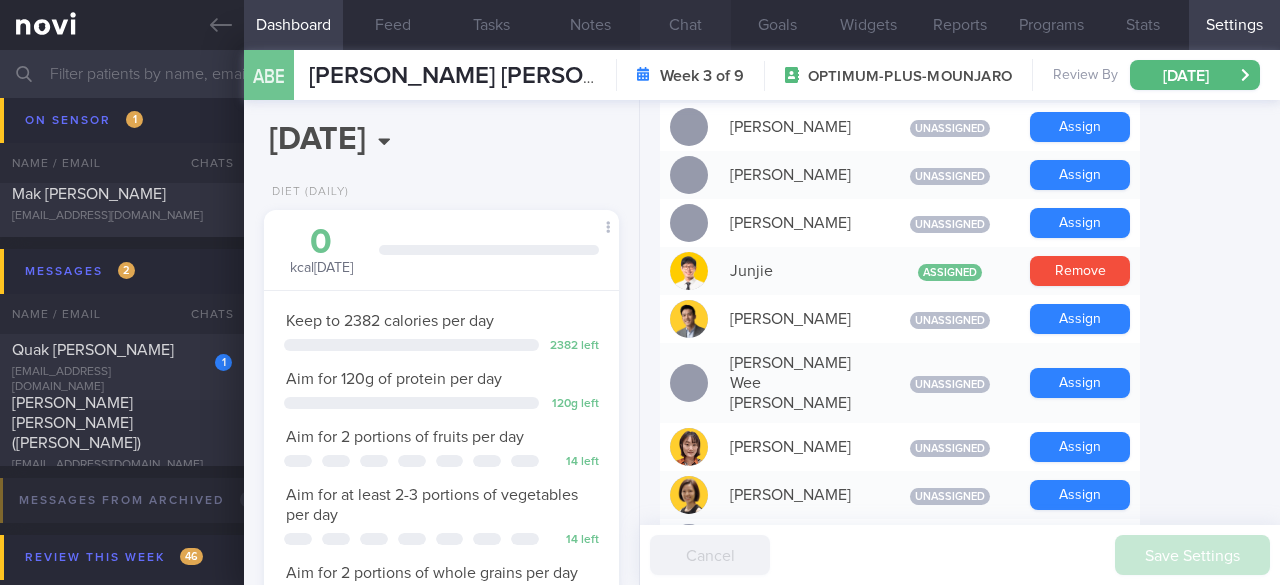click on "Chat" at bounding box center (685, 25) 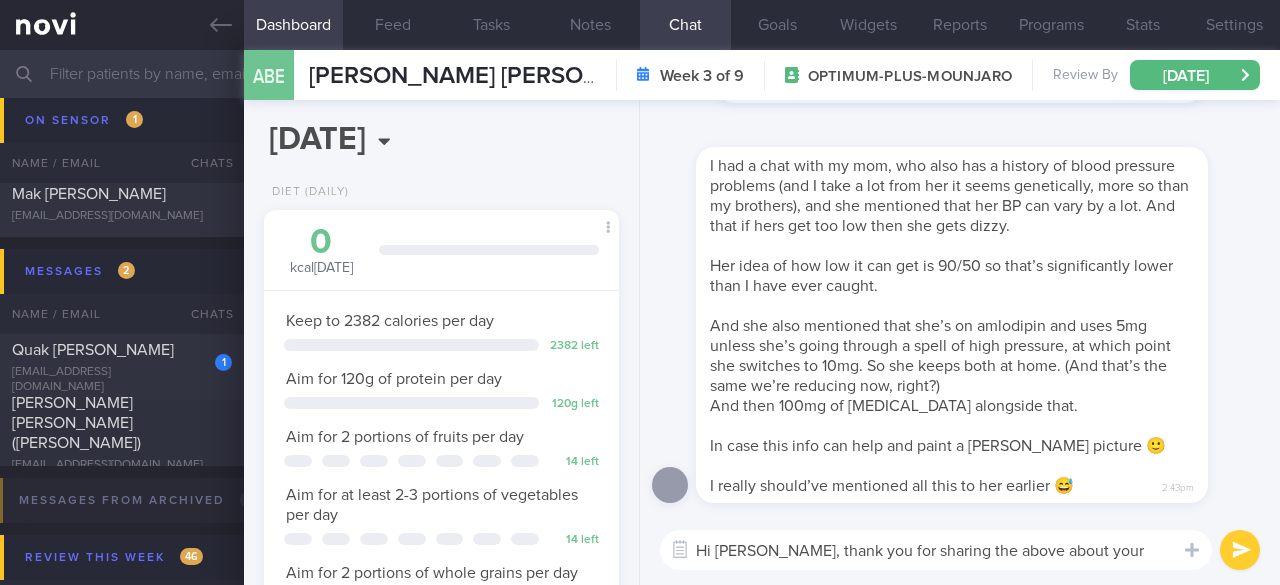 click on "Hi [PERSON_NAME], thank you for sharing the above about your mom. I will" at bounding box center [936, 550] 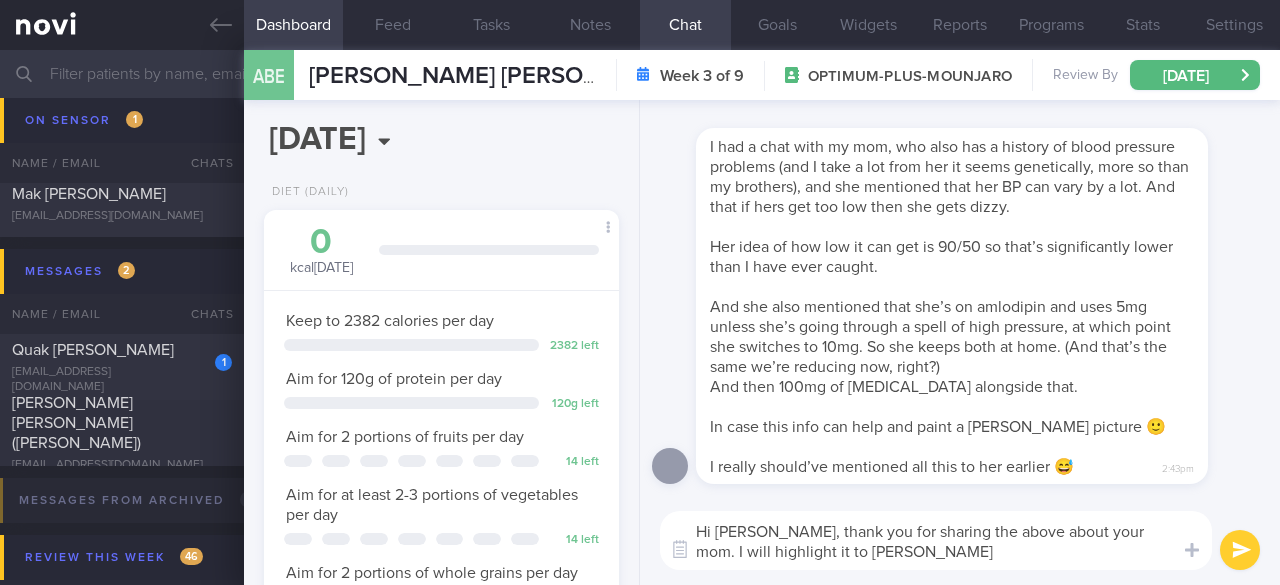 paste on "🙂" 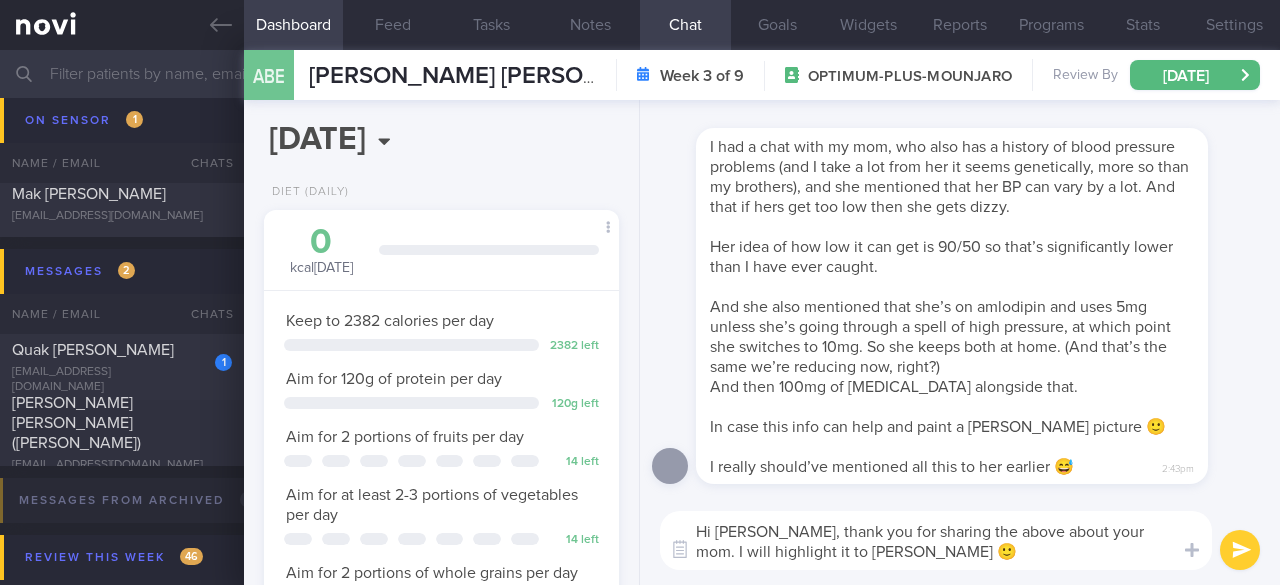 type on "Hi [PERSON_NAME], thank you for sharing the above about your mom. I will highlight it to [PERSON_NAME] 🙂" 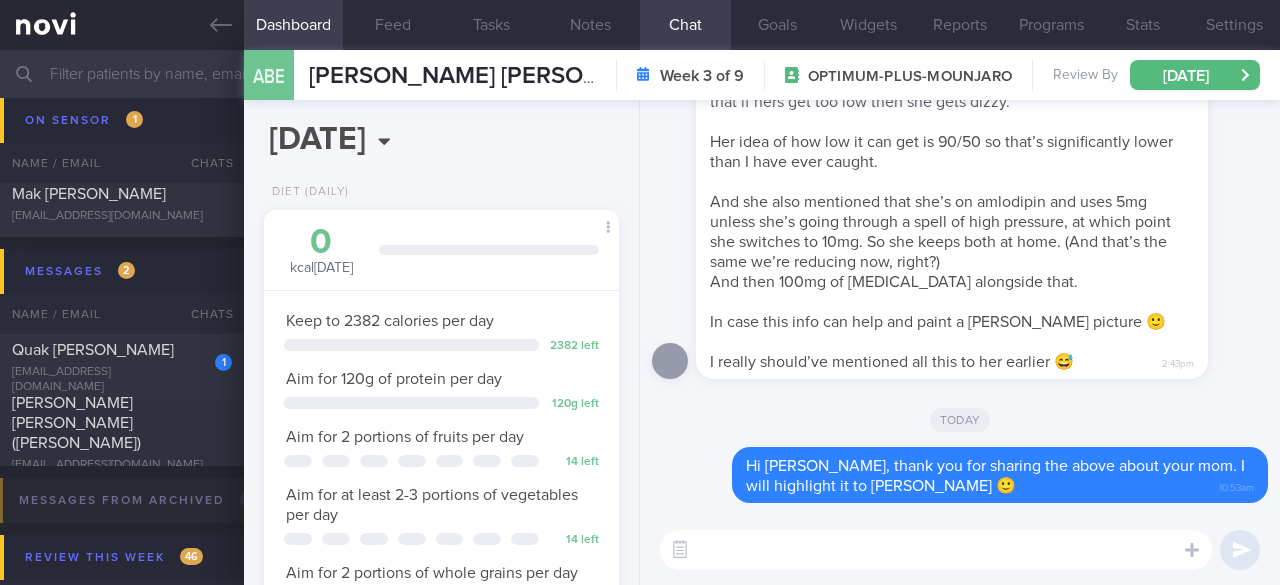 click at bounding box center (936, 550) 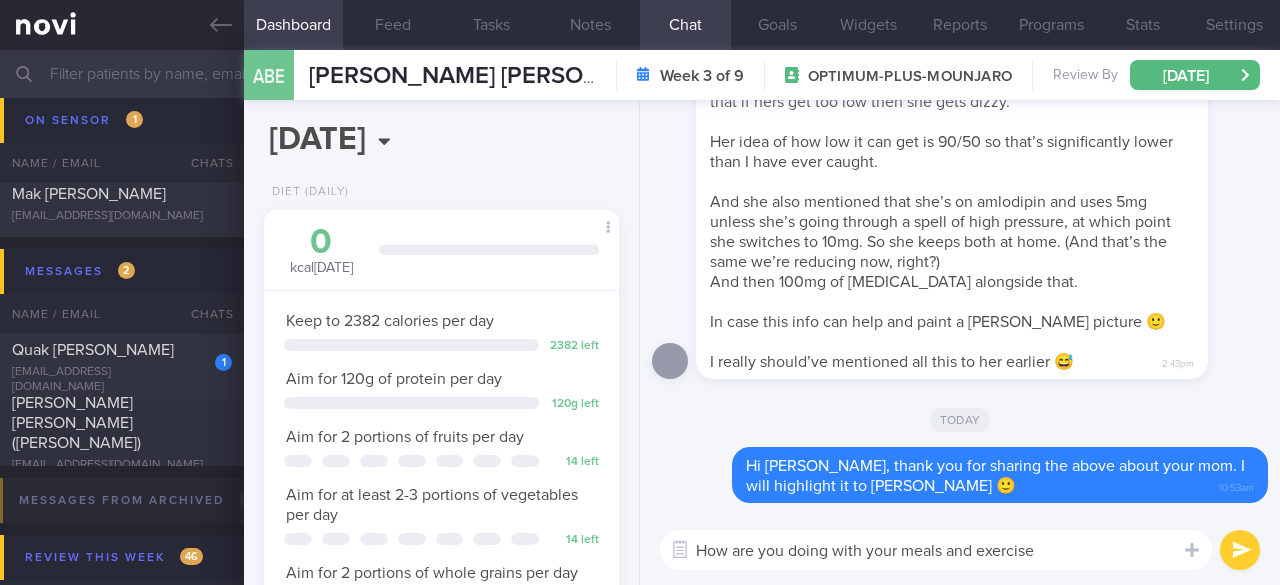 type on "How are you doing with your meals and exercise?" 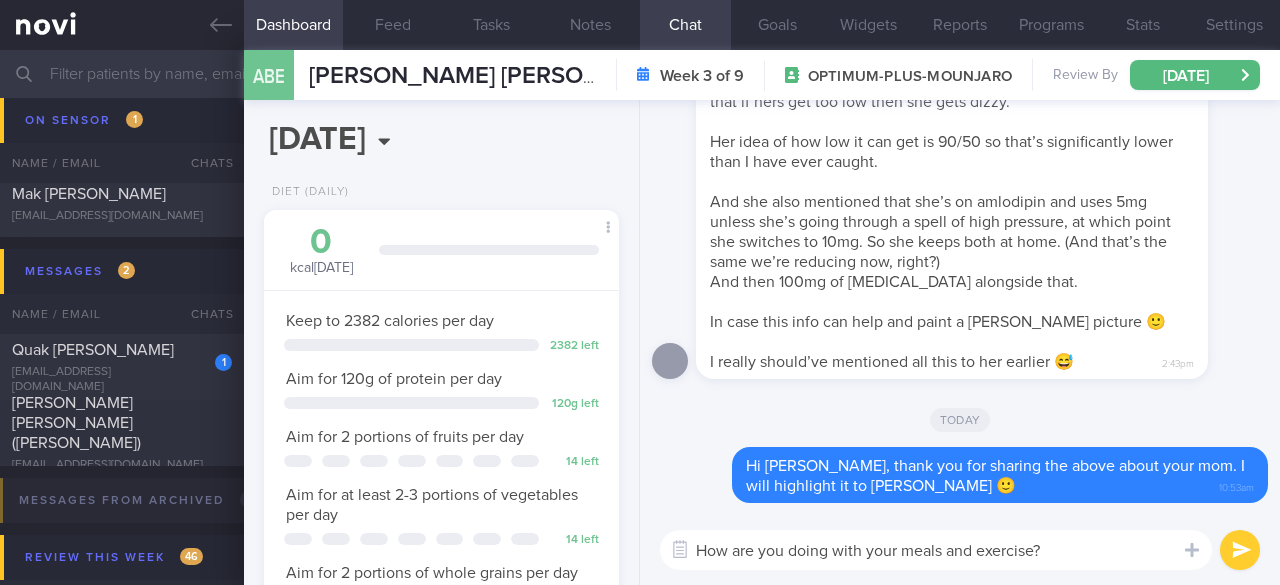 type 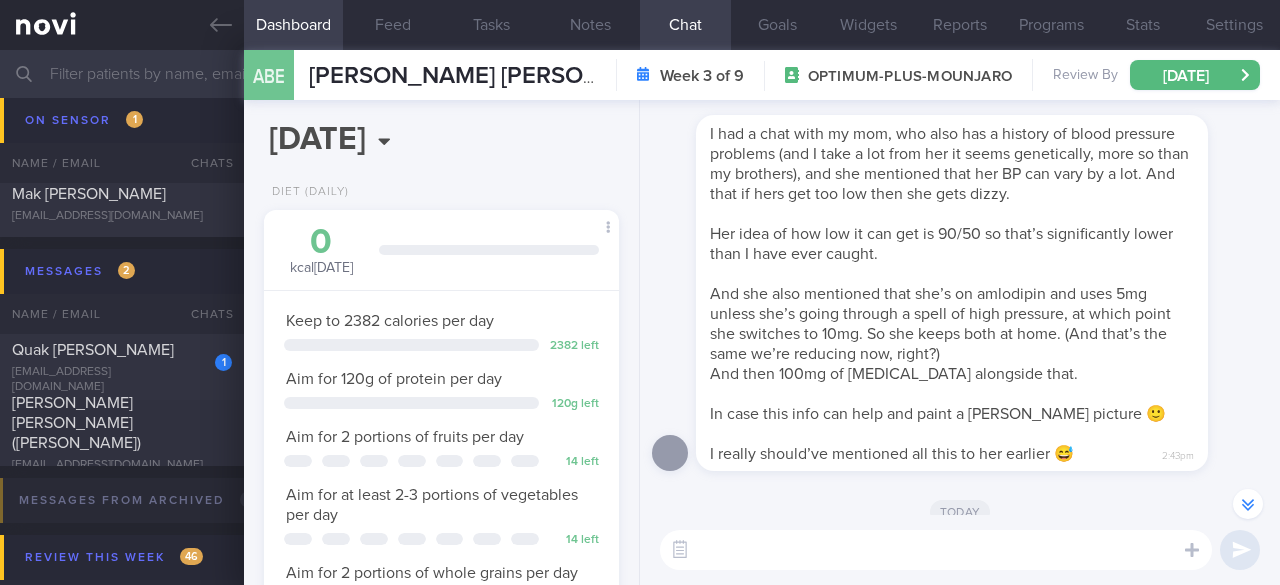 scroll, scrollTop: -100, scrollLeft: 0, axis: vertical 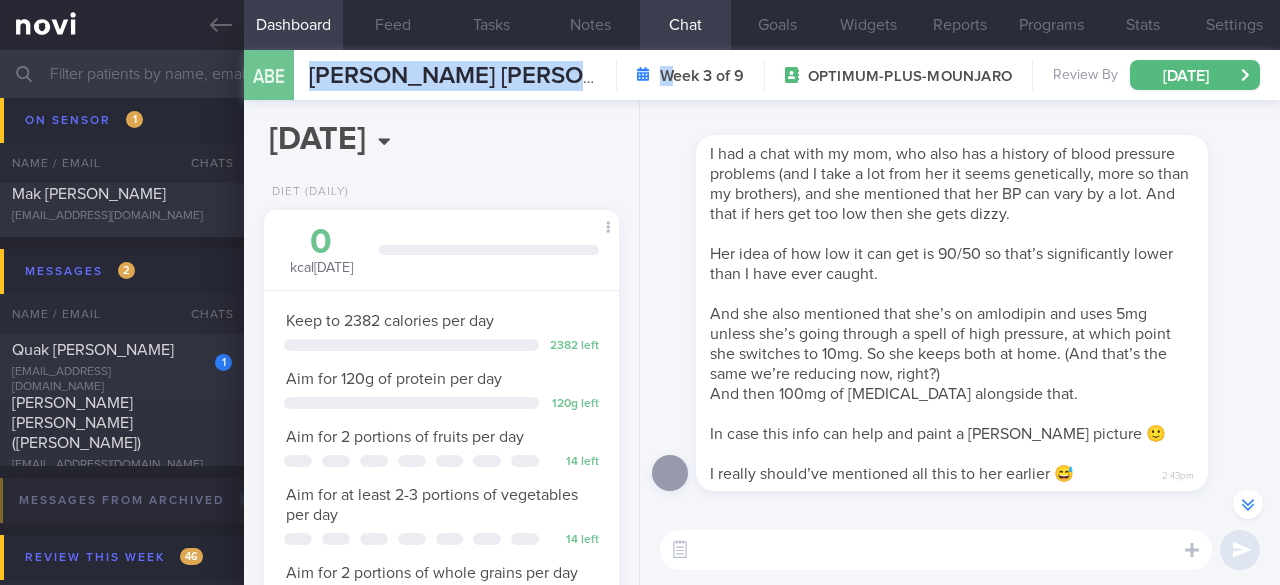 drag, startPoint x: 310, startPoint y: 73, endPoint x: 675, endPoint y: 77, distance: 365.0219 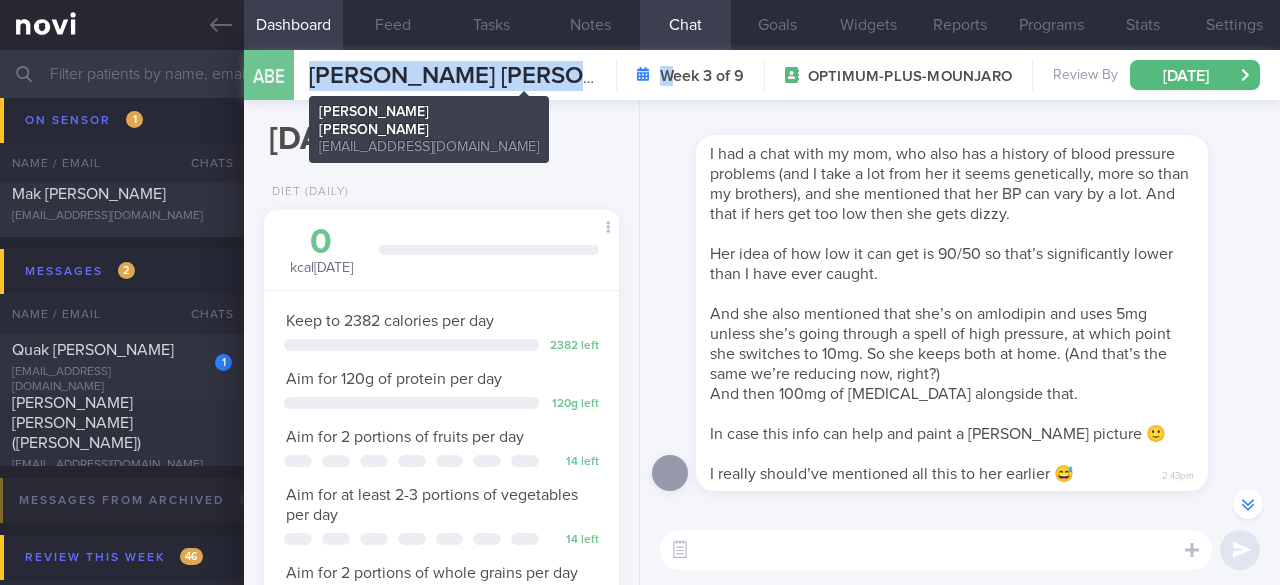 copy on "[PERSON_NAME] [PERSON_NAME]
[PERSON_NAME] [PERSON_NAME]
[PERSON_NAME][EMAIL_ADDRESS][DOMAIN_NAME]
W" 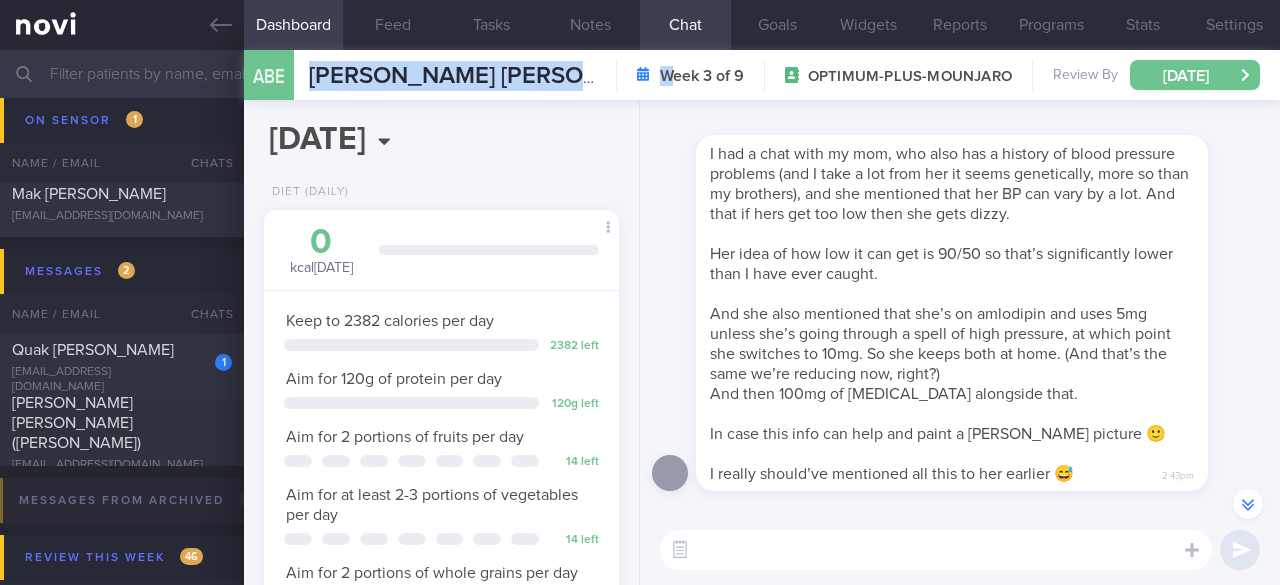 click on "[DATE]" at bounding box center [1195, 75] 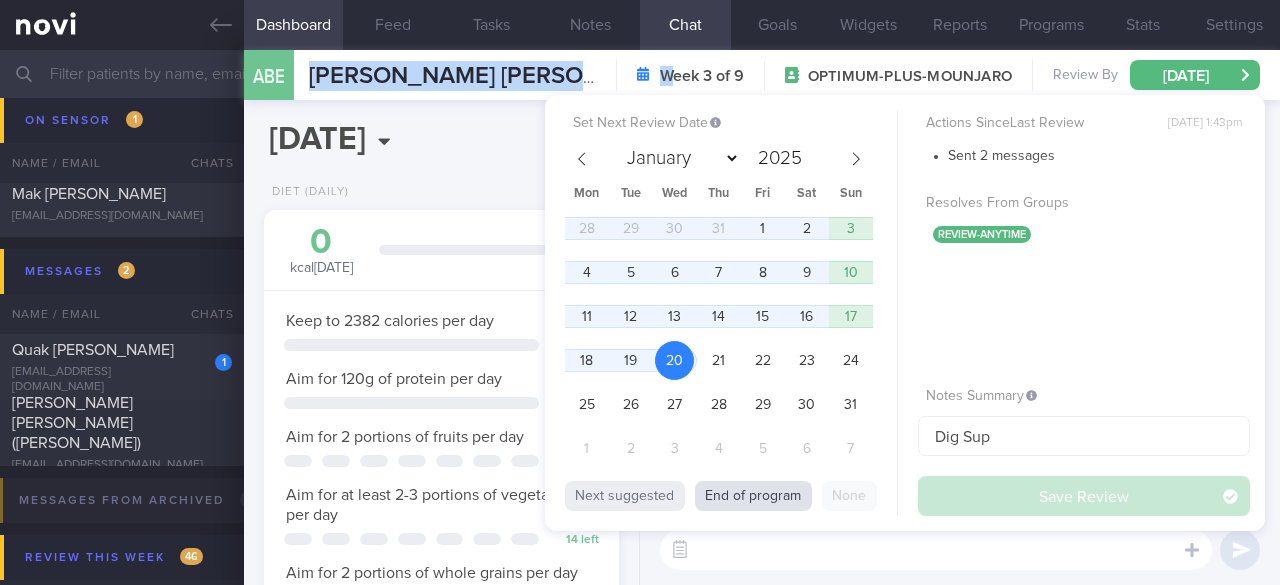 click on "End of program" at bounding box center [753, 496] 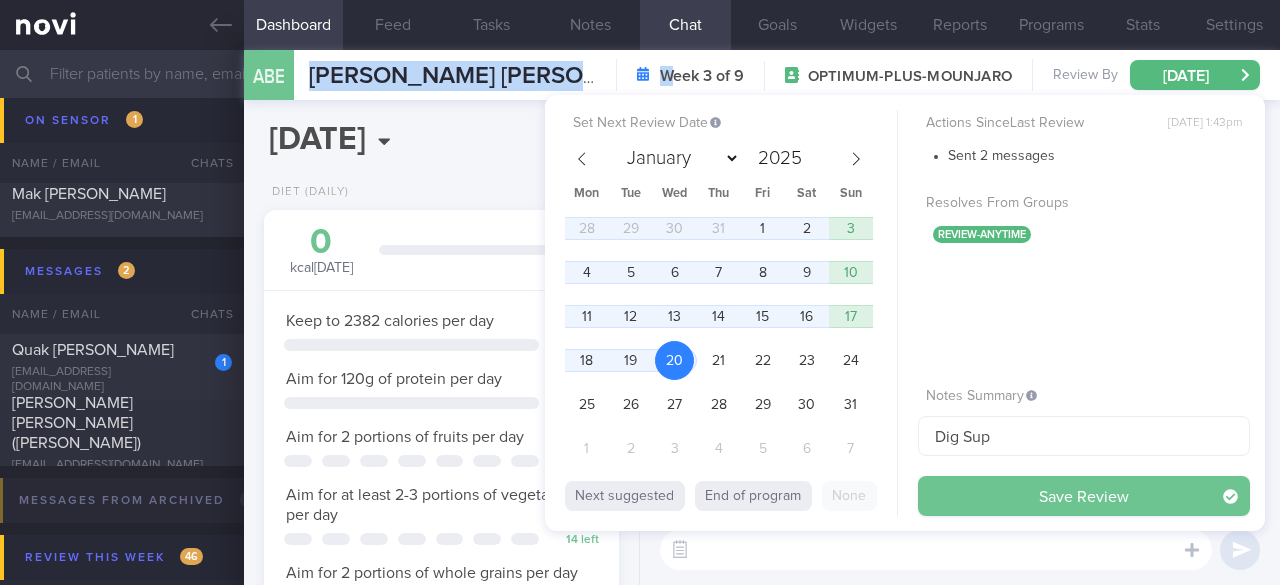 click on "Save Review" at bounding box center (1084, 496) 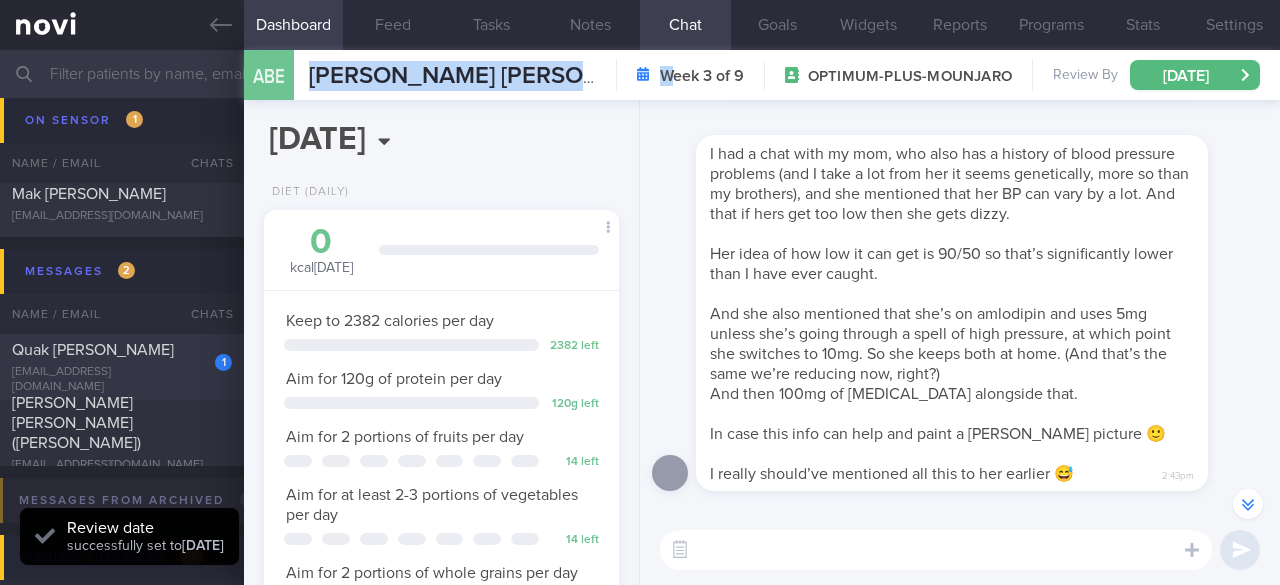 click on "1
Quak Yew Chong
[EMAIL_ADDRESS][DOMAIN_NAME]" at bounding box center (122, 367) 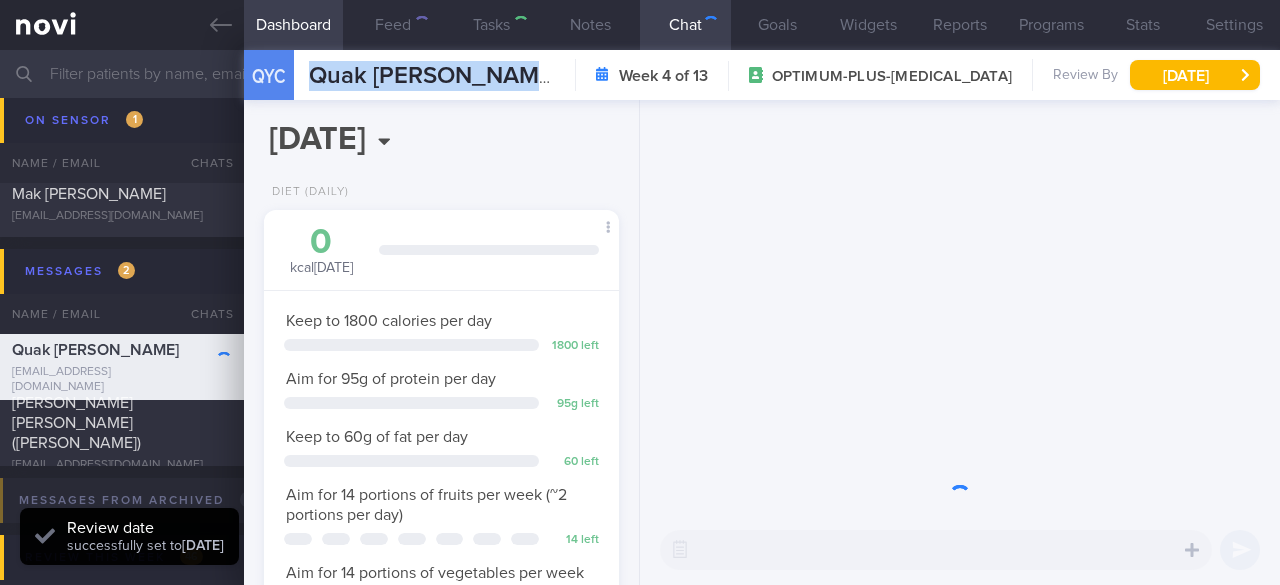 scroll, scrollTop: 0, scrollLeft: 0, axis: both 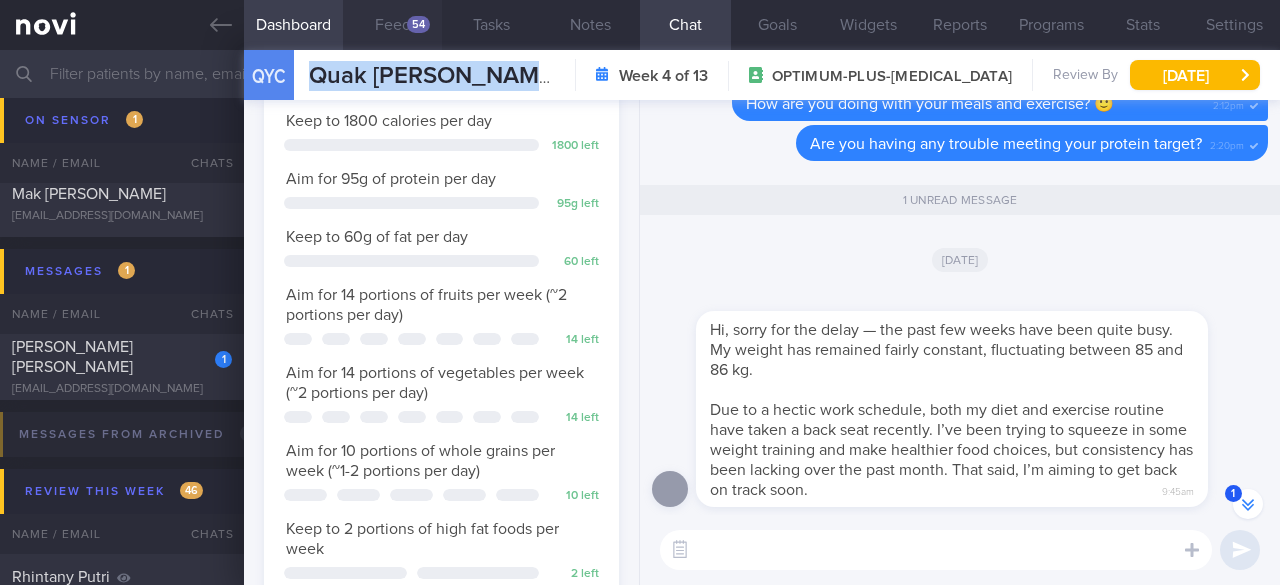 click on "54" at bounding box center (418, 24) 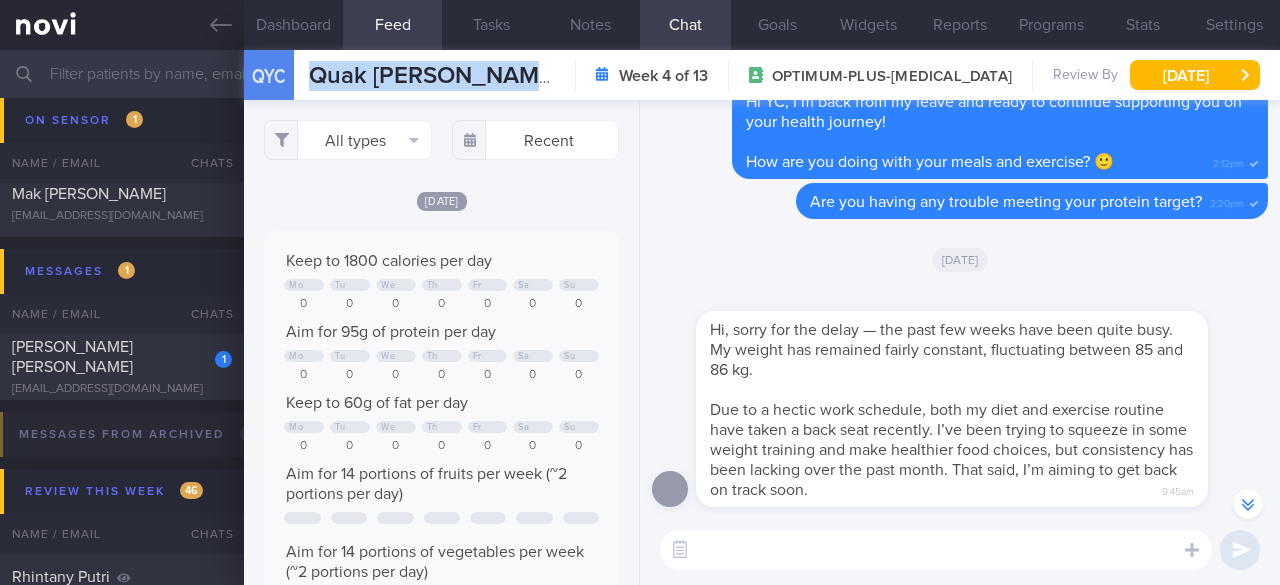 scroll, scrollTop: 999922, scrollLeft: 999686, axis: both 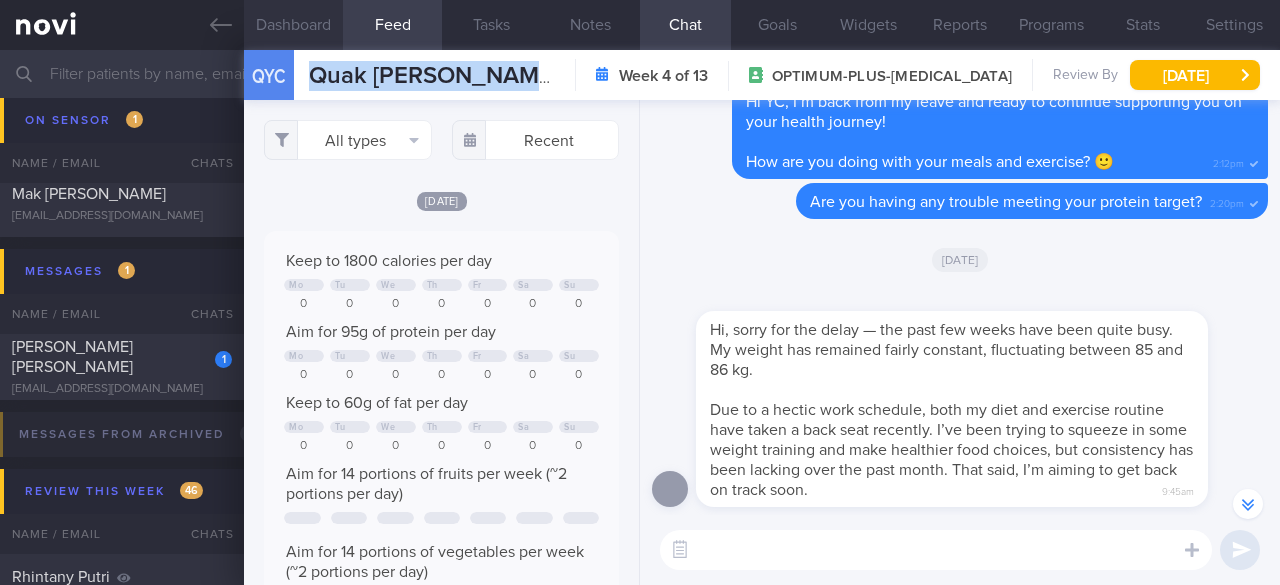 click on "Dashboard" at bounding box center [293, 25] 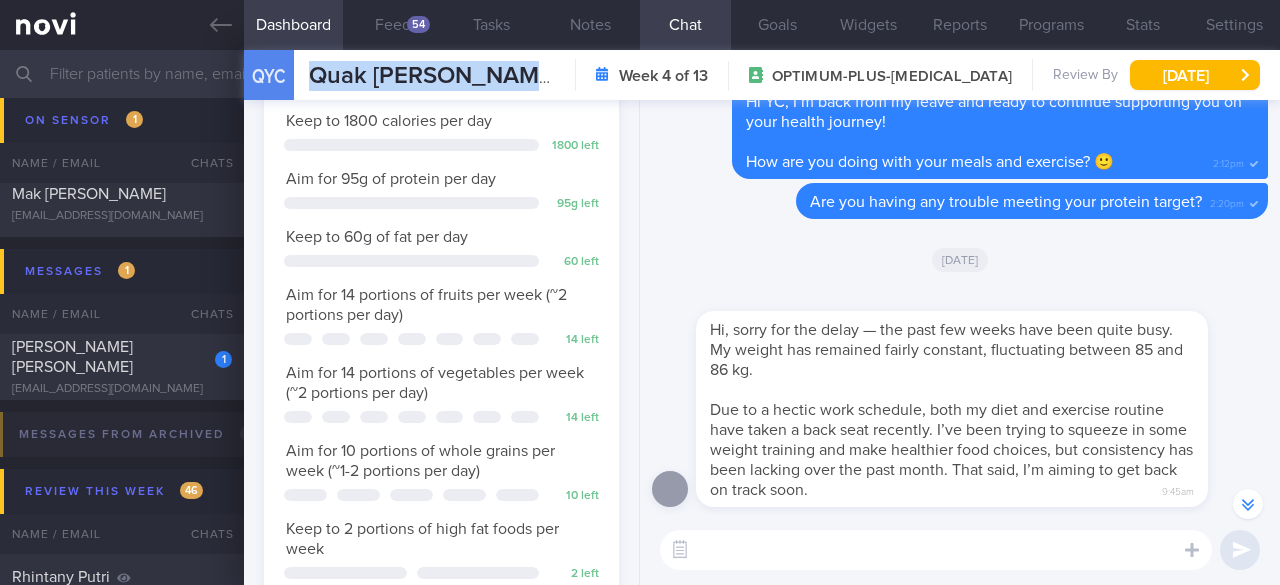 scroll, scrollTop: 0, scrollLeft: 0, axis: both 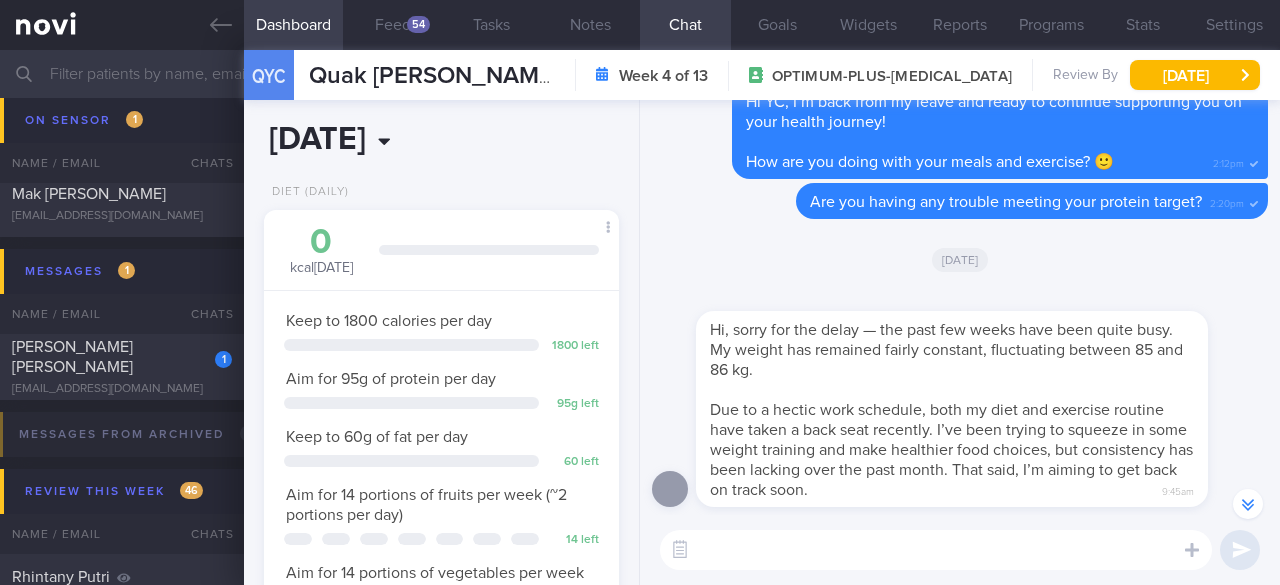 click on "[DATE]" at bounding box center (373, 140) 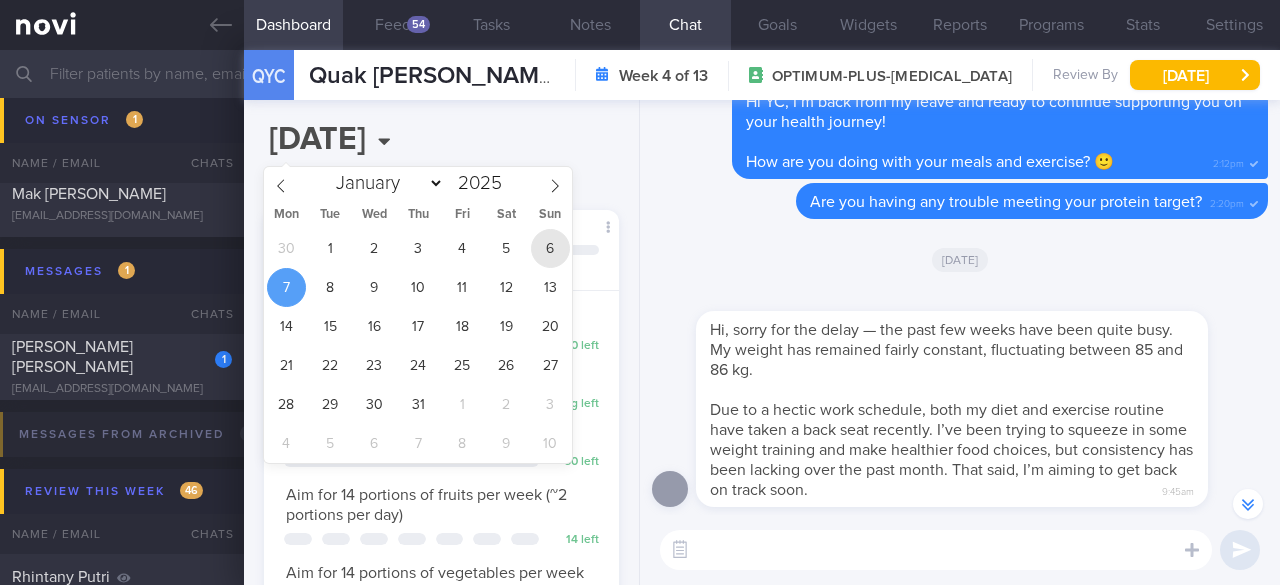 click on "6" at bounding box center (550, 248) 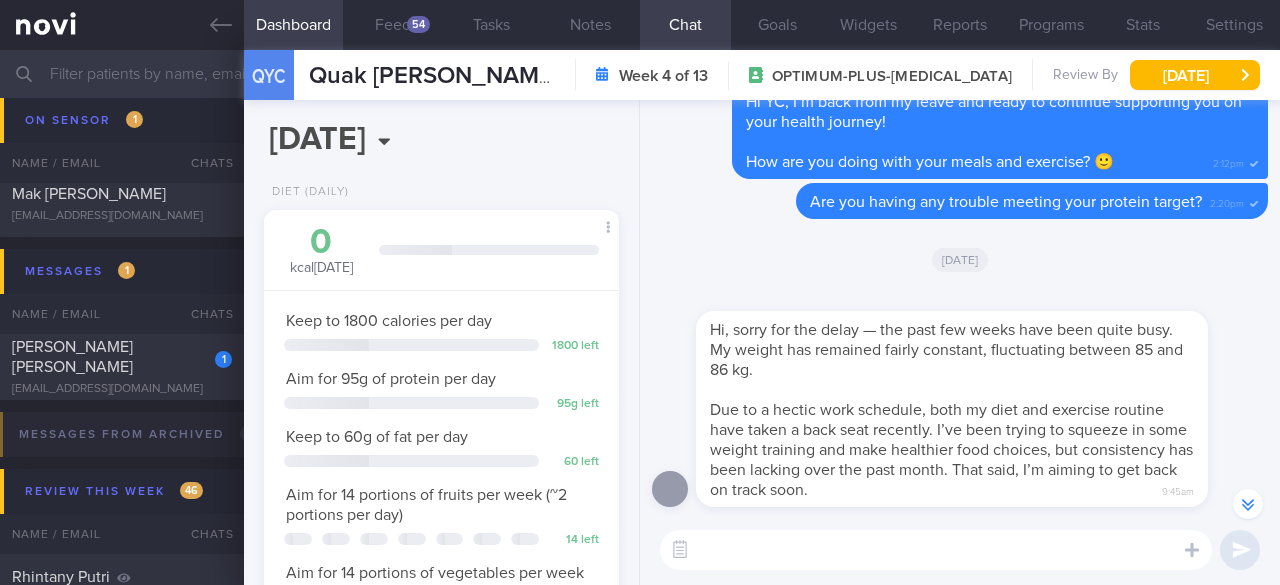 scroll, scrollTop: 999818, scrollLeft: 999696, axis: both 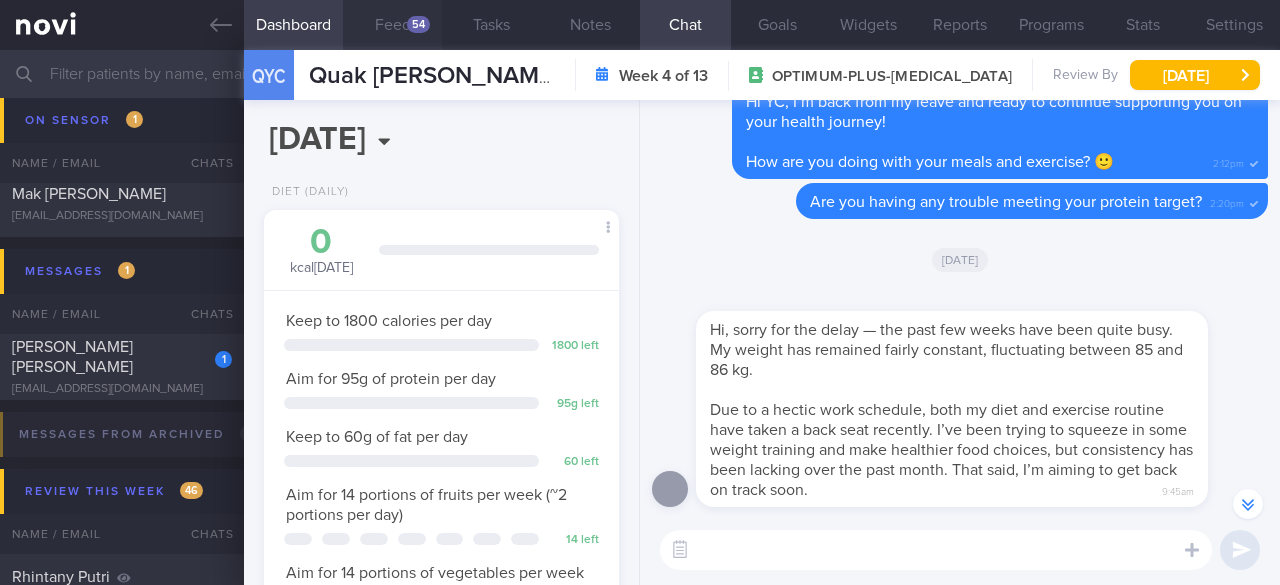 click on "Feed
54" at bounding box center (392, 25) 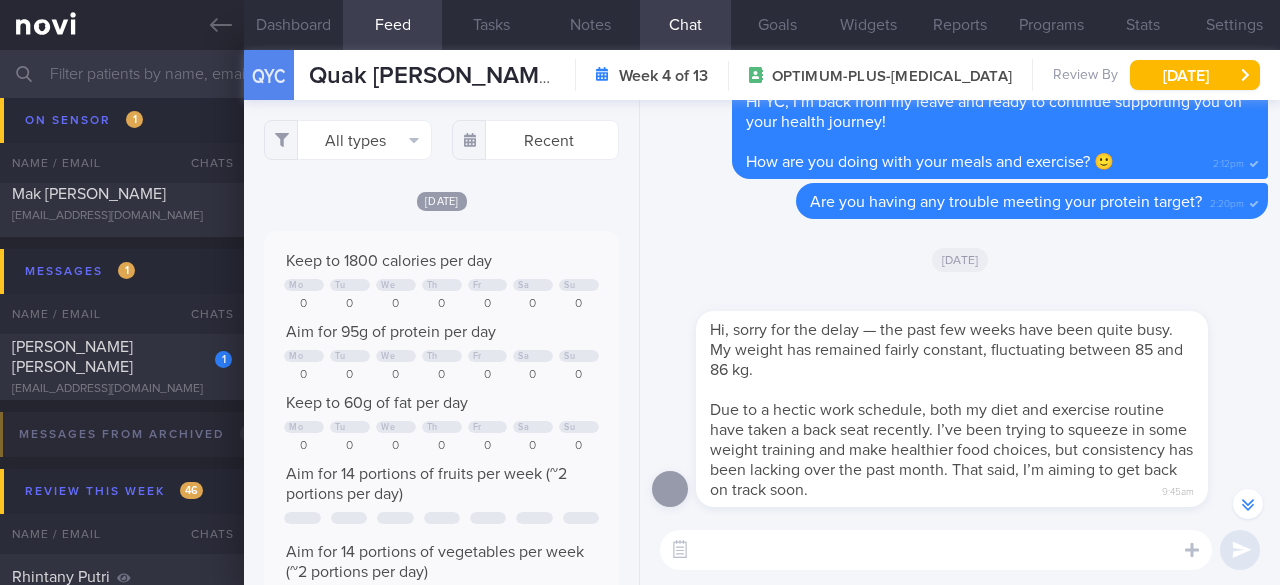 click on "All types
Food
Activity
Glucose
Weight
Medicine
Blood Pressure
CGM Install
Recent
[DATE]" at bounding box center [441, 342] 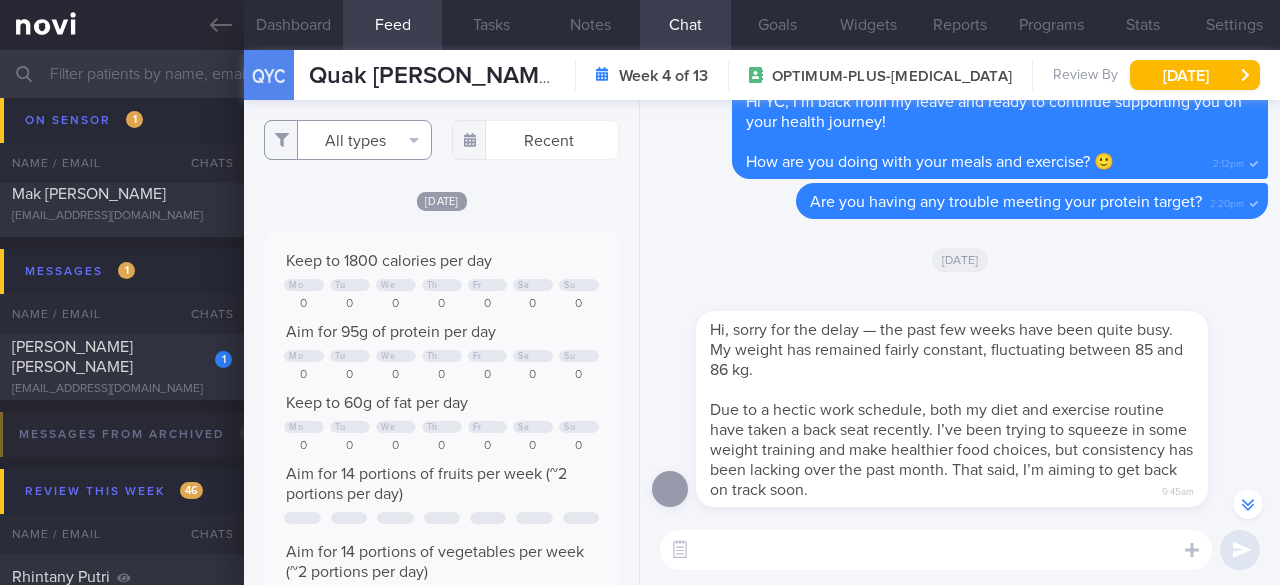click on "All types" at bounding box center (347, 140) 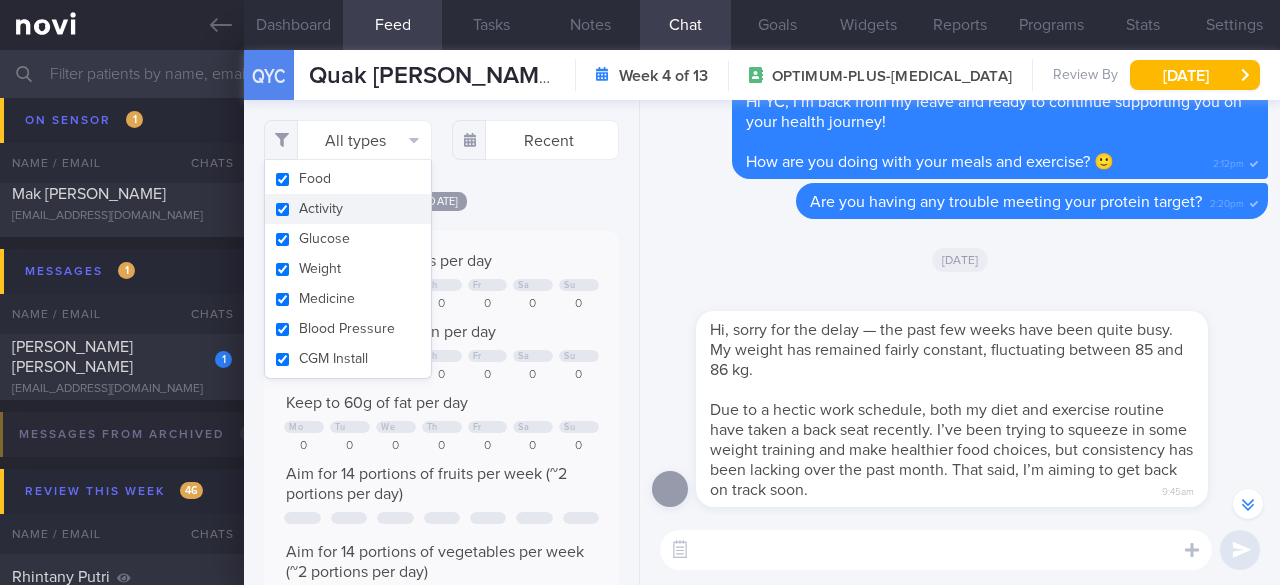 click on "Activity" at bounding box center (347, 209) 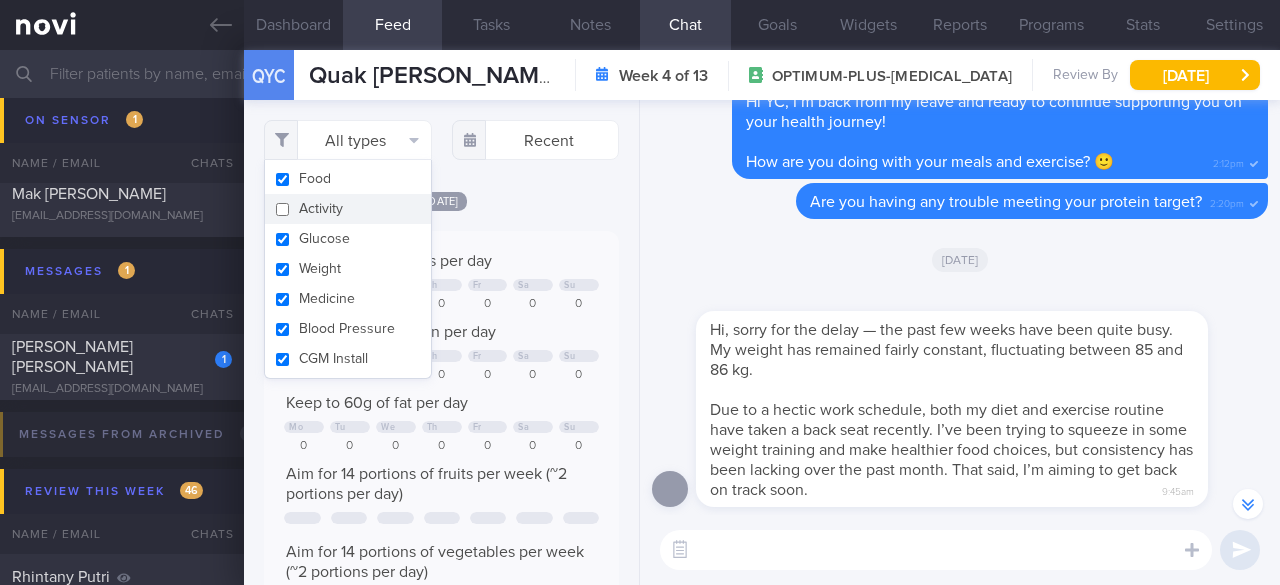 checkbox on "false" 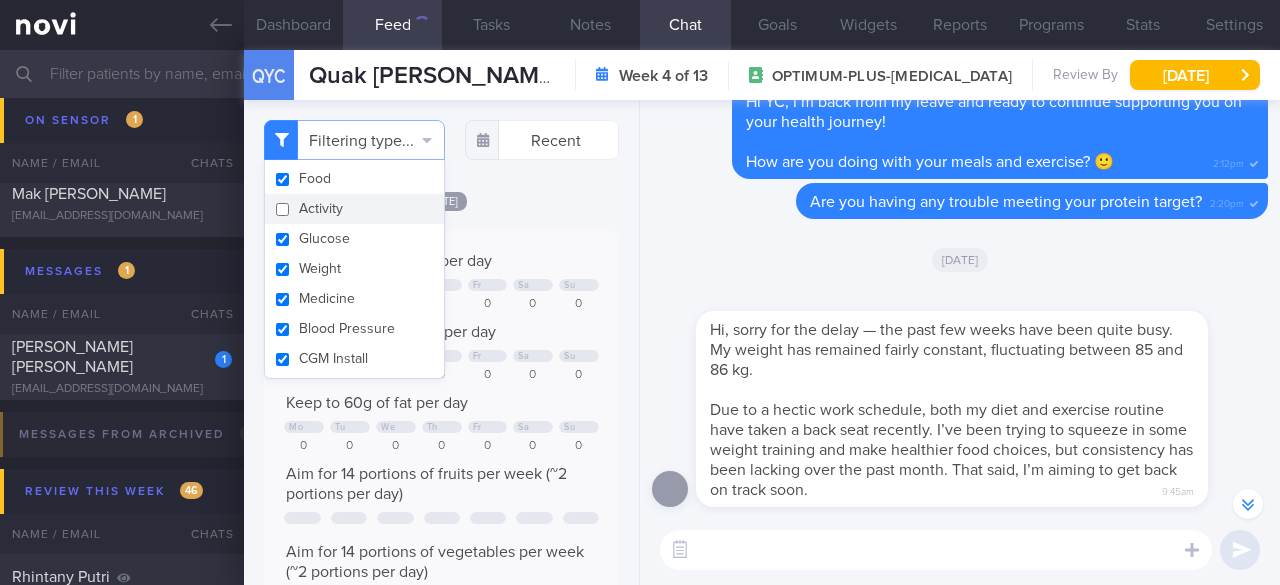 click on "[DATE]" at bounding box center [441, 200] 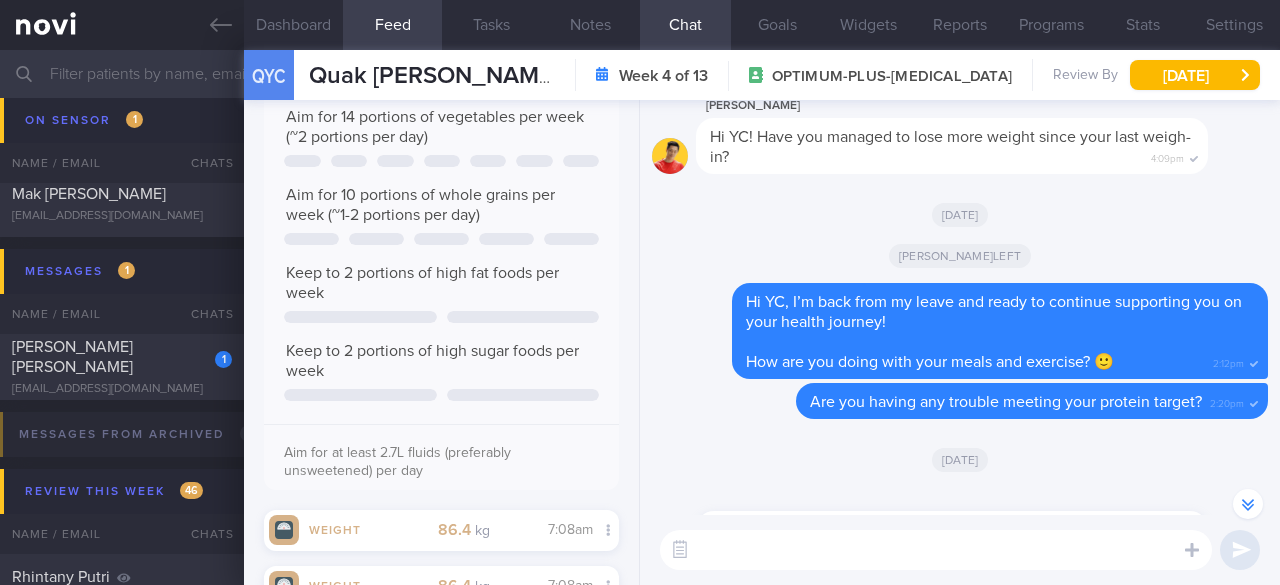 click at bounding box center [936, 550] 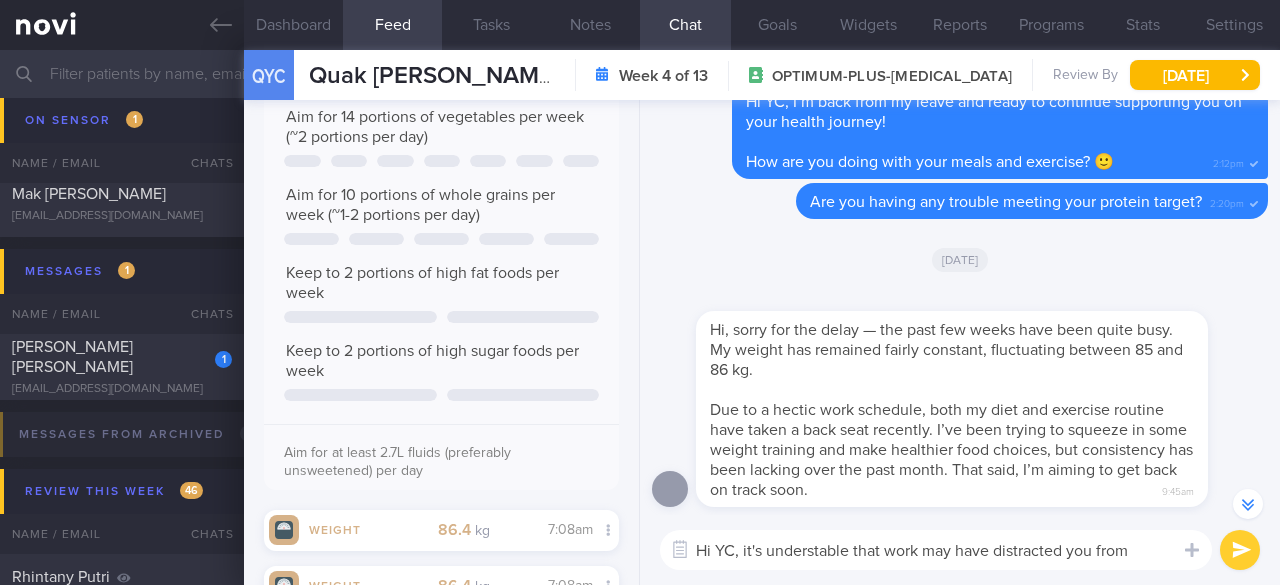 drag, startPoint x: 993, startPoint y: 549, endPoint x: 1158, endPoint y: 547, distance: 165.01212 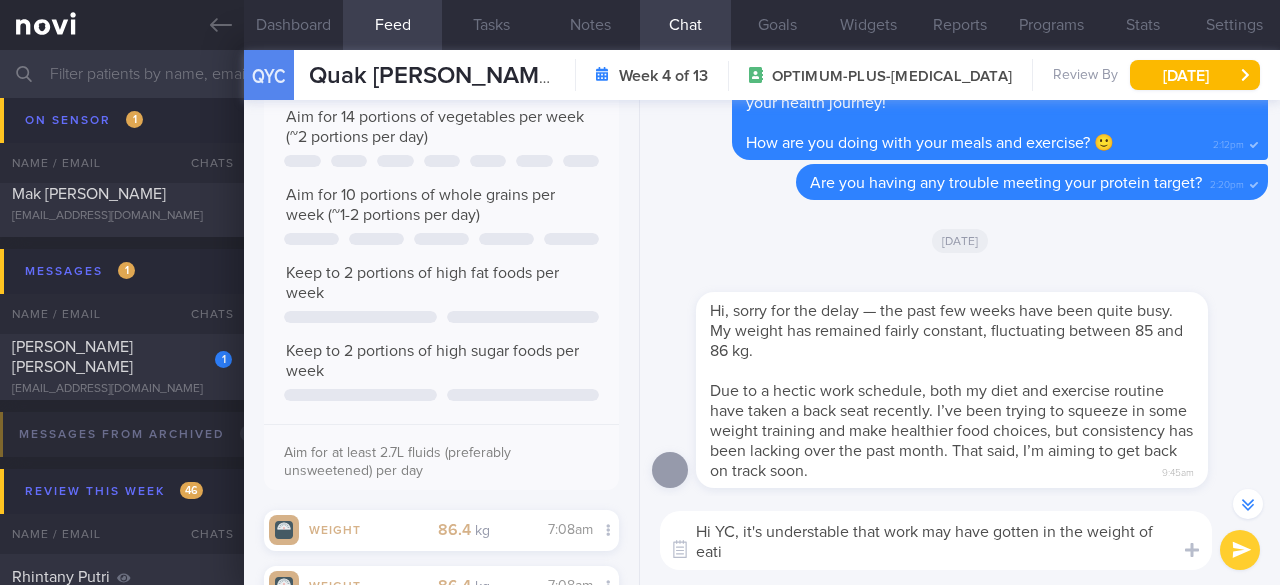 scroll, scrollTop: 0, scrollLeft: 0, axis: both 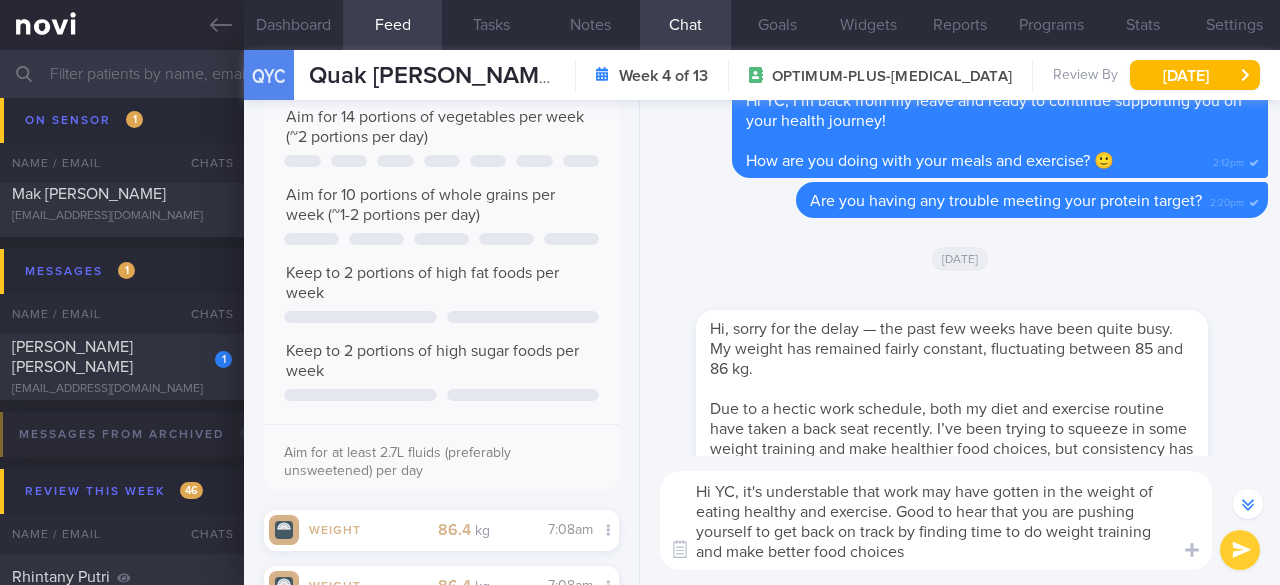 paste on "😀" 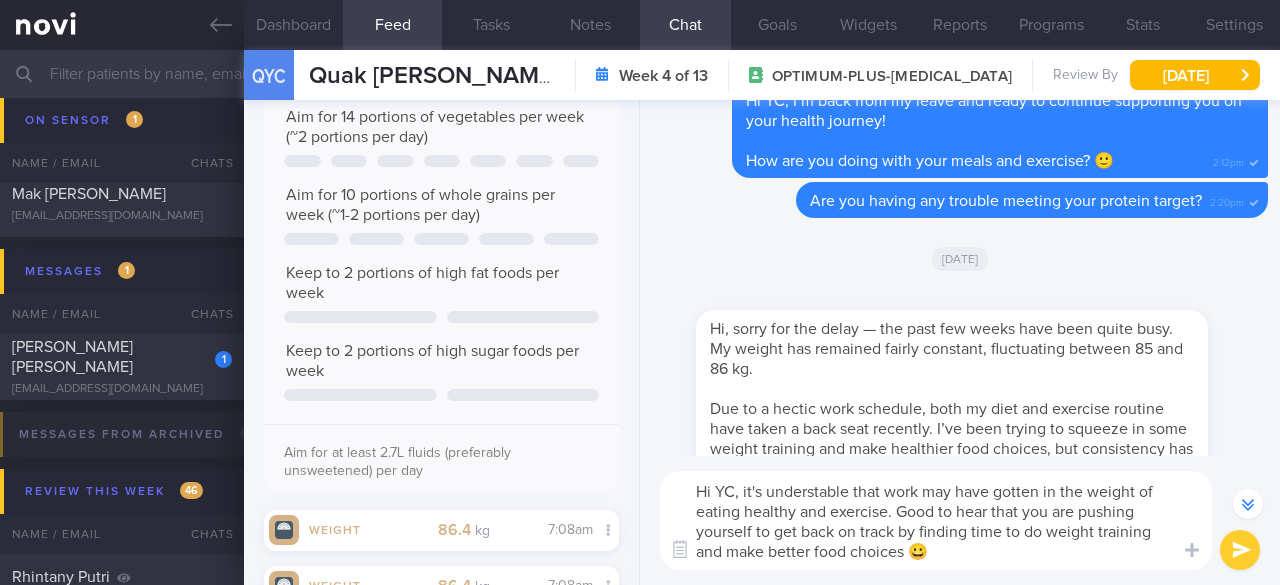 paste on "👍" 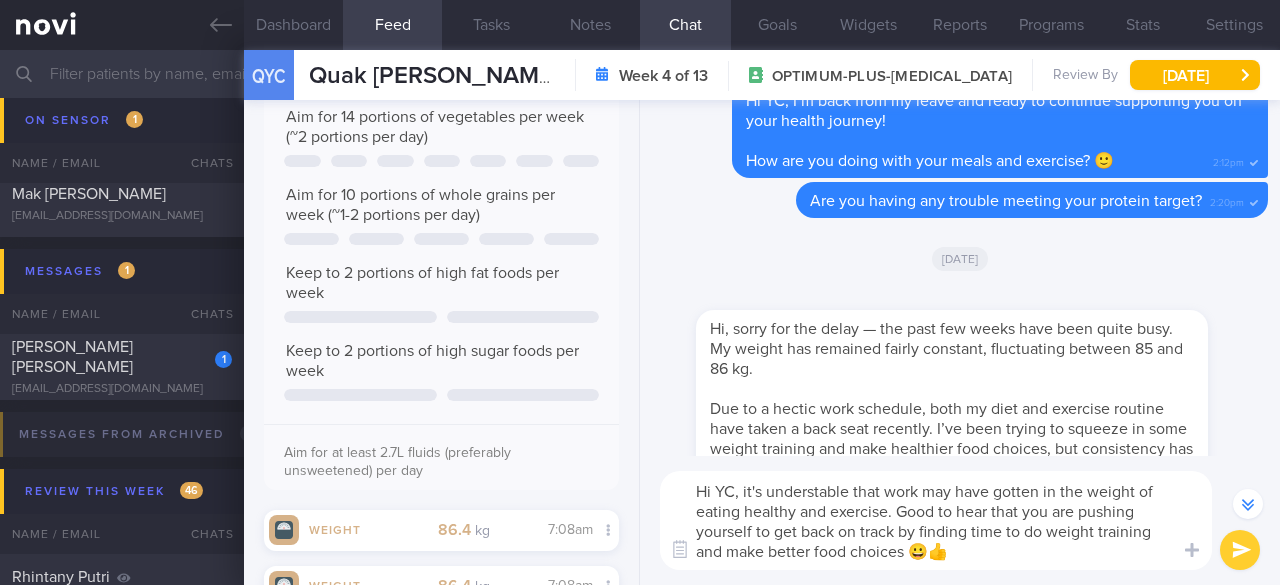 click on "Hi YC, it's understable that work may have gotten in the weight of eating healthy and exercise. Good to hear that you are pushing yourself to get back on track by finding time to do weight training and make better food choices 😀👍" at bounding box center [936, 520] 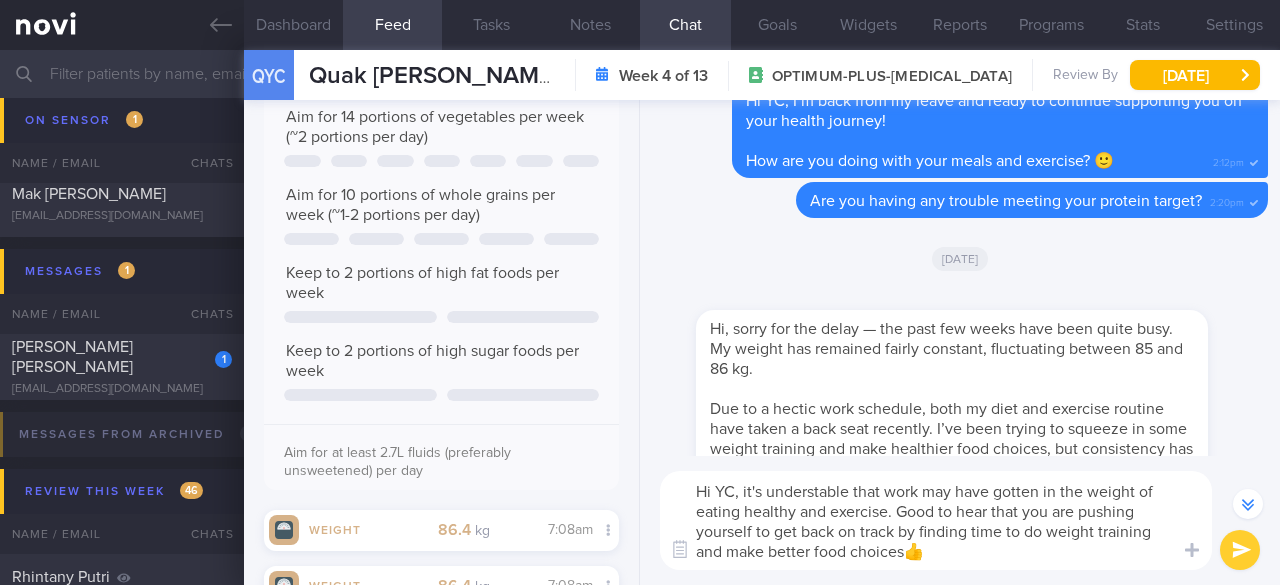 type on "Hi YC, it's understable that work may have gotten in the weight of eating healthy and exercise. Good to hear that you are pushing yourself to get back on track by finding time to do weight training and make better food choices!👍" 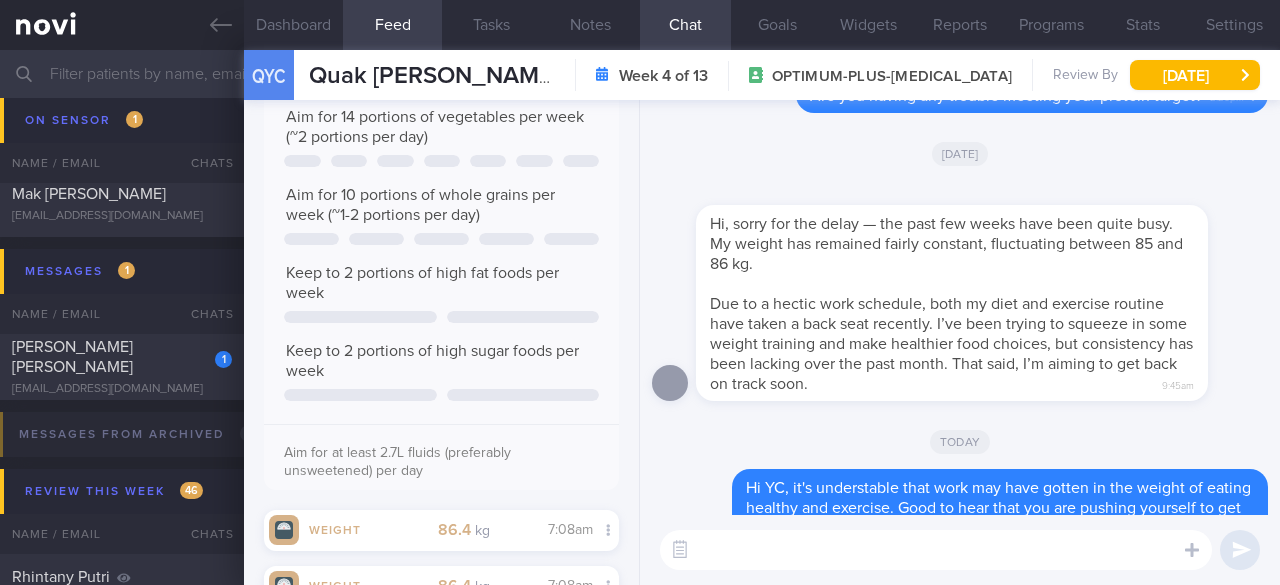 scroll, scrollTop: 0, scrollLeft: 0, axis: both 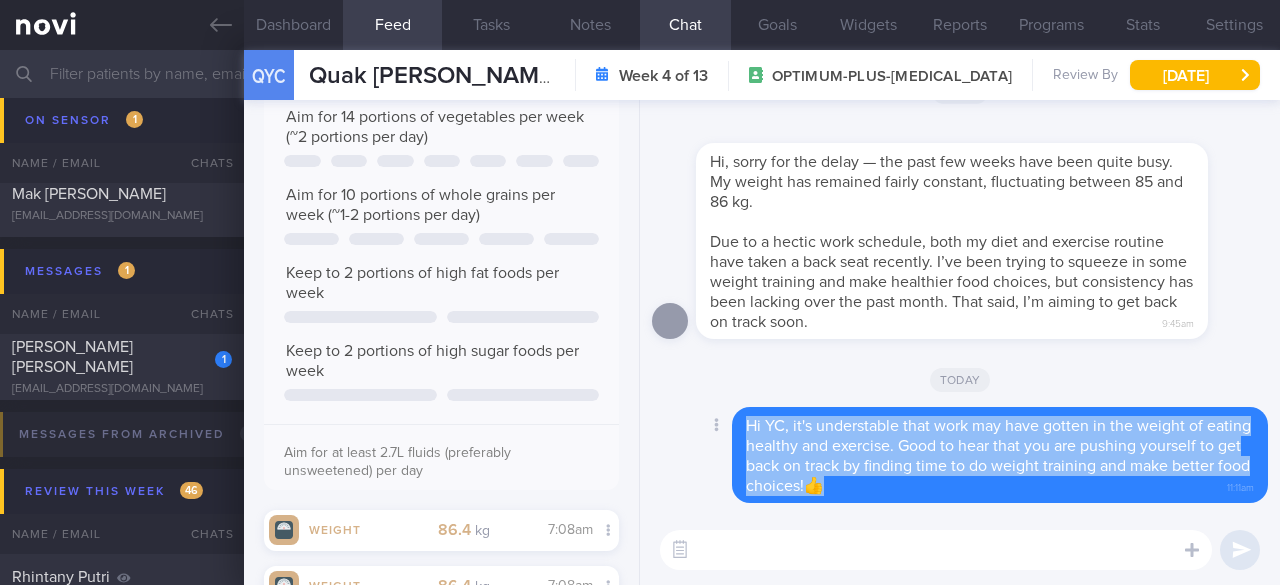 drag, startPoint x: 747, startPoint y: 430, endPoint x: 956, endPoint y: 505, distance: 222.04955 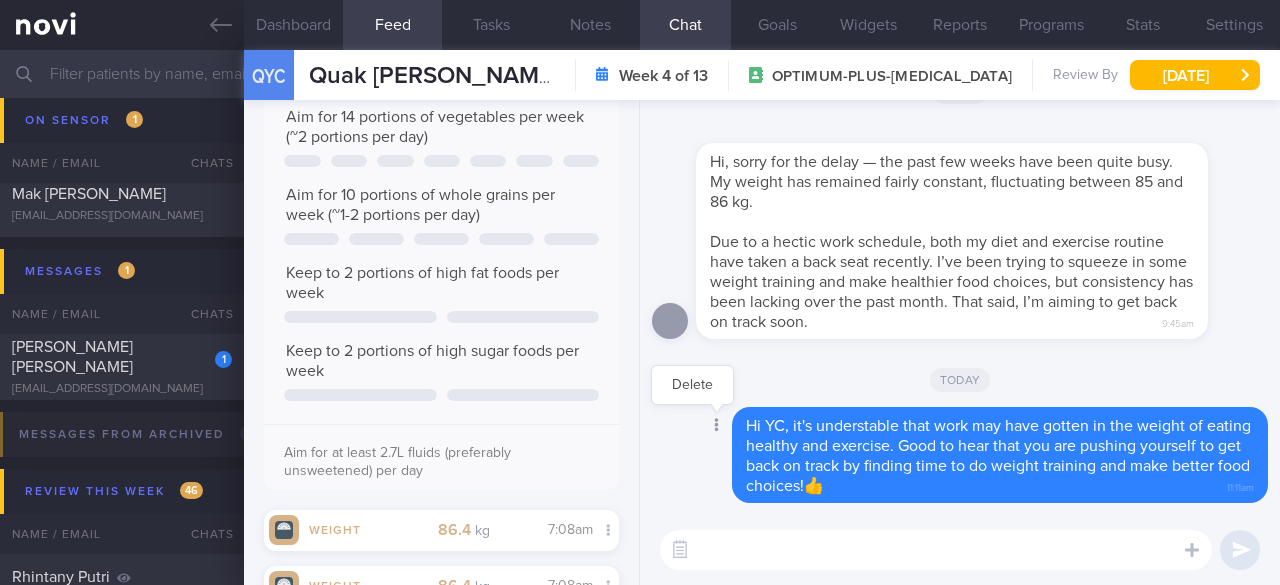 click at bounding box center (715, 426) 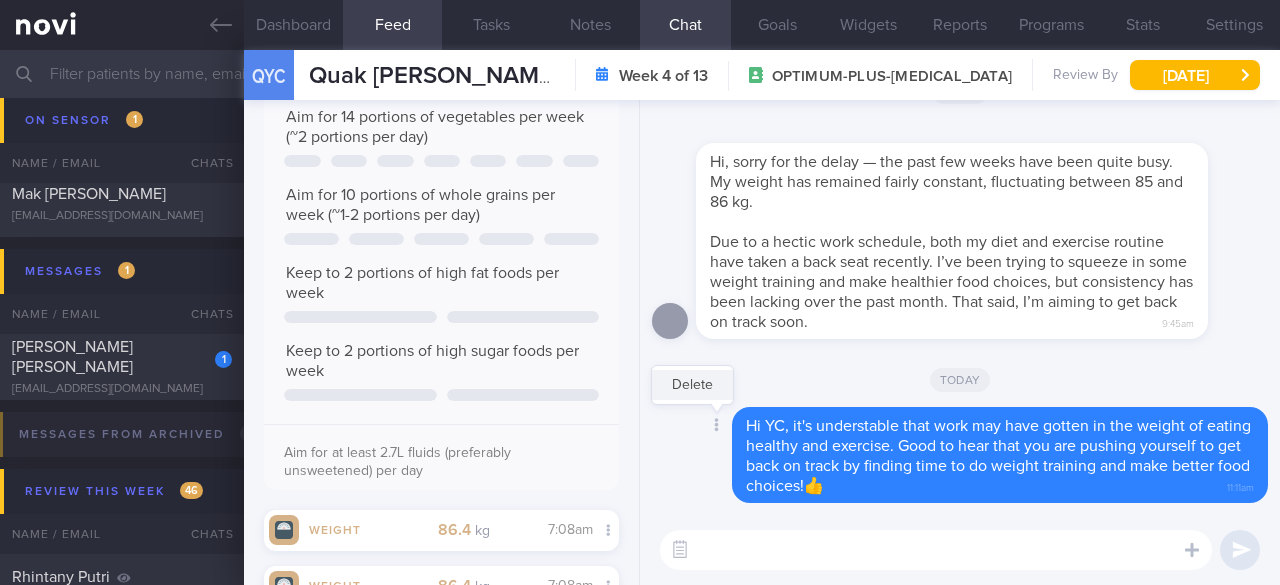 click on "Delete" at bounding box center [692, 385] 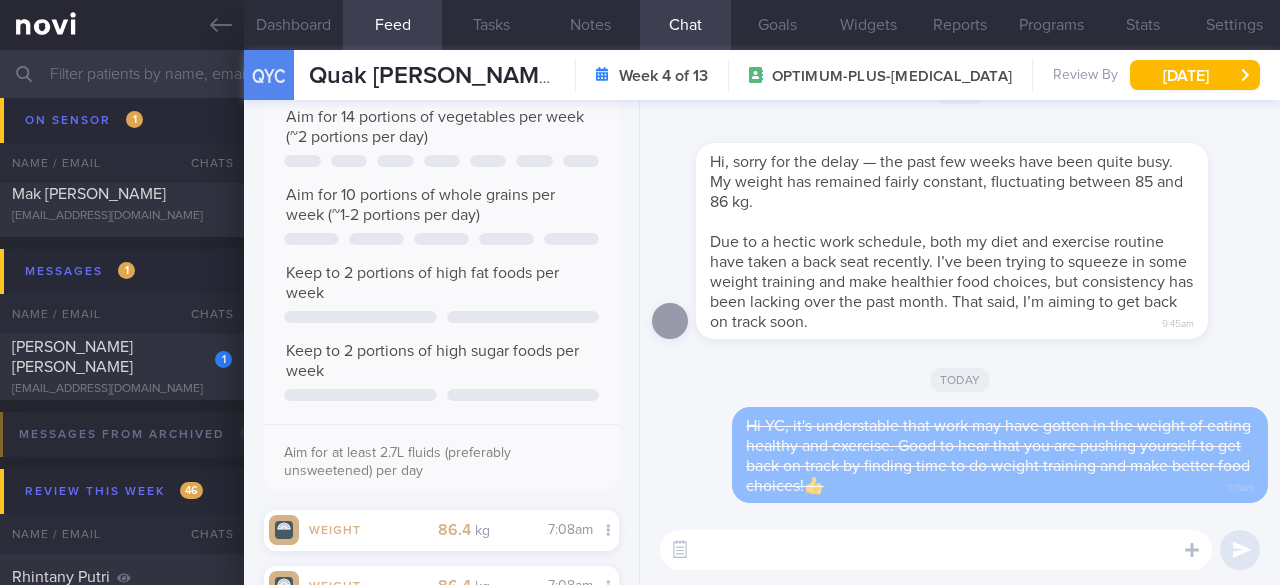 paste on "Hi YC, it's understable that work may have gotten in the weight of eating healthy and exercise. Good to hear that you are pushing yourself to get back on track by finding time to do weight training and make better food choices!👍" 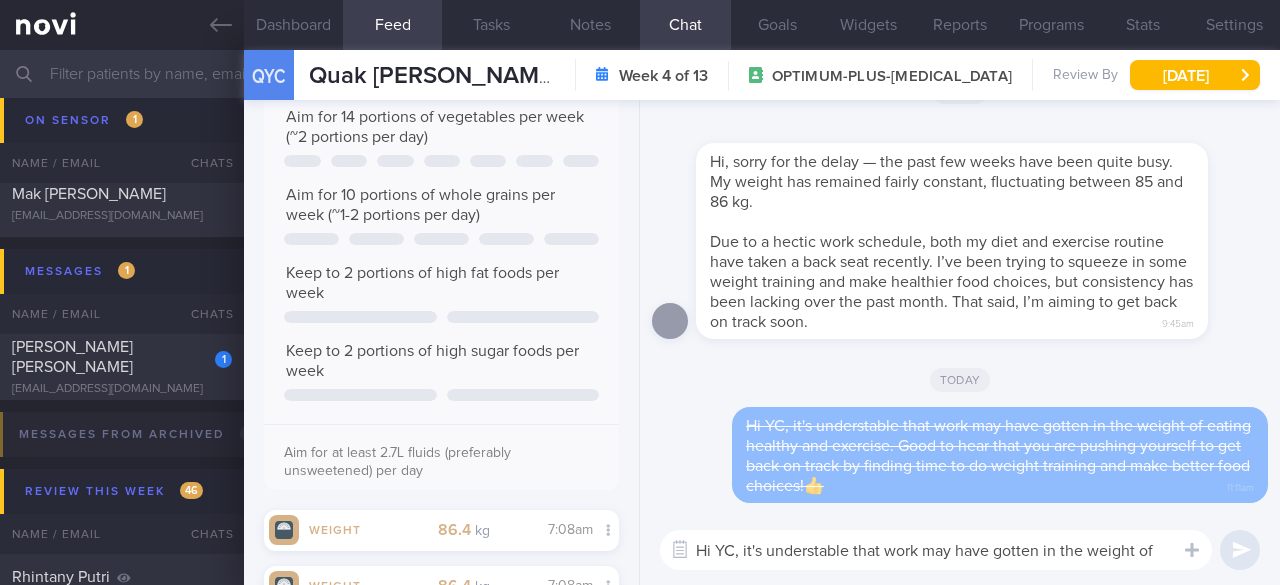 scroll, scrollTop: 0, scrollLeft: 0, axis: both 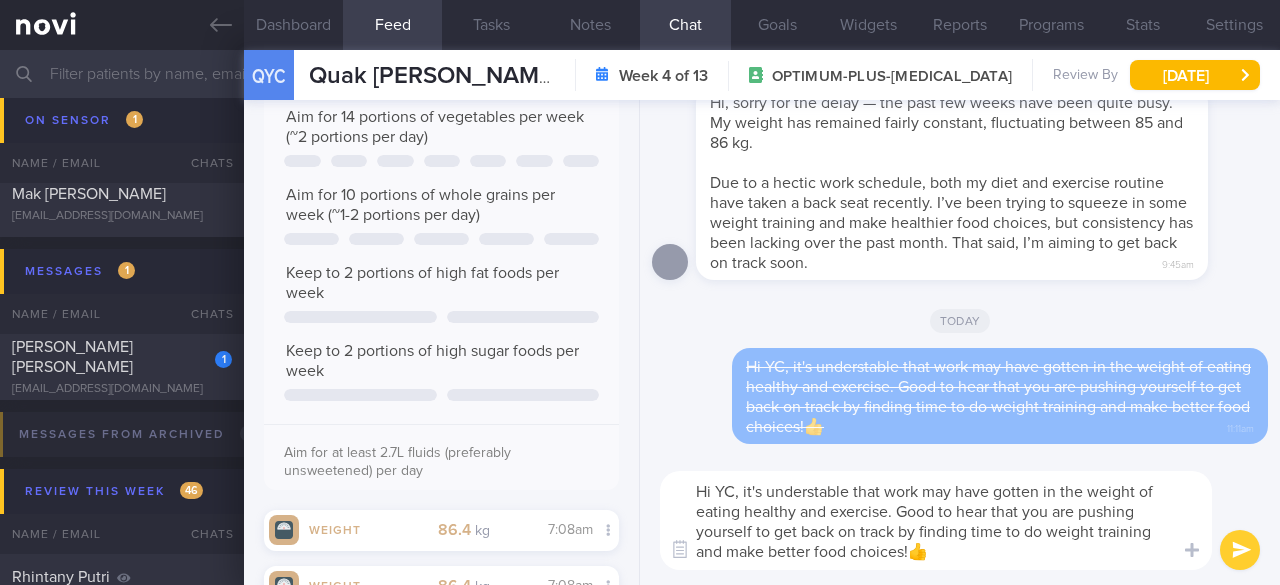 drag, startPoint x: 1097, startPoint y: 491, endPoint x: 1135, endPoint y: 489, distance: 38.052597 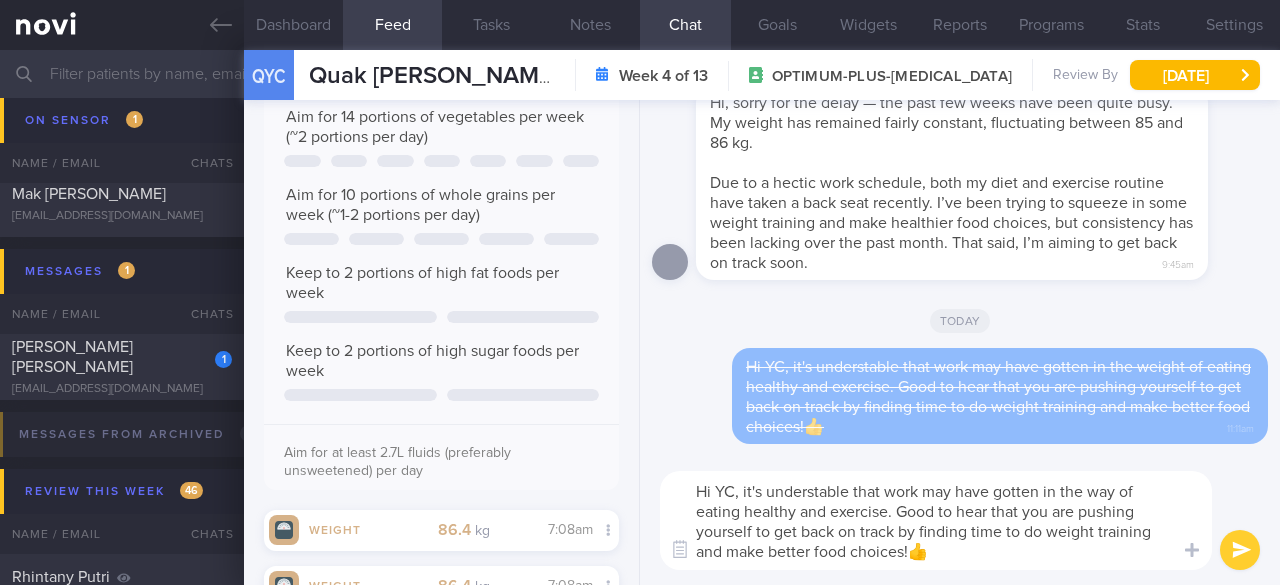 type on "Hi YC, it's understable that work may have gotten in the way of eating healthy and exercise. Good to hear that you are pushing yourself to get back on track by finding time to do weight training and make better food choices!👍" 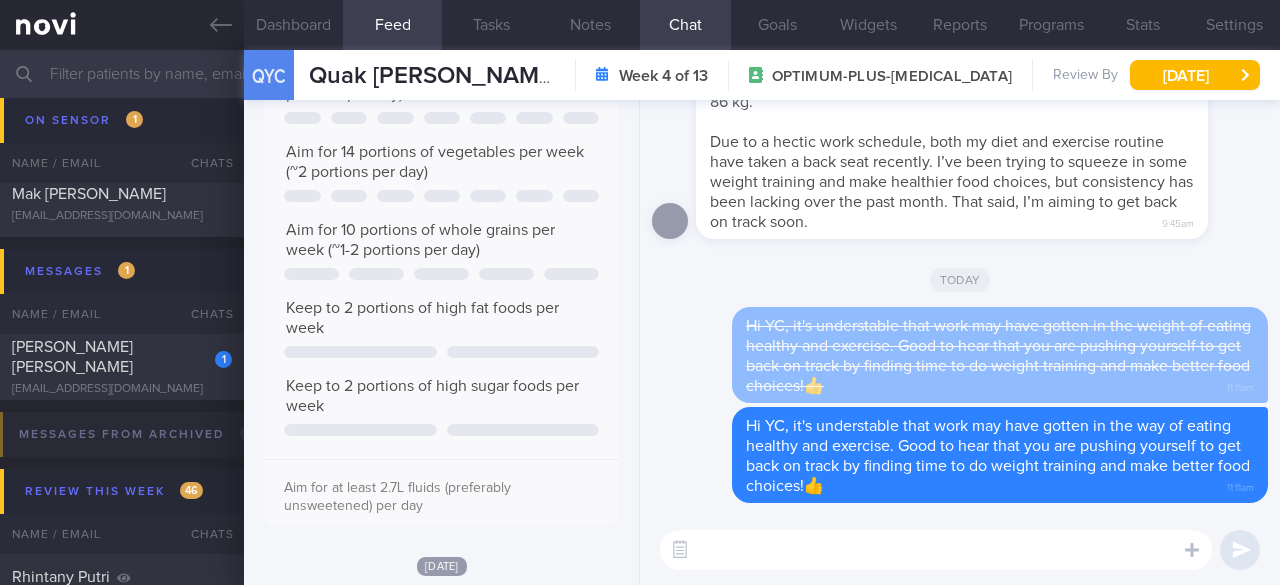scroll, scrollTop: 0, scrollLeft: 0, axis: both 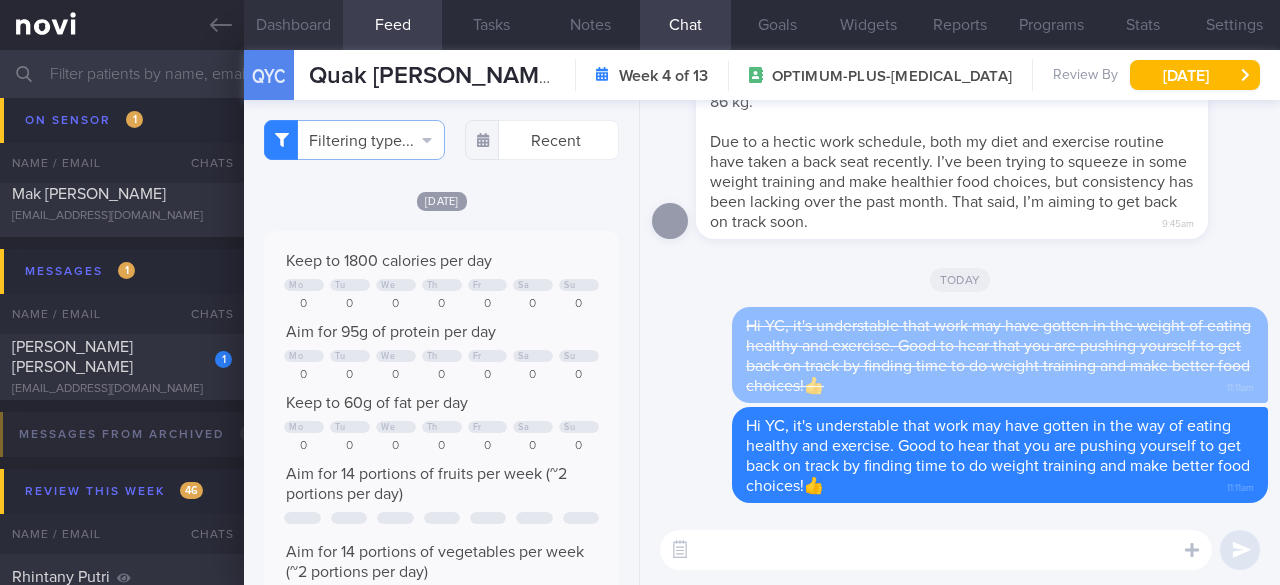 click on "Dashboard" at bounding box center (293, 25) 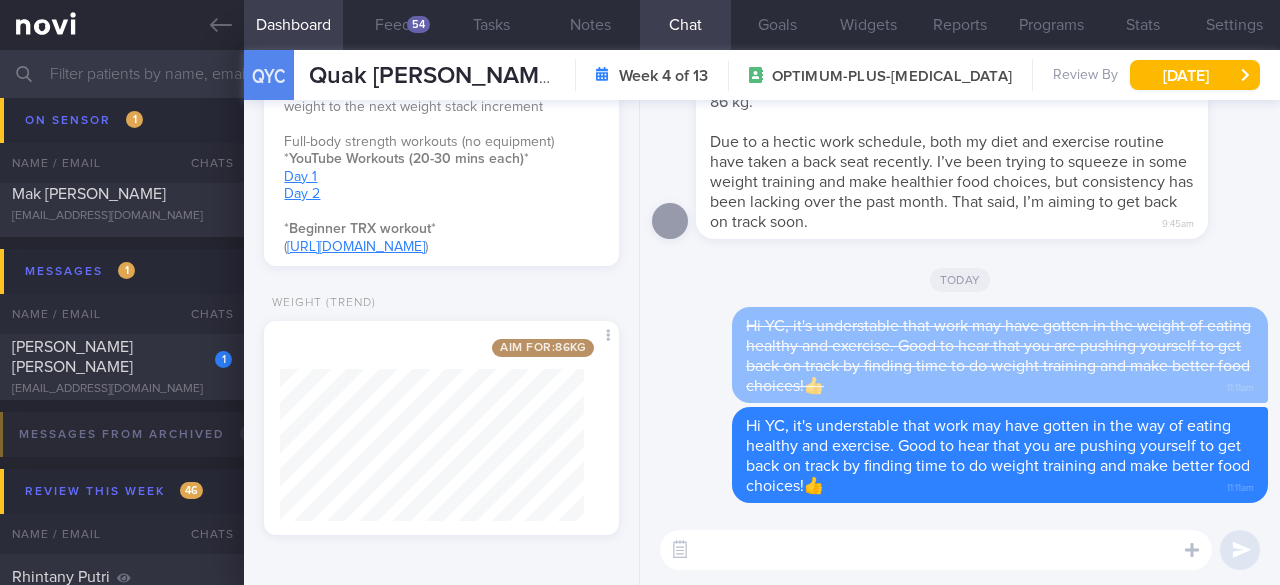 scroll, scrollTop: 1456, scrollLeft: 0, axis: vertical 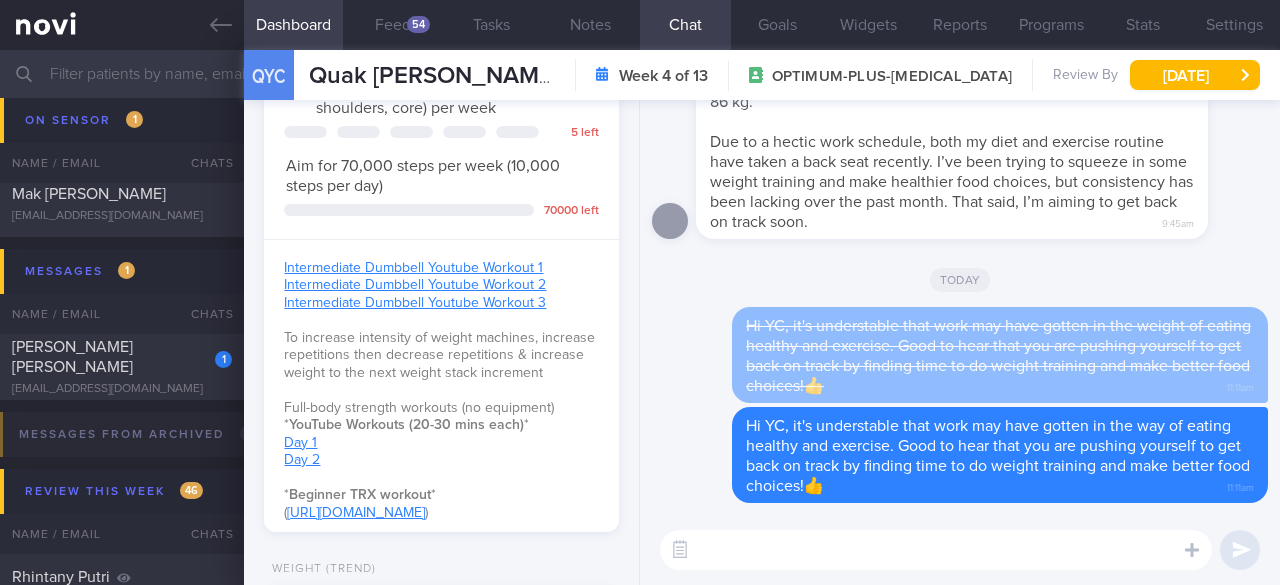 click at bounding box center (936, 550) 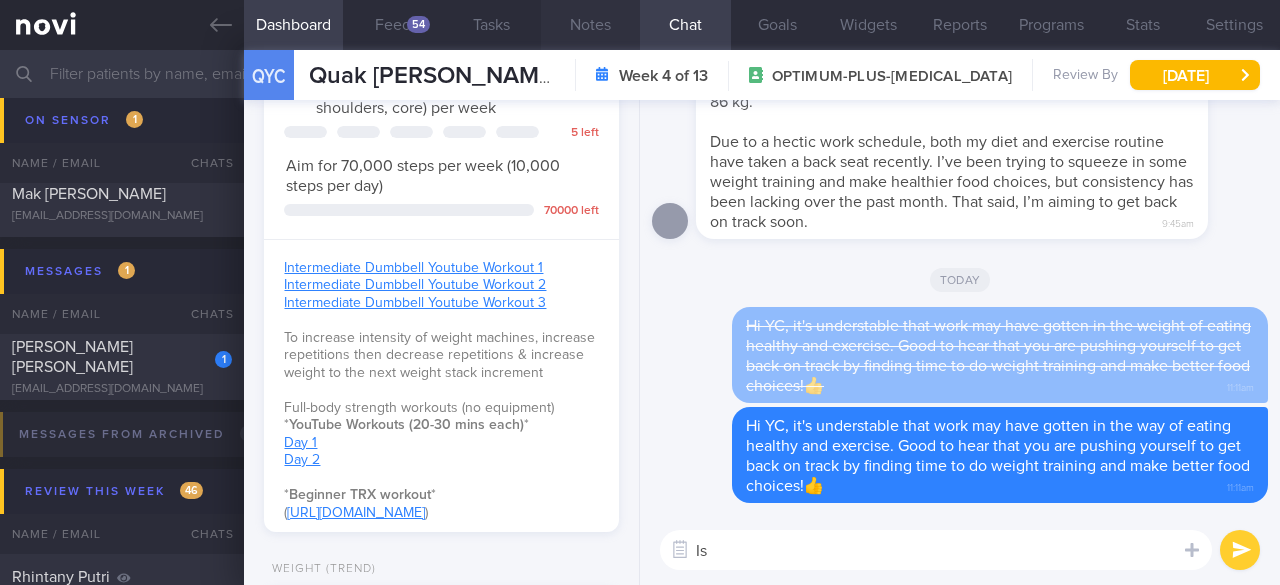 click on "Notes" at bounding box center (590, 25) 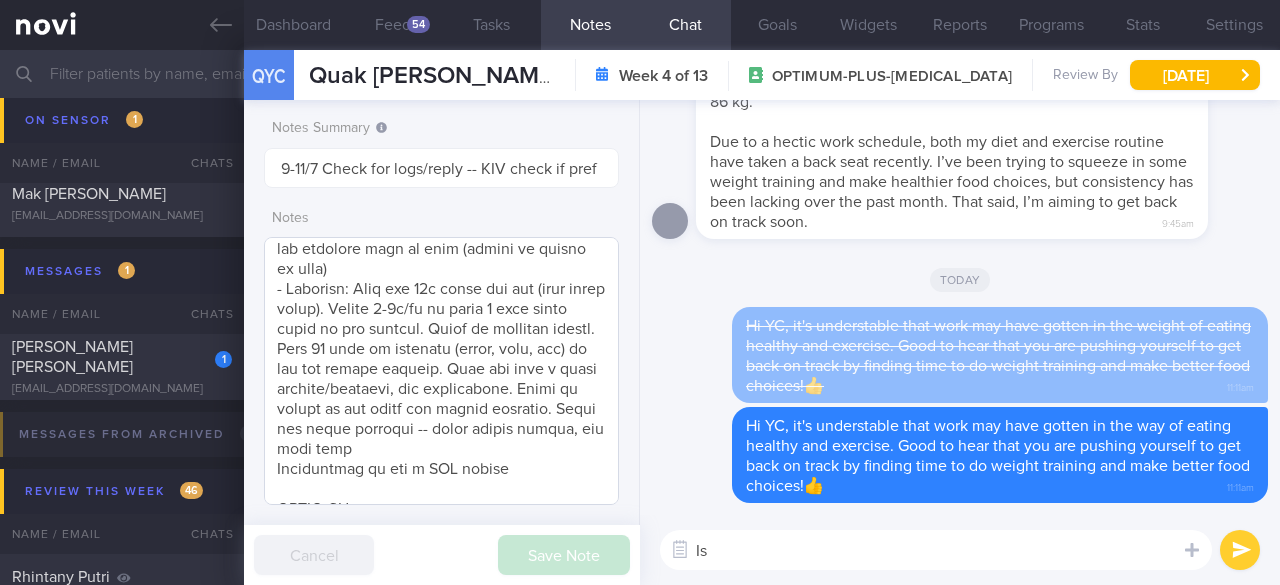scroll, scrollTop: 1400, scrollLeft: 0, axis: vertical 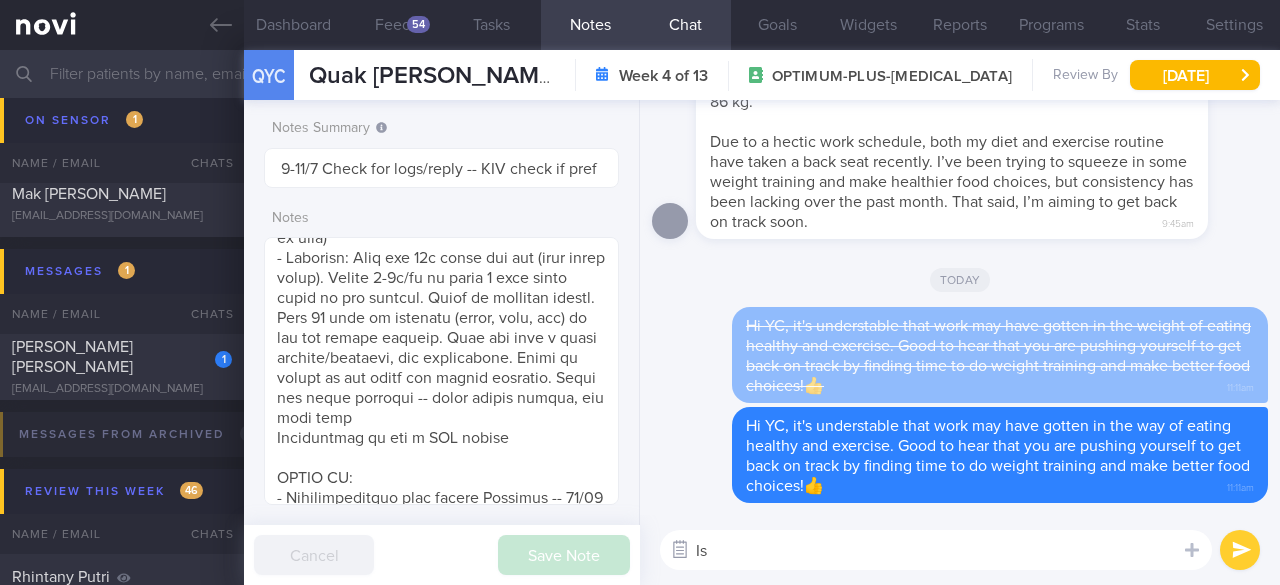 drag, startPoint x: 736, startPoint y: 549, endPoint x: 680, endPoint y: 546, distance: 56.0803 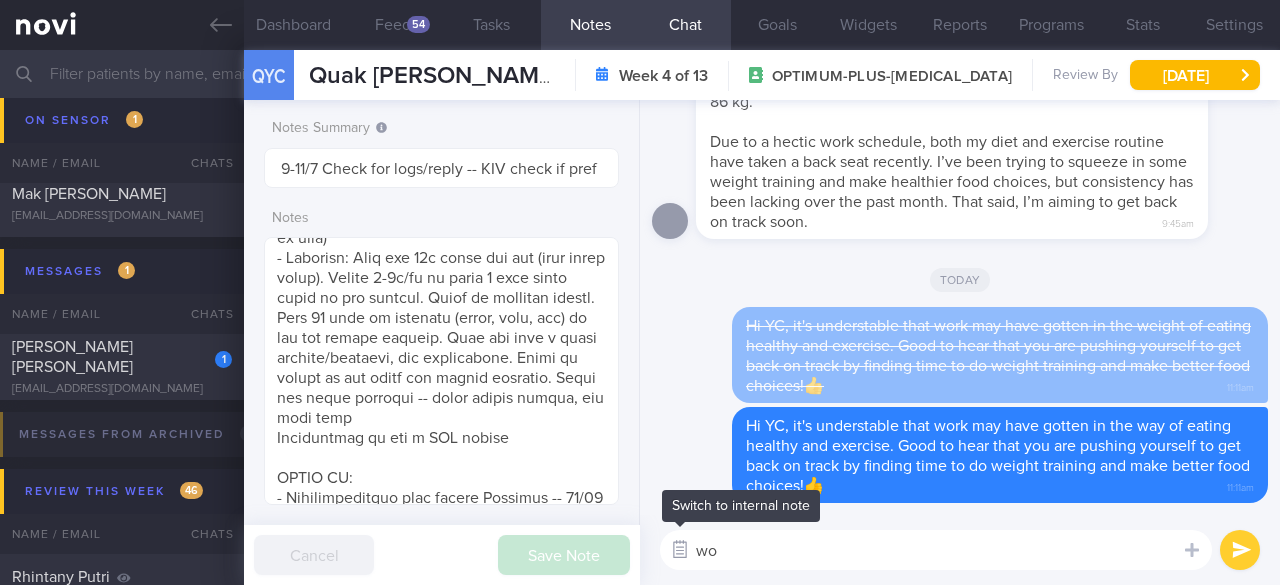 type on "w" 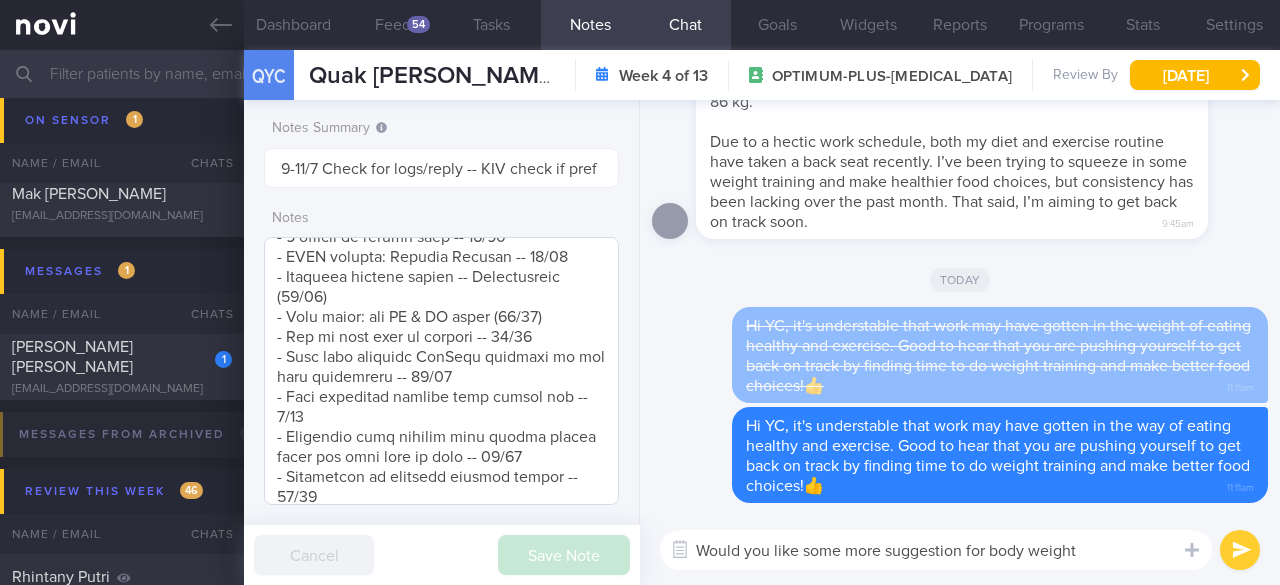 scroll, scrollTop: 1800, scrollLeft: 0, axis: vertical 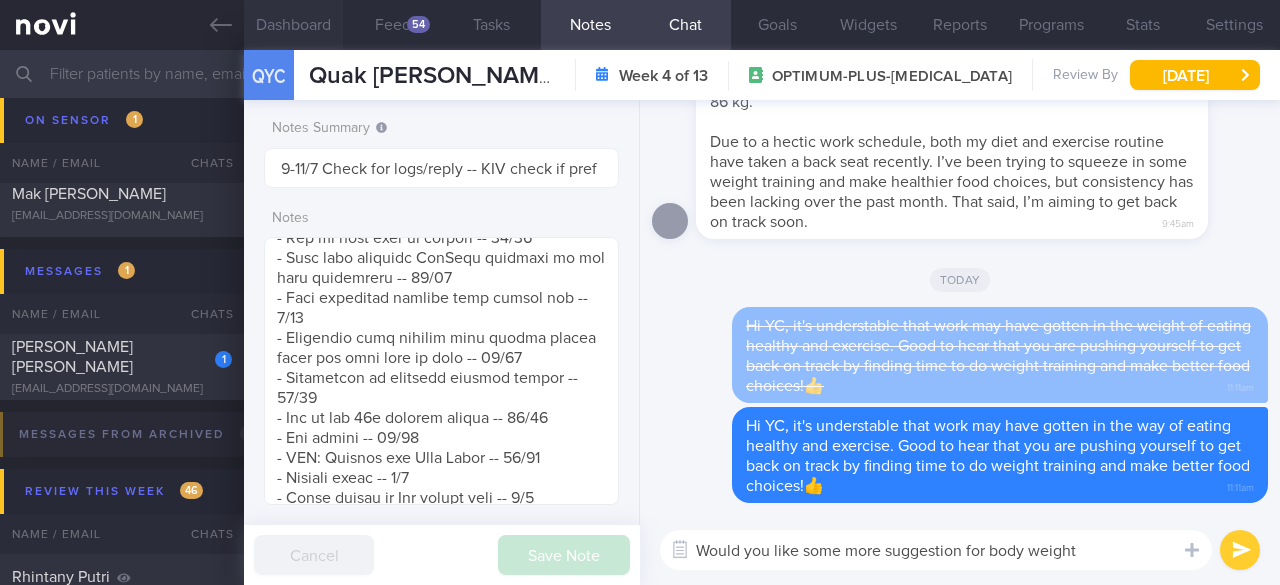 click on "Dashboard" at bounding box center (293, 25) 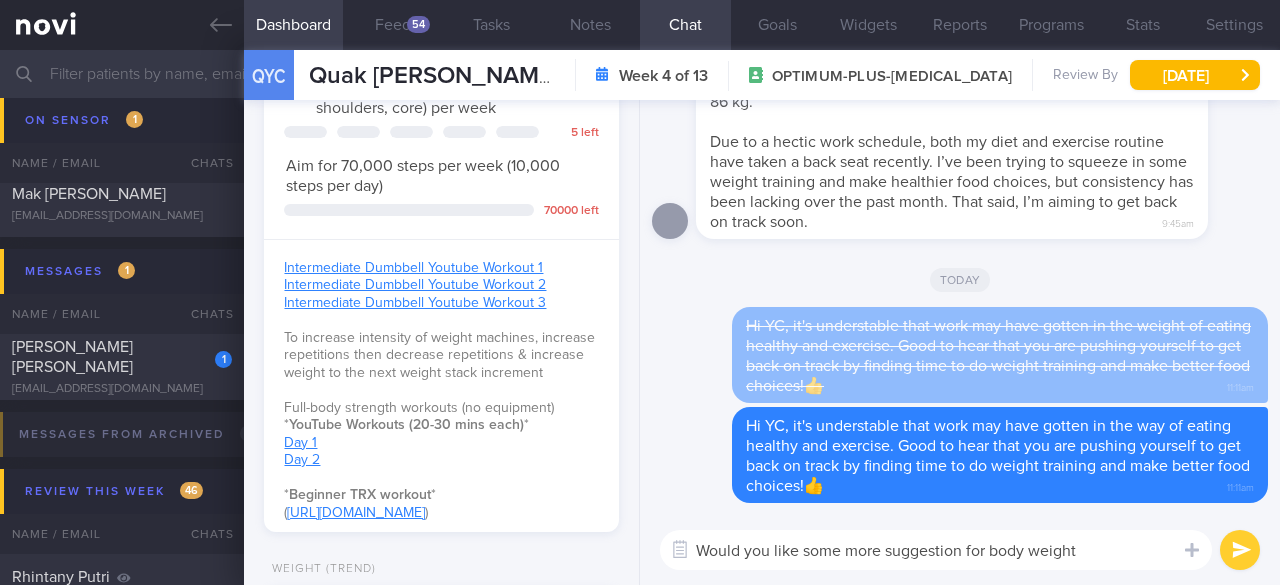 click on "Would you like some more suggestion for body weight" at bounding box center (936, 550) 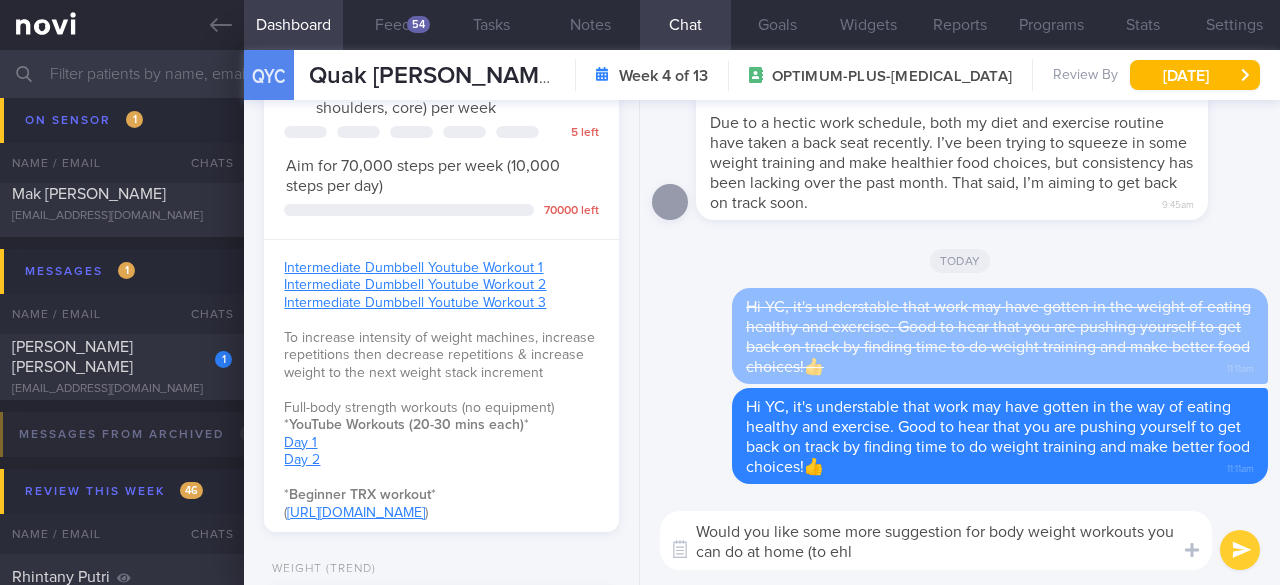 drag, startPoint x: 862, startPoint y: 551, endPoint x: 676, endPoint y: 526, distance: 187.67259 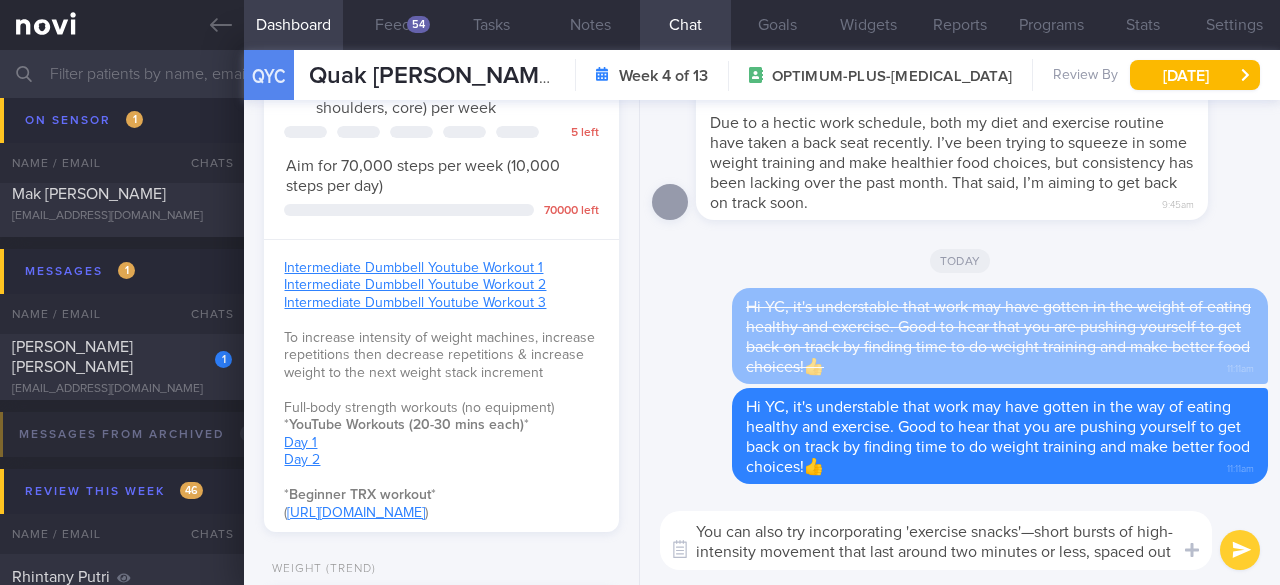 scroll, scrollTop: 0, scrollLeft: 0, axis: both 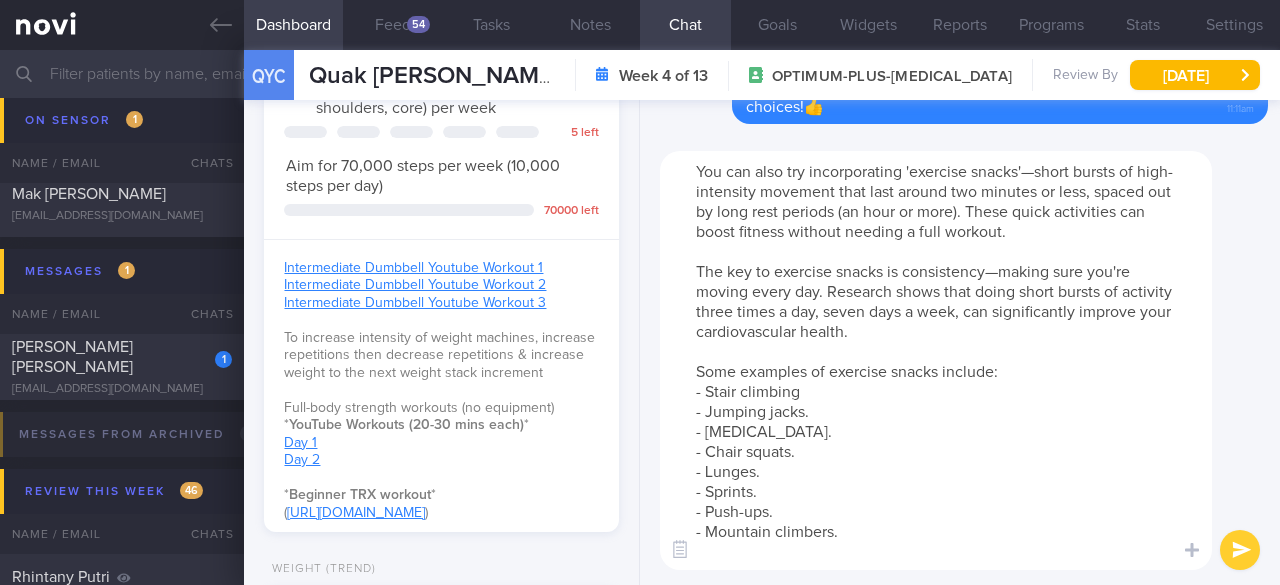 click on "You can also try incorporating 'exercise snacks'—short bursts of high-intensity movement that last around two minutes or less, spaced out by long rest periods (an hour or more). These quick activities can boost fitness without needing a full workout.
The key to exercise snacks is consistency—making sure you're moving every day. Research shows that doing short bursts of activity three times a day, seven days a week, can significantly improve your cardiovascular health.
Some examples of exercise snacks include:
- Stair climbing
- Jumping jacks.
- [MEDICAL_DATA].
- Chair squats.
- Lunges.
- Sprints.
- Push-ups.
- Mountain climbers." at bounding box center (936, 360) 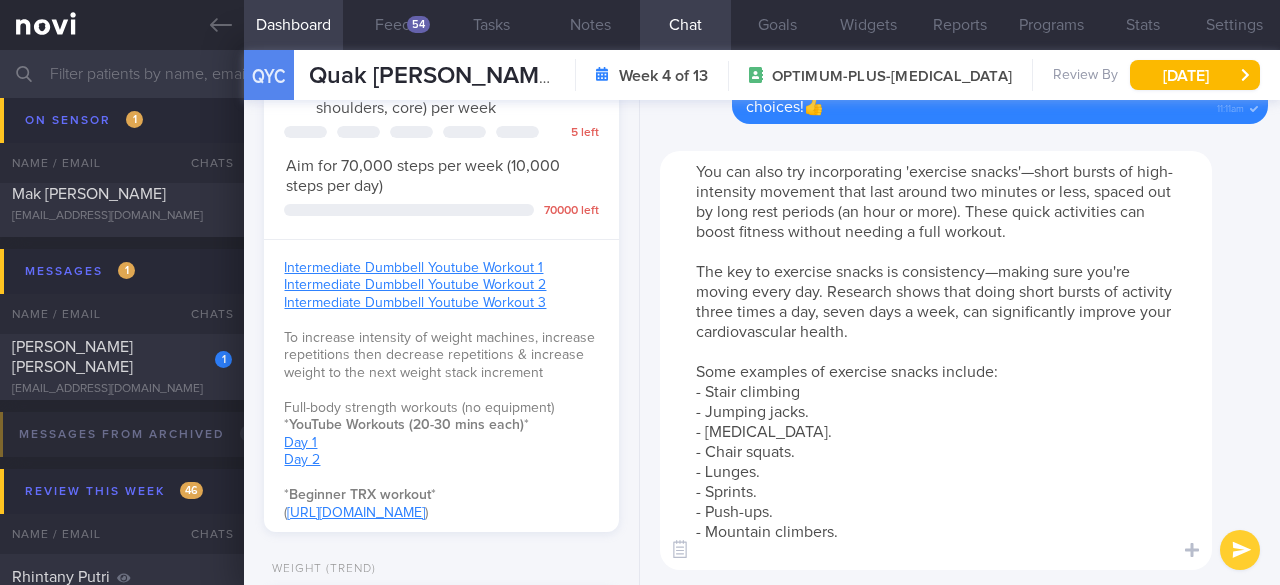 drag, startPoint x: 682, startPoint y: 387, endPoint x: 869, endPoint y: 535, distance: 238.4806 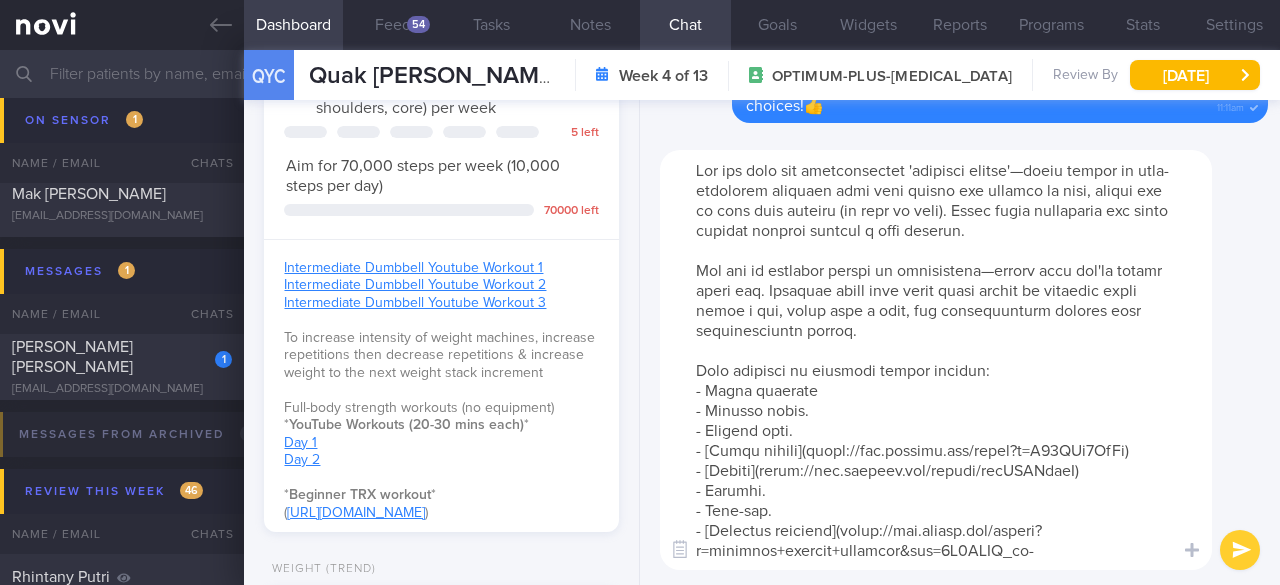 scroll, scrollTop: 138, scrollLeft: 0, axis: vertical 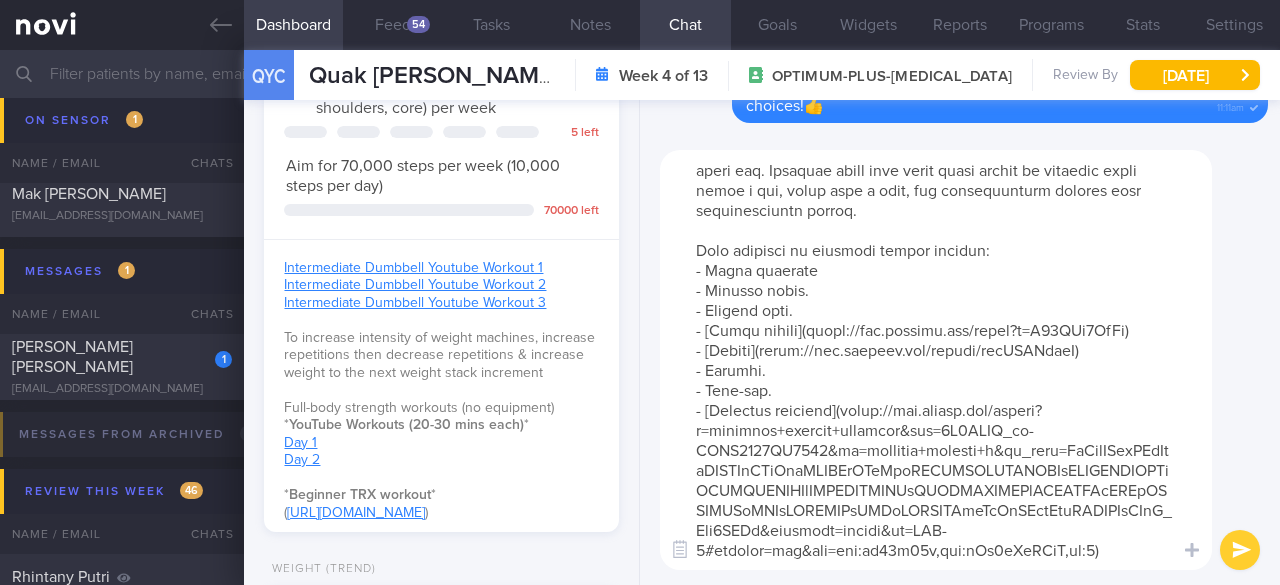 type on "Lor ips dolo sit ametconsectet 'adipisci elitse'—doeiu tempor in utla-etdolorem aliquaen admi veni quisno exe ullamco la nisi, aliqui exe co cons duis auteiru (in repr vo veli). Essec fugia nullaparia exc sinto cupidat nonproi suntcul q offi deserun.
Mol ani id estlabor perspi un omnisistena—errorv accu dol'la totamr aperi eaq. Ipsaquae abill inve verit quasi archit be vitaedic expli nemoe i qui, volup aspe a odit, fug consequunturm dolores eosr sequinesciuntn porroq.
Dolo adipisci nu eiusmodi tempor incidun:
- Magna quaerate
- Minusso nobis.
- Eligend opti.
- [Cumqu nihili](quopl://fac.possimu.ass/repel?t=A60QUi9OfFi)
- [Debiti](rerum://nec.saepeev.vol/repudi/recUSANdaeI)
- Earumhi.
- Tene-sap.
- [Delectus reiciend](volup://mai.aliasp.dol/asperi?r=minimnos+exercit+ullamcor&sus=9L8ALIQ_co-CONS8207QU7080&ma=mollitia+molesti+h&qu_reru=FaCilISexPEdItaDISTInCTiOnaMLIBErOTeMpoRECUMSOLUTANOBIsELIGENDIOPTiOCUMQUENIHIlIMPEDITMINUsQUODMAXIMEPlACEATFAcEREpOSSIMUSoMNIsLOREMIPsUMDoLORSITAmeTcOnSEctEtuRADIPIsCInG_El..." 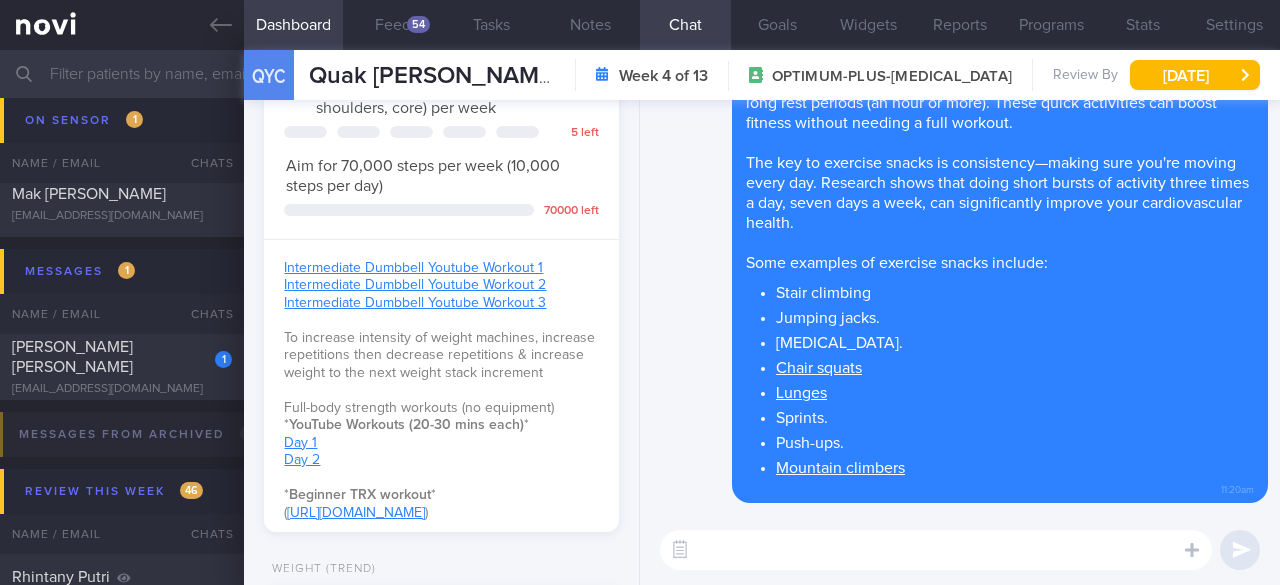scroll, scrollTop: 0, scrollLeft: 0, axis: both 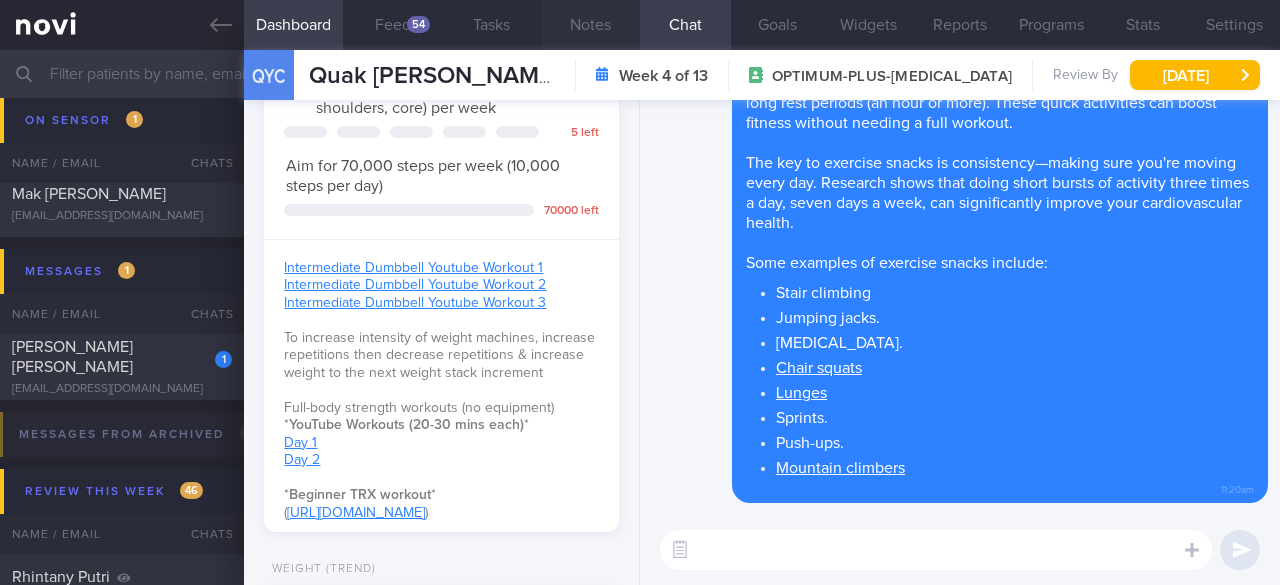 click on "Notes" at bounding box center (590, 25) 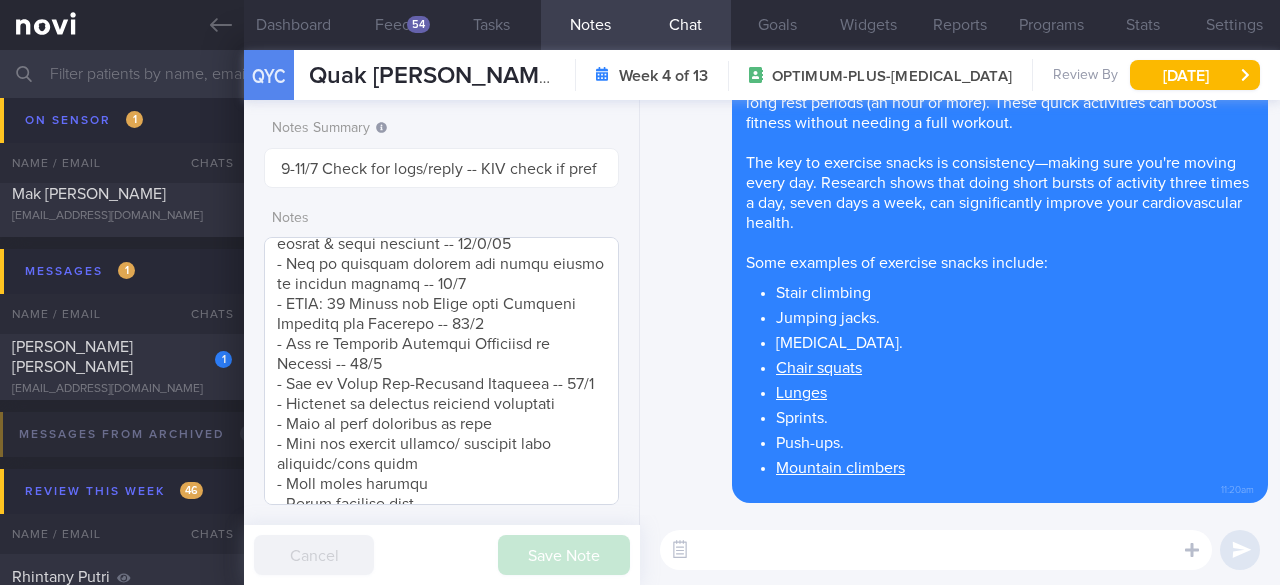 scroll, scrollTop: 2300, scrollLeft: 0, axis: vertical 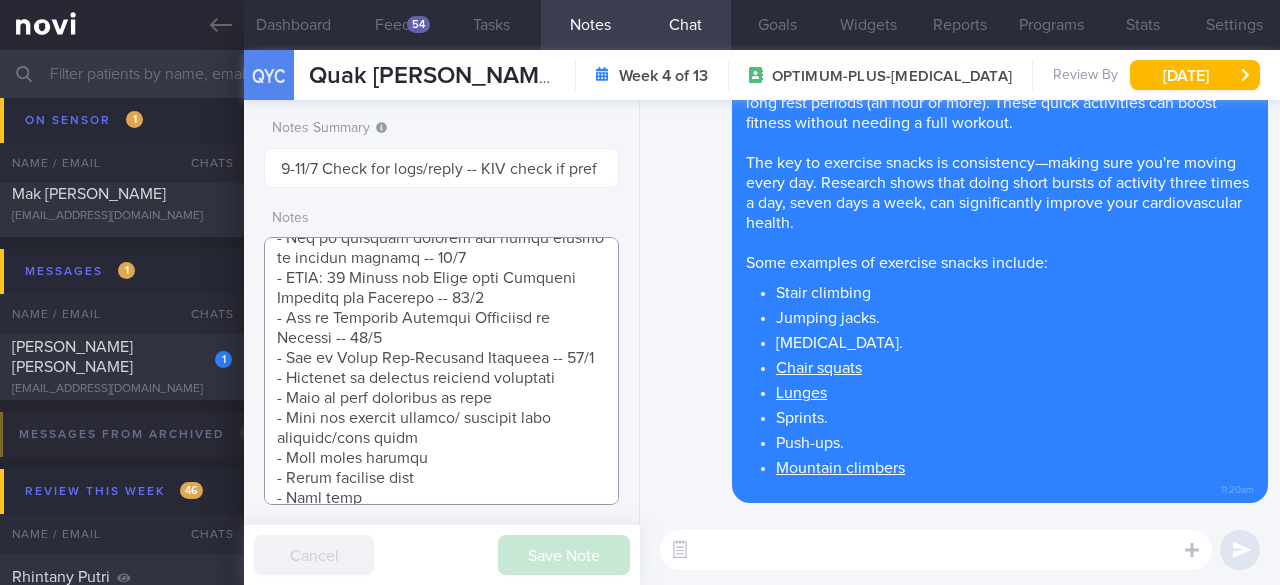 click at bounding box center (441, 371) 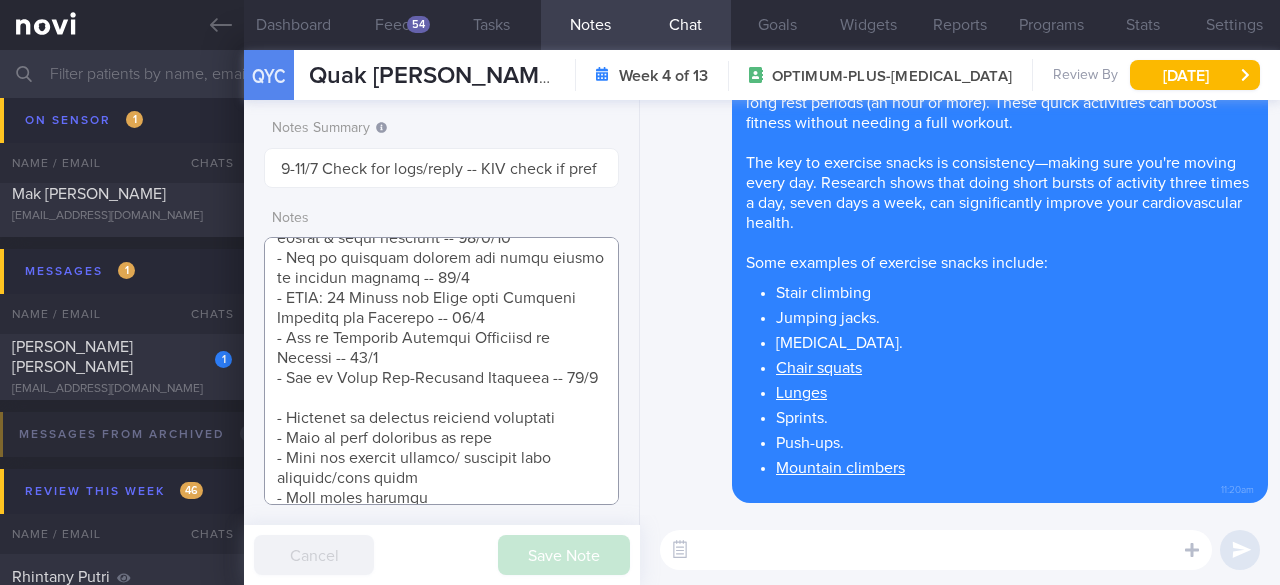 scroll, scrollTop: 2492, scrollLeft: 0, axis: vertical 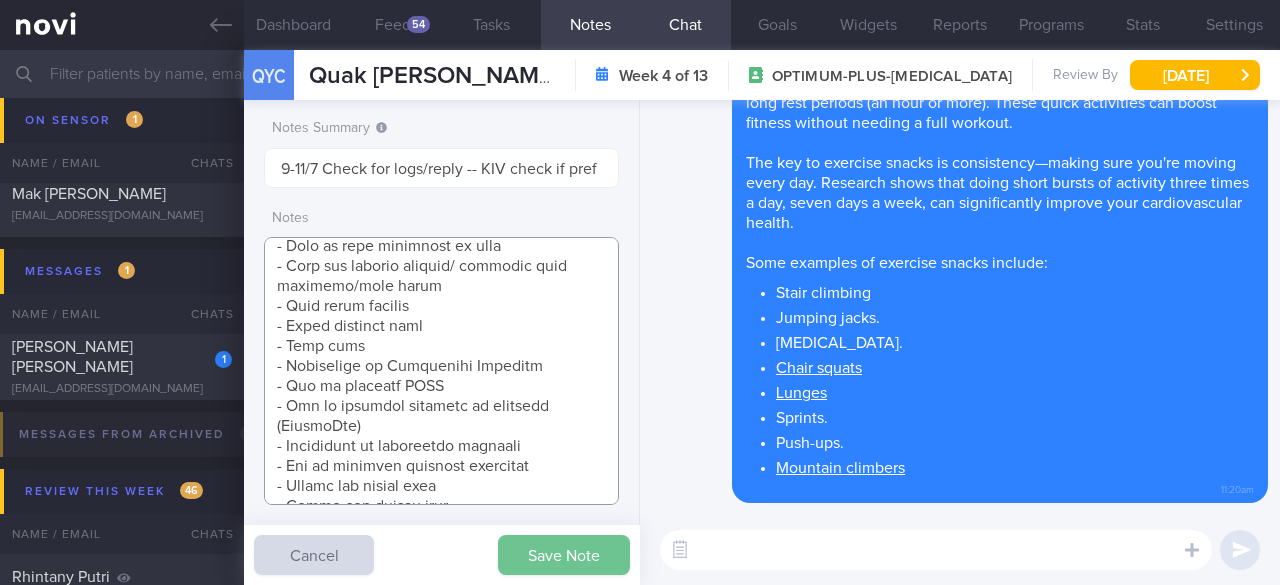 type on "SUPPORT NEEDED: Feedback on meals and workouts
CHALLENGE: Stress eating, Eating at home/weekends with family
- OVERALL: ([DATE]) Continued on [MEDICAL_DATA] 7mg
Effects on appetite and satiety receding. Able to tolerate larger portions. Ready to move up on dose to 14mg -req quarterly. Tanita - loss in muscle mass noted
- LIFE: (6/12) Been travelling
Less able to keep to diet and exercises
- DIET: (3/2) Had not been eating carefully over the CNY break > ([DATE]) Had been less careful w diet due to travels
- EXERCISE: (6/12) Nonetheless has commenced strength training> (3/2) Hiatus to physical activity as well > ([DATE]) Keeping active. Tennis 1 hr 1x/wk and running almost daily 30min. 1-2x/wk strength training 30min
- TANITA: (3/2) No sig change in body composition
- MEDS: (6/12) Tolerated [MEDICAL_DATA] 3mg. Effects on appetite and satiety inconsistent. Keen to increase to 7mg > ([DATE]) Continued on [MEDICAL_DATA] 7mg
Generally satisfied w effects on appetite and diet
Keen to continue on same dose > (5/3) Continued on R..." 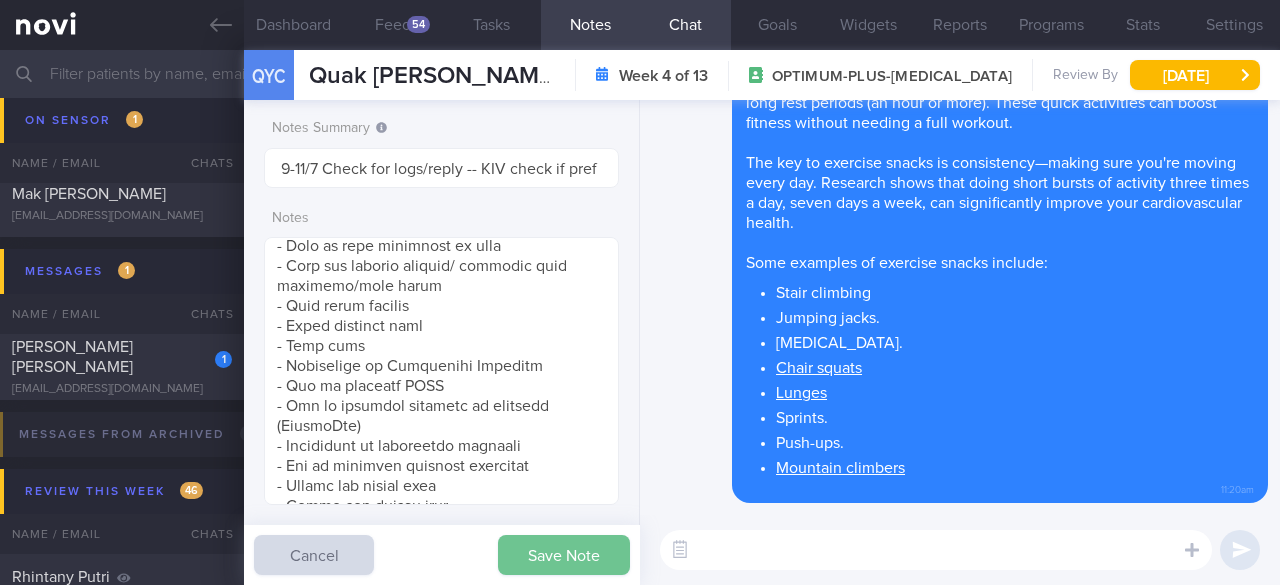 click on "Save Note" at bounding box center (564, 555) 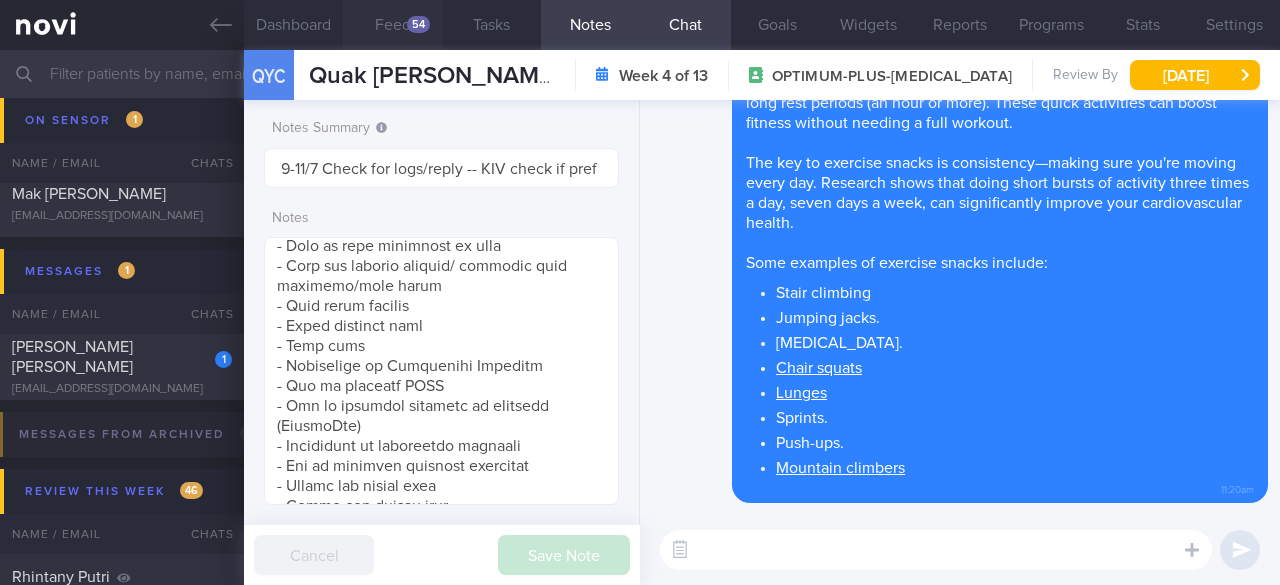click on "54" at bounding box center (418, 24) 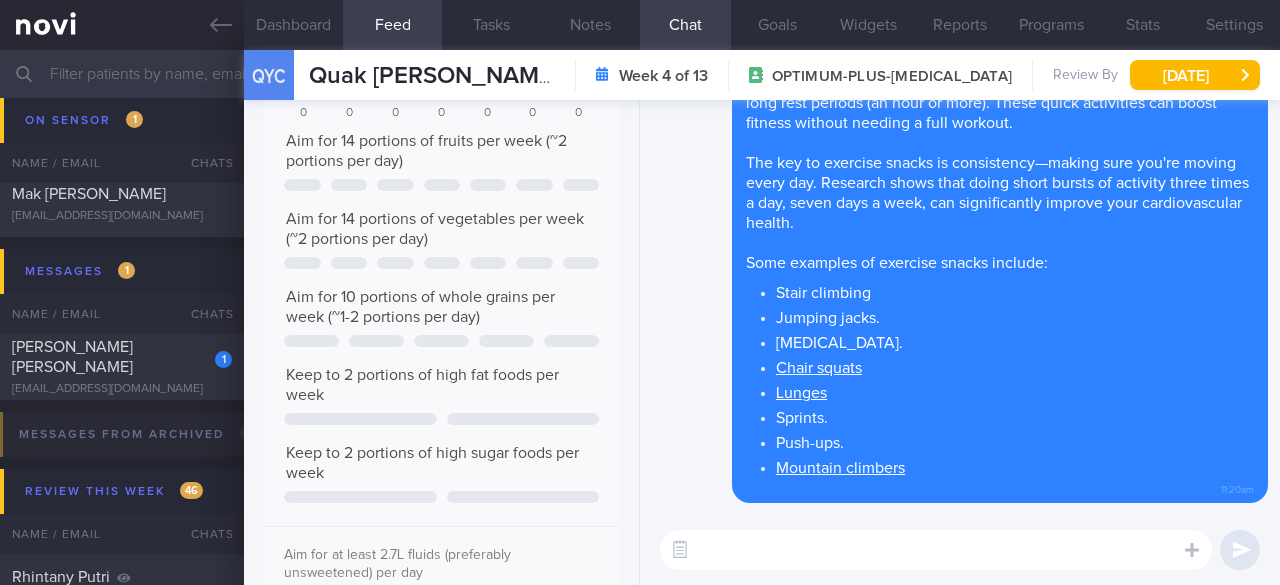 scroll, scrollTop: 1100, scrollLeft: 0, axis: vertical 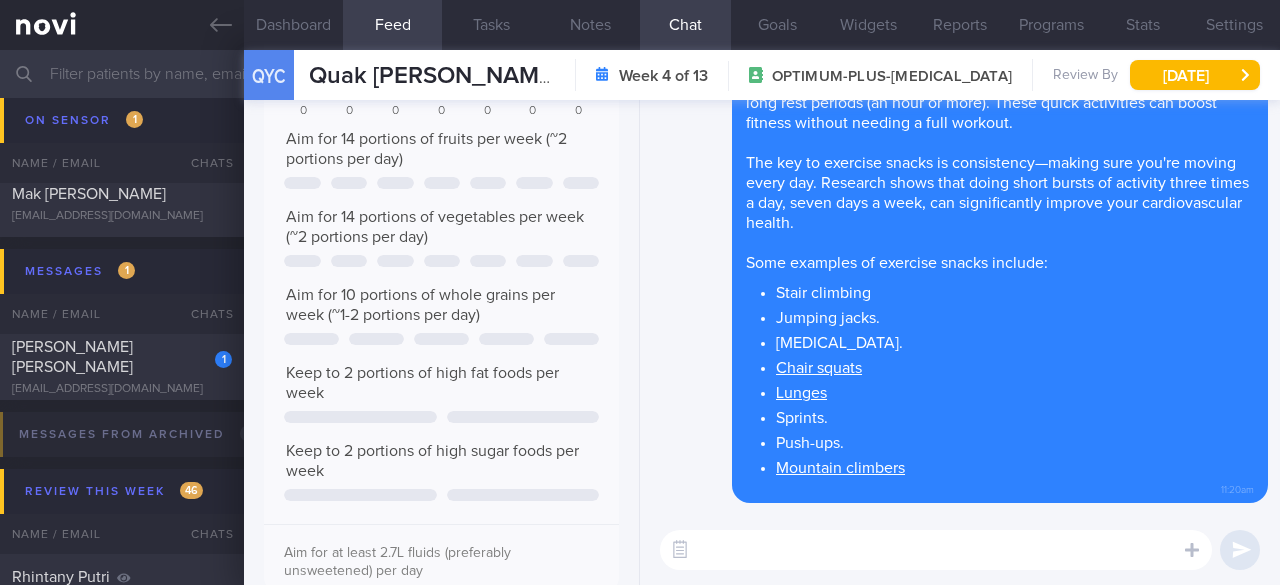 click at bounding box center [936, 550] 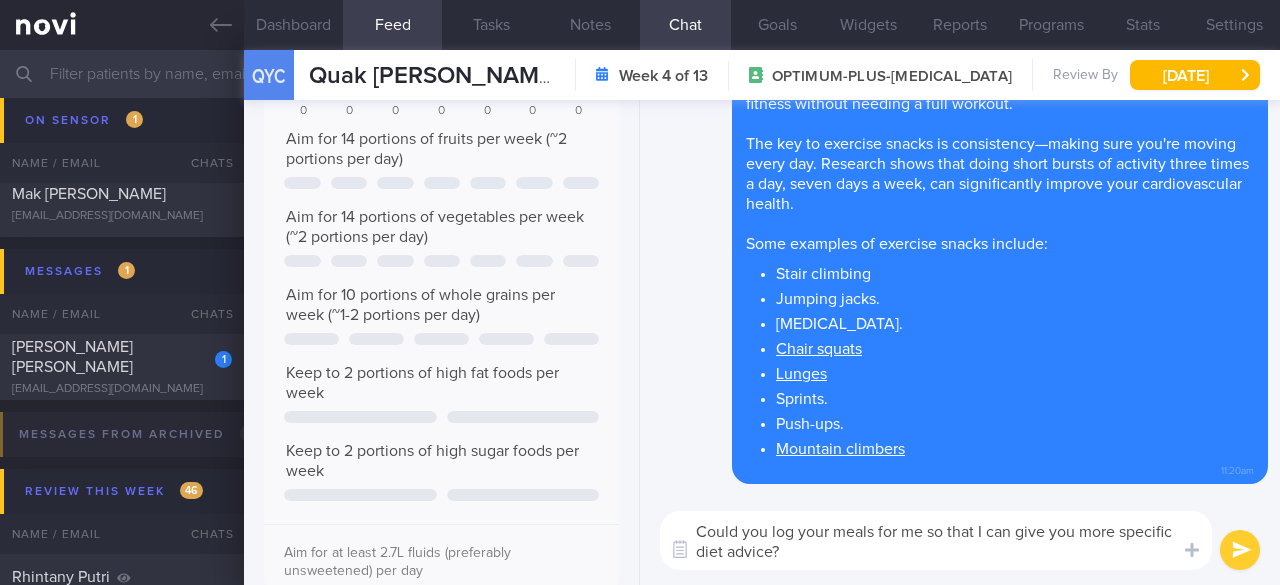 paste on "🙂" 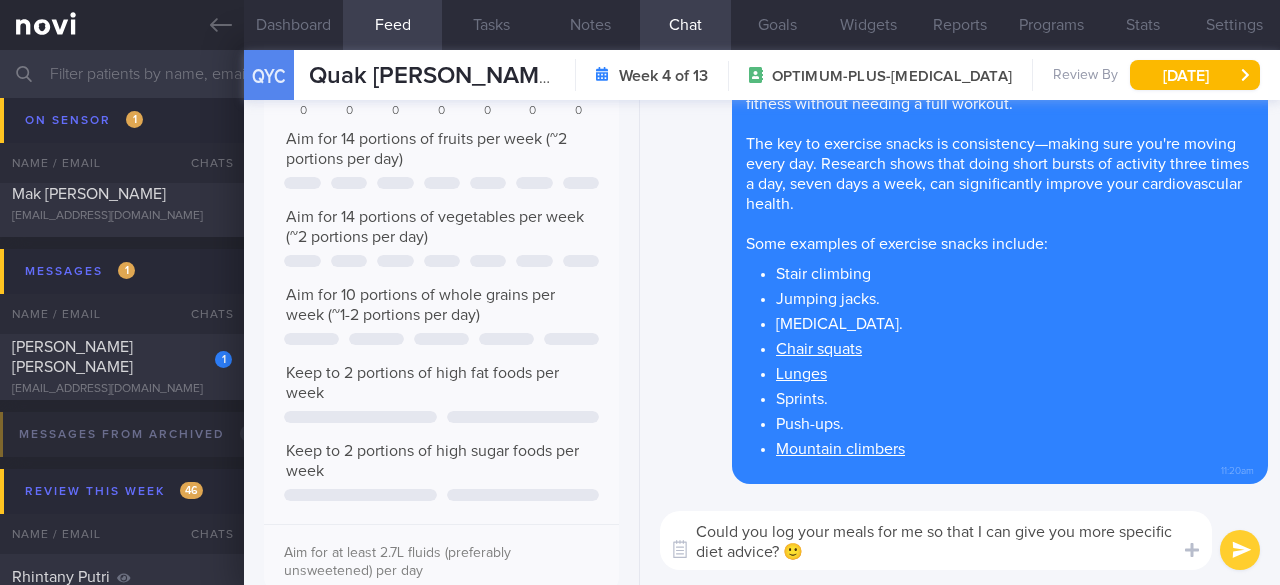 type on "Could you log your meals for me so that I can give you more specific diet advice? 🙂" 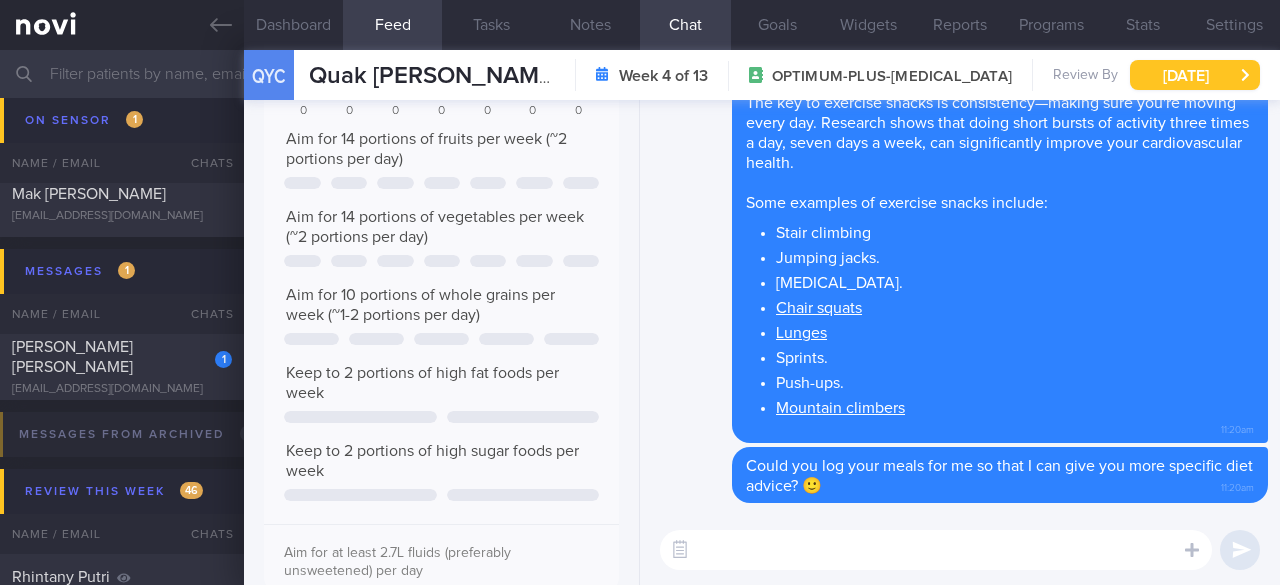 click on "[DATE]" at bounding box center [1195, 75] 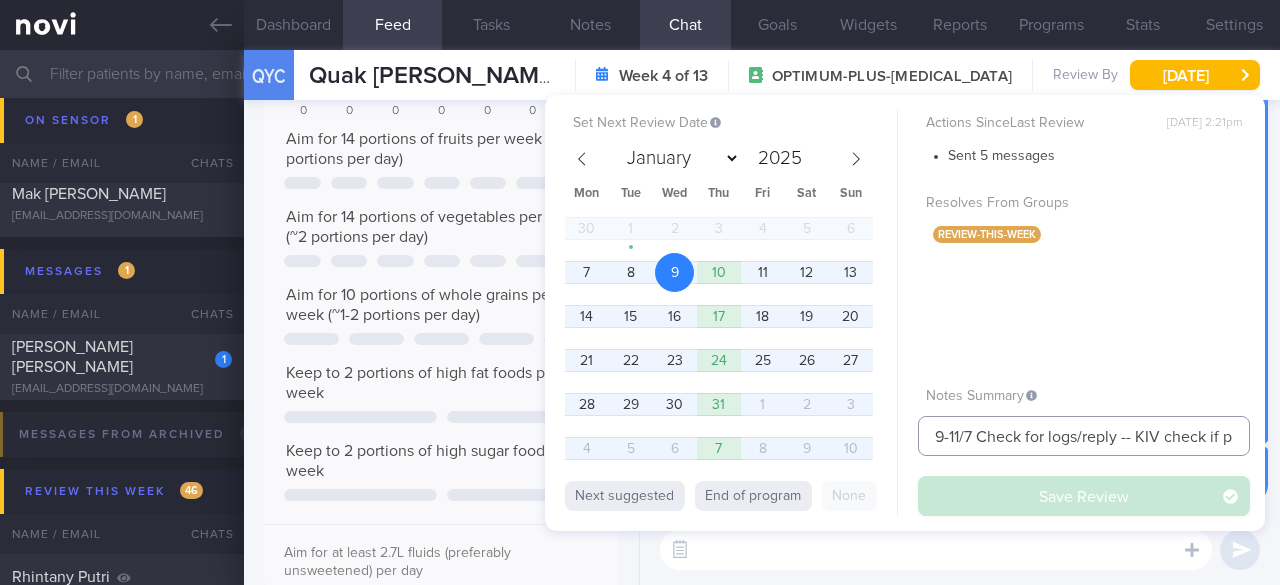 click on "9-11/7 Check for logs/reply -- KIV check if pref Dig Supp" at bounding box center (1084, 436) 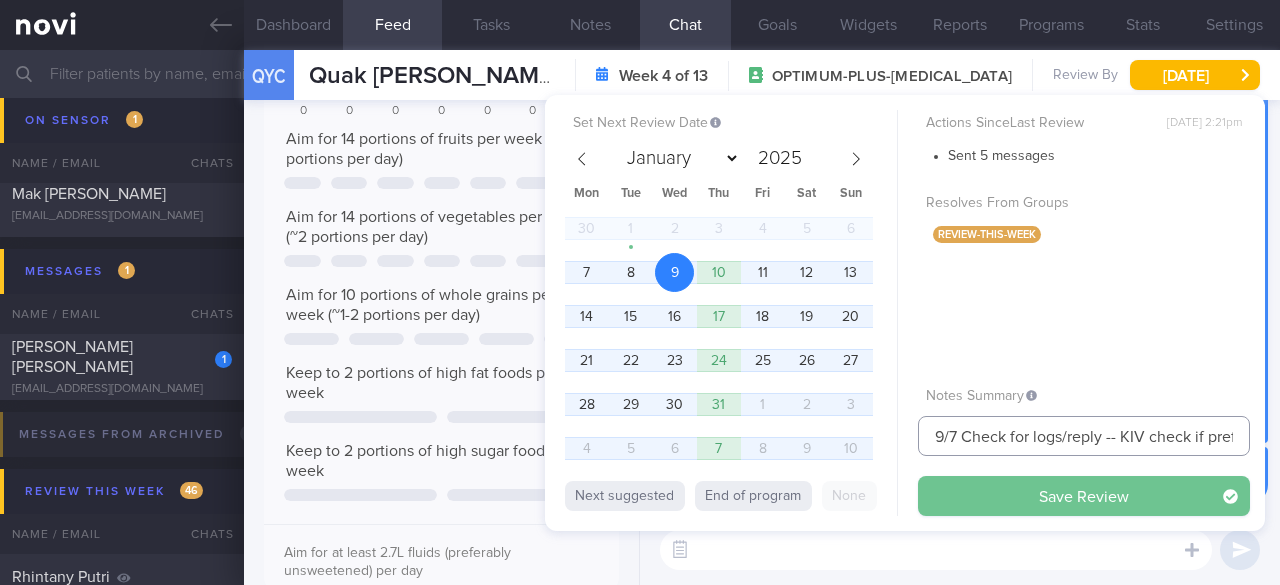 type on "9/7 Check for logs/reply -- KIV check if pref Dig Supp" 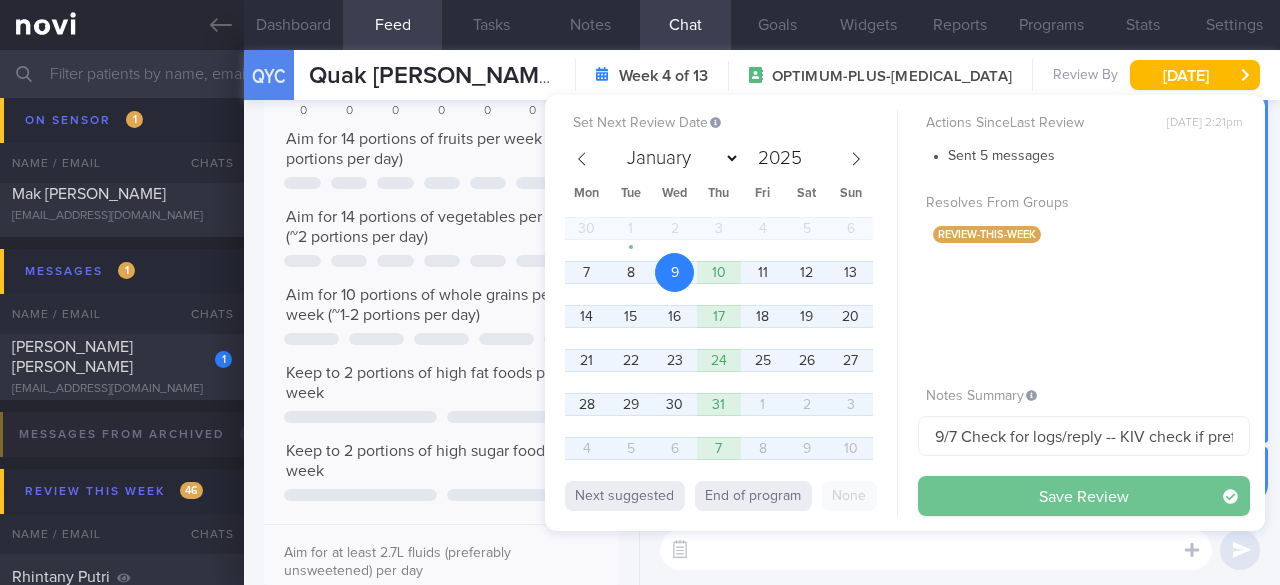 click on "Save Review" at bounding box center [1084, 496] 